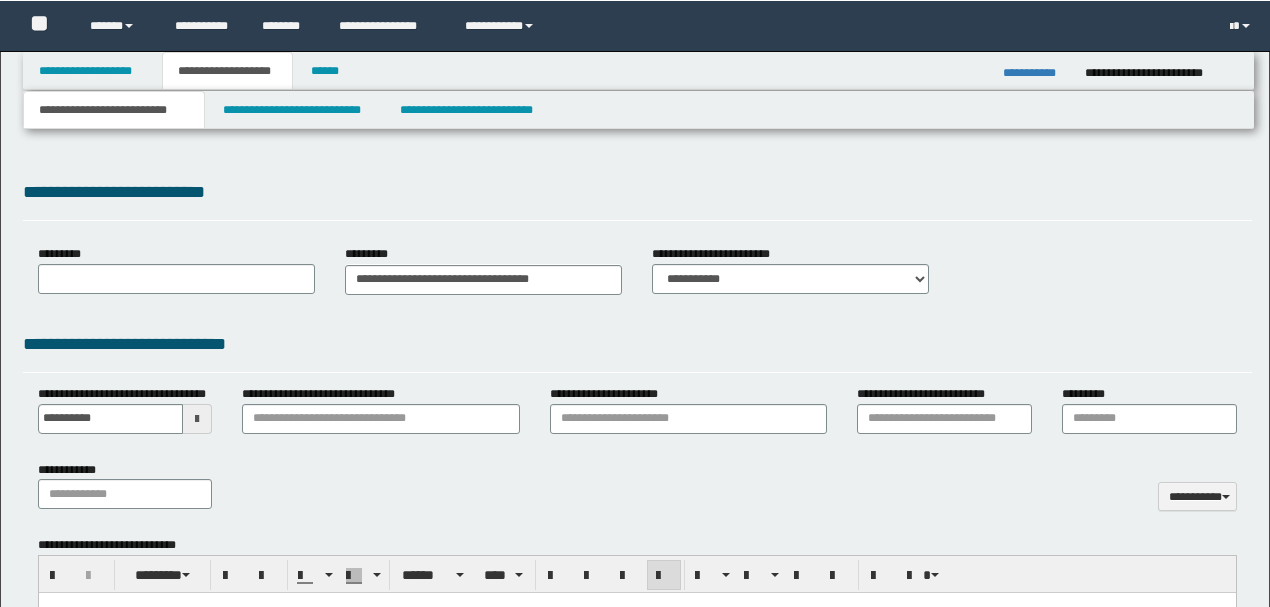 scroll, scrollTop: 200, scrollLeft: 0, axis: vertical 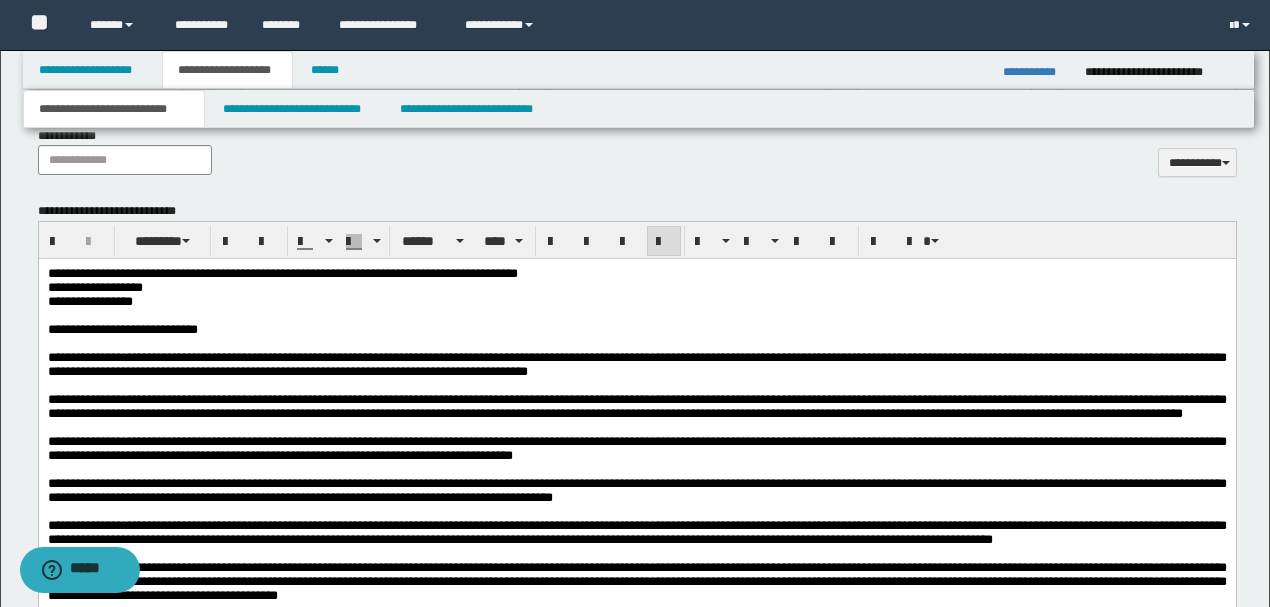 click on "**********" at bounding box center [636, 364] 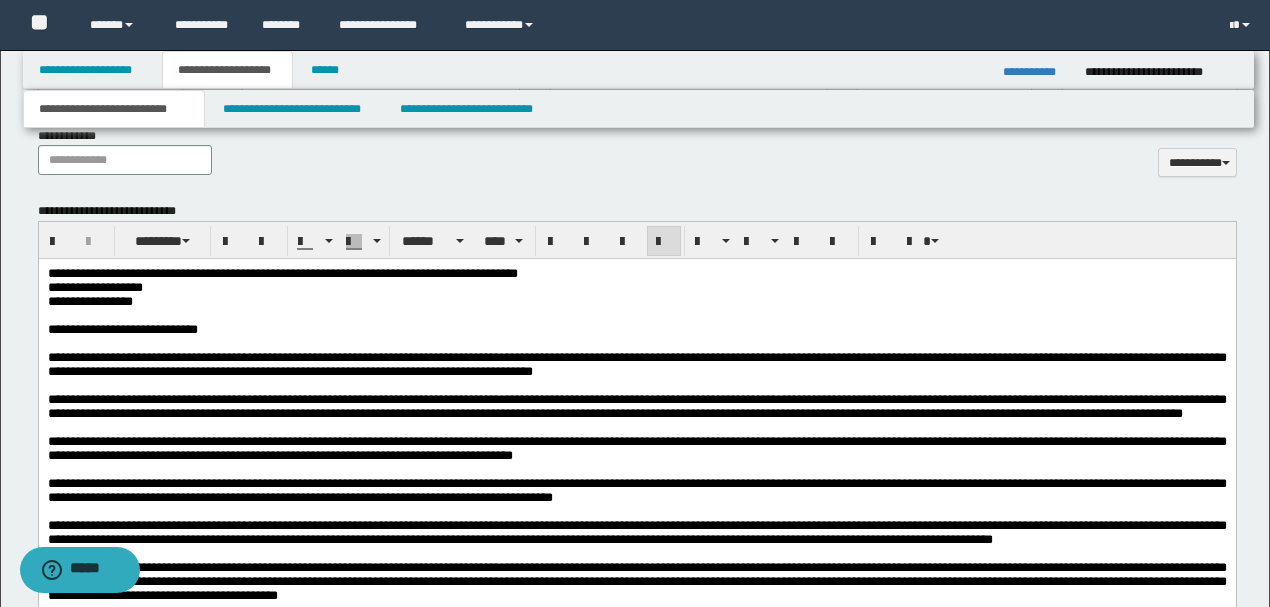 click on "**********" at bounding box center [636, 406] 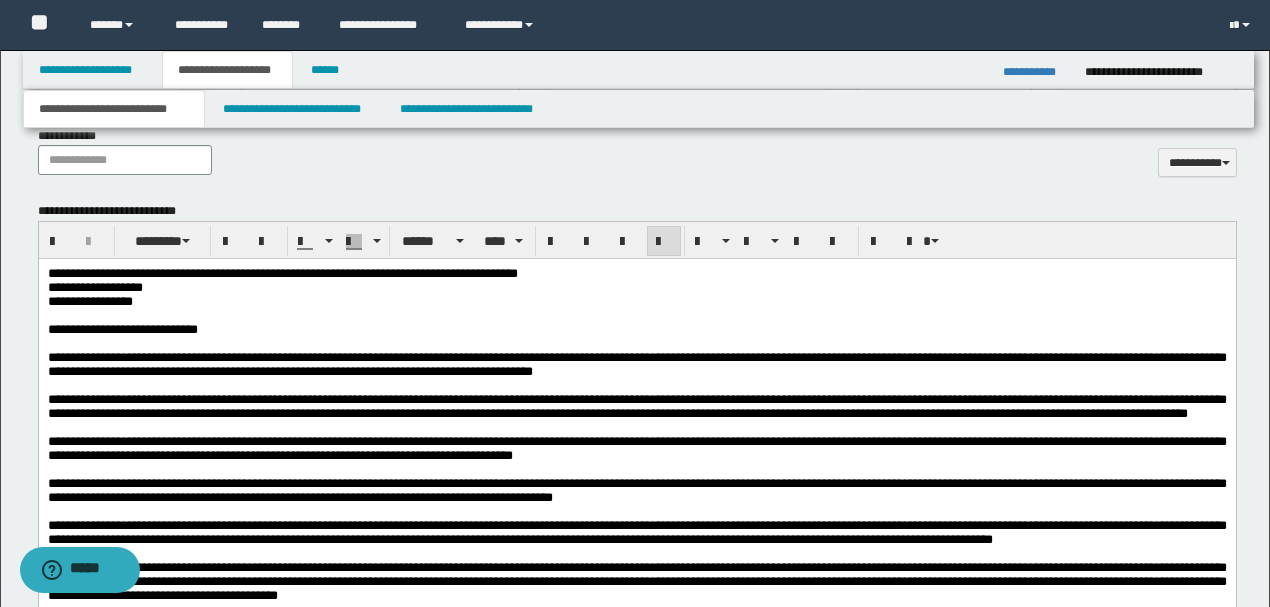click on "**********" at bounding box center [636, 364] 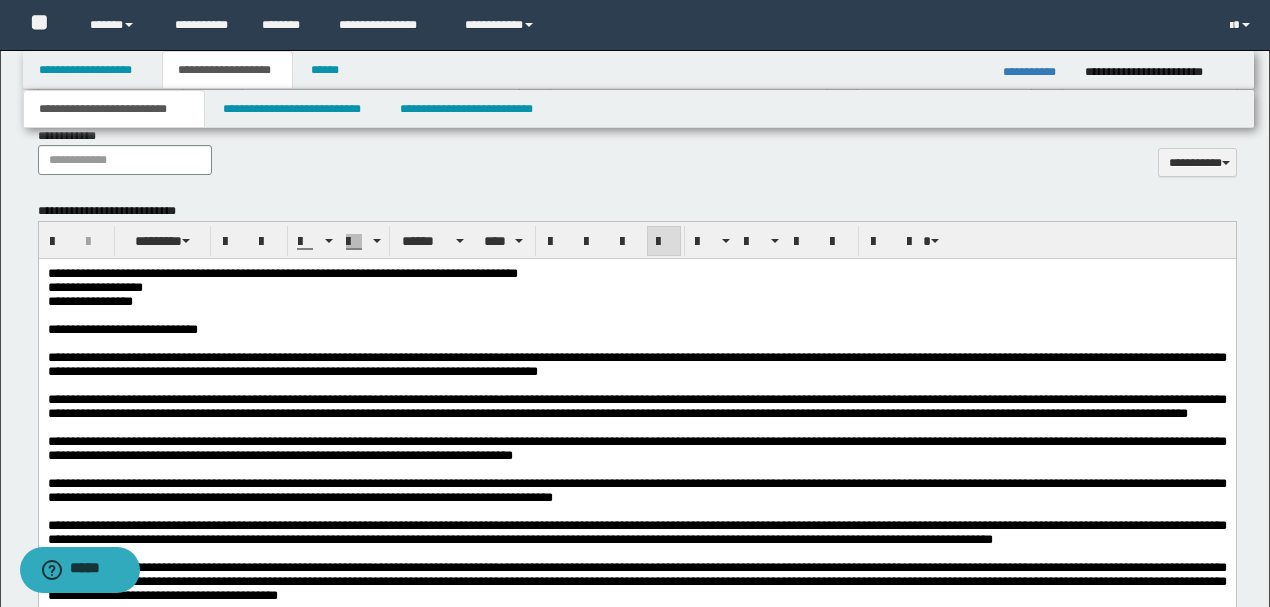 click on "**********" at bounding box center (636, 406) 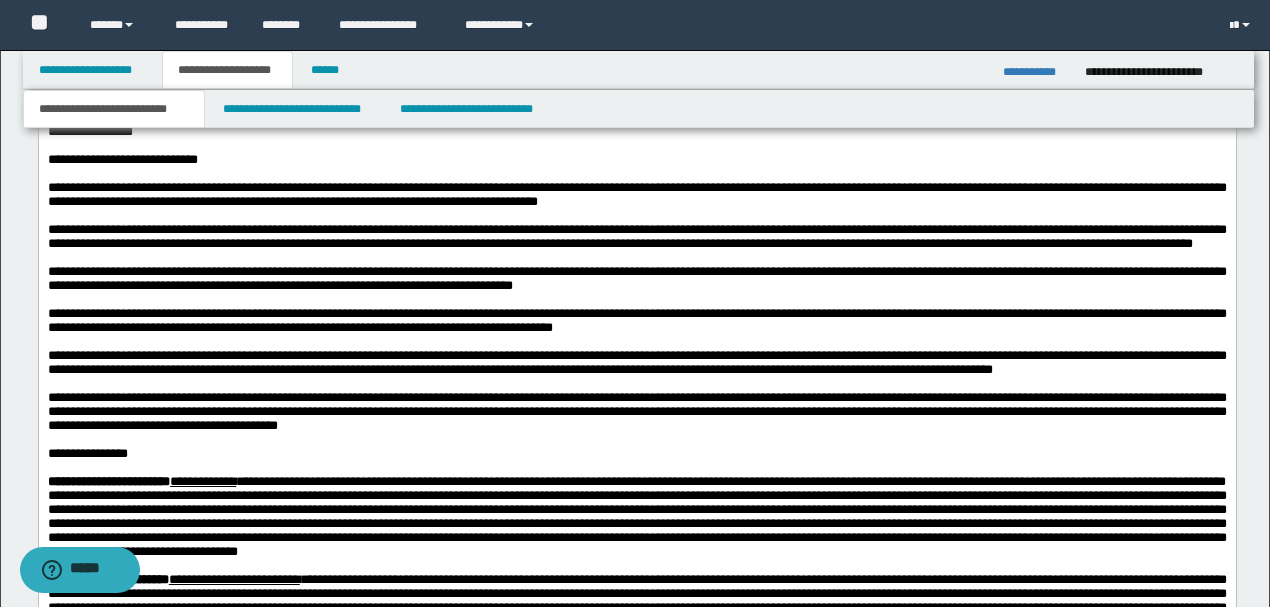 scroll, scrollTop: 533, scrollLeft: 0, axis: vertical 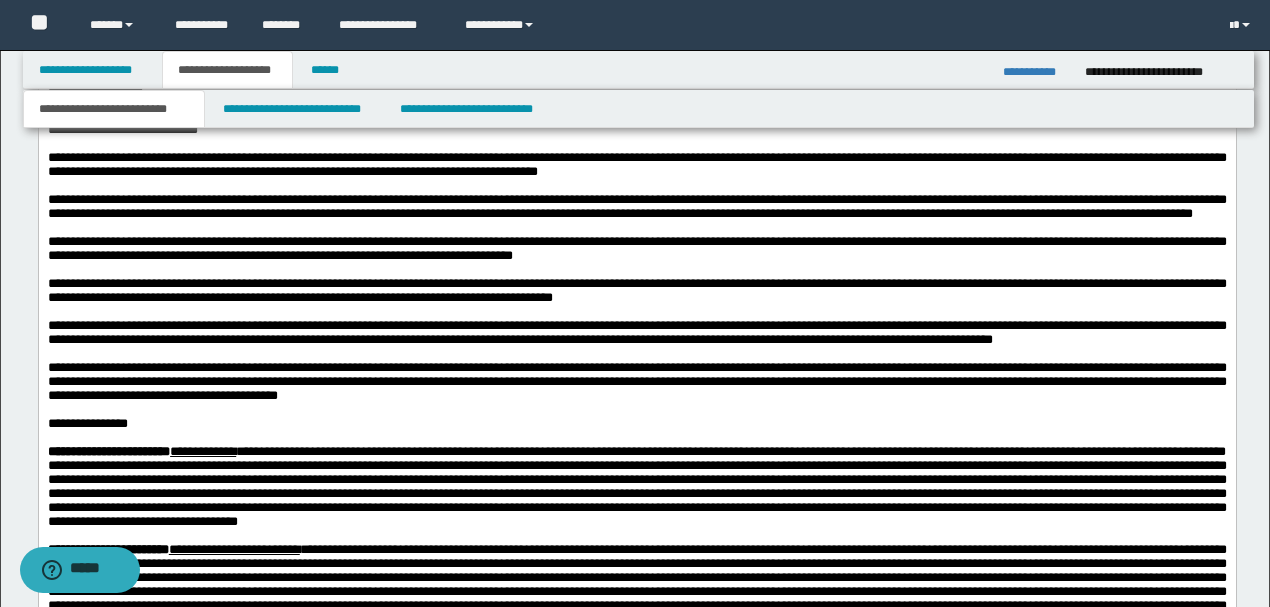 click on "**********" at bounding box center [636, 248] 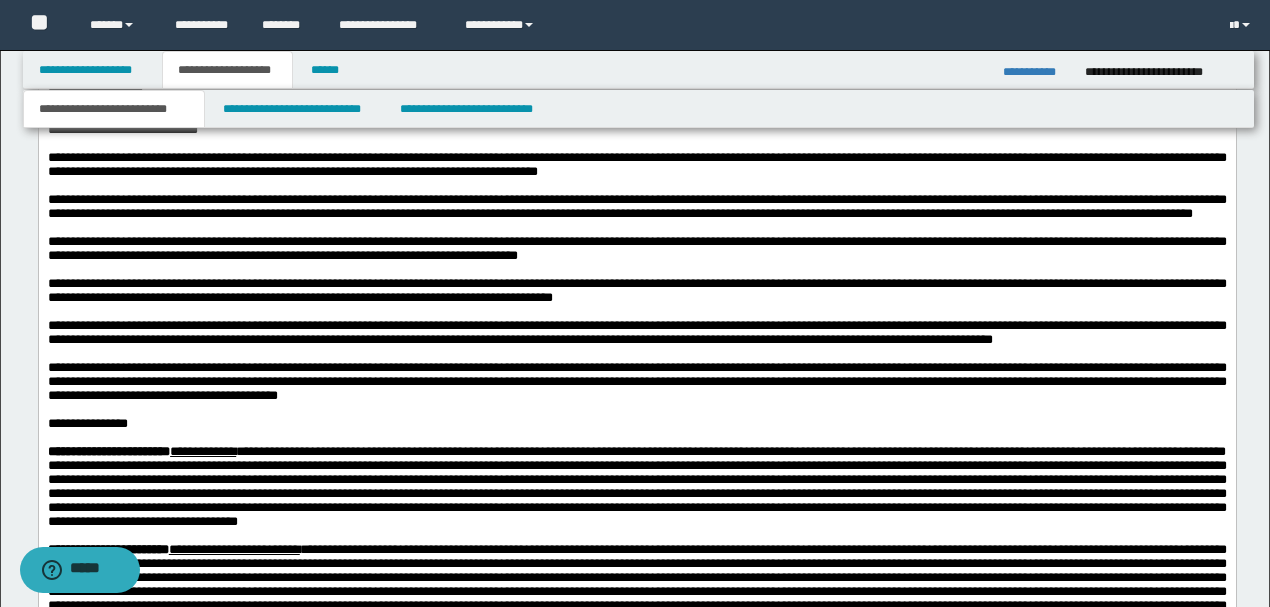 click on "**********" at bounding box center [636, 248] 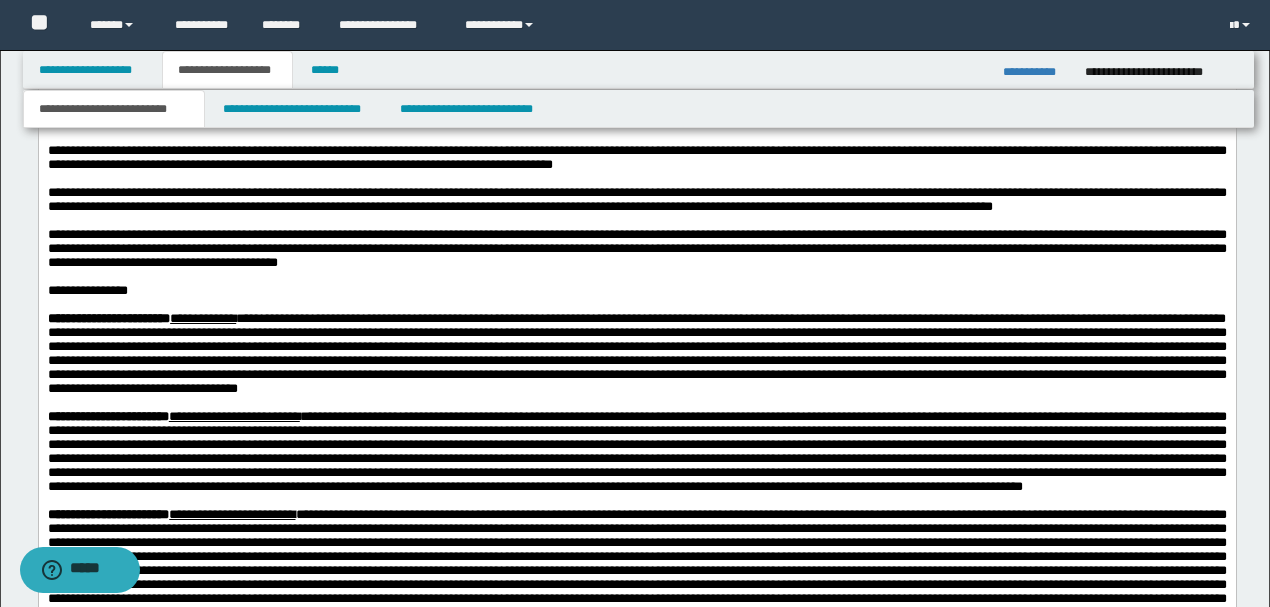 scroll, scrollTop: 666, scrollLeft: 0, axis: vertical 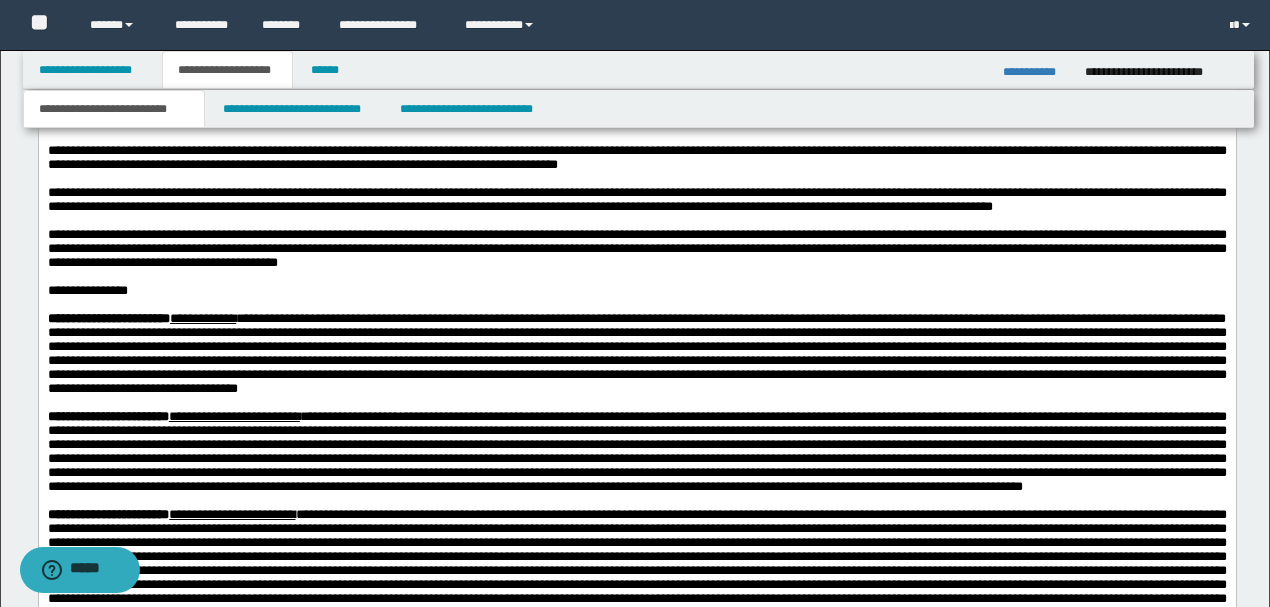 click on "**********" at bounding box center (636, 158) 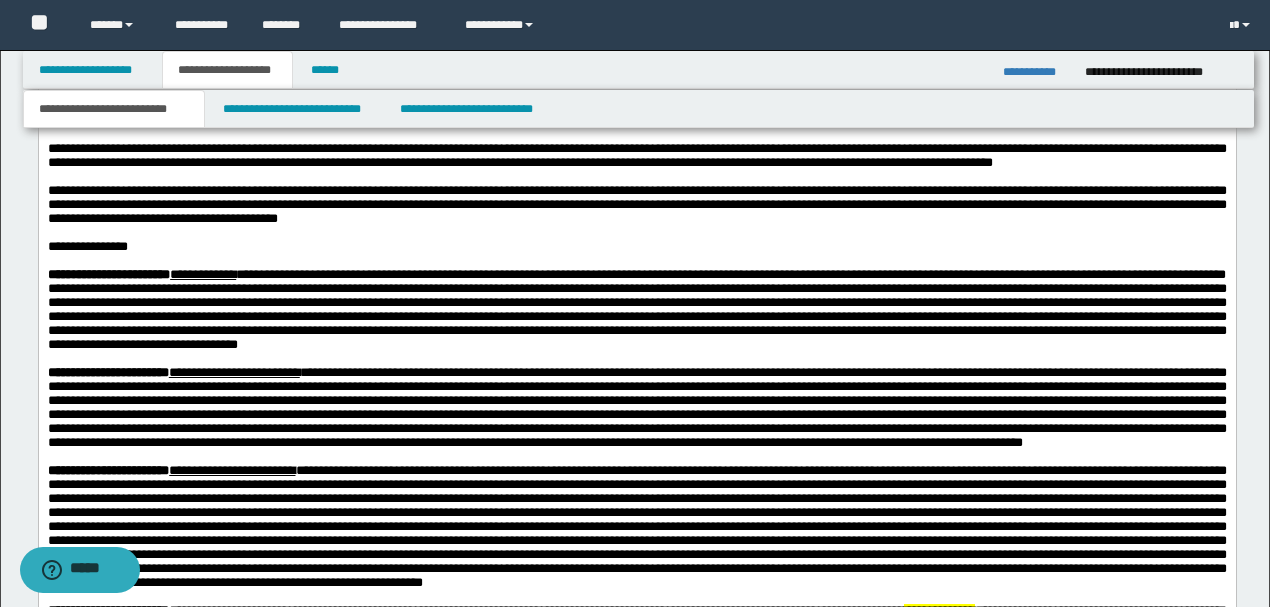 scroll, scrollTop: 733, scrollLeft: 0, axis: vertical 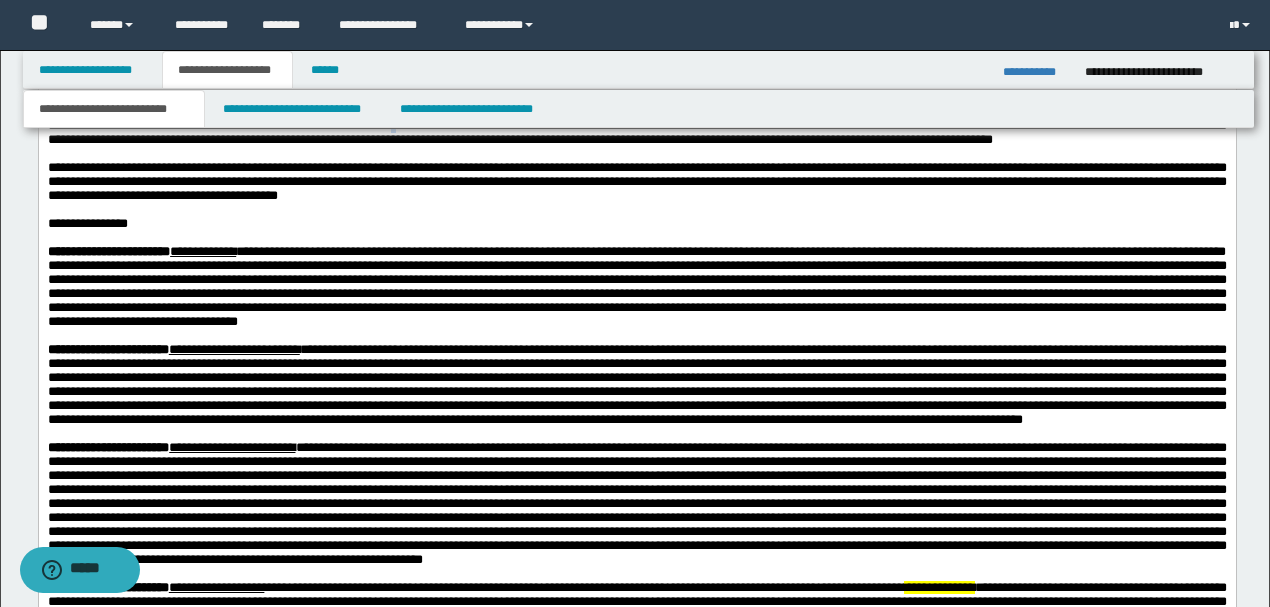click on "**********" at bounding box center (636, 133) 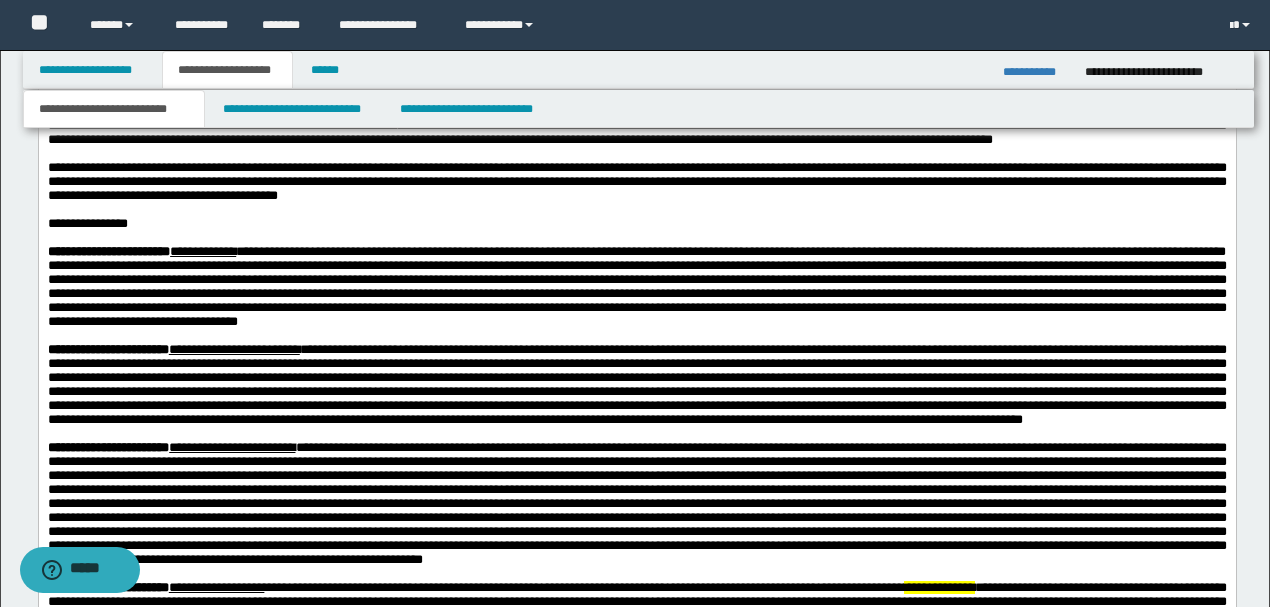 click on "**********" at bounding box center [636, 133] 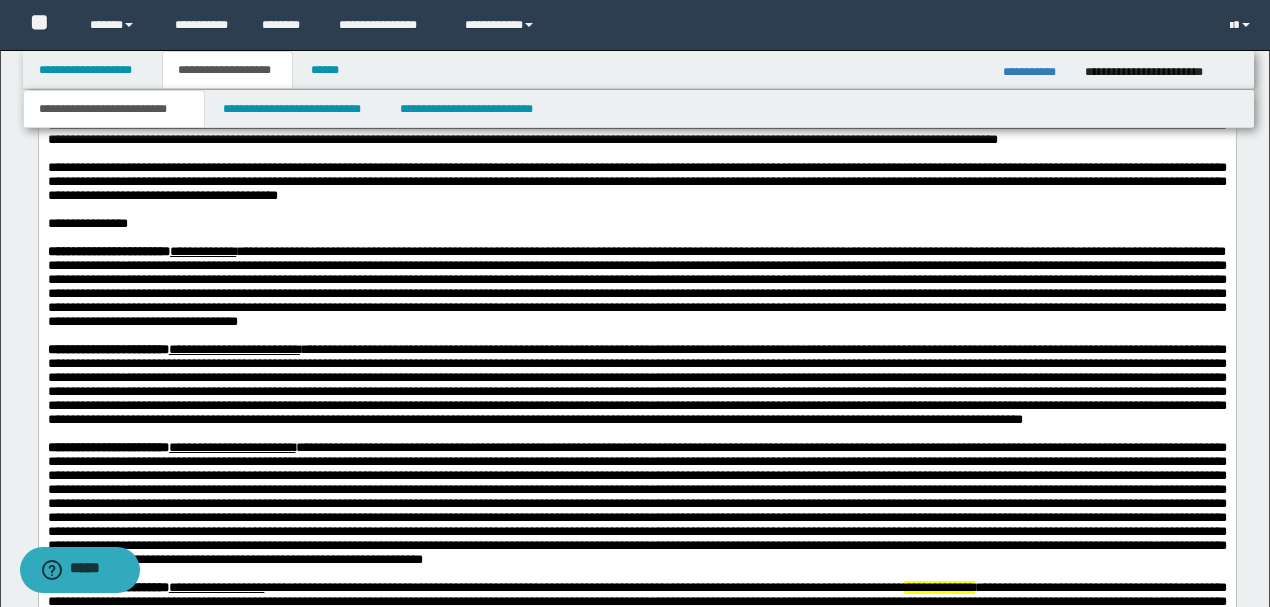 click on "**********" at bounding box center (636, 182) 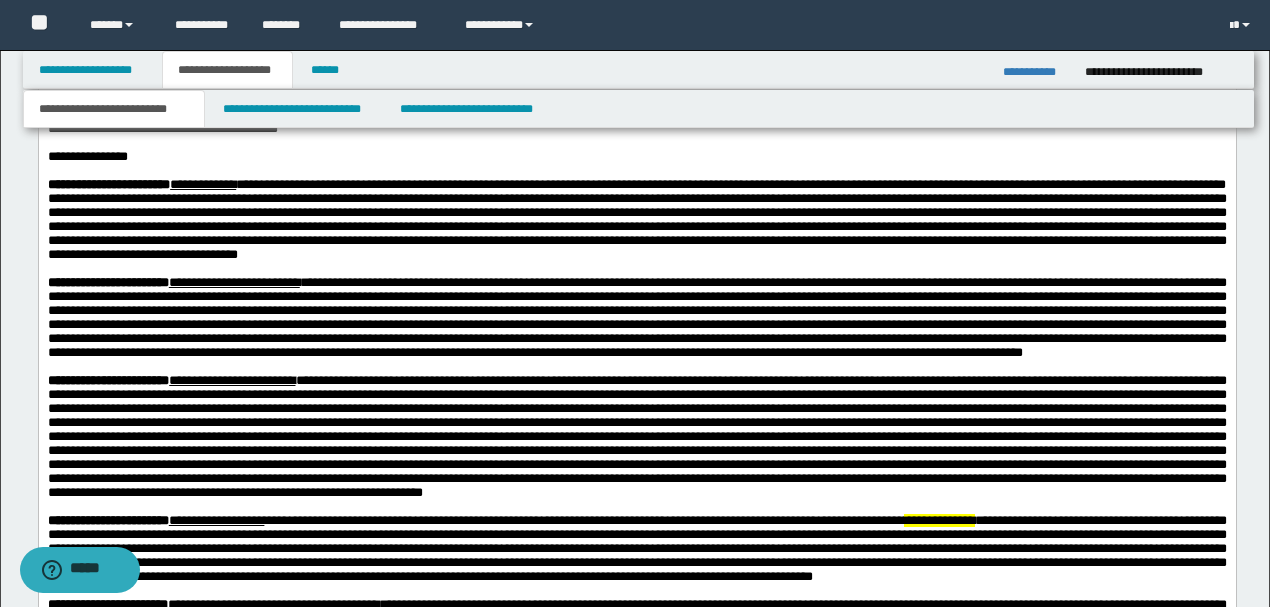 scroll, scrollTop: 866, scrollLeft: 0, axis: vertical 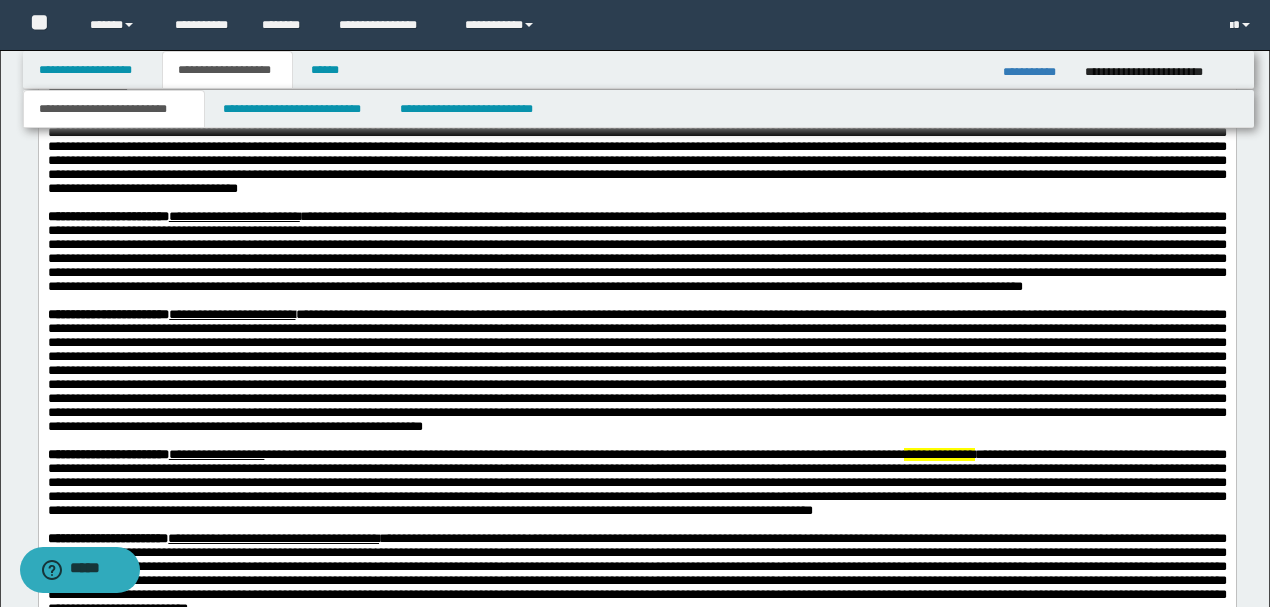 drag, startPoint x: 303, startPoint y: 221, endPoint x: 404, endPoint y: 223, distance: 101.0198 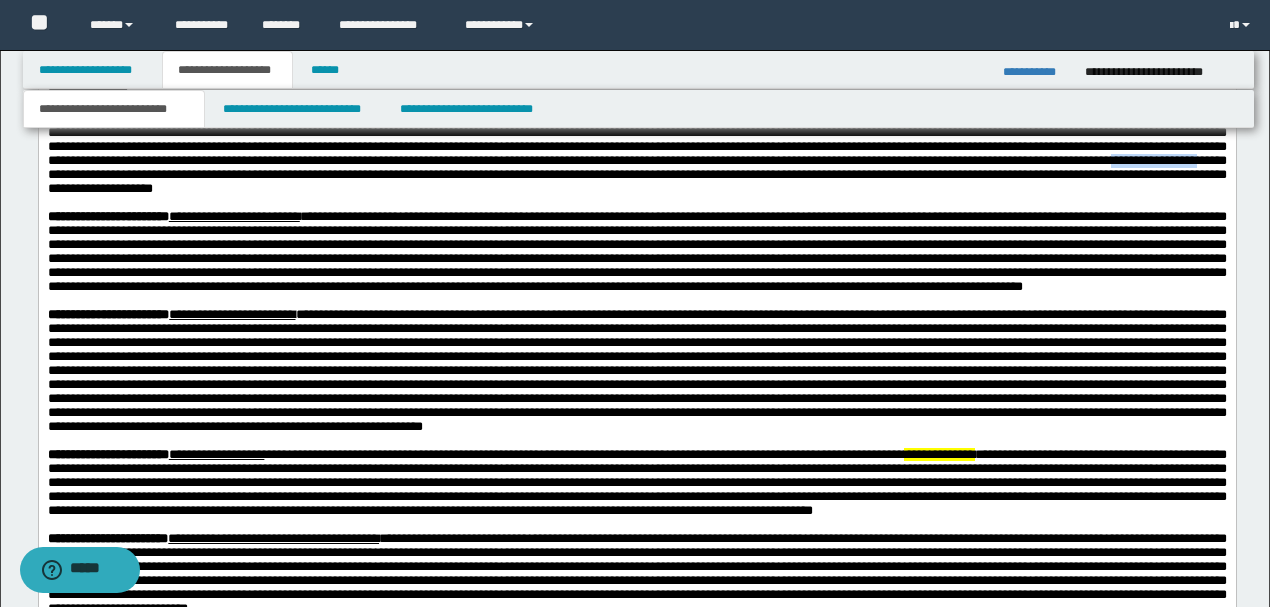 drag, startPoint x: 1005, startPoint y: 293, endPoint x: 1107, endPoint y: 293, distance: 102 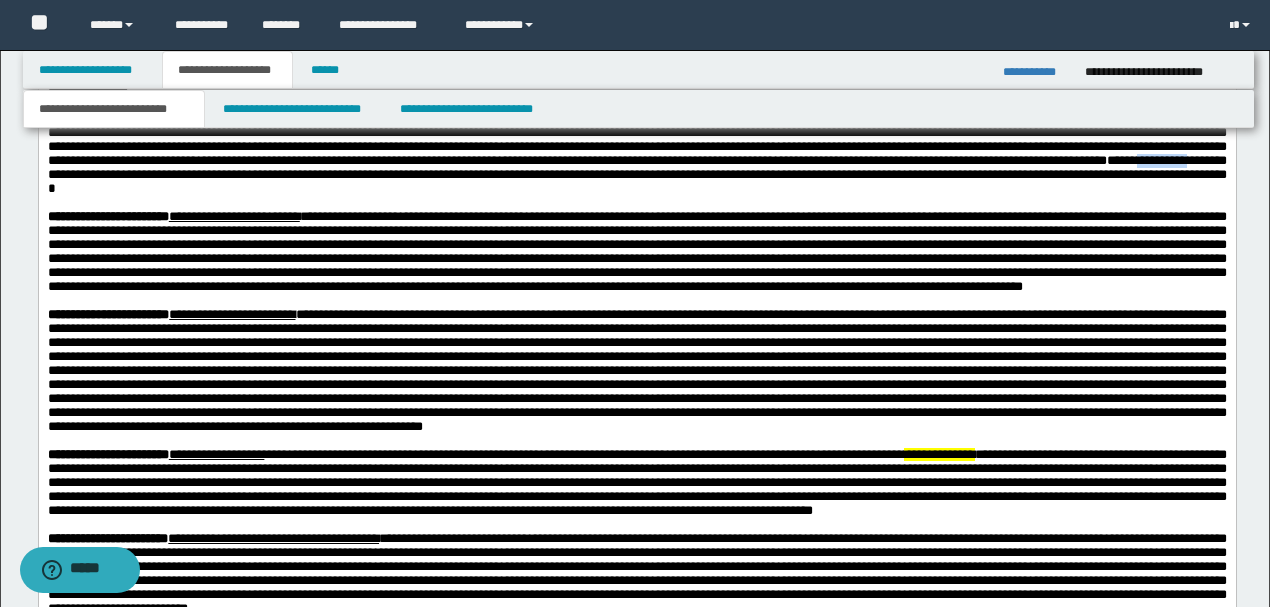 drag, startPoint x: 1044, startPoint y: 293, endPoint x: 1103, endPoint y: 292, distance: 59.008472 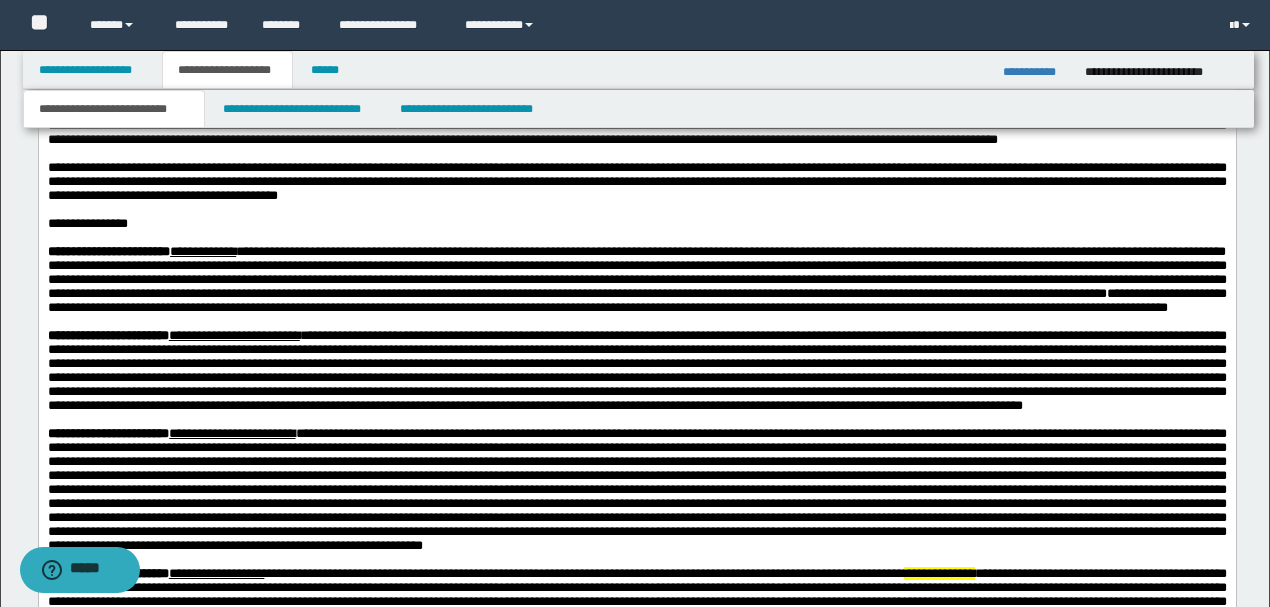 scroll, scrollTop: 866, scrollLeft: 0, axis: vertical 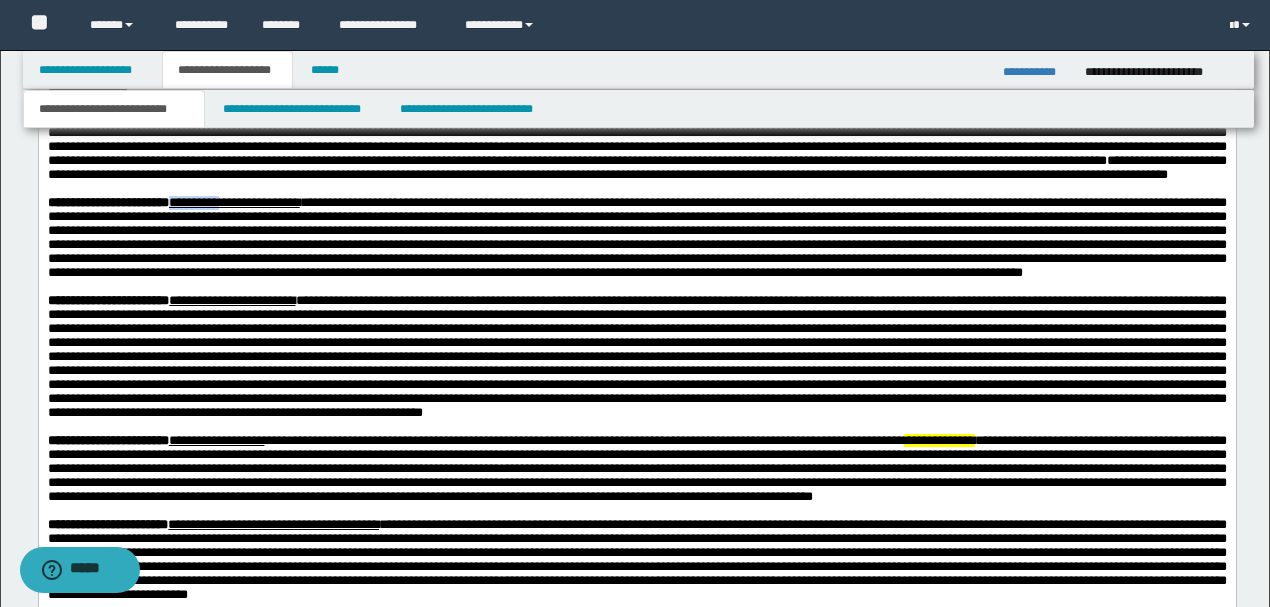 drag, startPoint x: 276, startPoint y: 358, endPoint x: 208, endPoint y: 361, distance: 68.06615 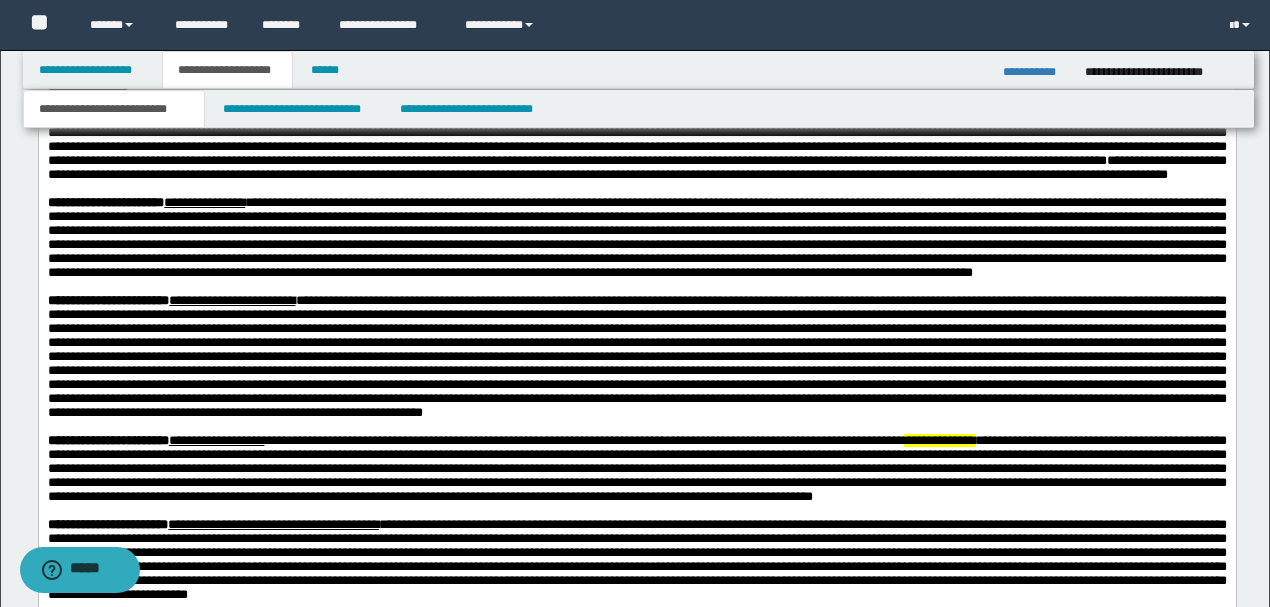 click on "**********" at bounding box center [203, 203] 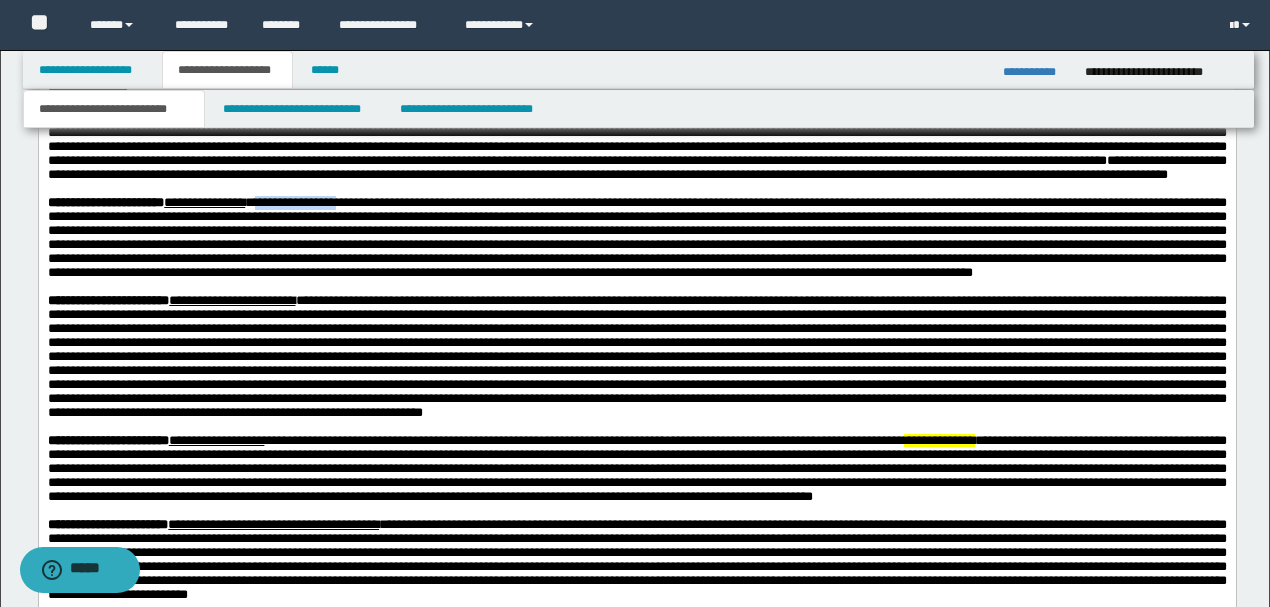 drag, startPoint x: 332, startPoint y: 356, endPoint x: 422, endPoint y: 356, distance: 90 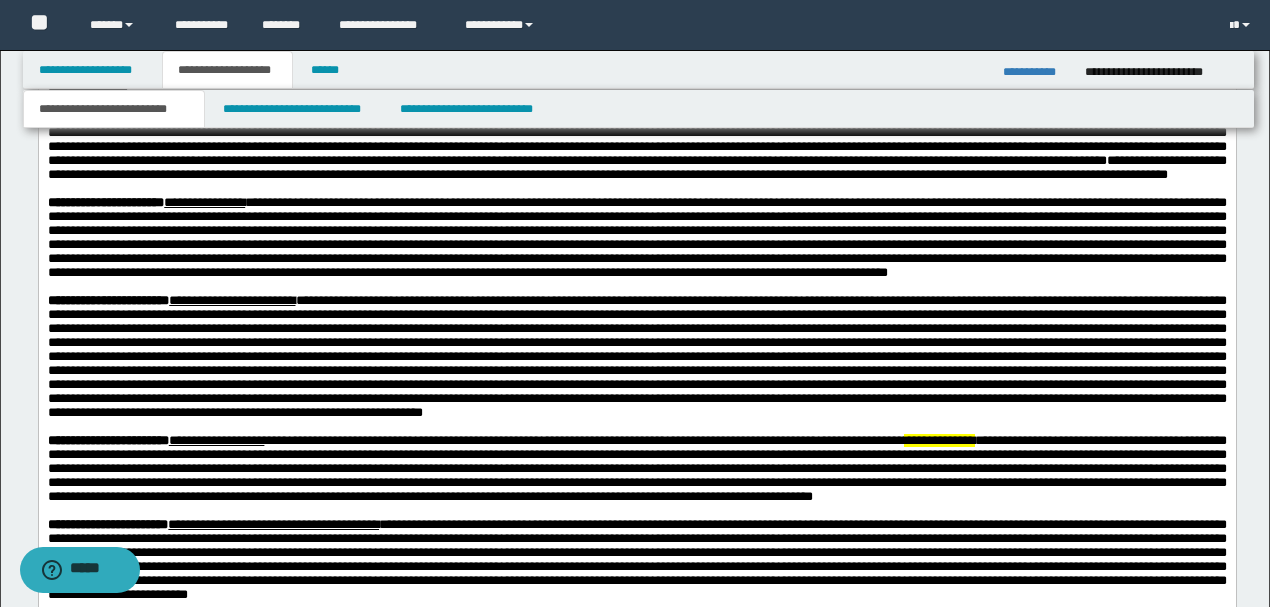 click on "**********" at bounding box center (636, 238) 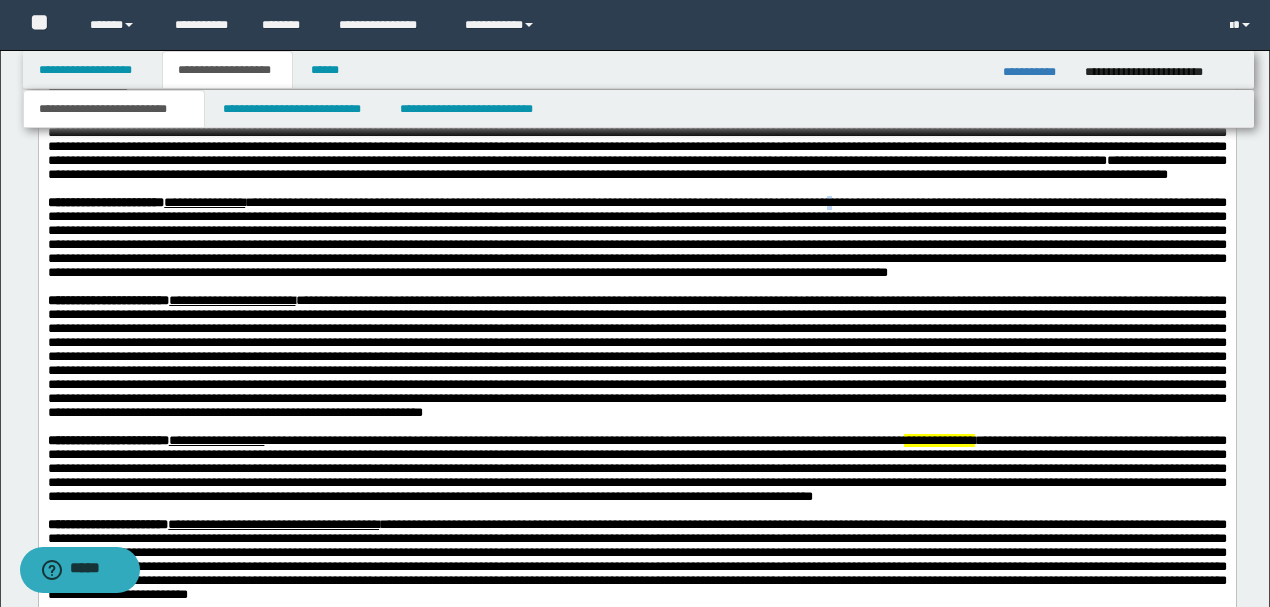 click on "**********" at bounding box center (636, 238) 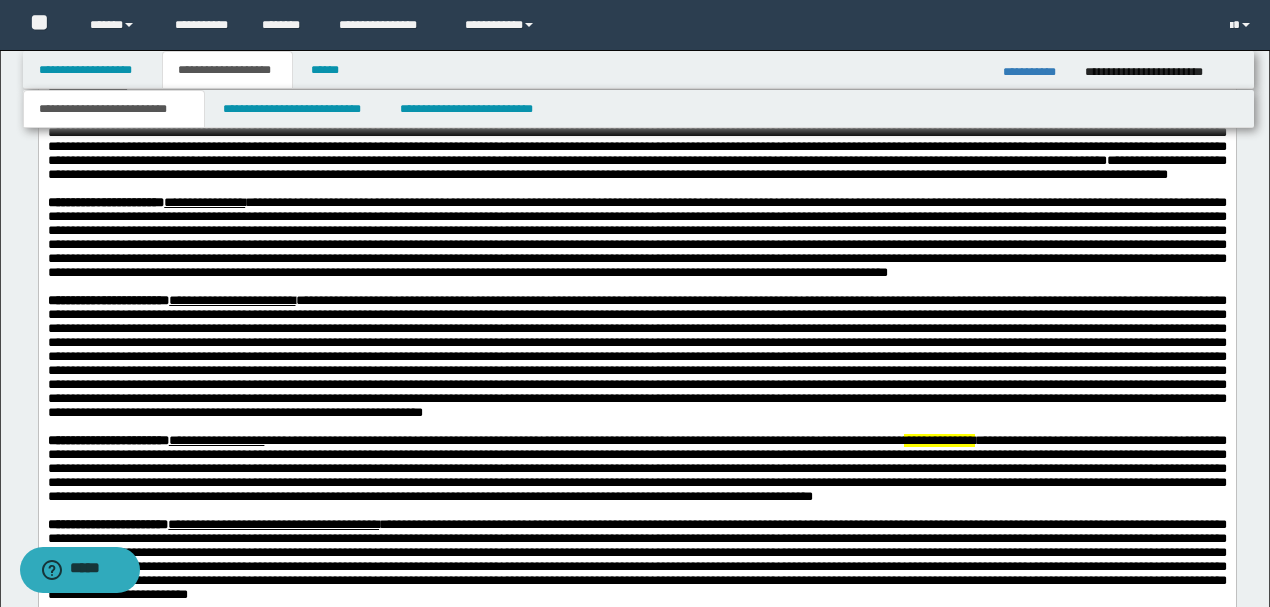 click on "**********" at bounding box center (636, 238) 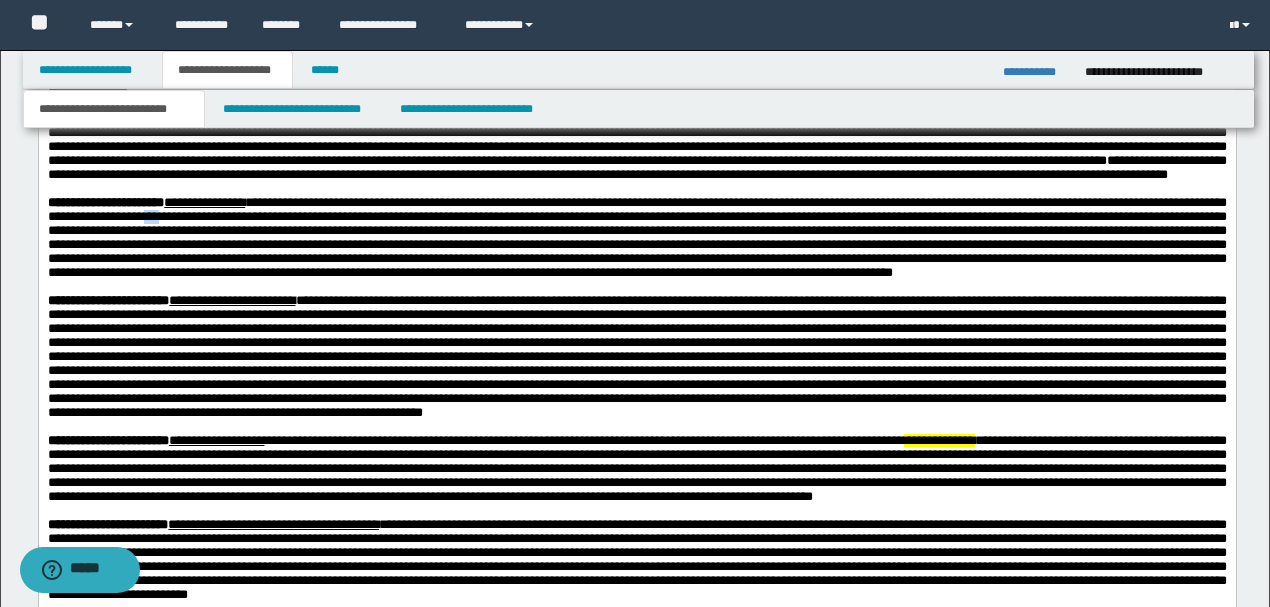 click on "**********" at bounding box center [636, 238] 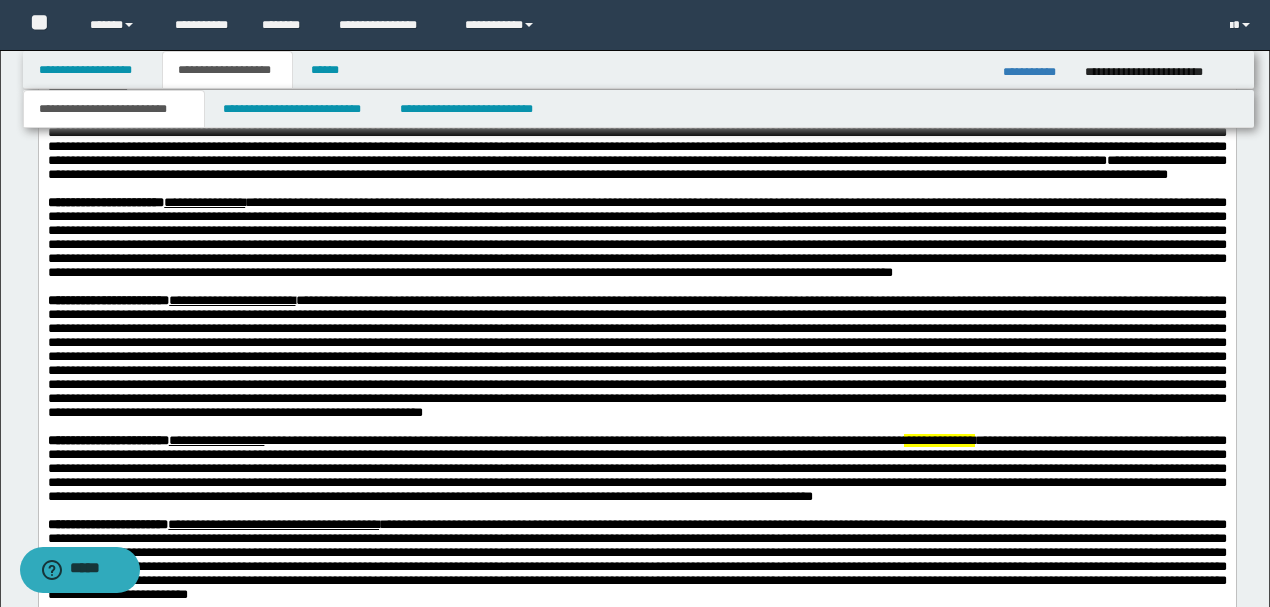 click on "**********" at bounding box center [636, 238] 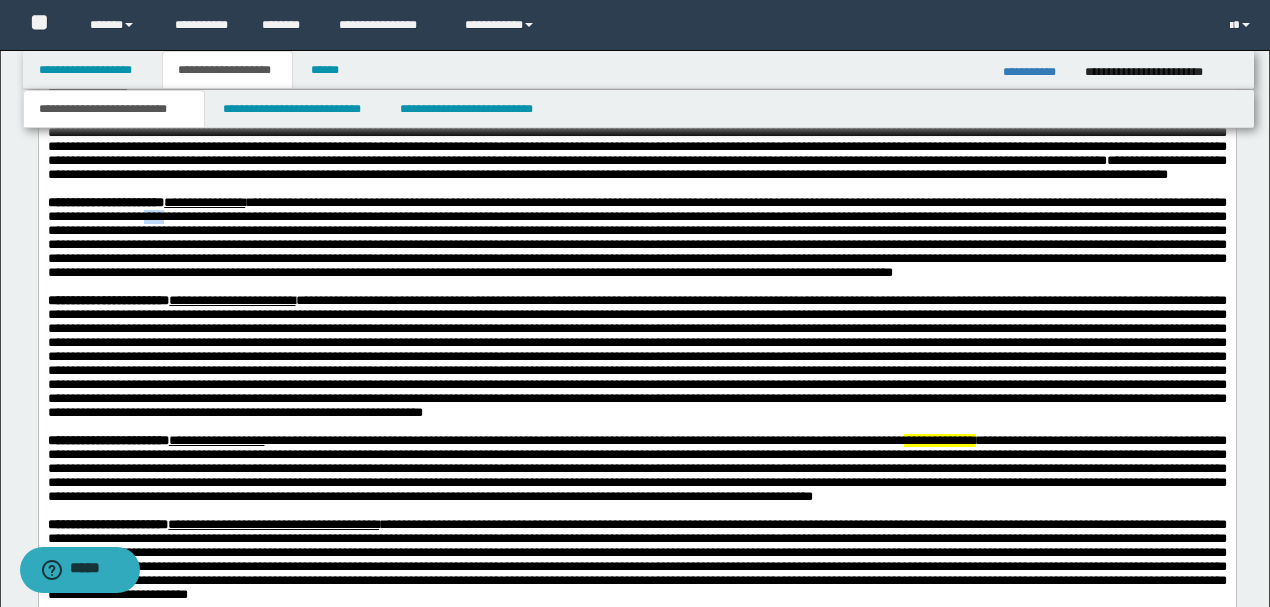drag, startPoint x: 457, startPoint y: 375, endPoint x: 434, endPoint y: 371, distance: 23.345236 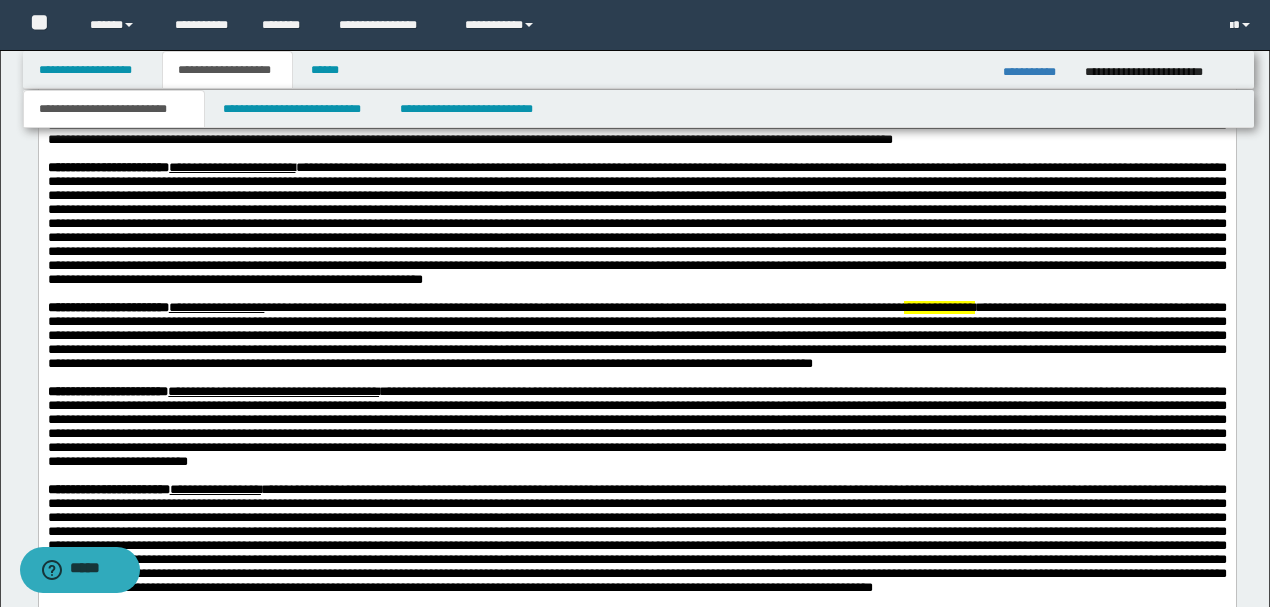 scroll, scrollTop: 1000, scrollLeft: 0, axis: vertical 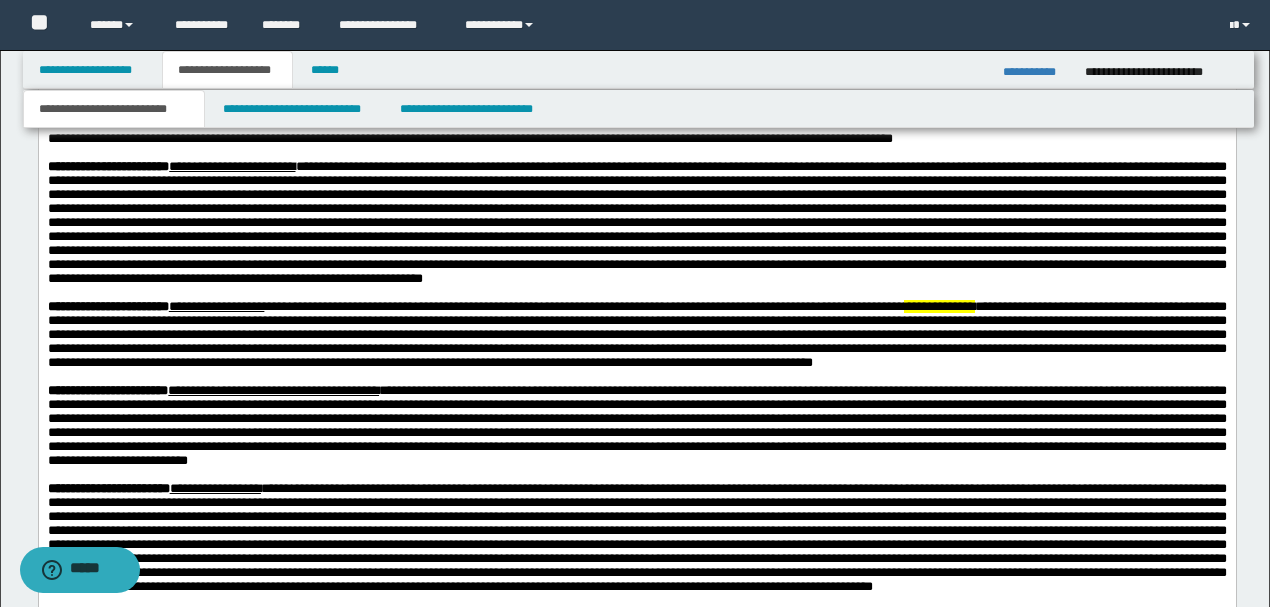 click on "**********" at bounding box center [636, 104] 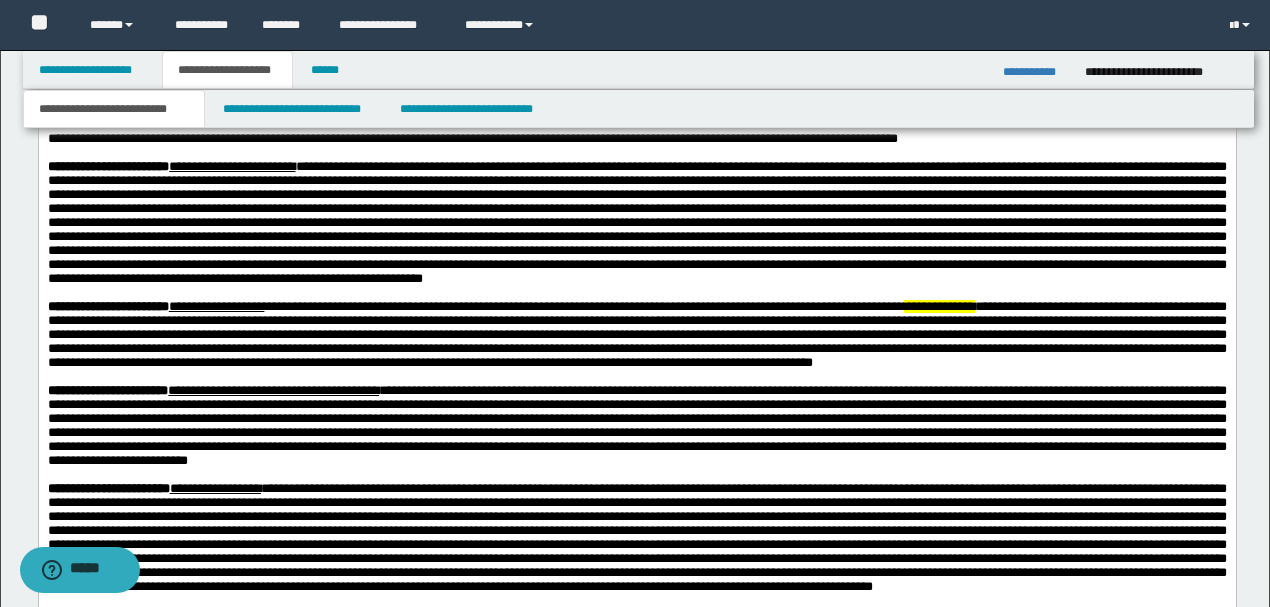 click on "**********" at bounding box center [636, 104] 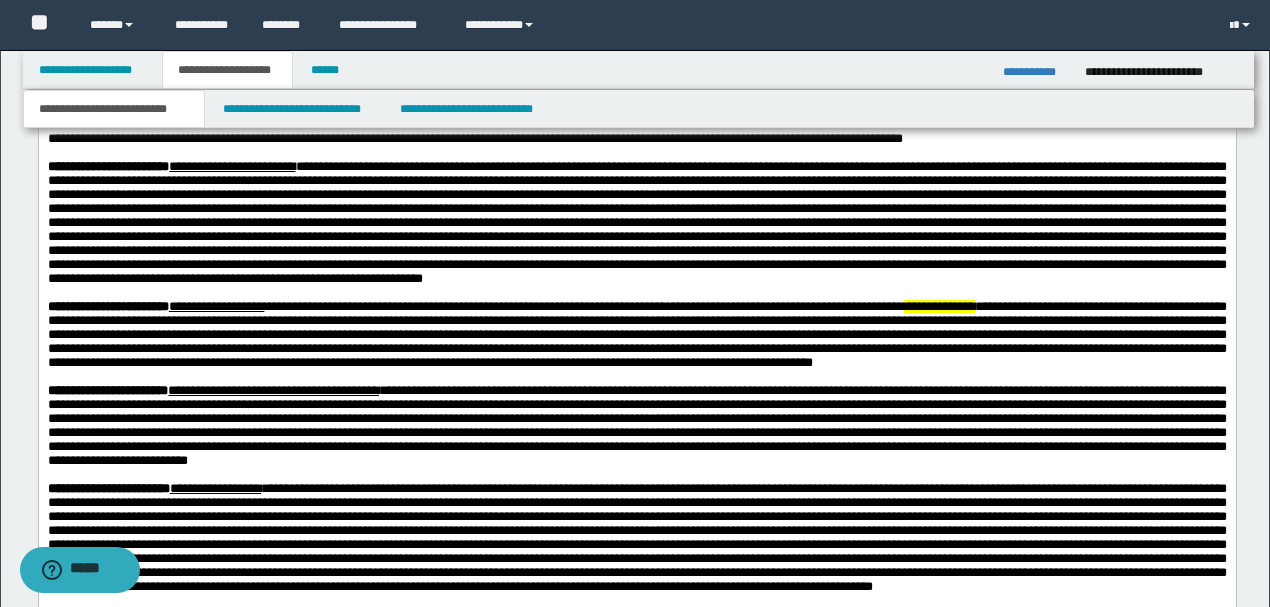 scroll, scrollTop: 1066, scrollLeft: 0, axis: vertical 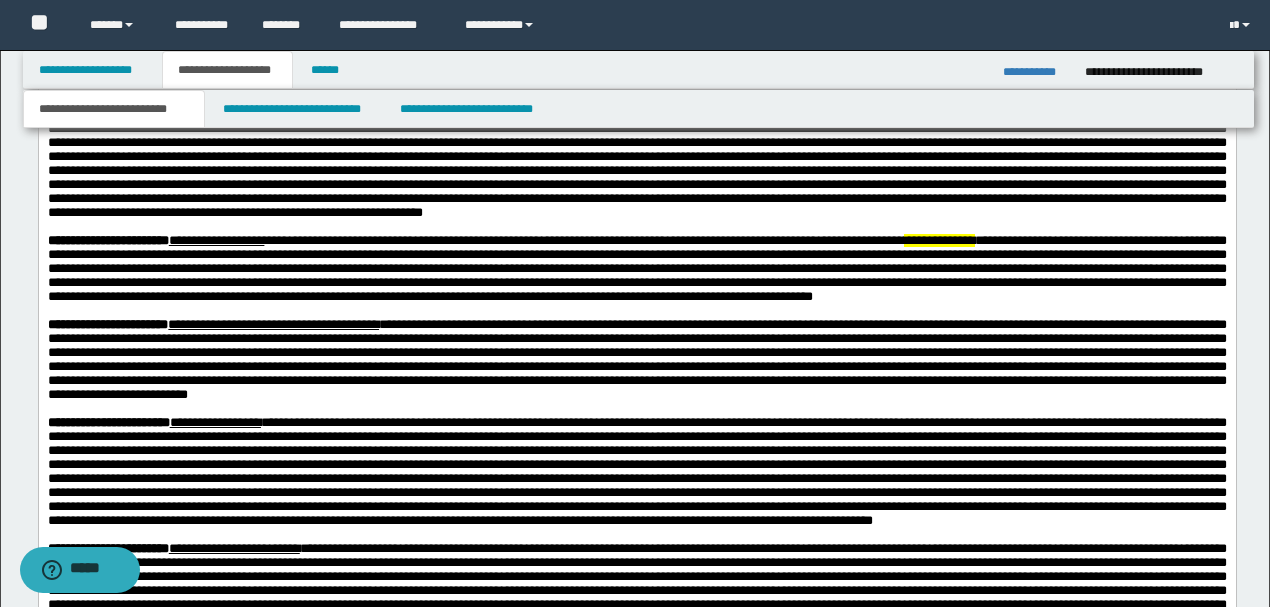 drag, startPoint x: 1025, startPoint y: 245, endPoint x: 1068, endPoint y: 250, distance: 43.289722 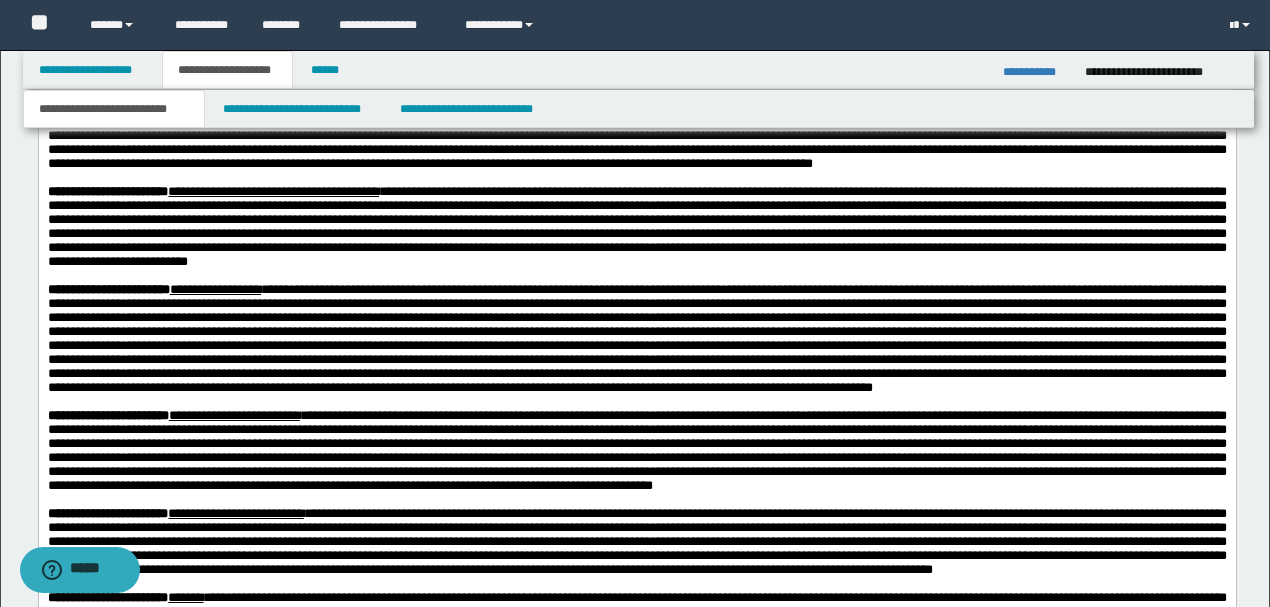 scroll, scrollTop: 1200, scrollLeft: 0, axis: vertical 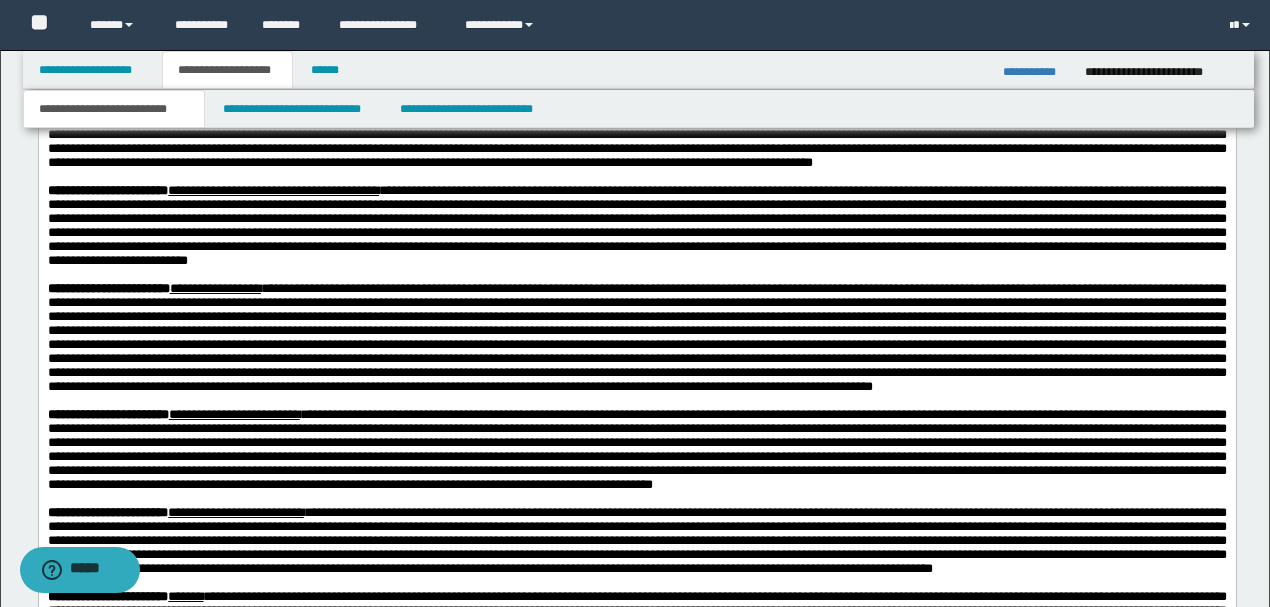 drag, startPoint x: 389, startPoint y: 156, endPoint x: 494, endPoint y: 156, distance: 105 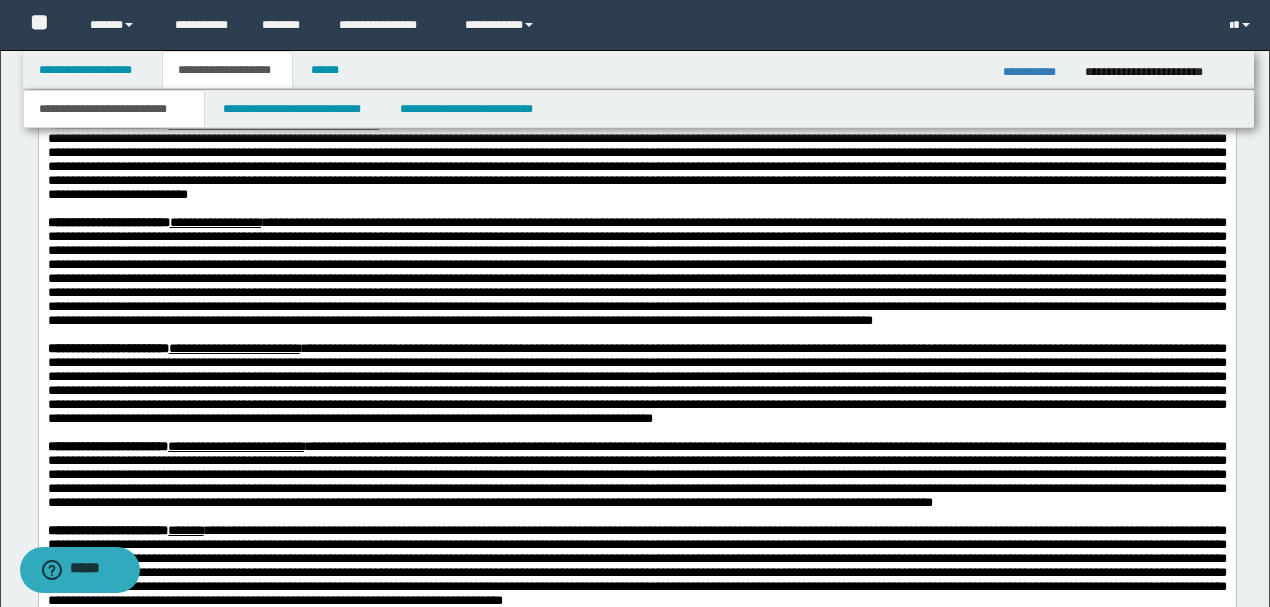 click on "**********" at bounding box center [636, -43] 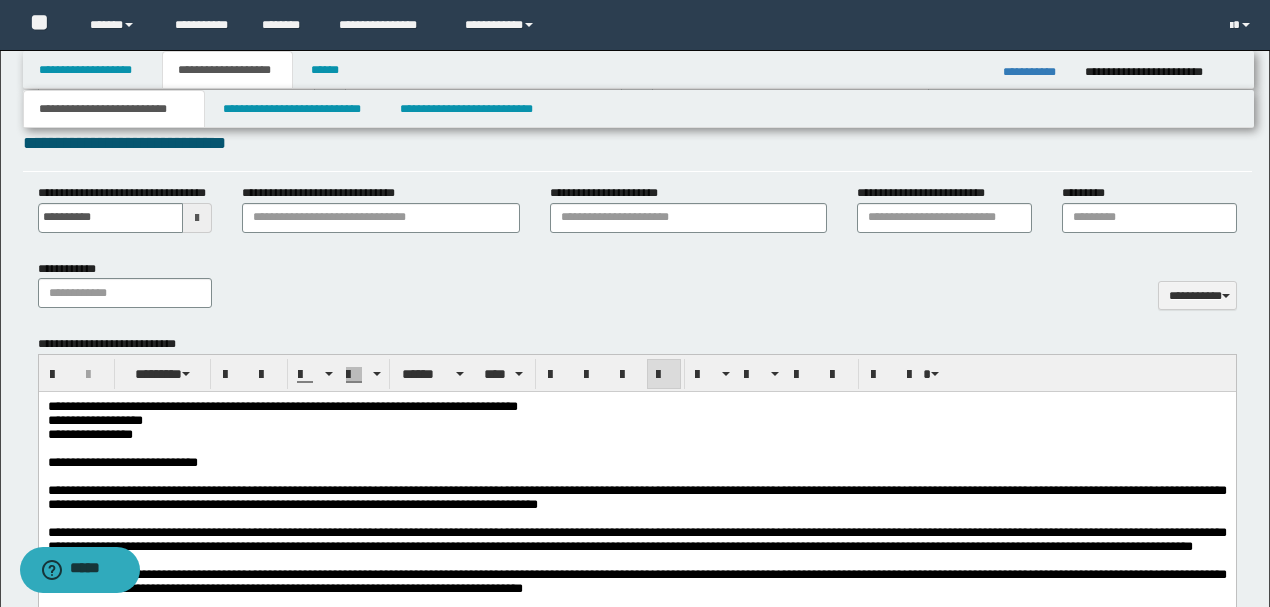 scroll, scrollTop: 200, scrollLeft: 0, axis: vertical 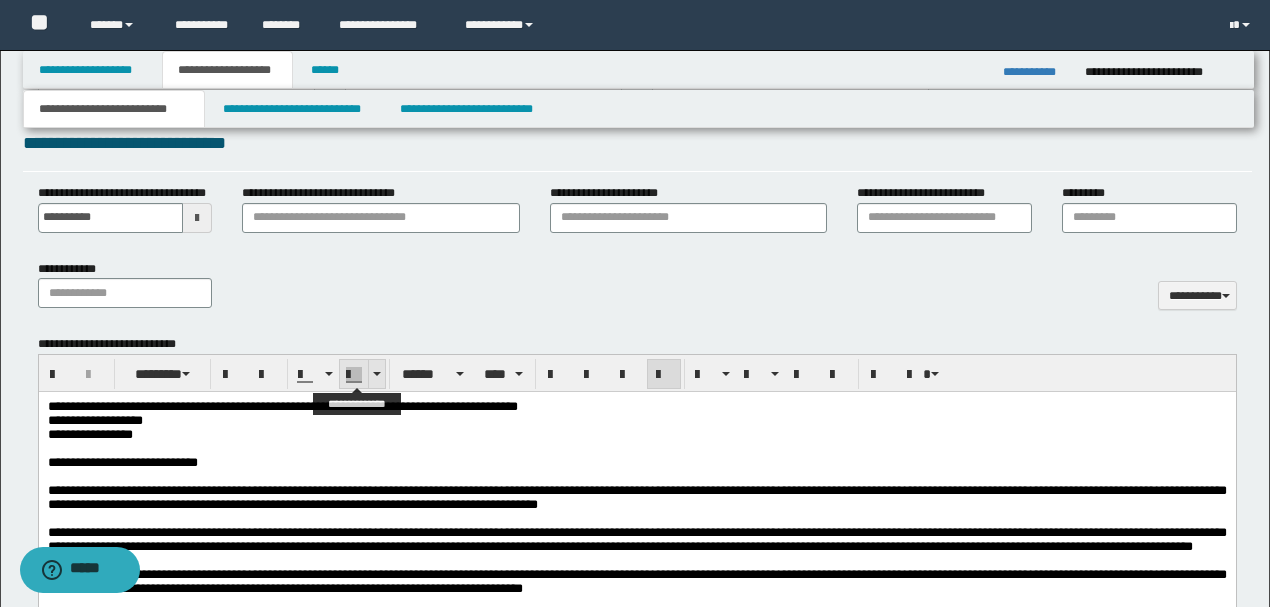 click at bounding box center [354, 375] 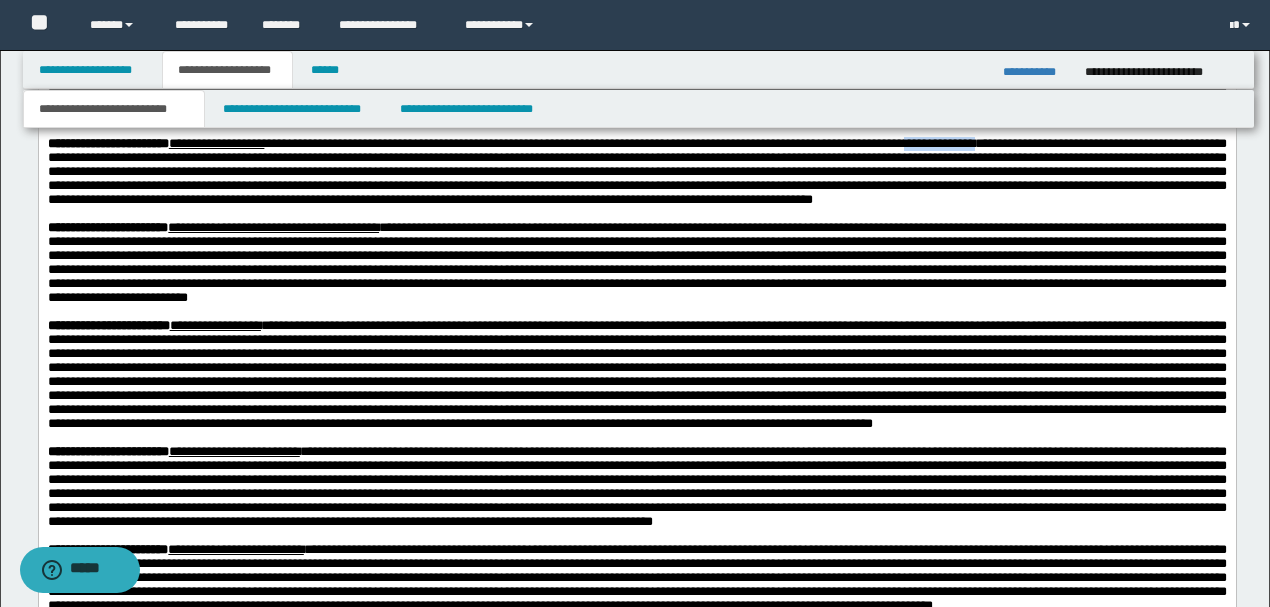 scroll, scrollTop: 1200, scrollLeft: 0, axis: vertical 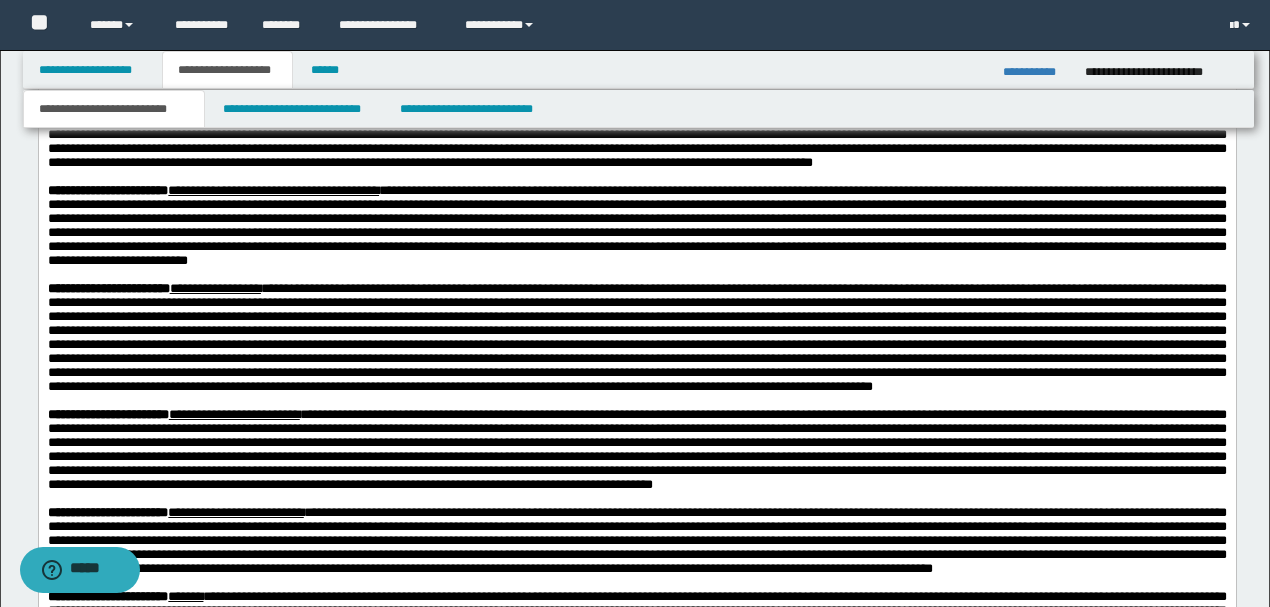 click on "**********" at bounding box center [636, 135] 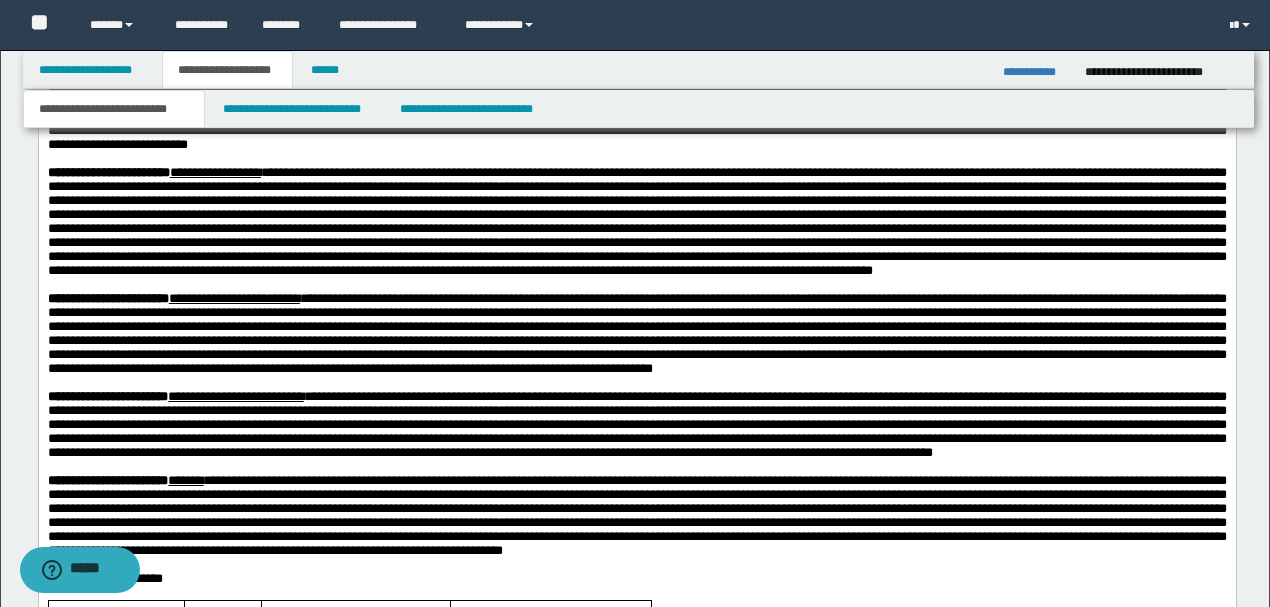 scroll, scrollTop: 1333, scrollLeft: 0, axis: vertical 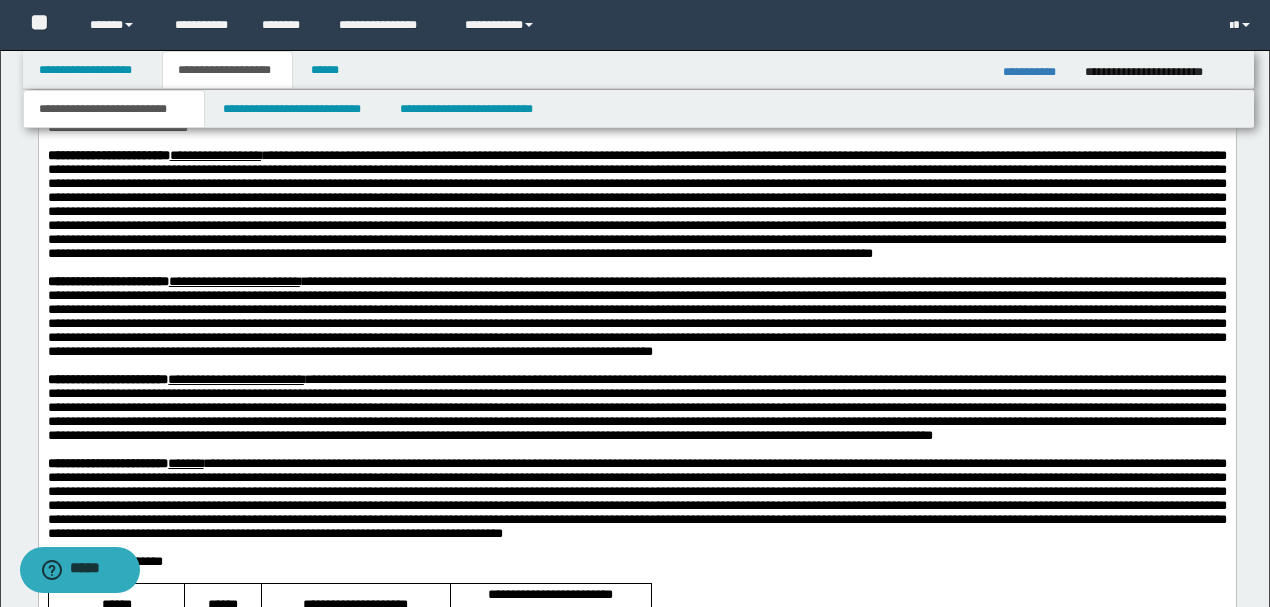 drag, startPoint x: 913, startPoint y: 276, endPoint x: 957, endPoint y: 272, distance: 44.181442 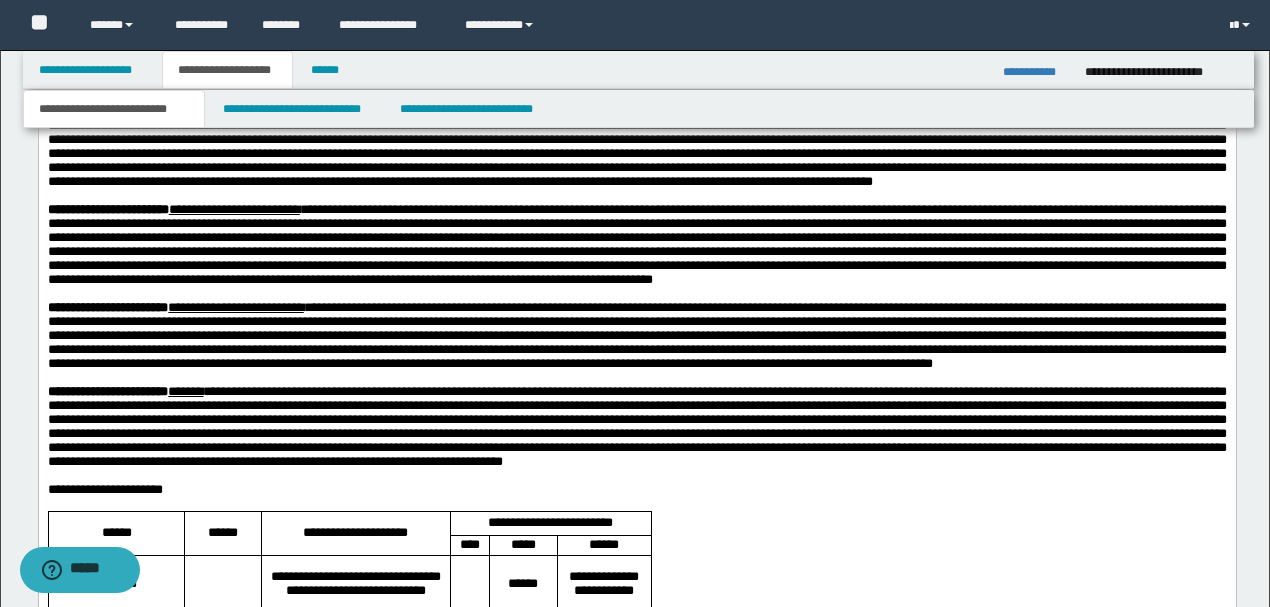 scroll, scrollTop: 1400, scrollLeft: 0, axis: vertical 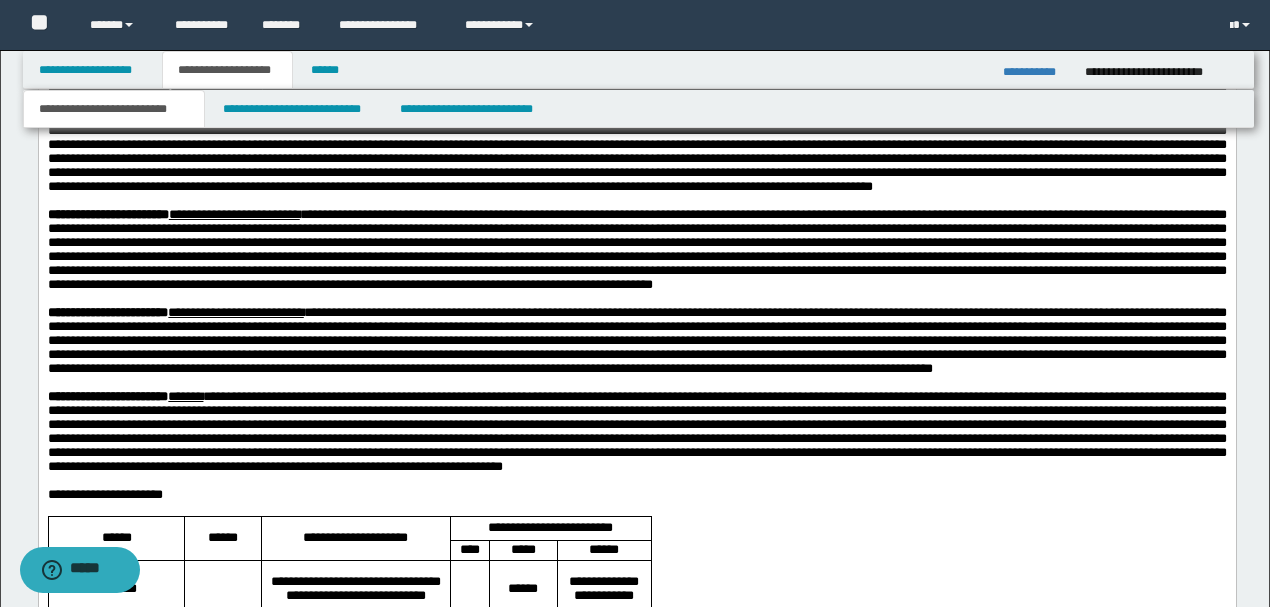 drag, startPoint x: 1204, startPoint y: 311, endPoint x: 1292, endPoint y: -485, distance: 800.84955 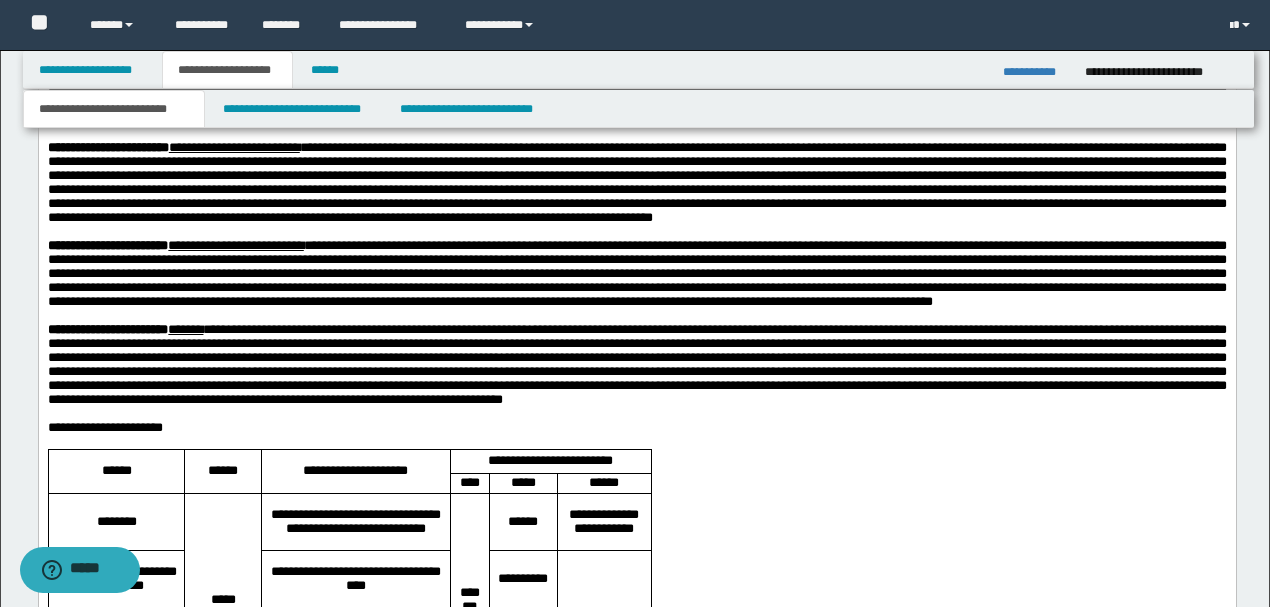 scroll, scrollTop: 1533, scrollLeft: 0, axis: vertical 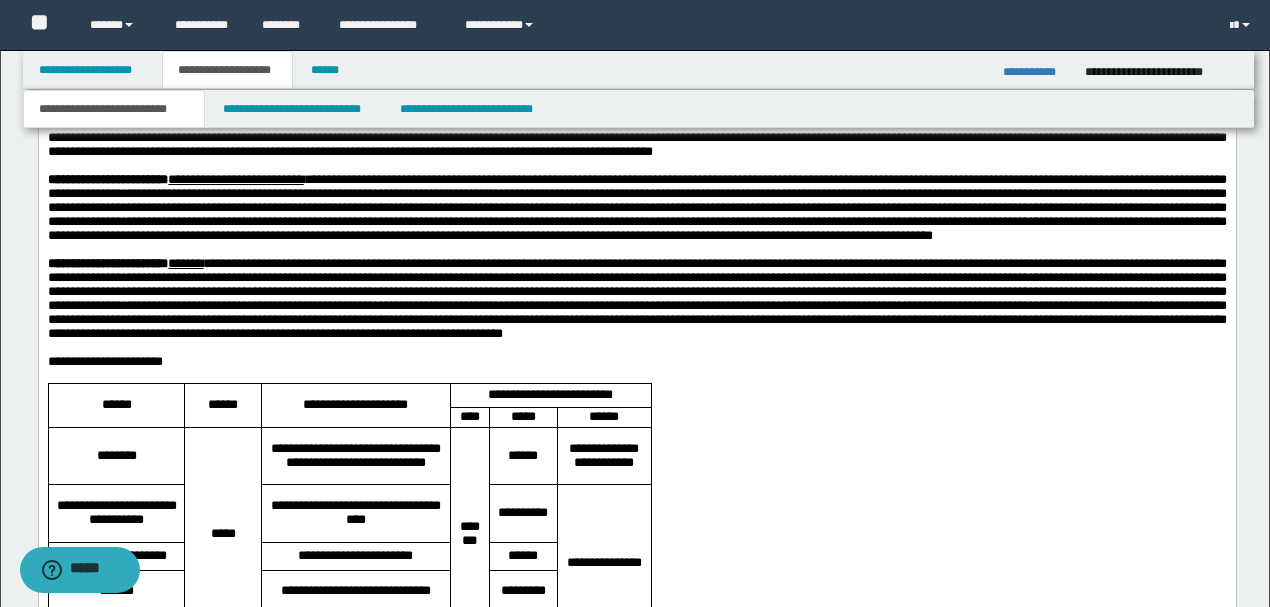 drag, startPoint x: 933, startPoint y: 257, endPoint x: 1089, endPoint y: 258, distance: 156.0032 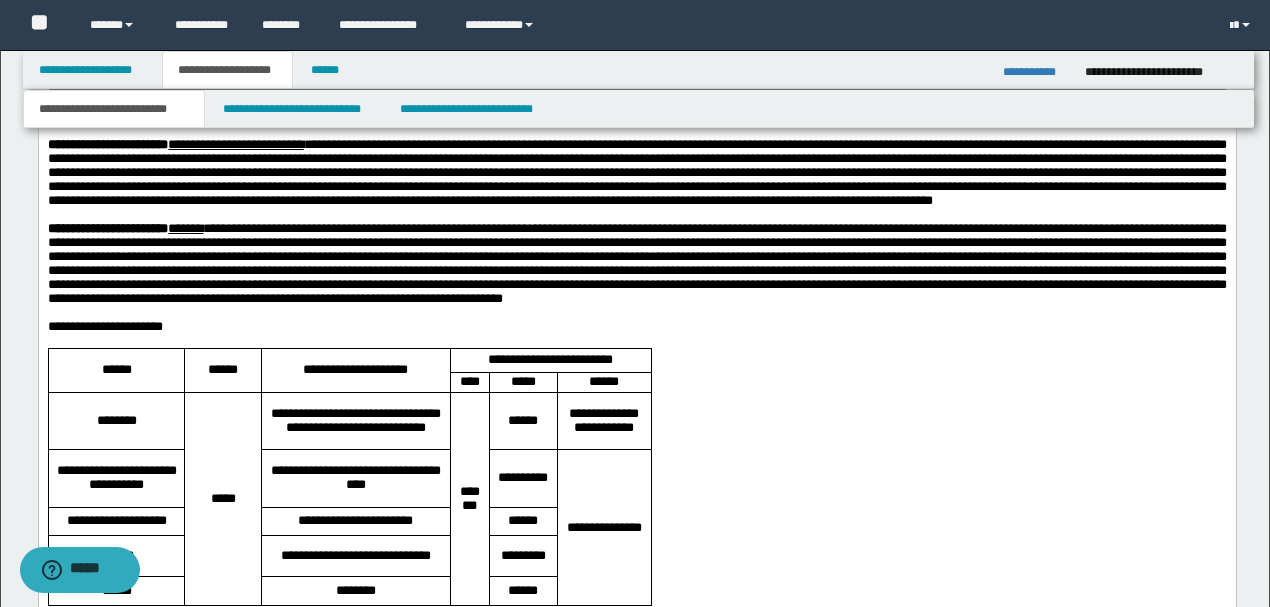 scroll, scrollTop: 1600, scrollLeft: 0, axis: vertical 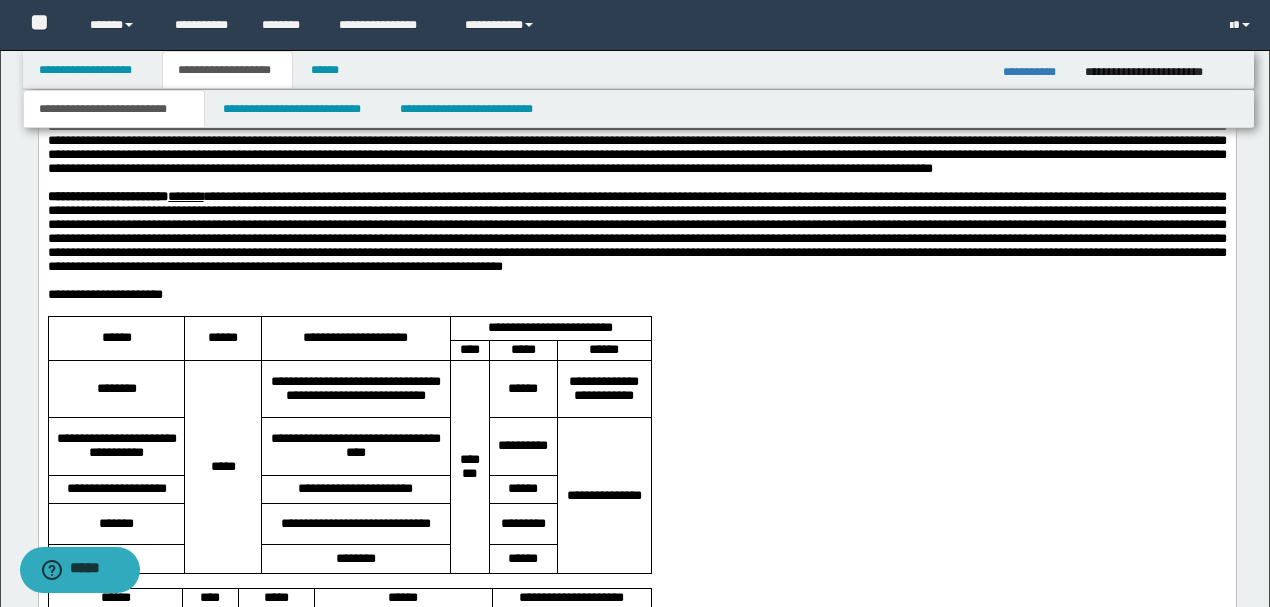 click on "**********" at bounding box center [636, -62] 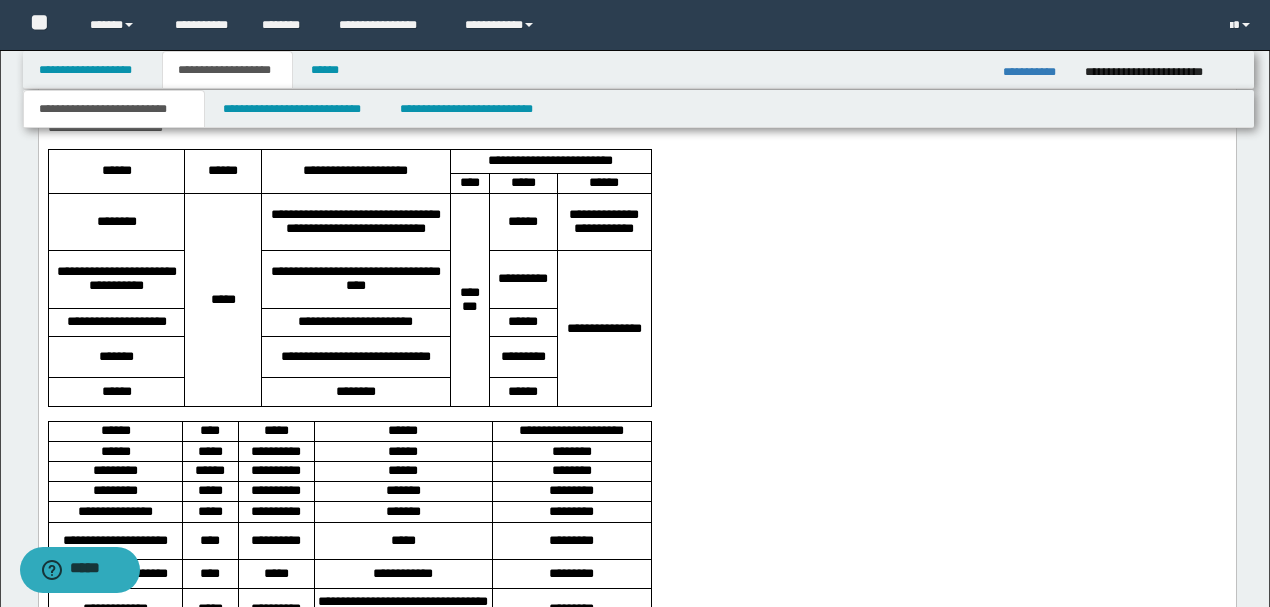 scroll, scrollTop: 1800, scrollLeft: 0, axis: vertical 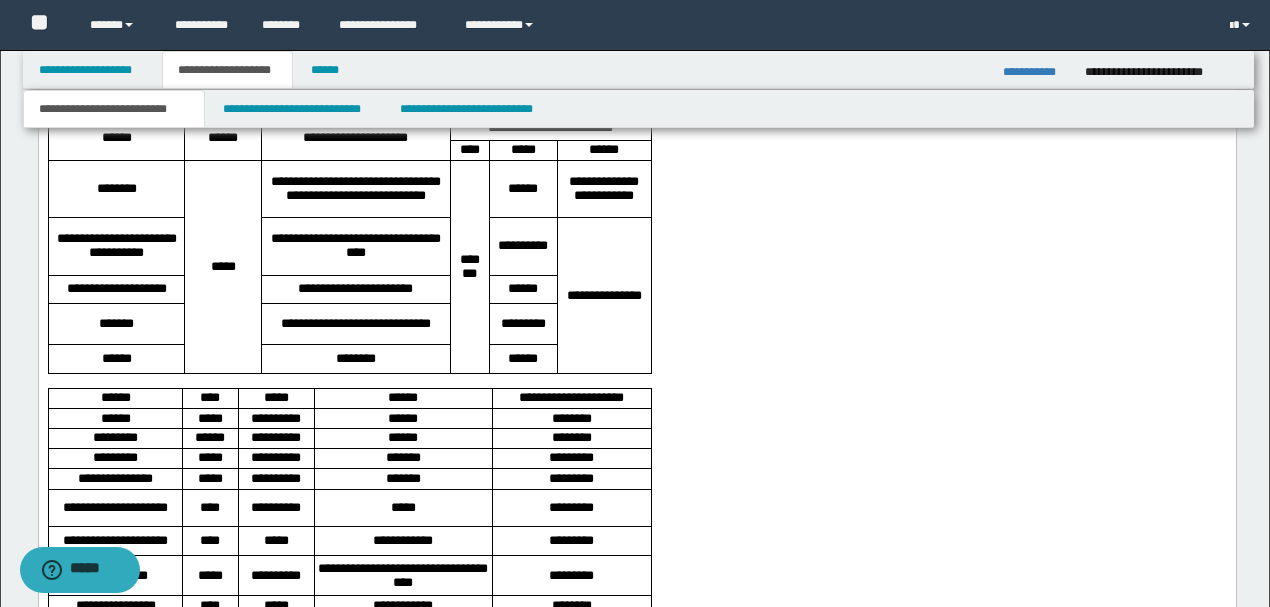 drag, startPoint x: 405, startPoint y: 173, endPoint x: 512, endPoint y: 174, distance: 107.00467 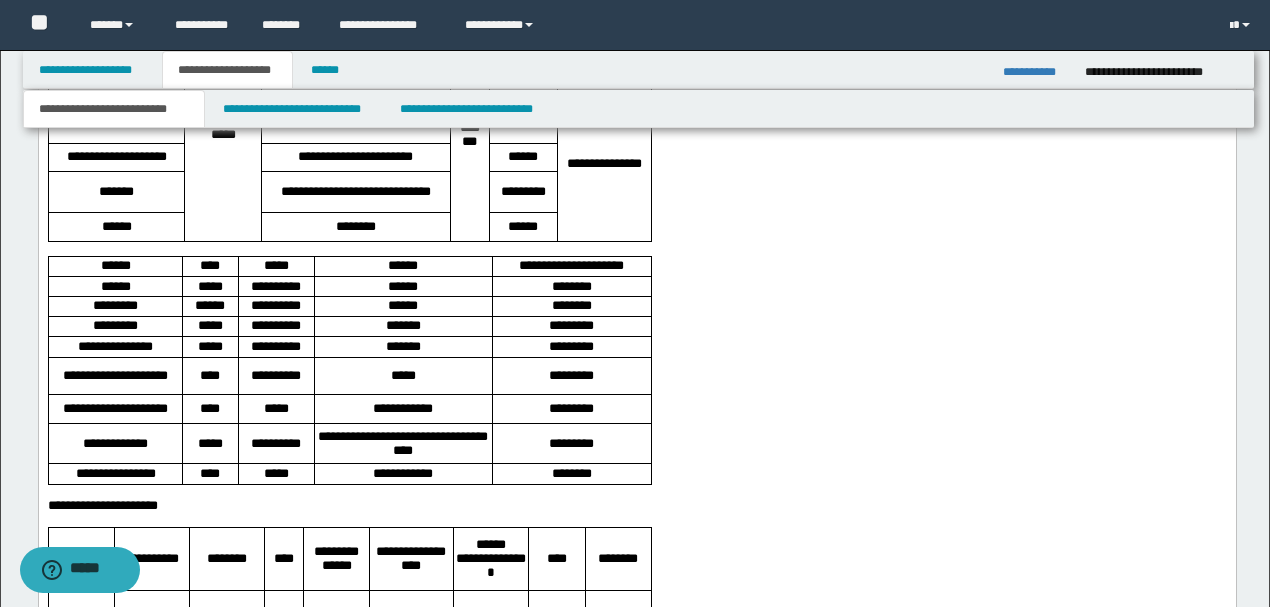 scroll, scrollTop: 1933, scrollLeft: 0, axis: vertical 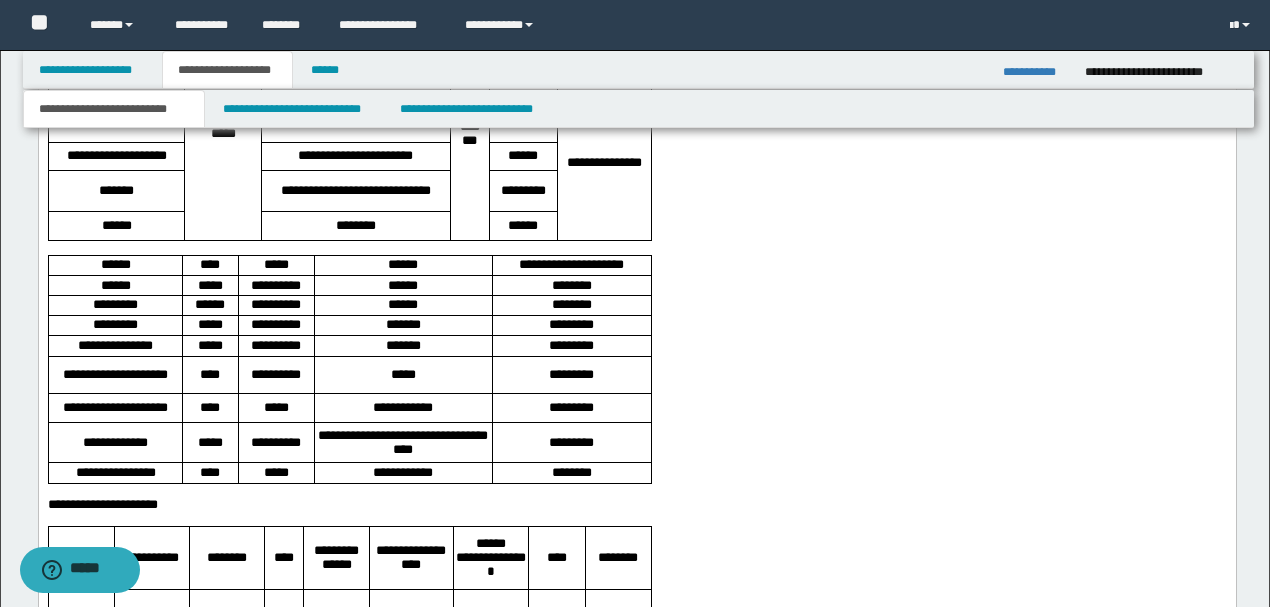 click on "**********" at bounding box center (636, -192) 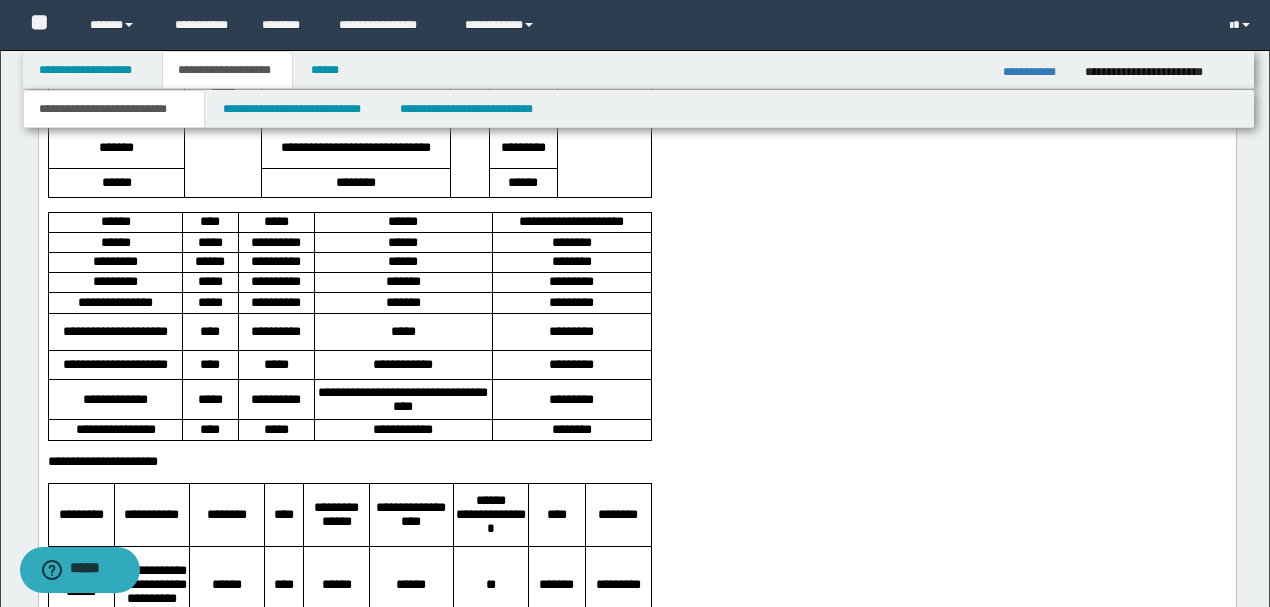 scroll, scrollTop: 2000, scrollLeft: 0, axis: vertical 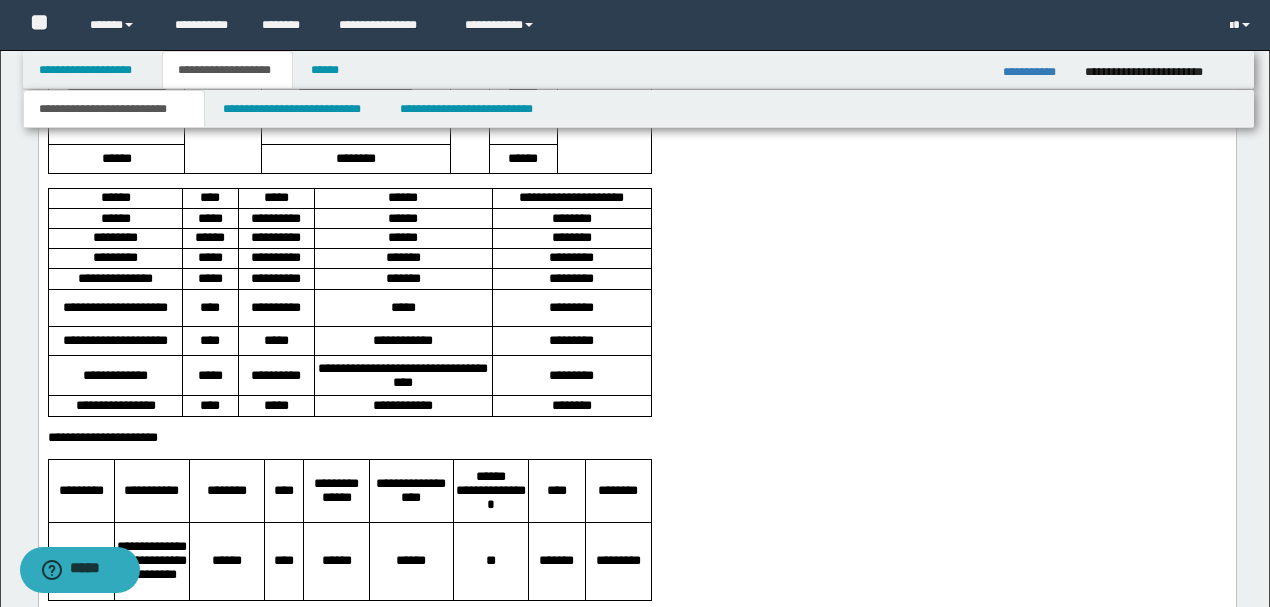 drag, startPoint x: 928, startPoint y: 222, endPoint x: 1024, endPoint y: 223, distance: 96.00521 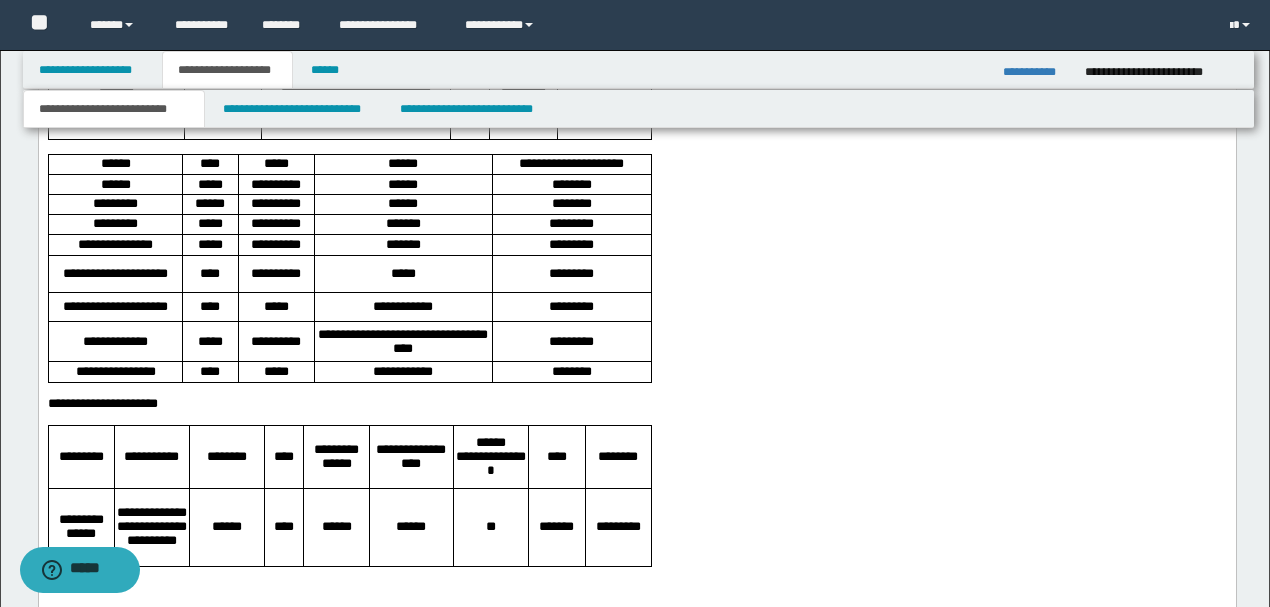 scroll, scrollTop: 2066, scrollLeft: 0, axis: vertical 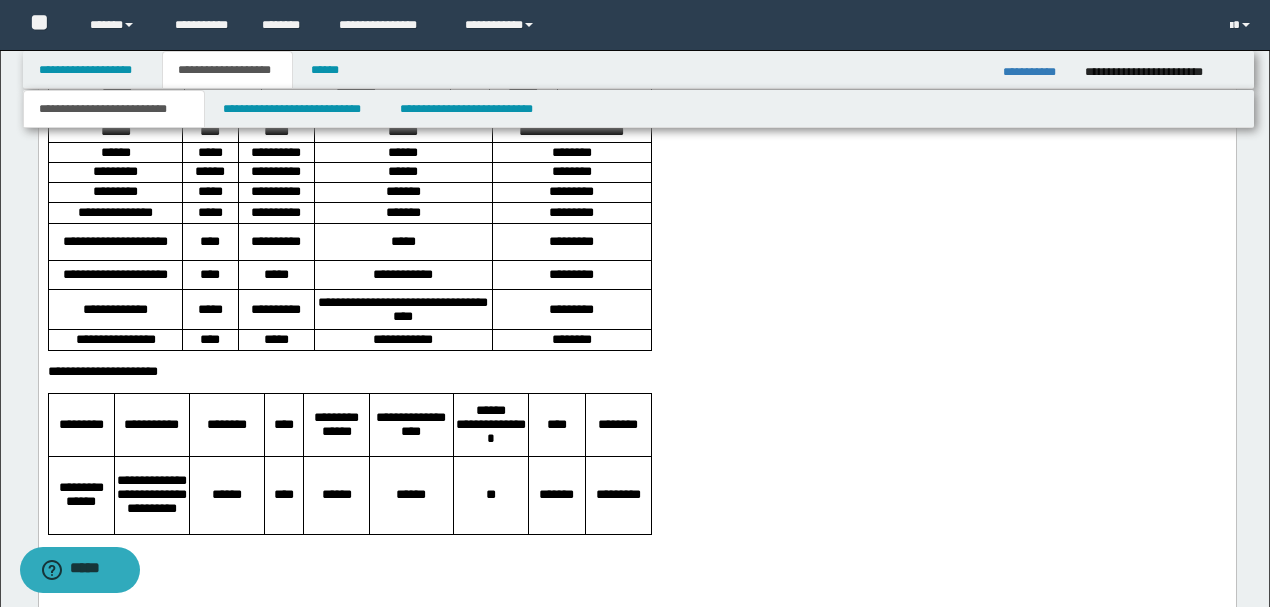click on "**********" at bounding box center (636, -170) 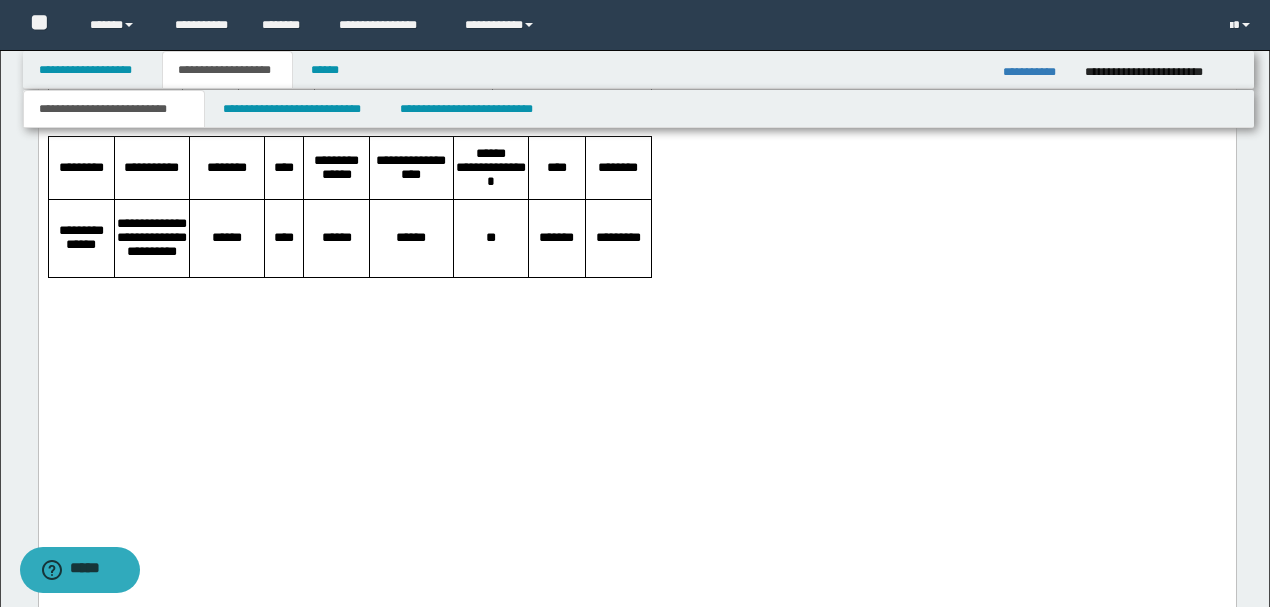 scroll, scrollTop: 2333, scrollLeft: 0, axis: vertical 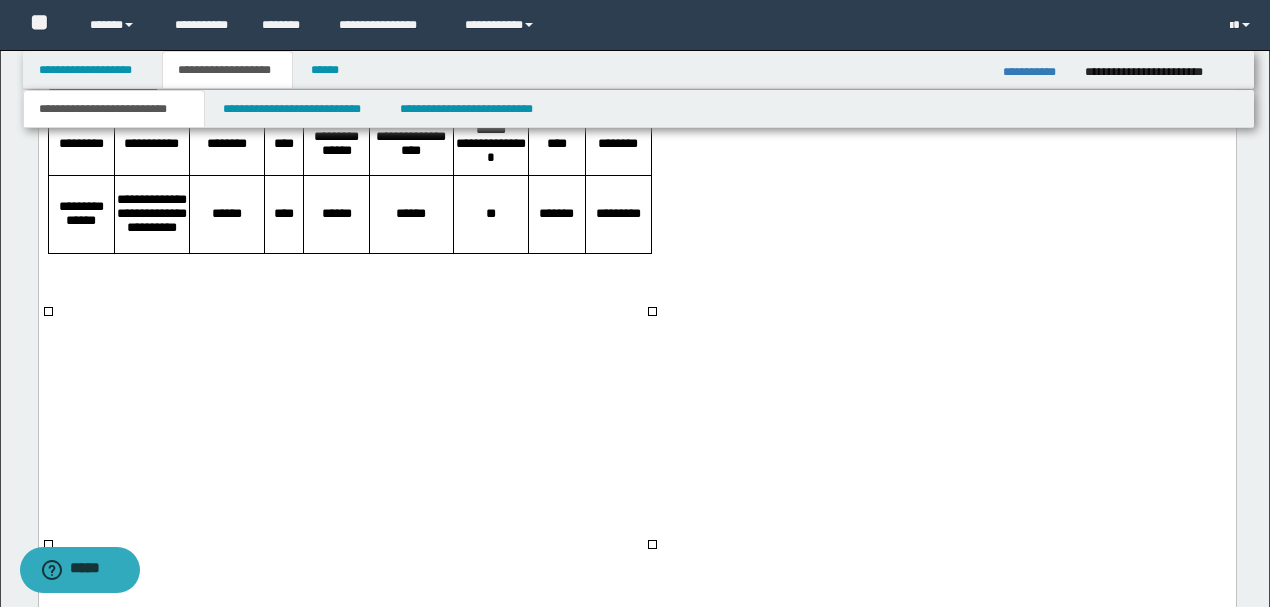 click on "****" at bounding box center (209, 59) 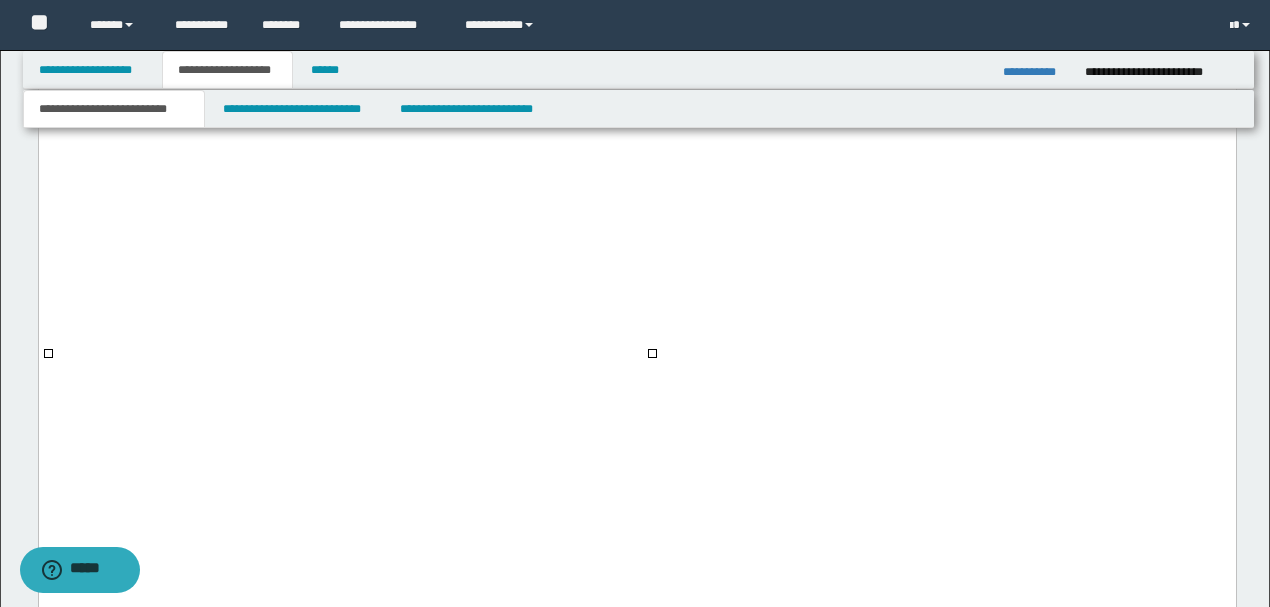 scroll, scrollTop: 2533, scrollLeft: 0, axis: vertical 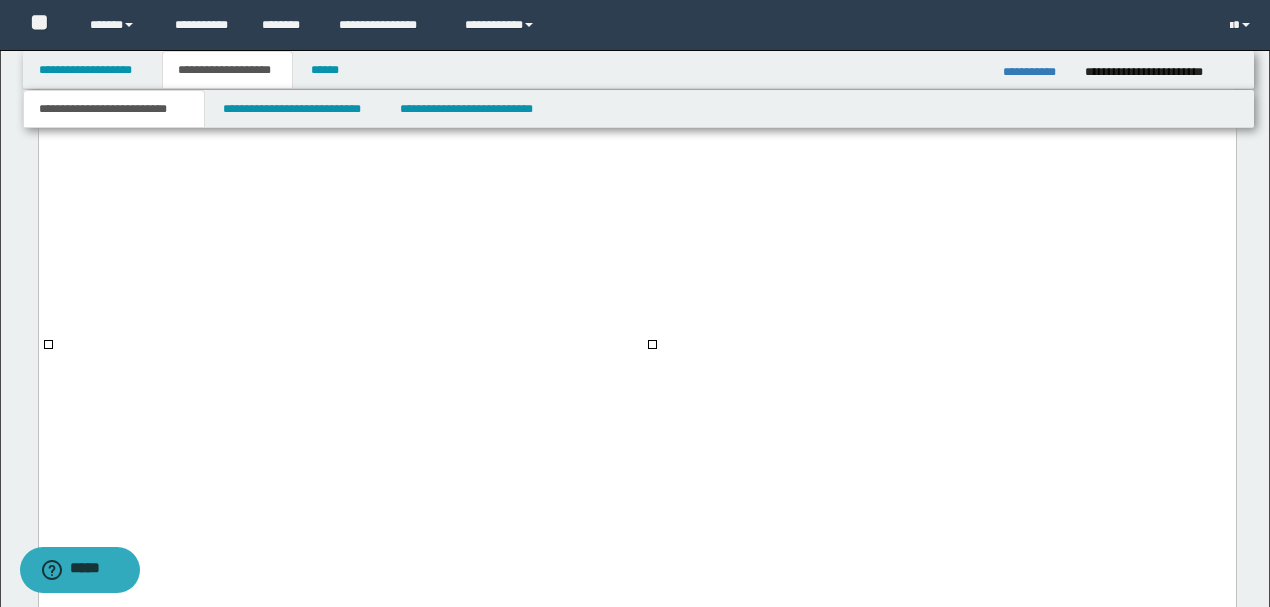 click on "**********" at bounding box center (636, -108) 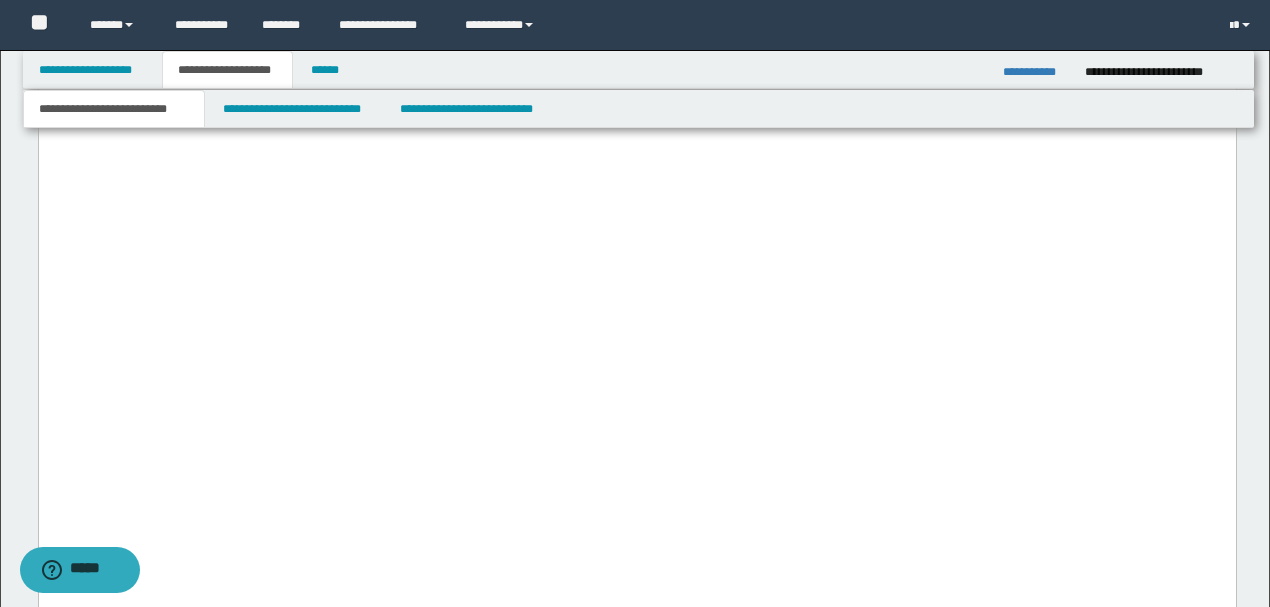 scroll, scrollTop: 2600, scrollLeft: 0, axis: vertical 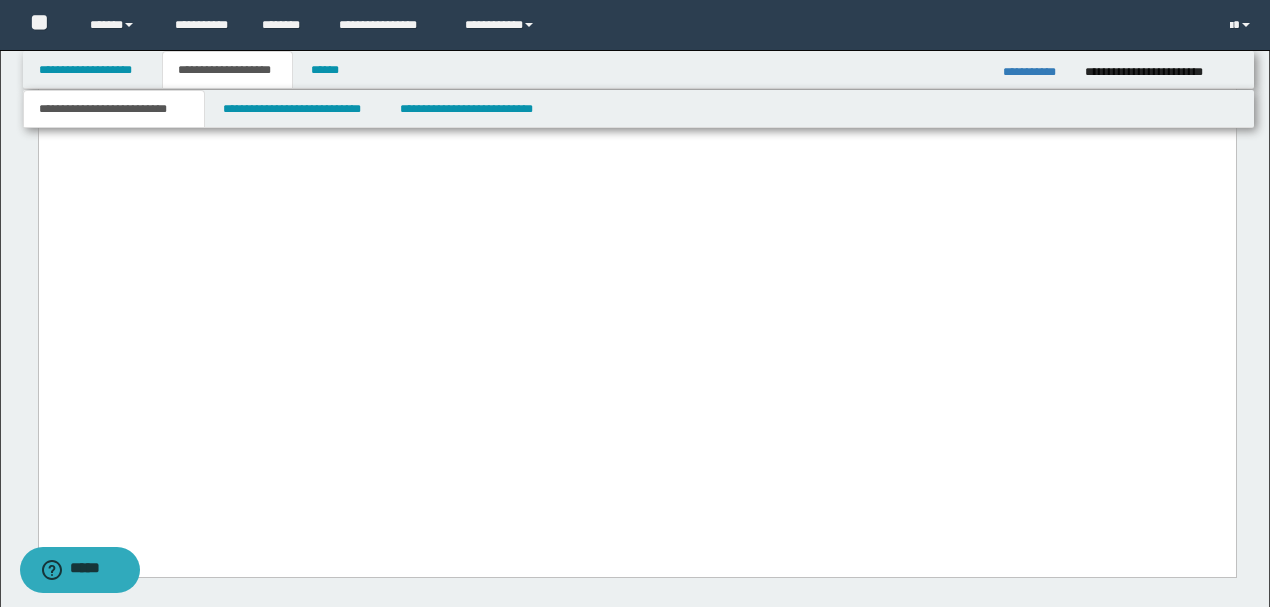 click on "**********" at bounding box center [636, -981] 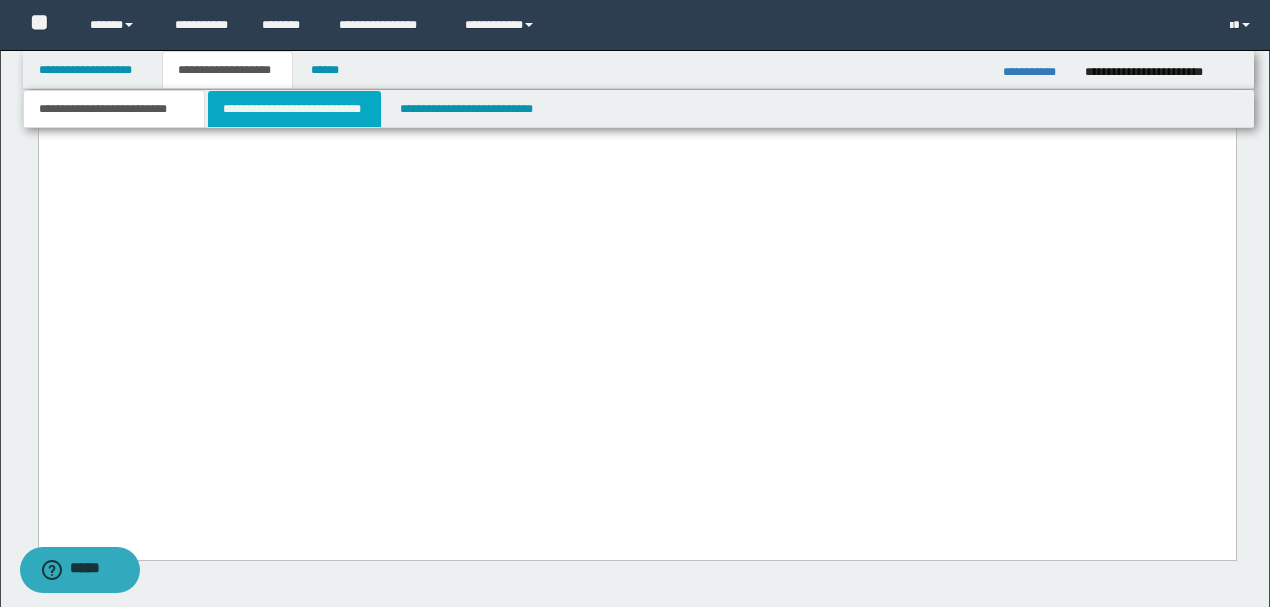 click on "**********" at bounding box center (294, 109) 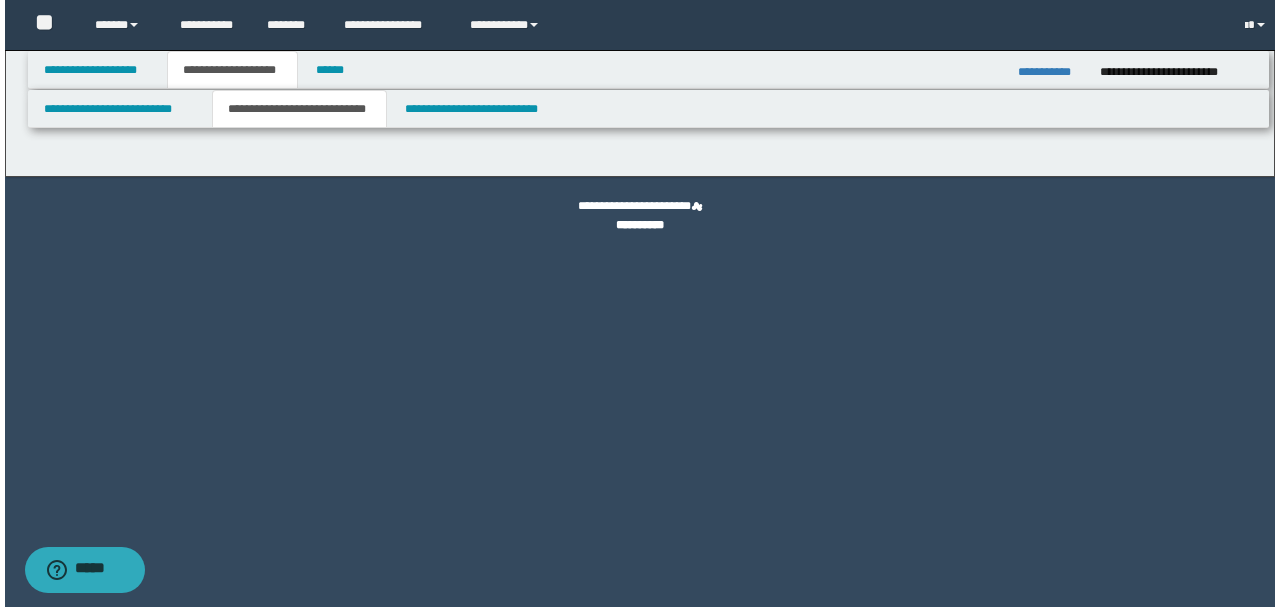 scroll, scrollTop: 0, scrollLeft: 0, axis: both 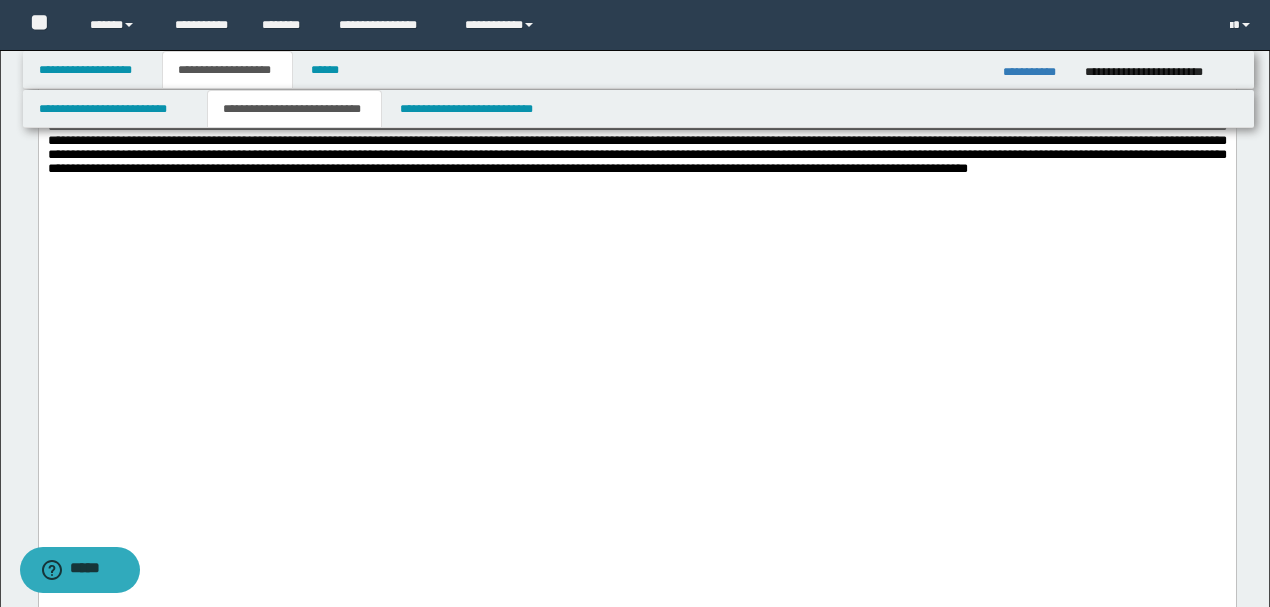 click at bounding box center [636, 91] 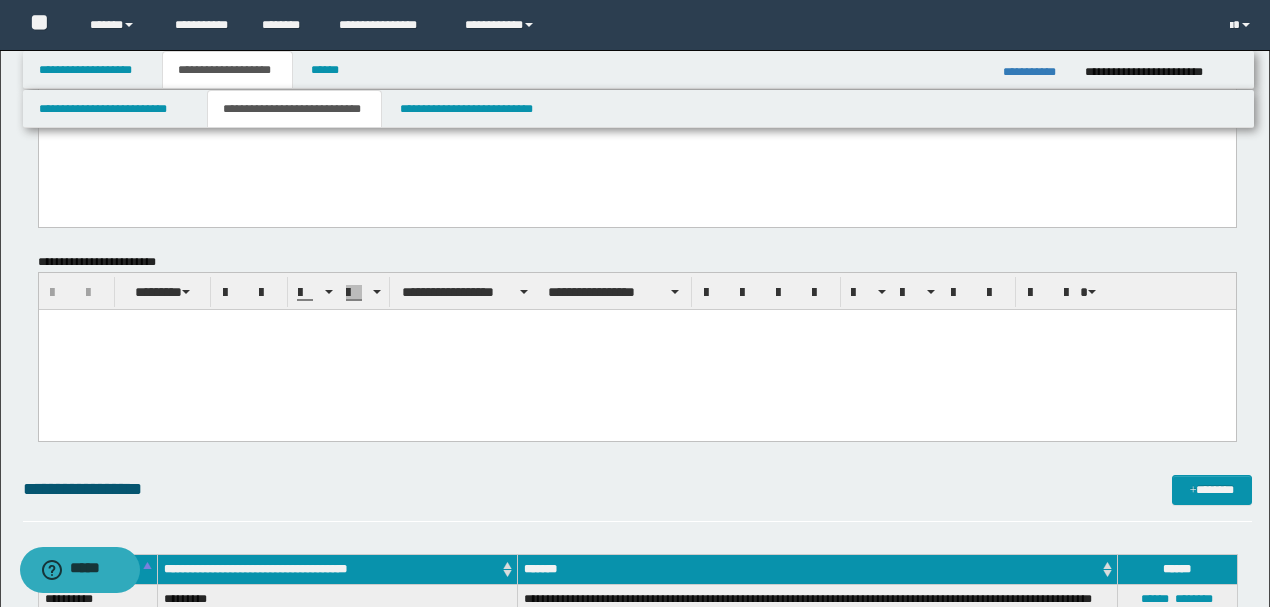 scroll, scrollTop: 1466, scrollLeft: 0, axis: vertical 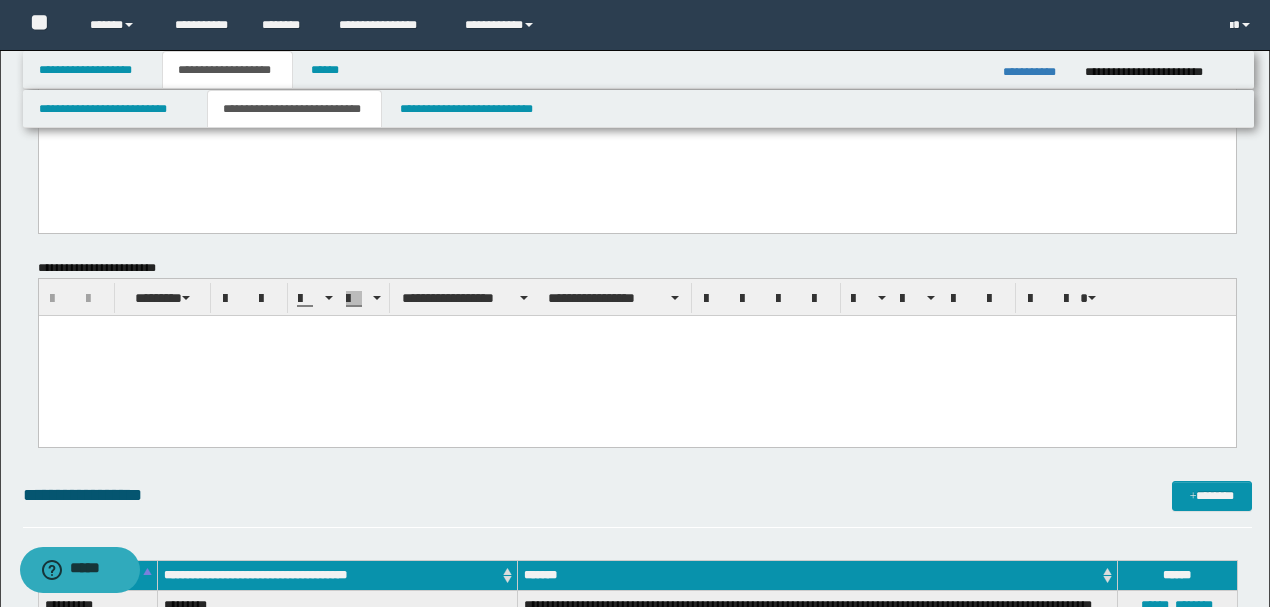 click at bounding box center [636, 356] 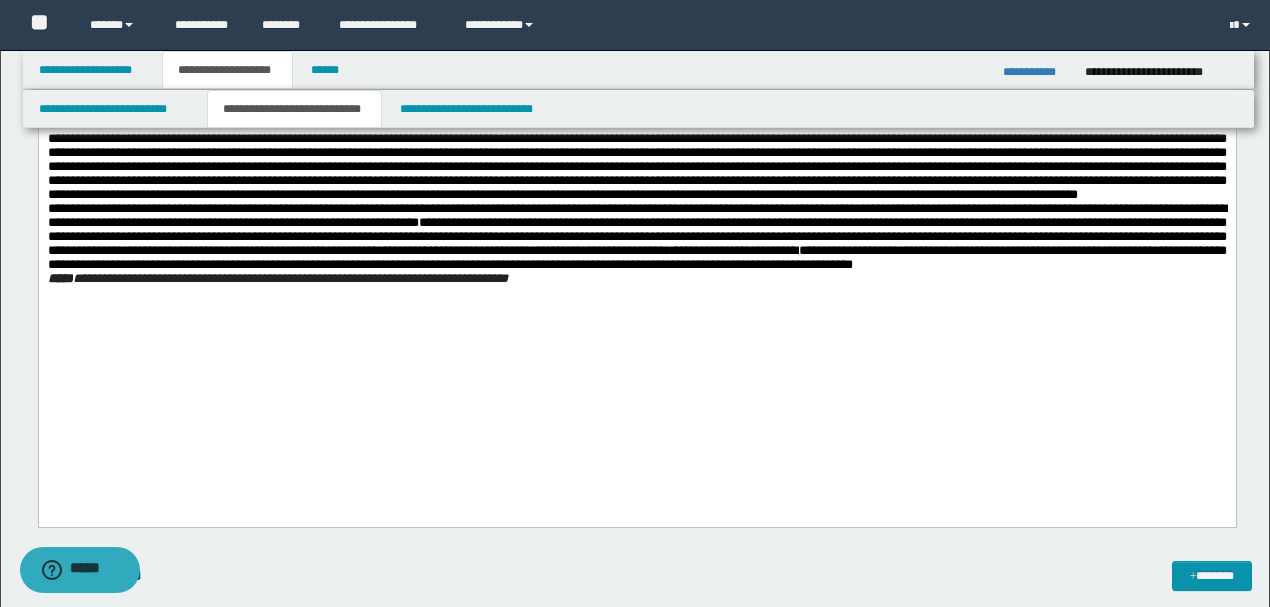 scroll, scrollTop: 1866, scrollLeft: 0, axis: vertical 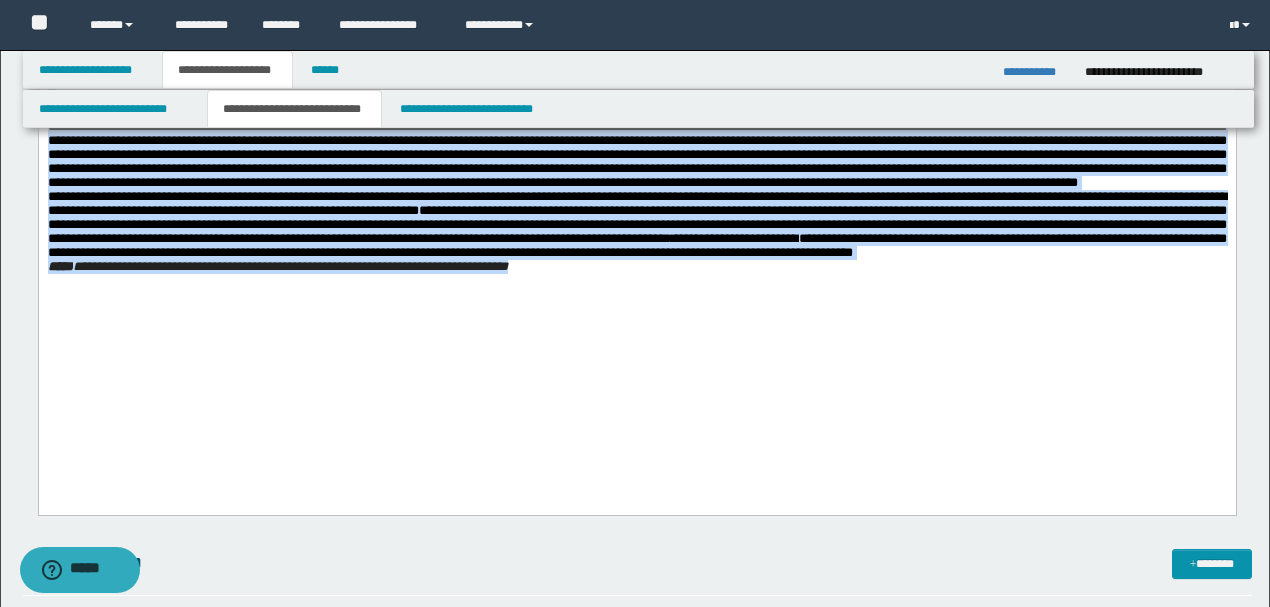 drag, startPoint x: 46, startPoint y: -69, endPoint x: 900, endPoint y: 458, distance: 1003.5163 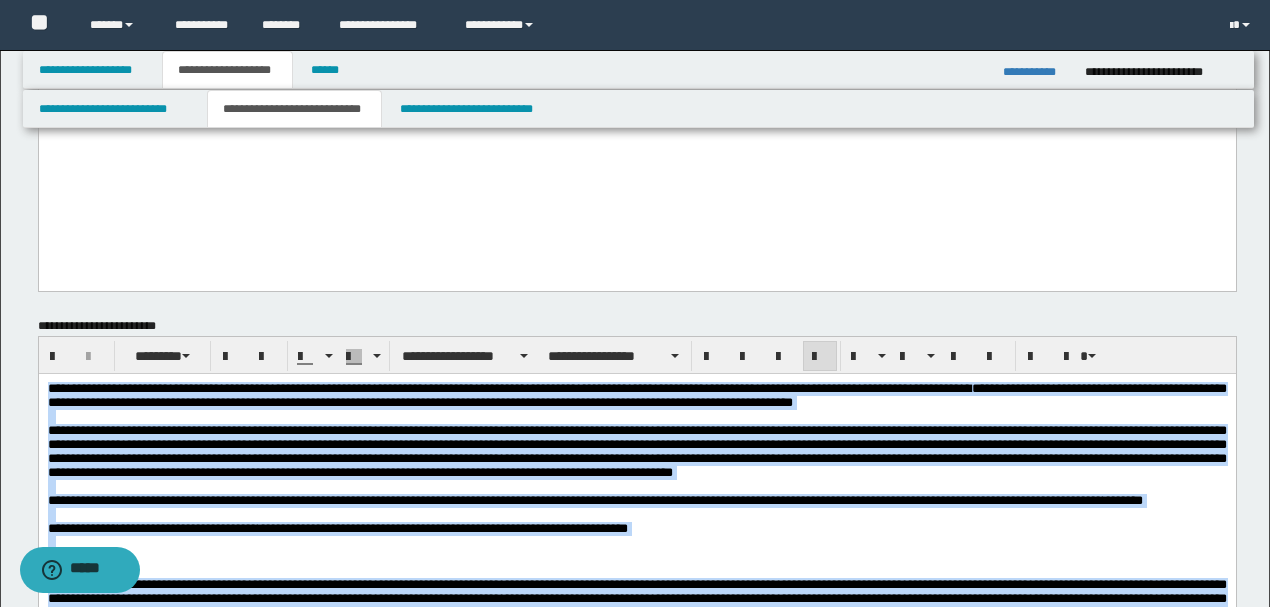 scroll, scrollTop: 1400, scrollLeft: 0, axis: vertical 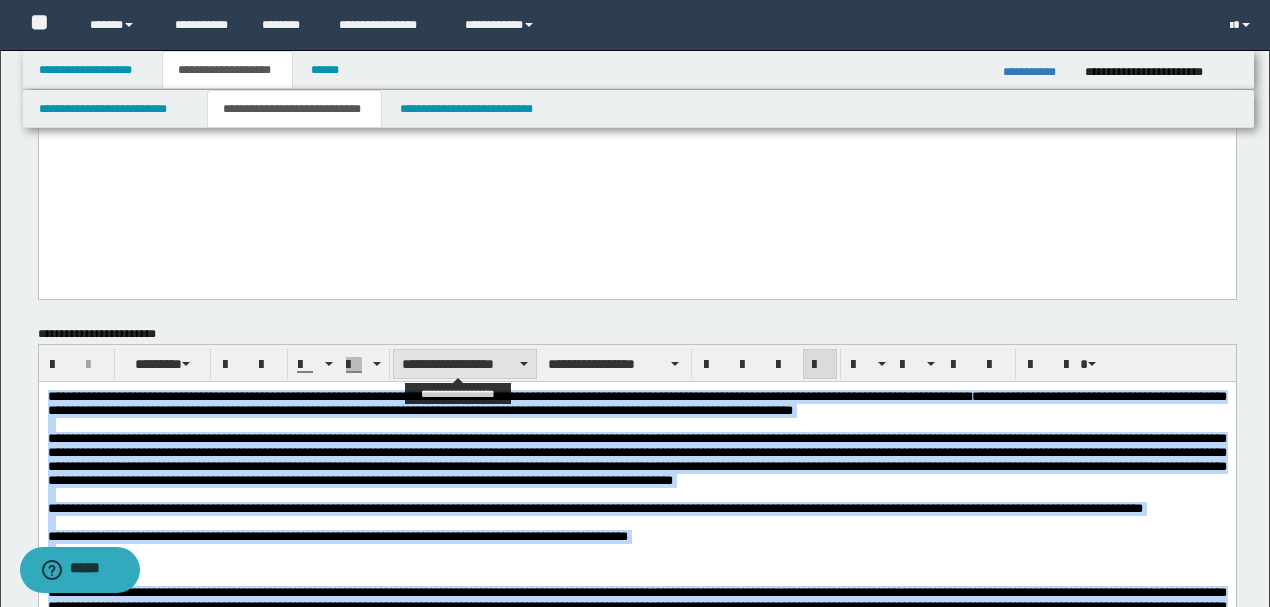click on "**********" at bounding box center [465, 364] 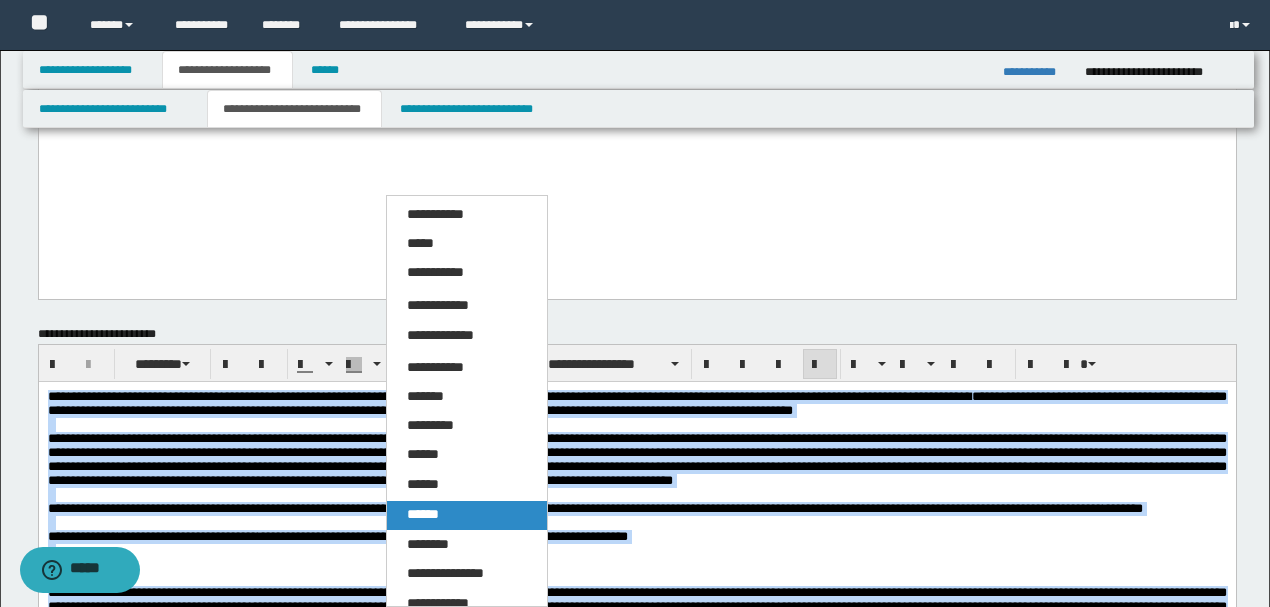 click on "******" at bounding box center (423, 514) 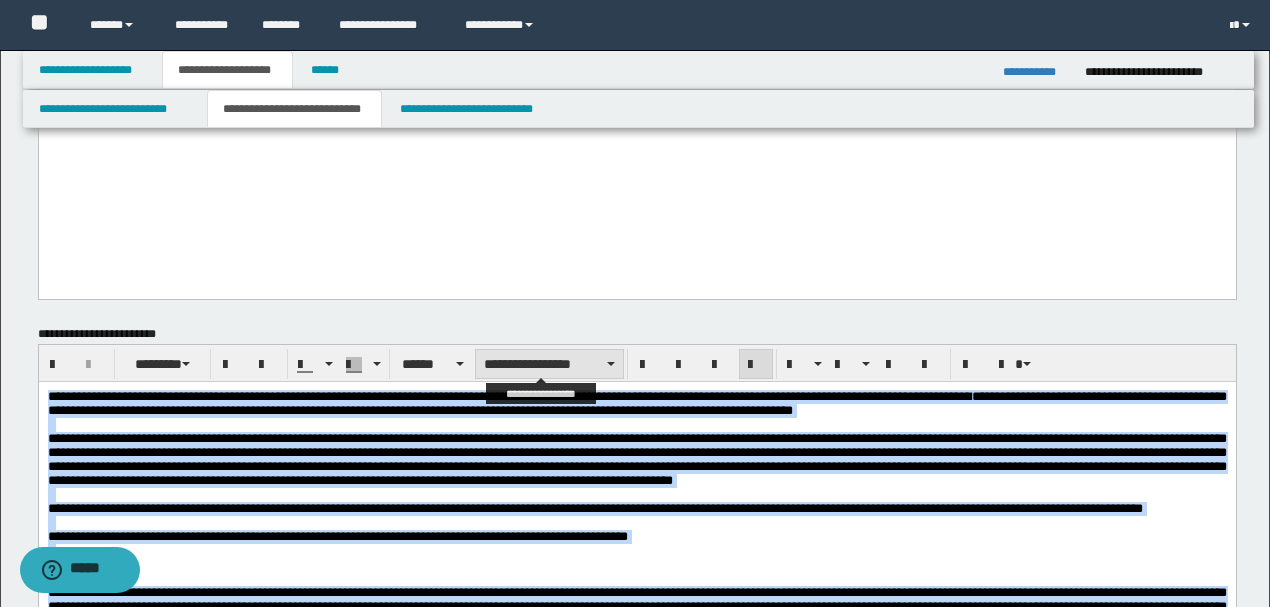 click on "**********" at bounding box center [549, 364] 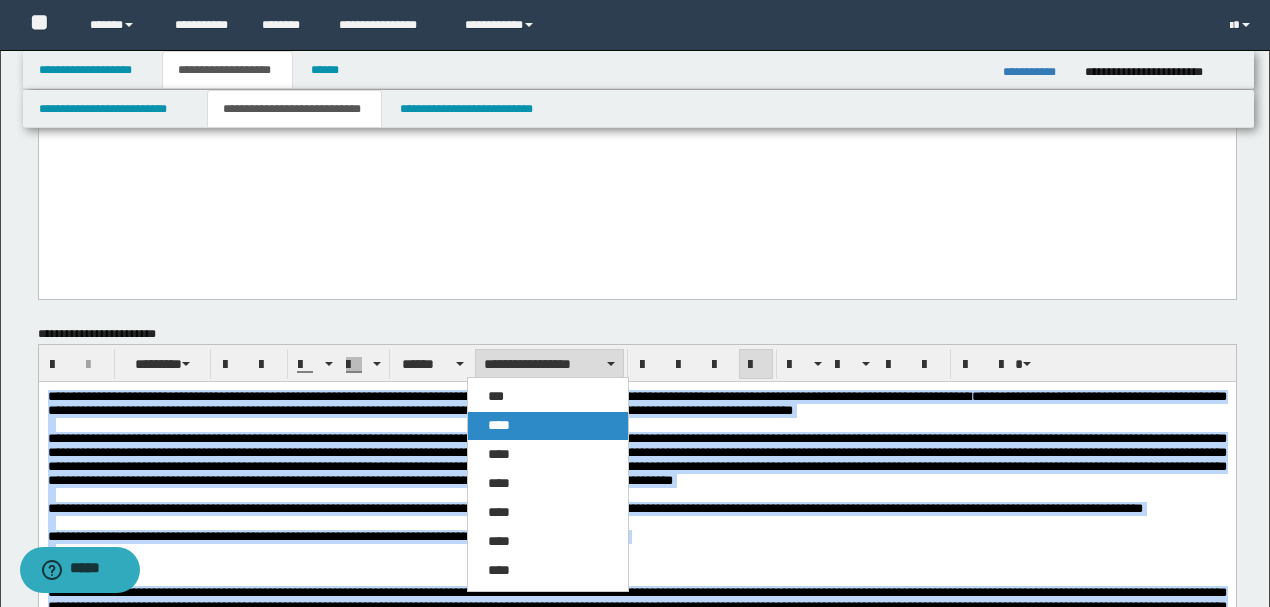 click on "****" at bounding box center (547, 426) 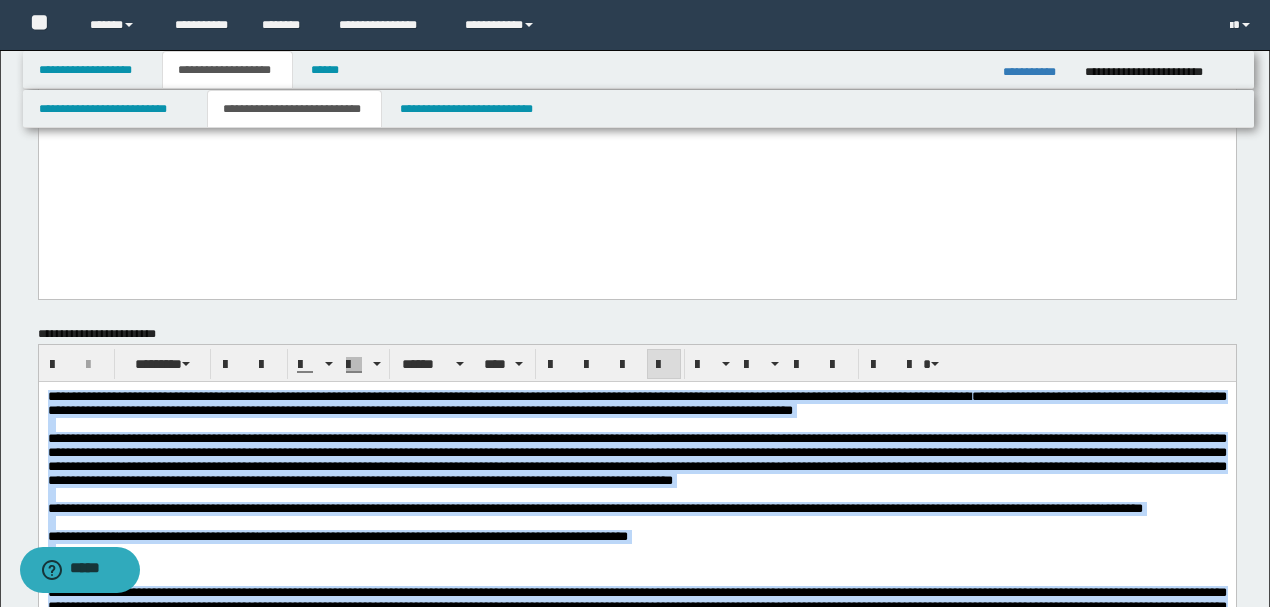 click on "**********" at bounding box center (636, 459) 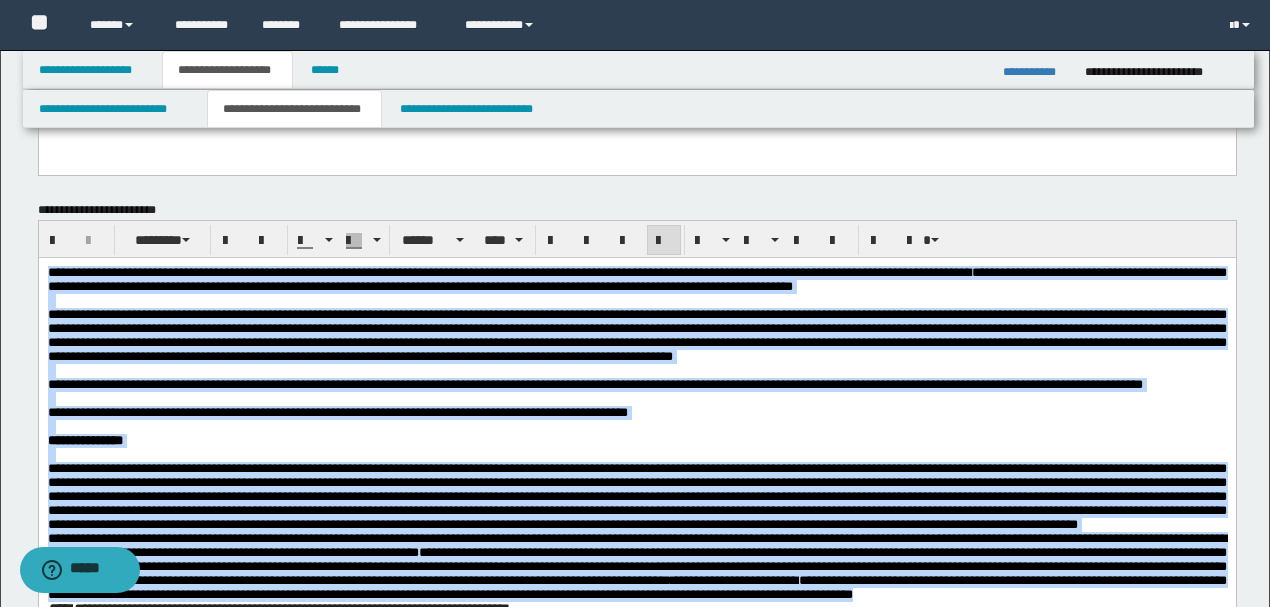 scroll, scrollTop: 1533, scrollLeft: 0, axis: vertical 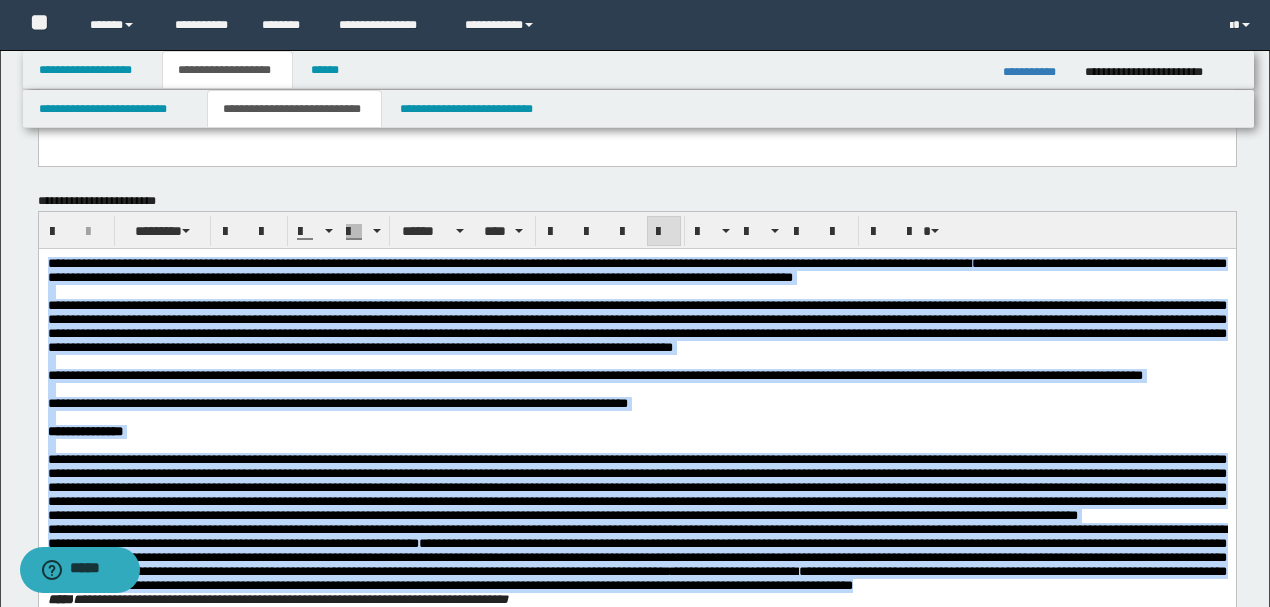 click at bounding box center [636, 390] 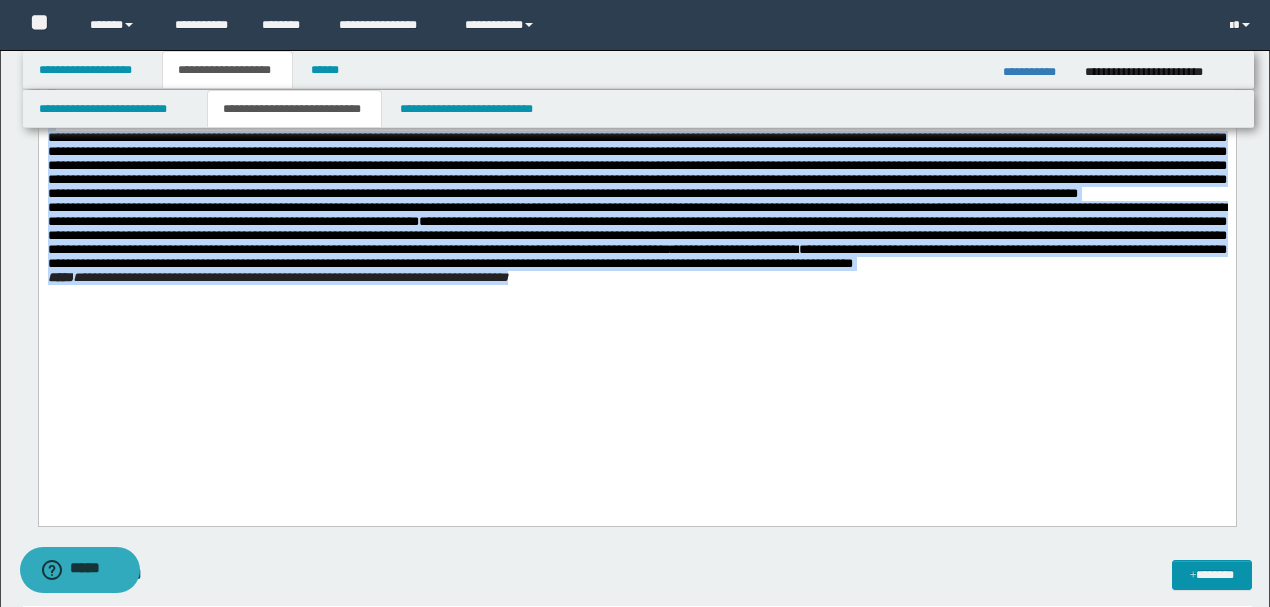 scroll, scrollTop: 1857, scrollLeft: 0, axis: vertical 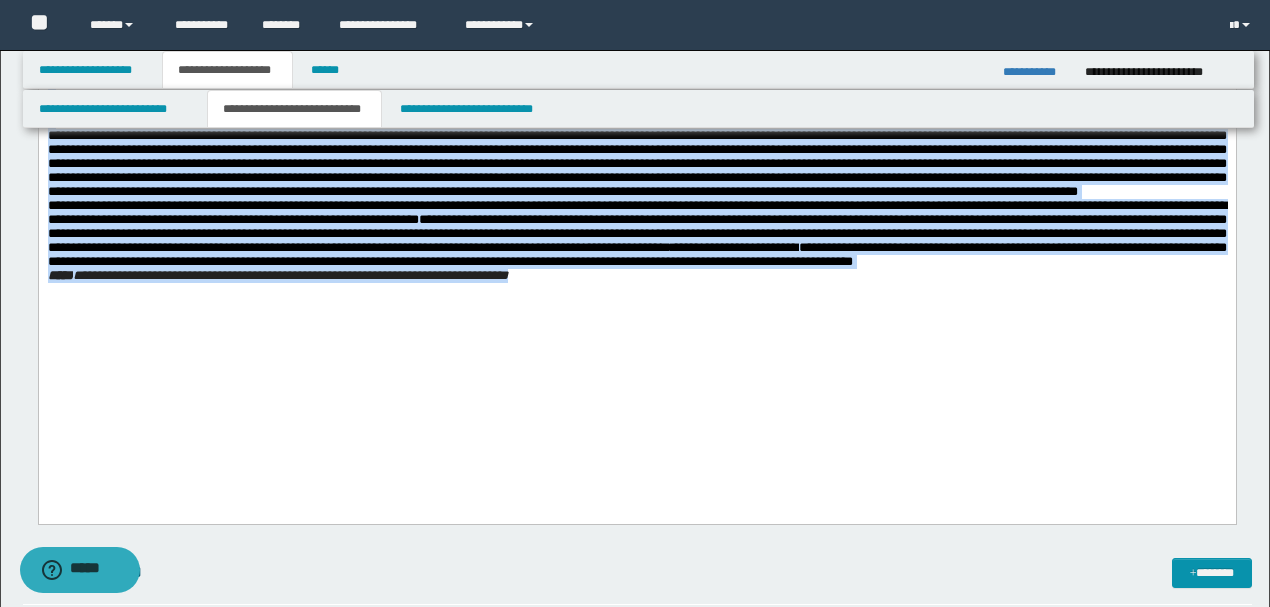 drag, startPoint x: 283, startPoint y: 108, endPoint x: 880, endPoint y: 578, distance: 759.80853 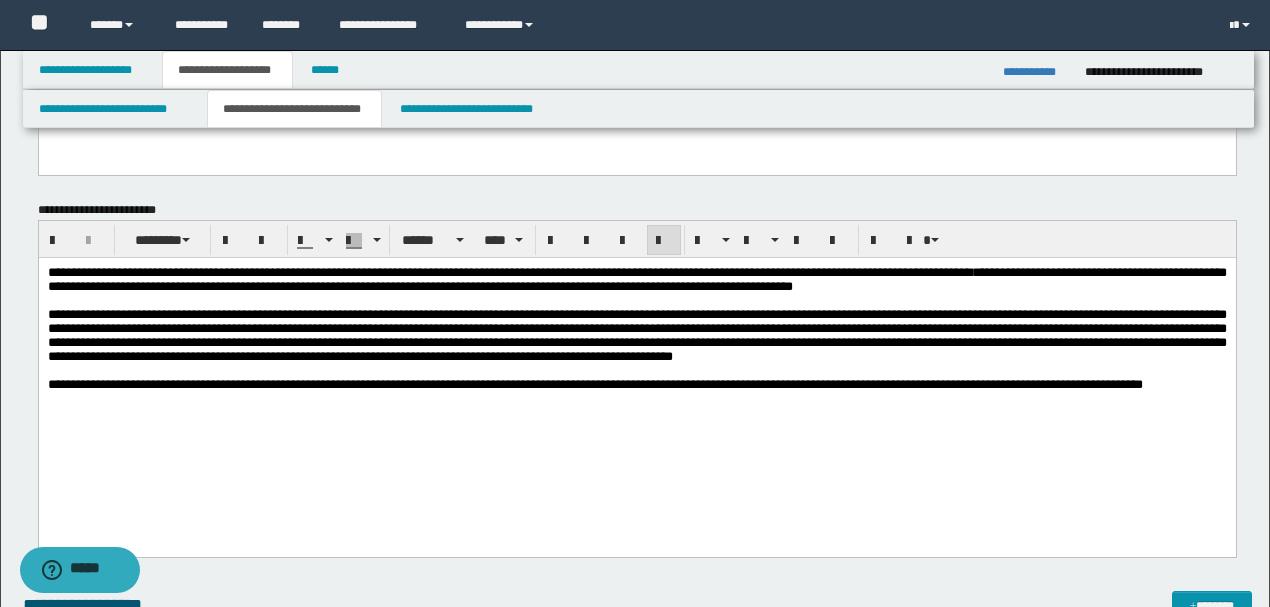 scroll, scrollTop: 1524, scrollLeft: 0, axis: vertical 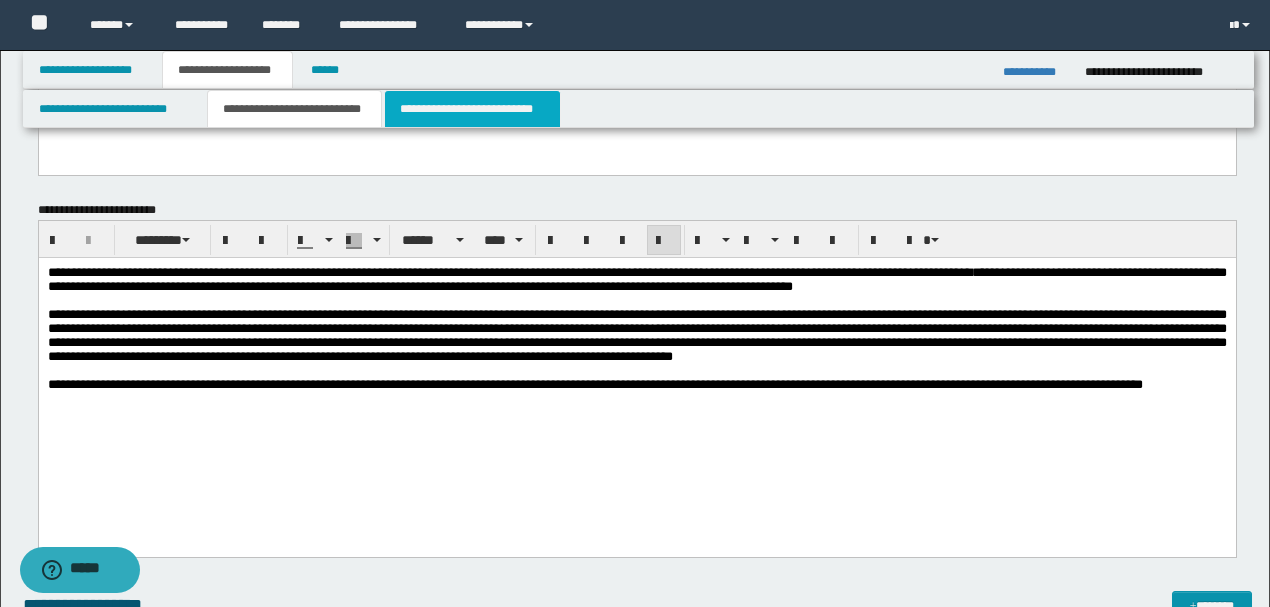 click on "**********" at bounding box center [472, 109] 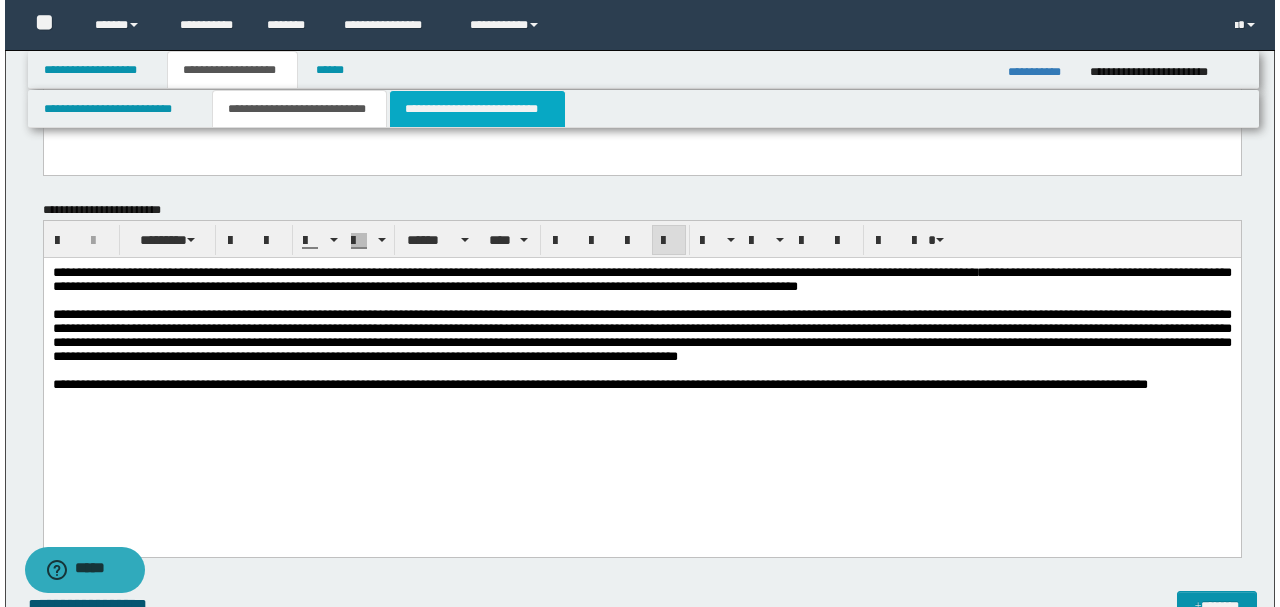 scroll, scrollTop: 0, scrollLeft: 0, axis: both 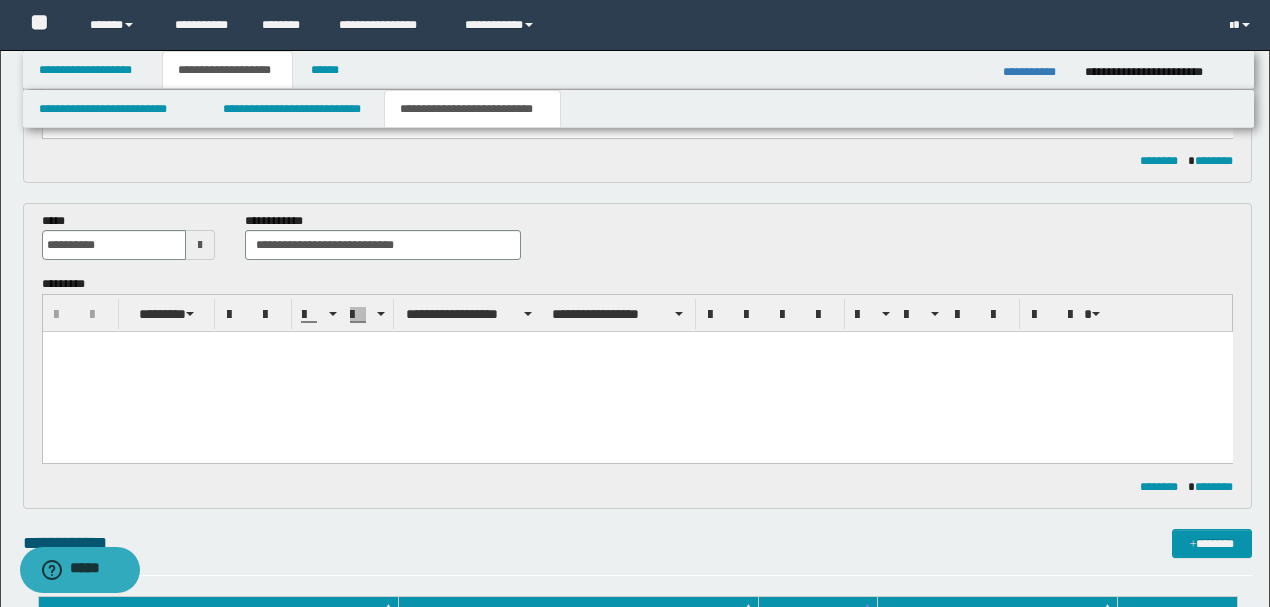 click at bounding box center (637, 372) 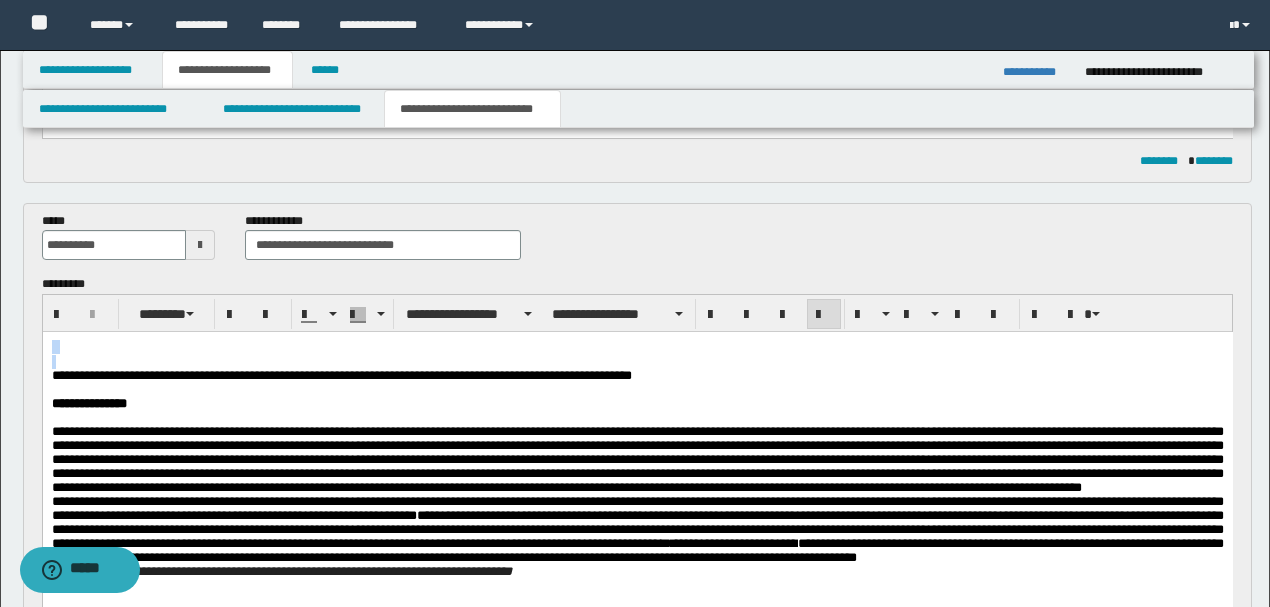 drag, startPoint x: 51, startPoint y: 377, endPoint x: 78, endPoint y: 669, distance: 293.24564 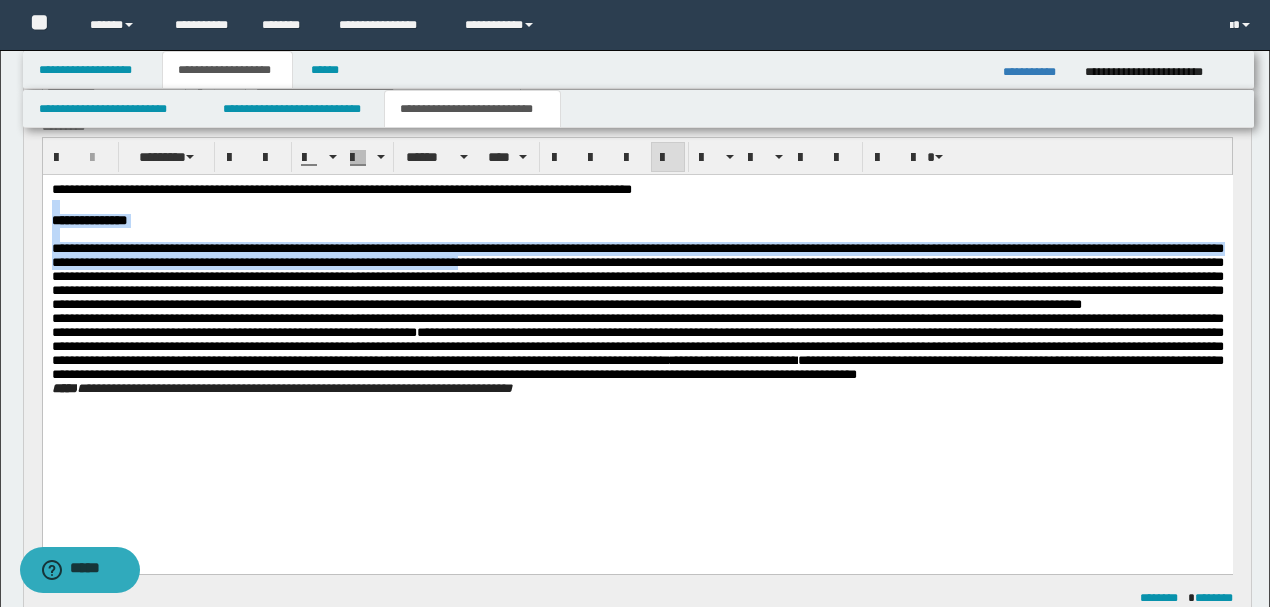 scroll, scrollTop: 666, scrollLeft: 0, axis: vertical 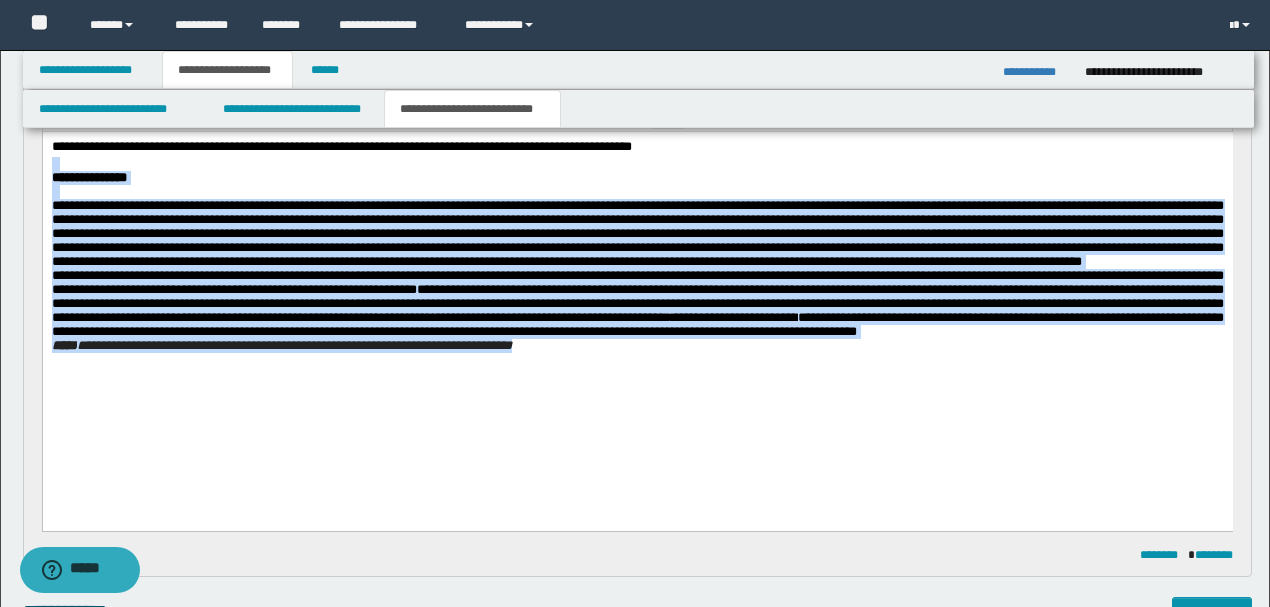 drag, startPoint x: 757, startPoint y: 149, endPoint x: 806, endPoint y: 444, distance: 299.0418 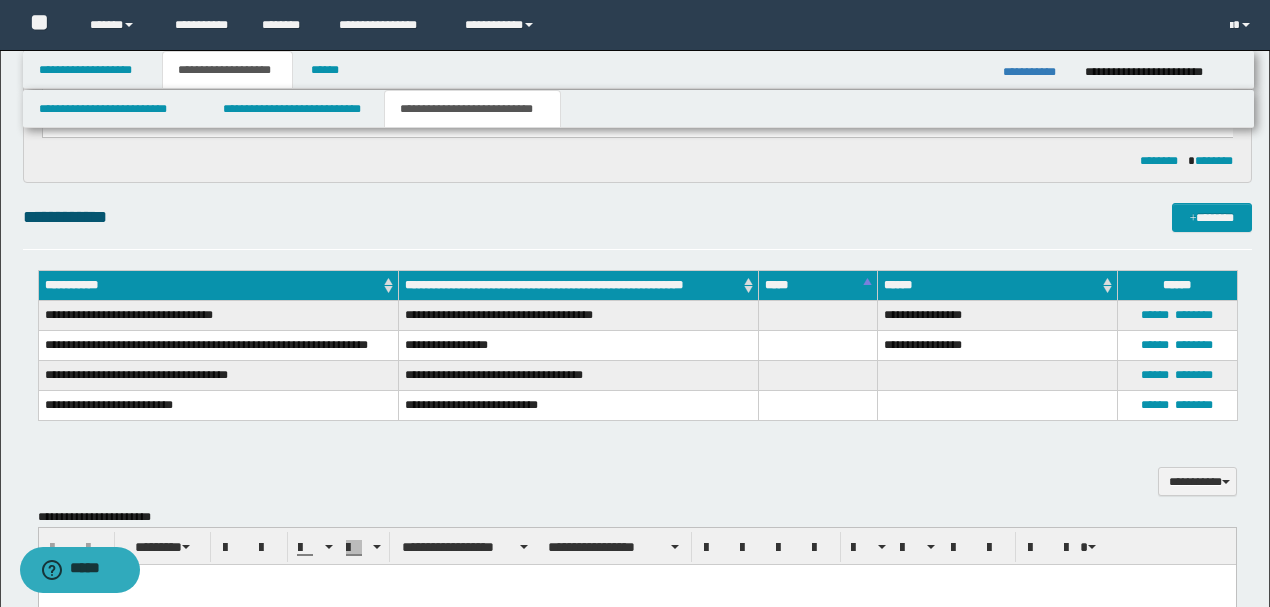 scroll, scrollTop: 800, scrollLeft: 0, axis: vertical 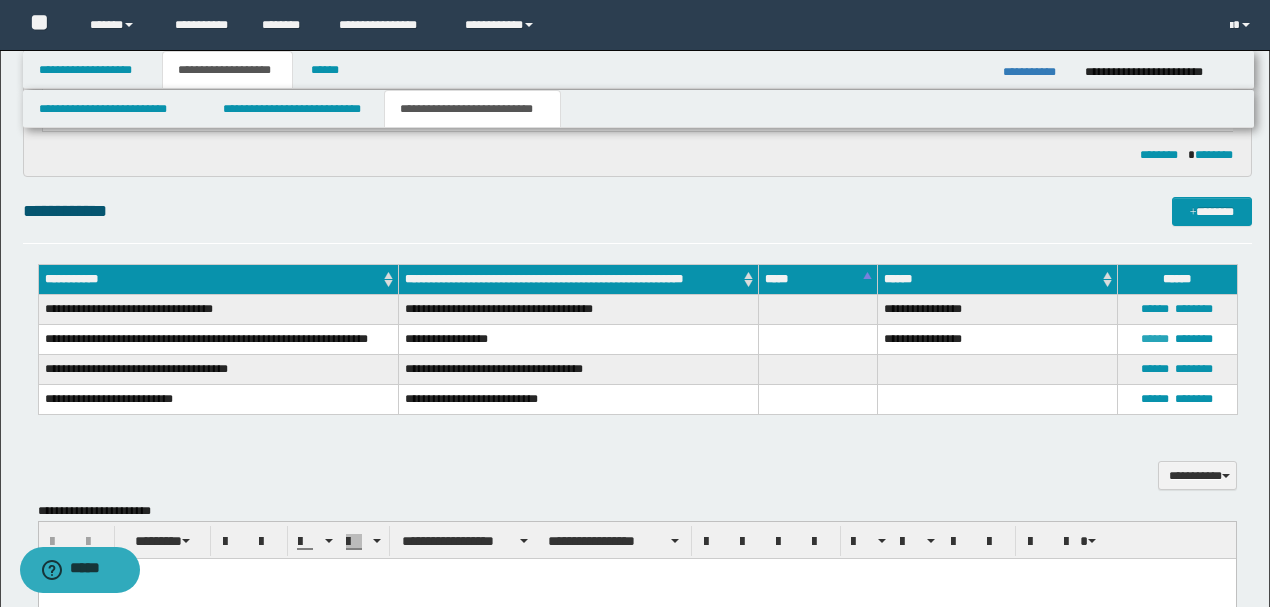 click on "******" at bounding box center (1155, 339) 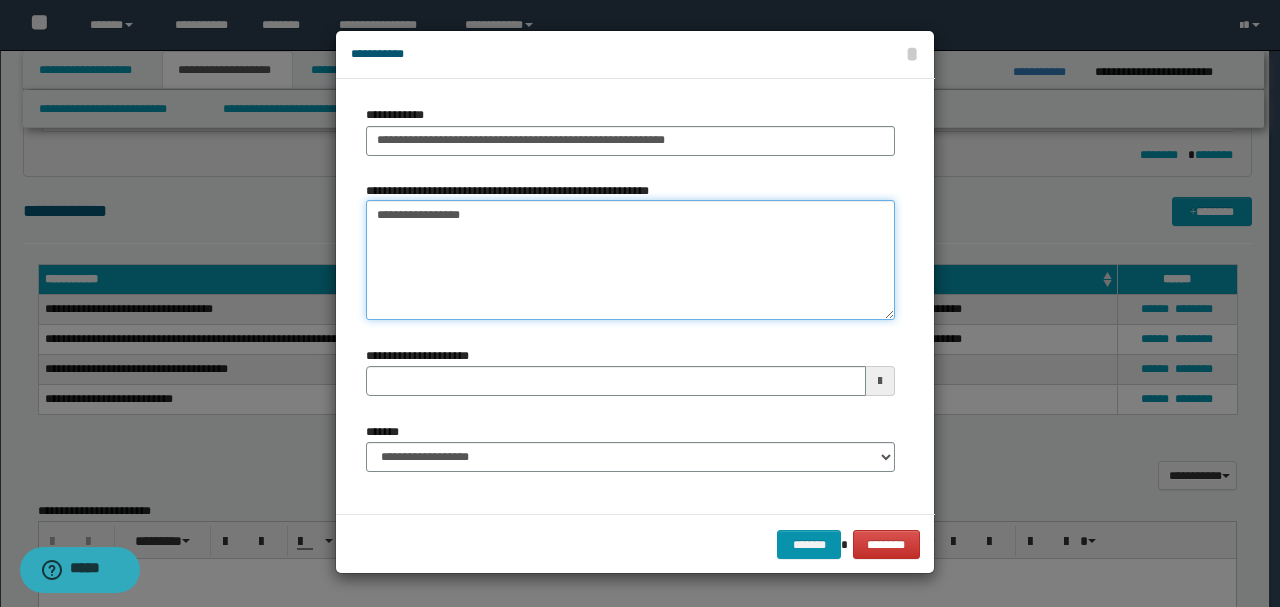 drag, startPoint x: 432, startPoint y: 214, endPoint x: 272, endPoint y: 222, distance: 160.19987 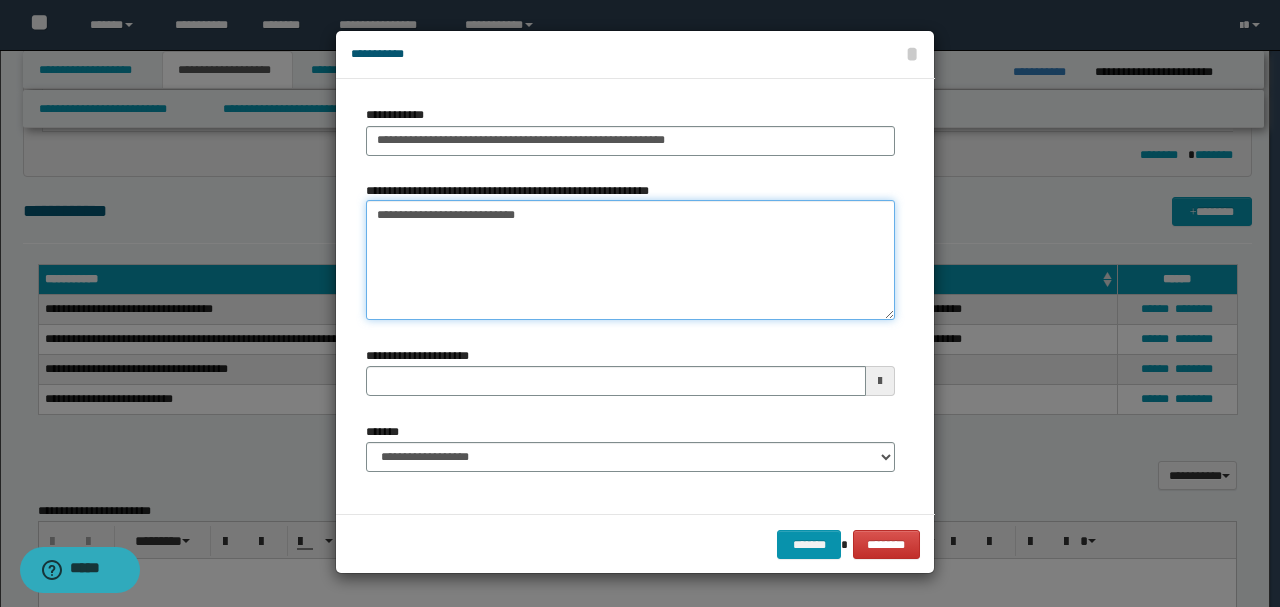 click on "**********" at bounding box center (630, 260) 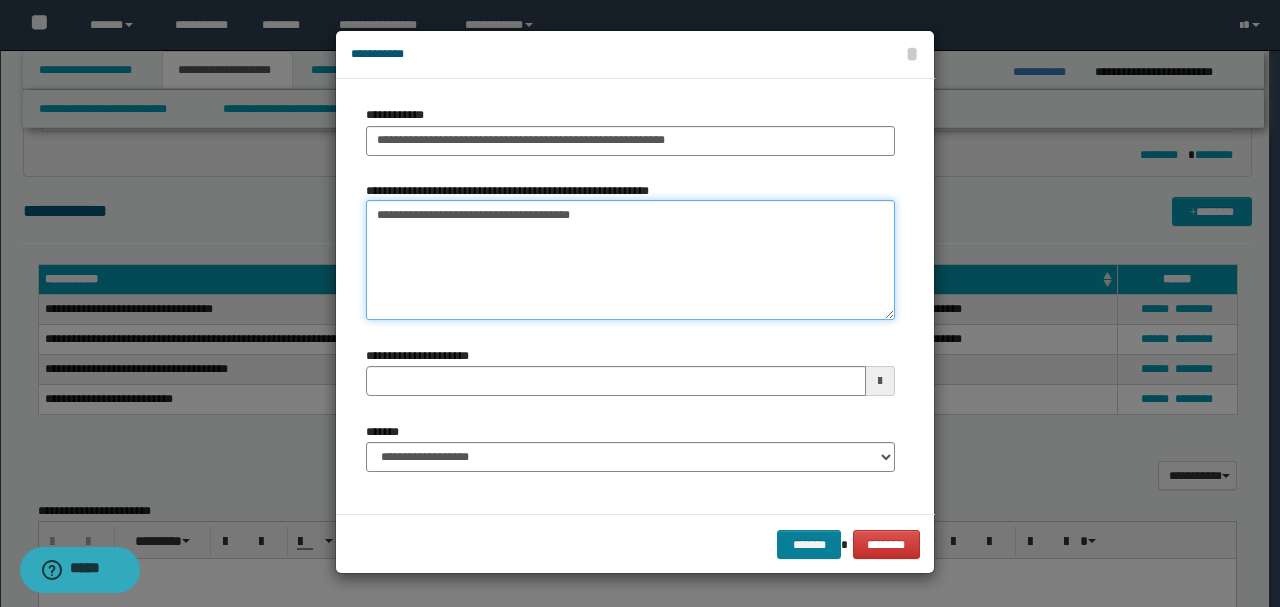 type on "**********" 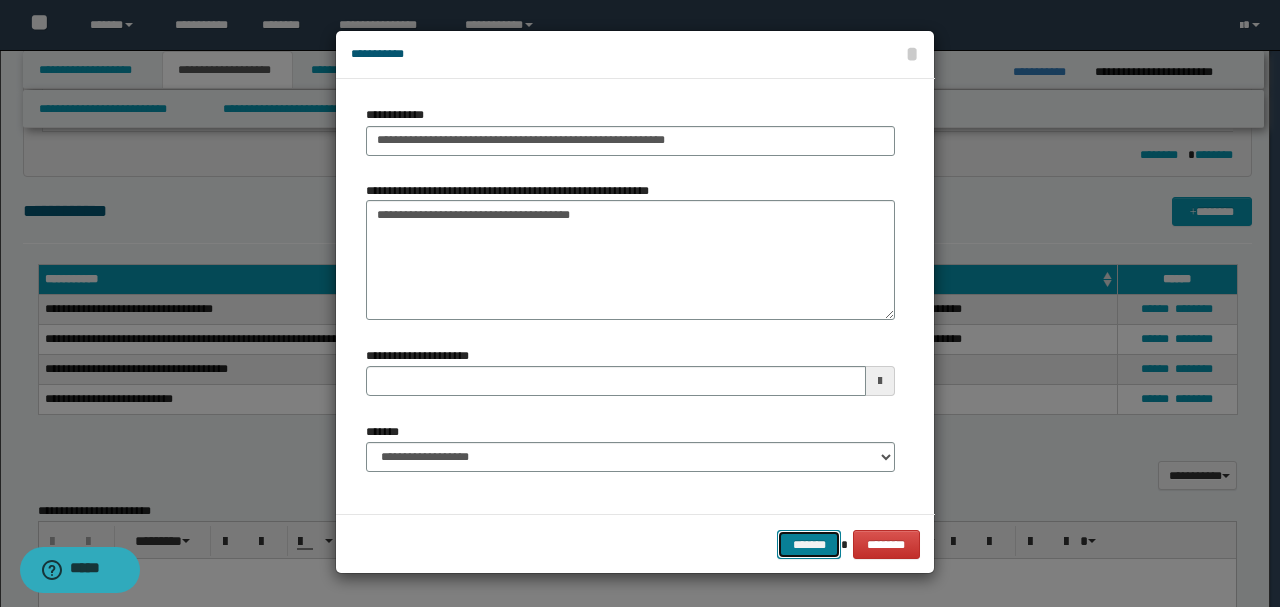 click on "*******" at bounding box center (809, 544) 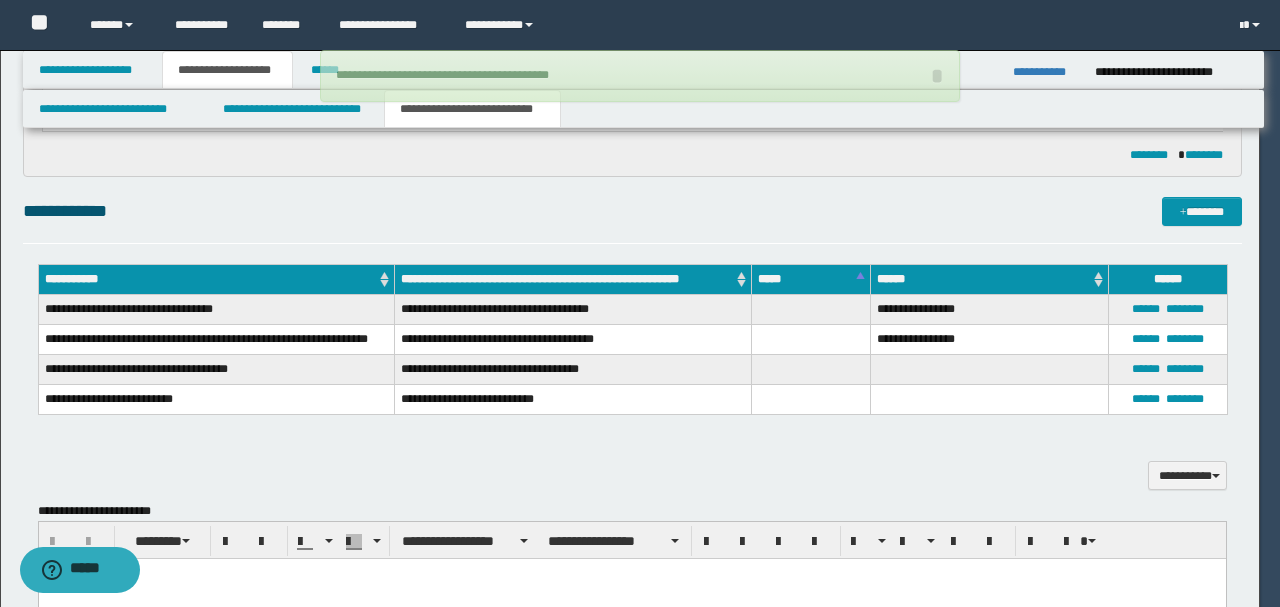 type 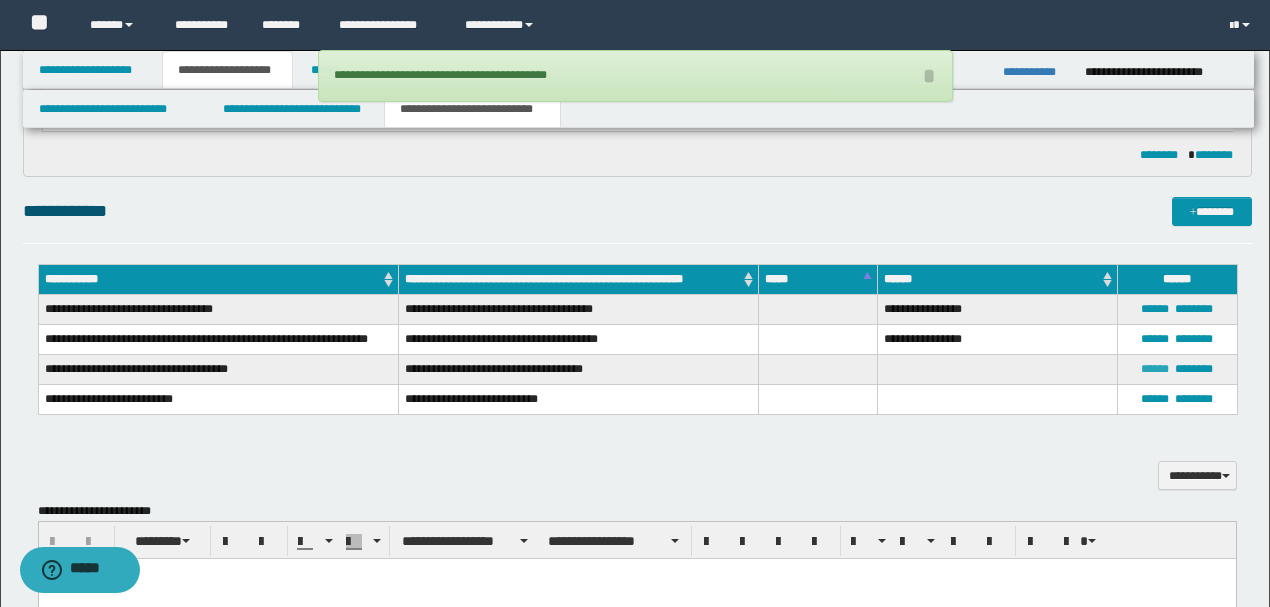 click on "******" at bounding box center [1155, 369] 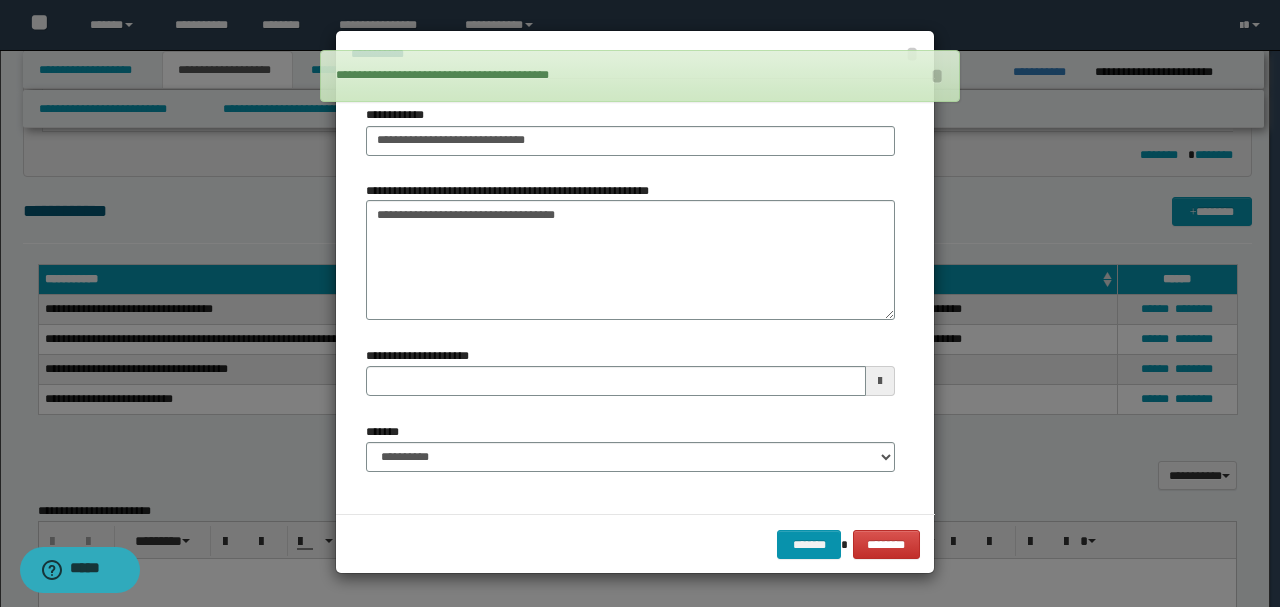 type 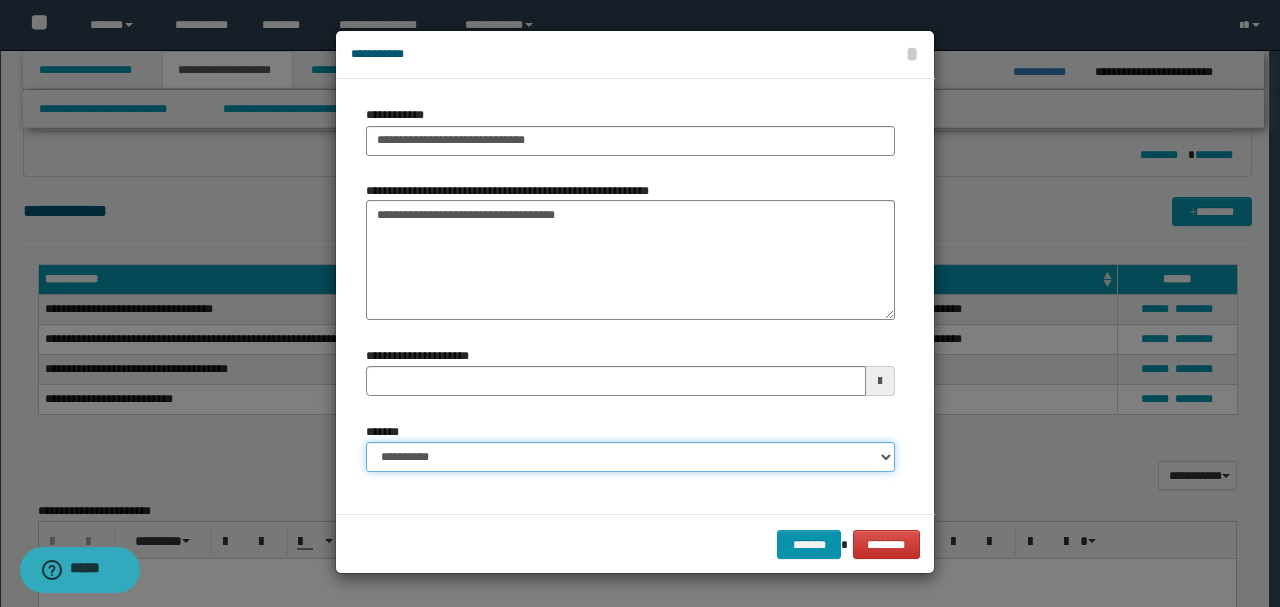 click on "**********" at bounding box center [630, 457] 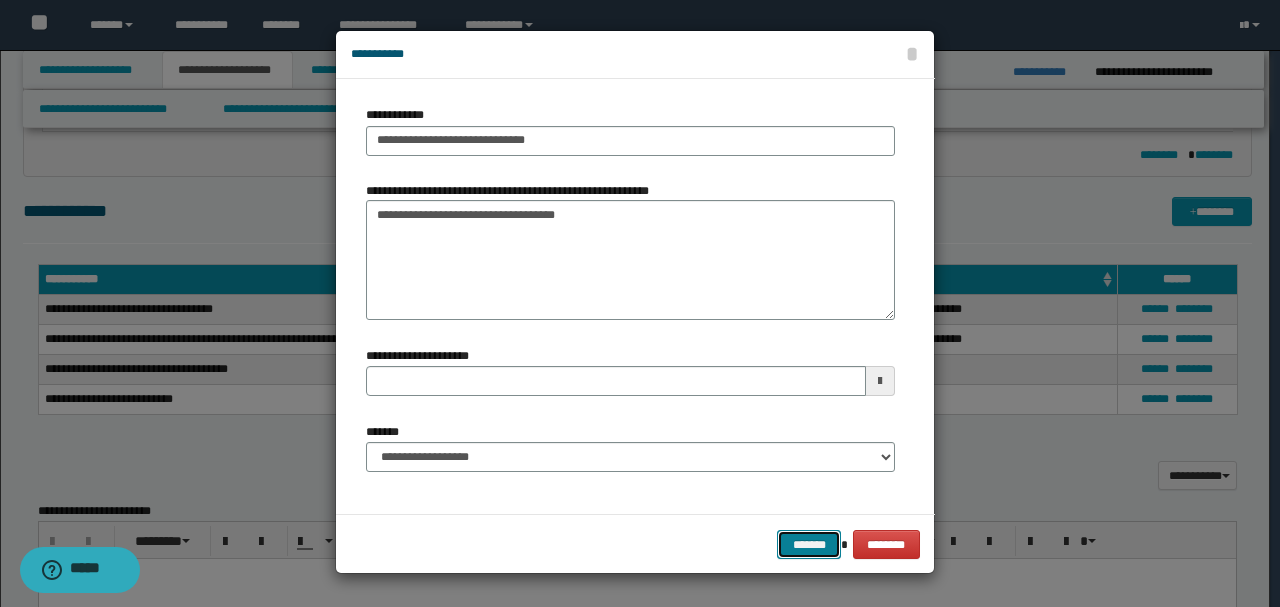 click on "*******" at bounding box center (809, 544) 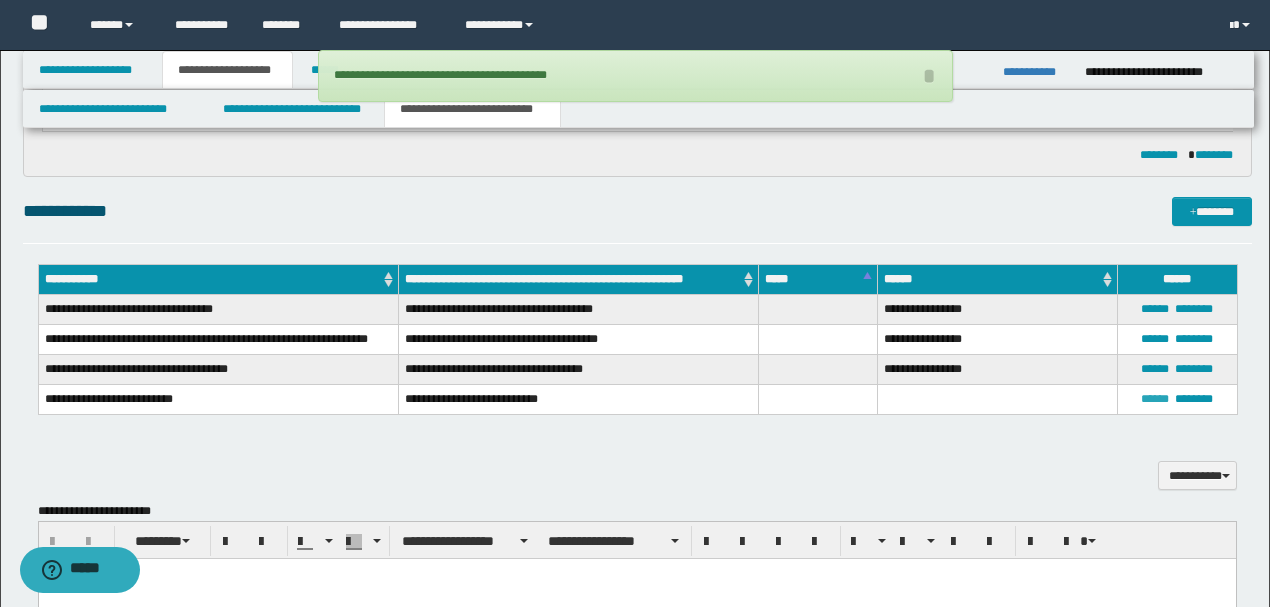 click on "******" at bounding box center (1155, 399) 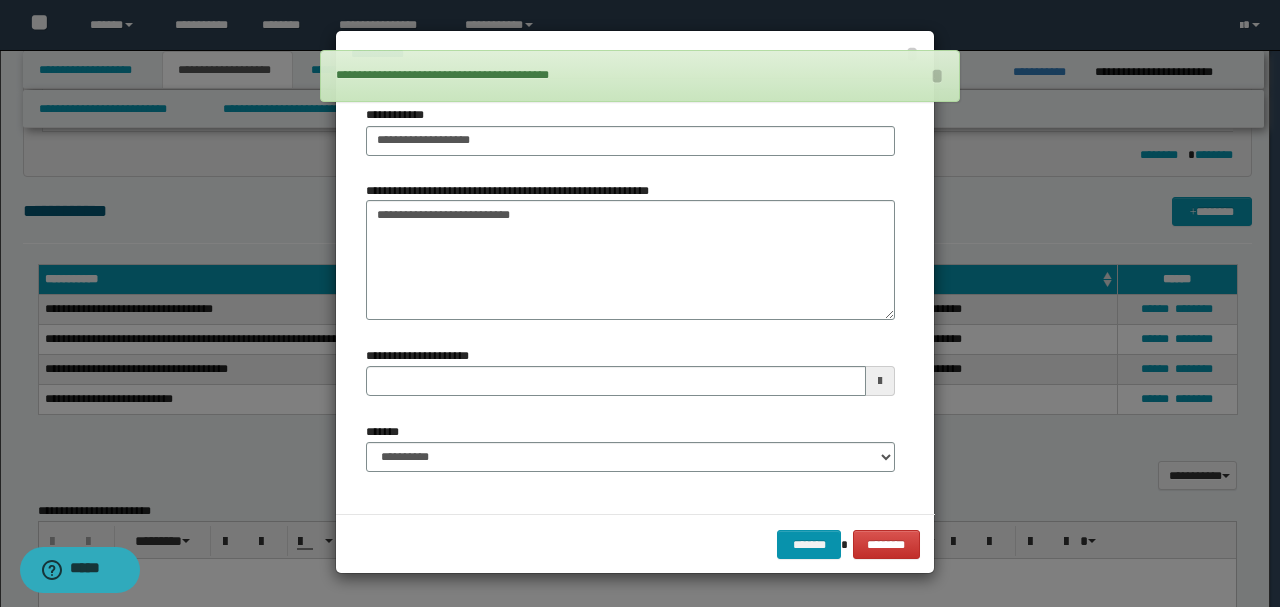type 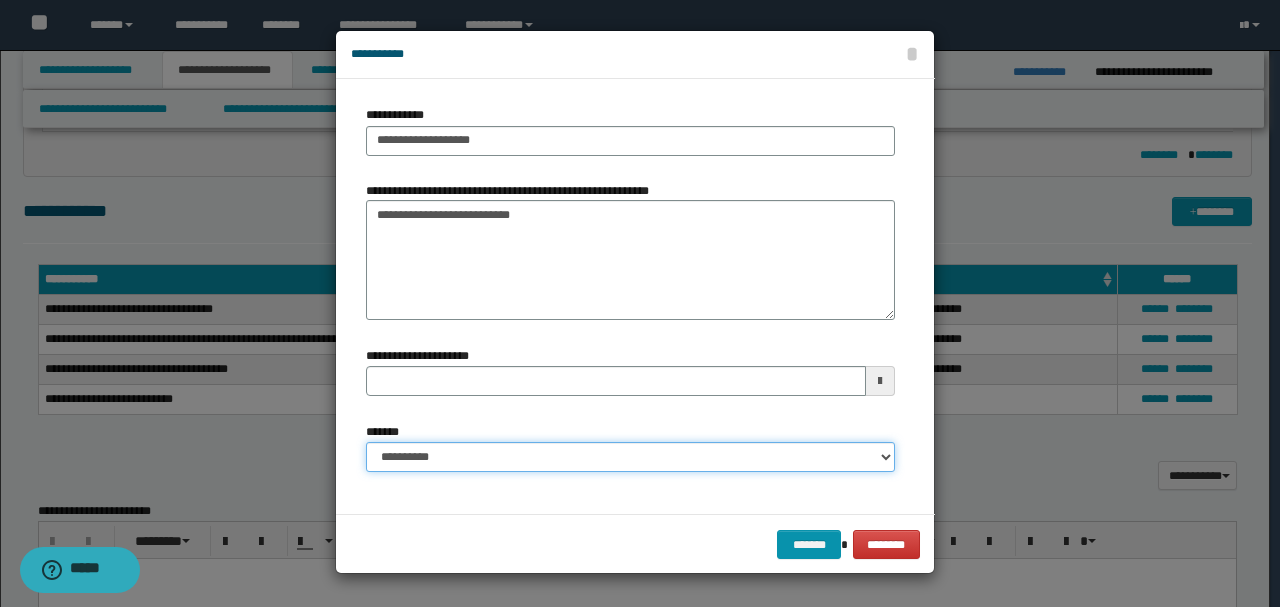 click on "**********" at bounding box center (630, 457) 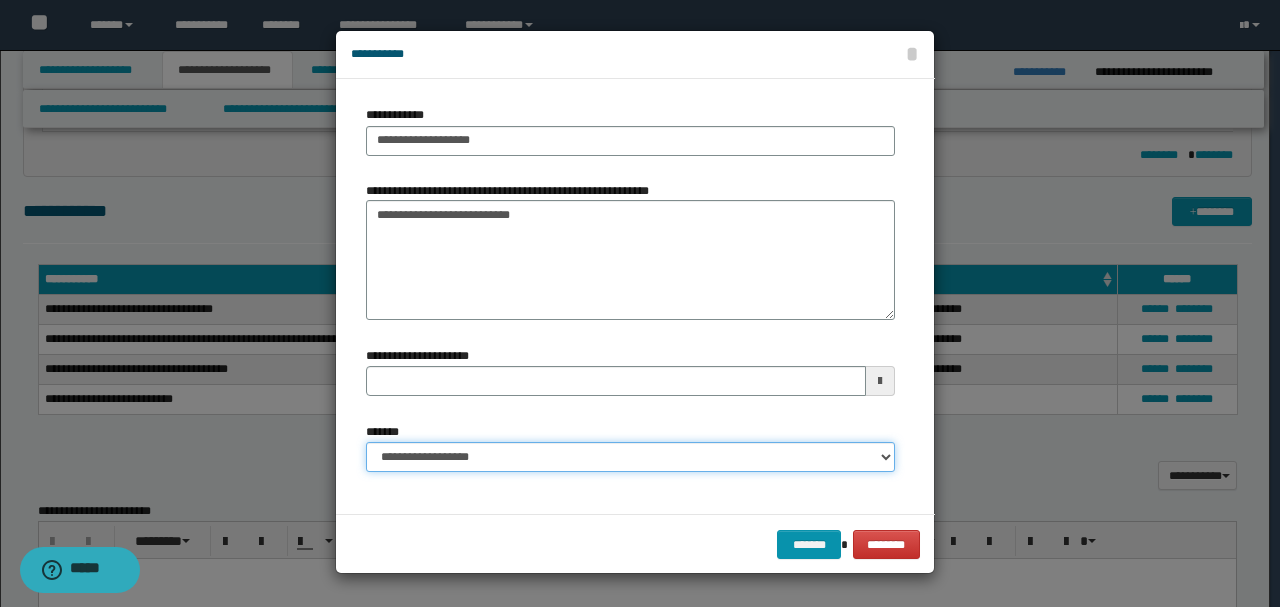 type 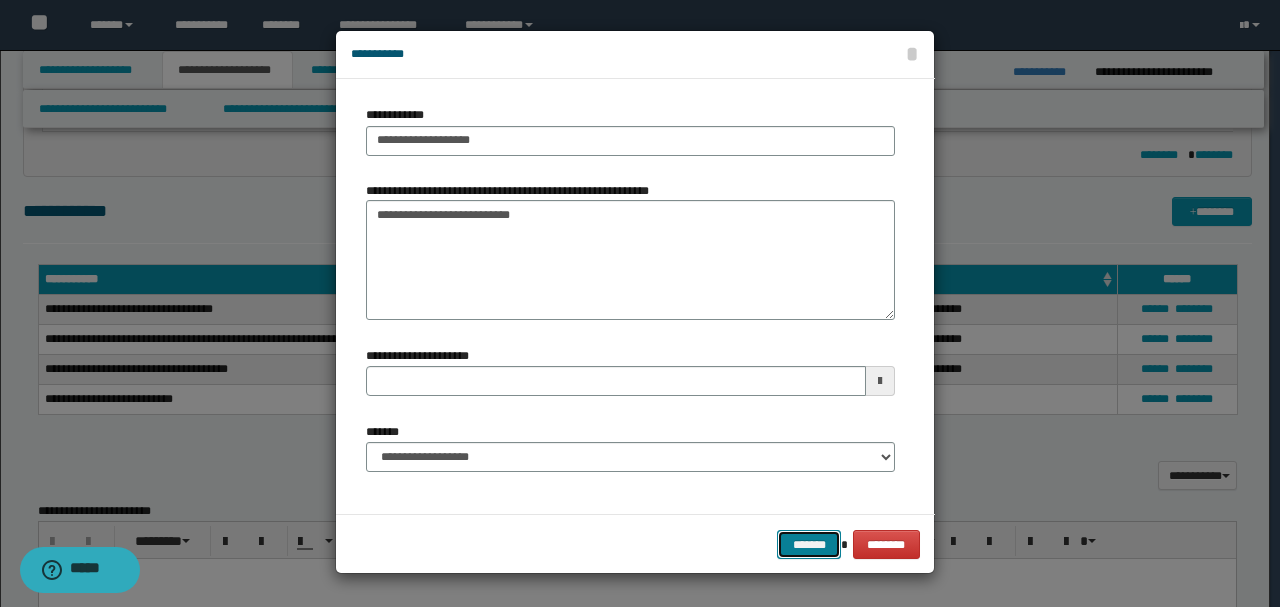 click on "*******" at bounding box center (809, 544) 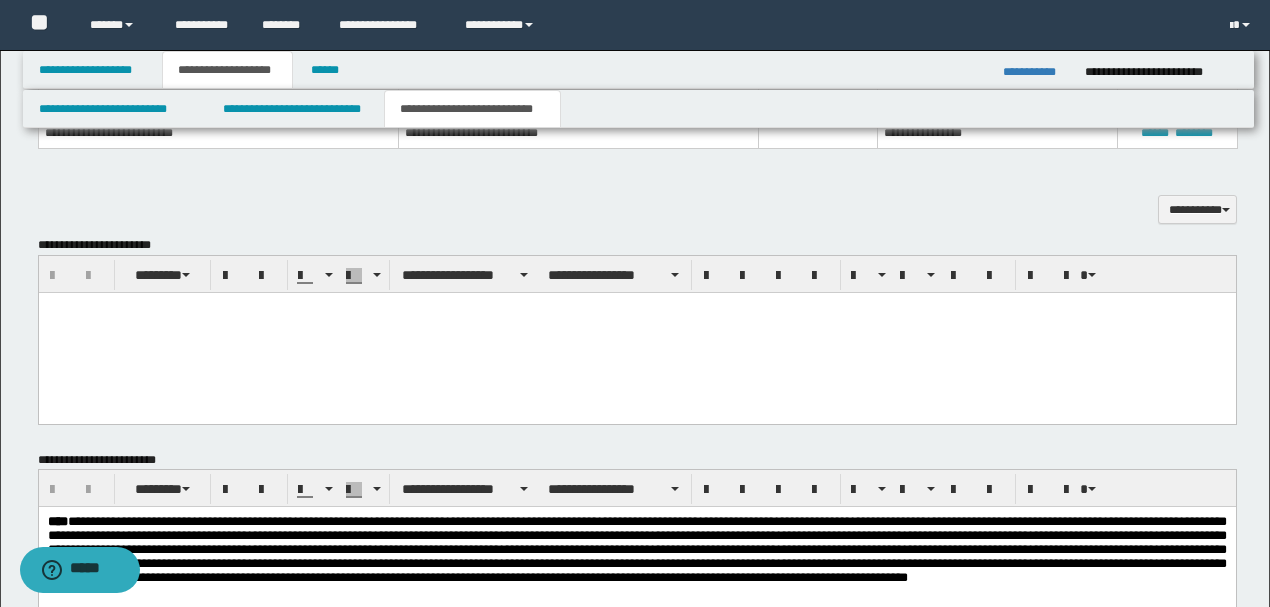 scroll, scrollTop: 1066, scrollLeft: 0, axis: vertical 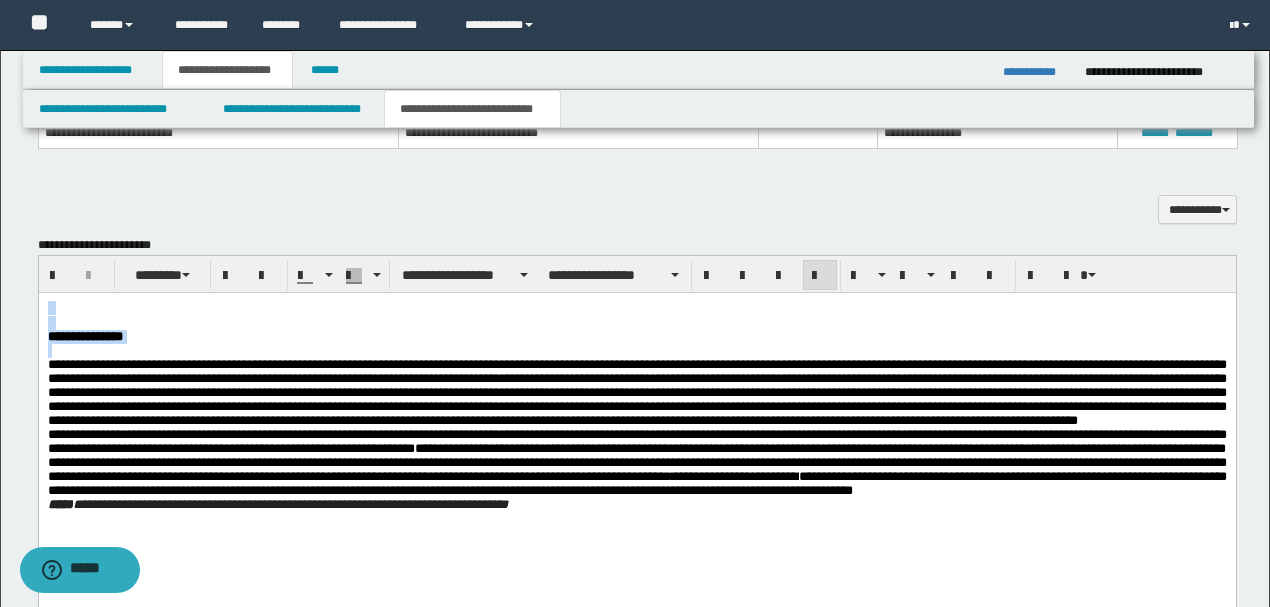 drag, startPoint x: 45, startPoint y: 375, endPoint x: 64, endPoint y: 595, distance: 220.81892 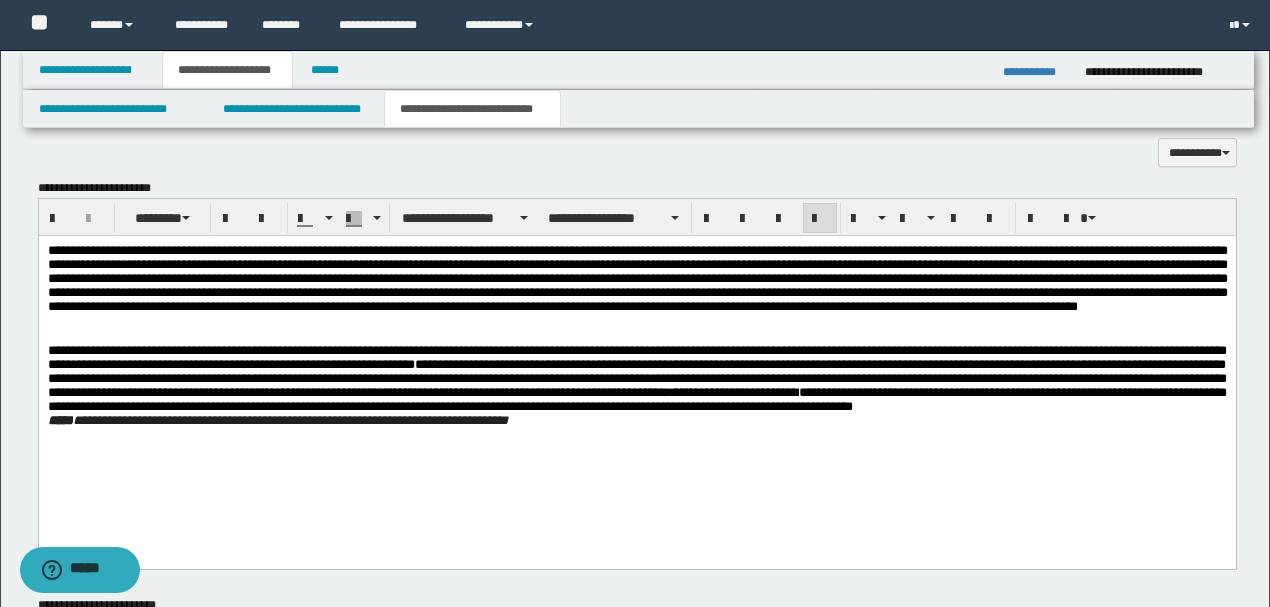 scroll, scrollTop: 1200, scrollLeft: 0, axis: vertical 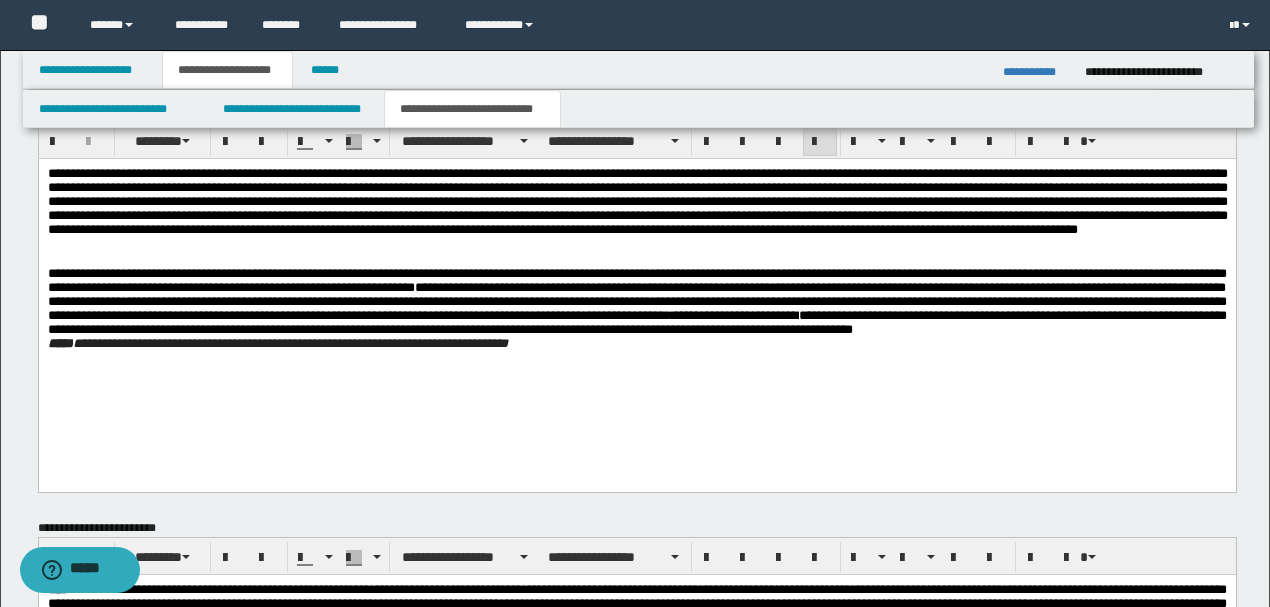 click on "**********" at bounding box center (636, 284) 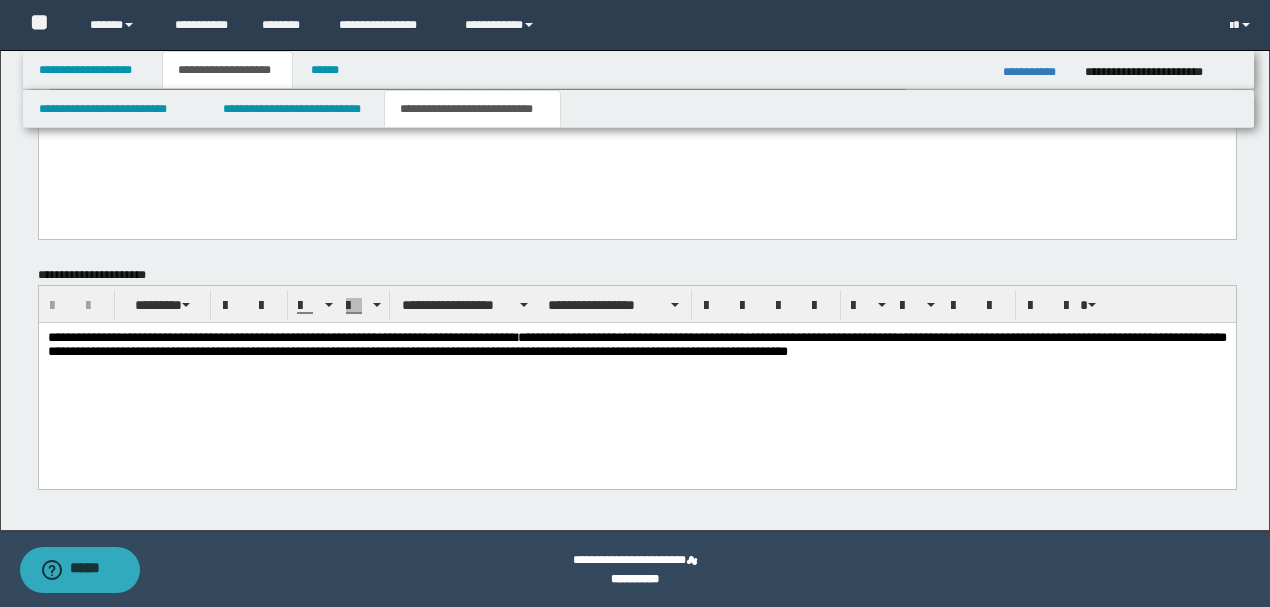 scroll, scrollTop: 1753, scrollLeft: 0, axis: vertical 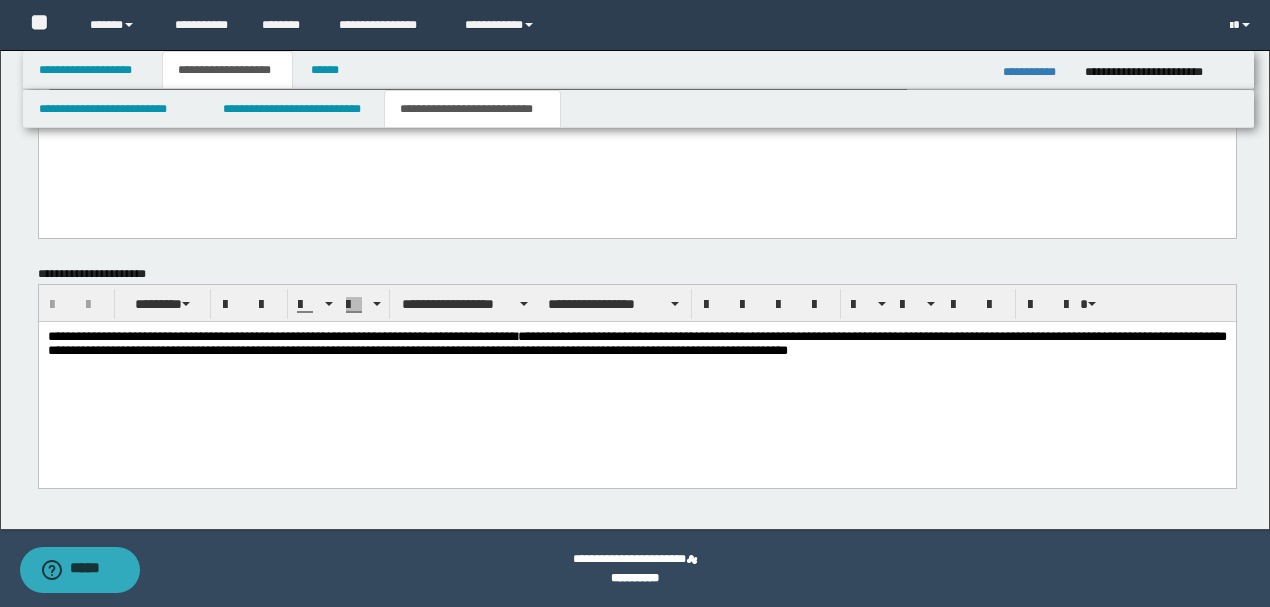 click on "**********" at bounding box center [636, 343] 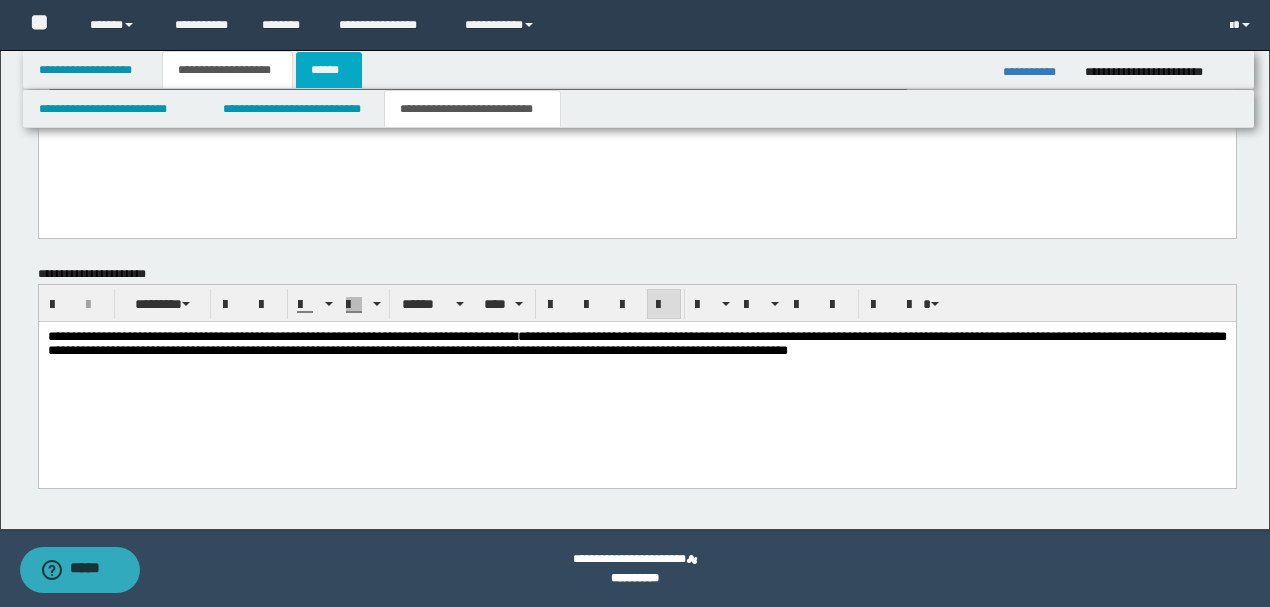 click on "******" at bounding box center [329, 70] 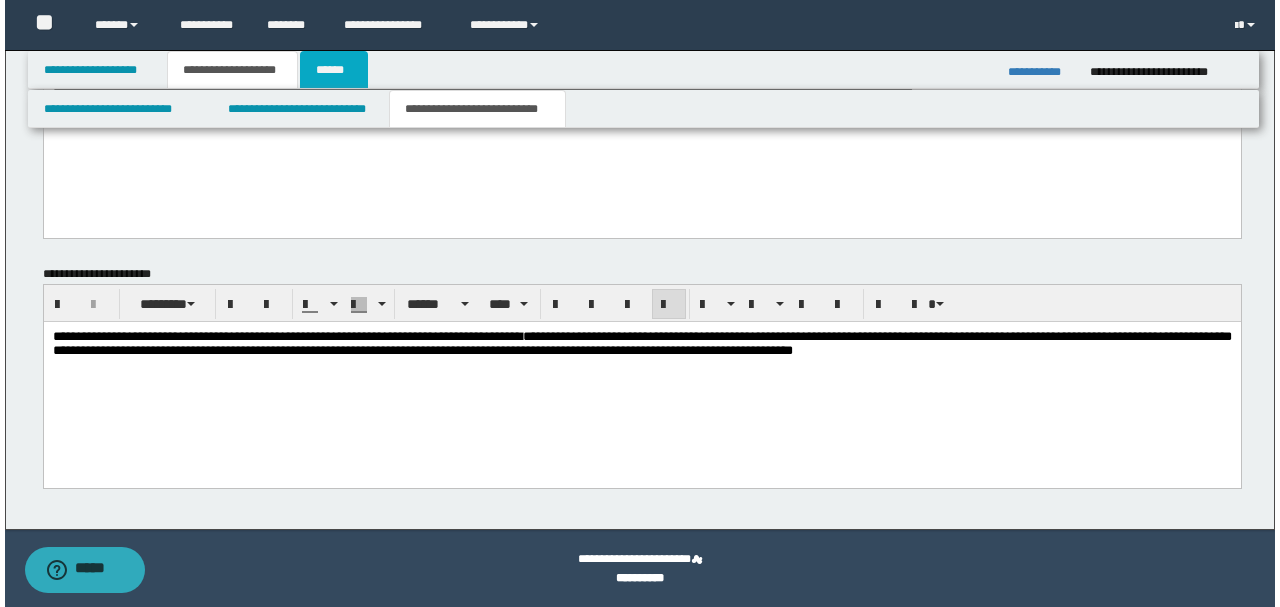 scroll, scrollTop: 0, scrollLeft: 0, axis: both 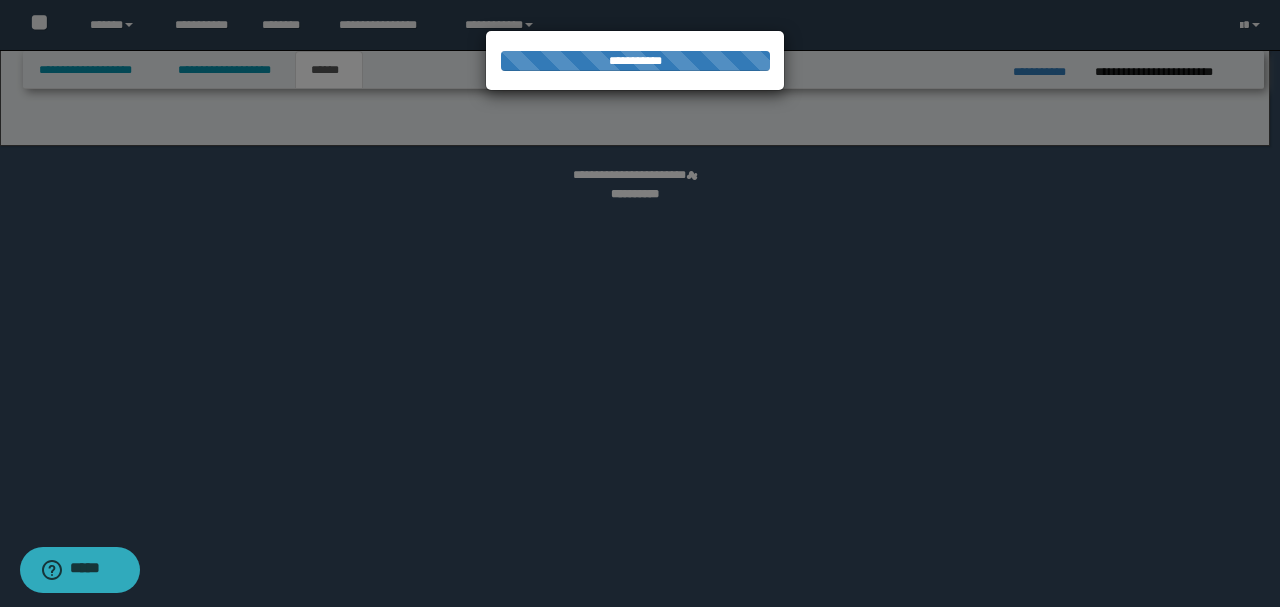 select on "*" 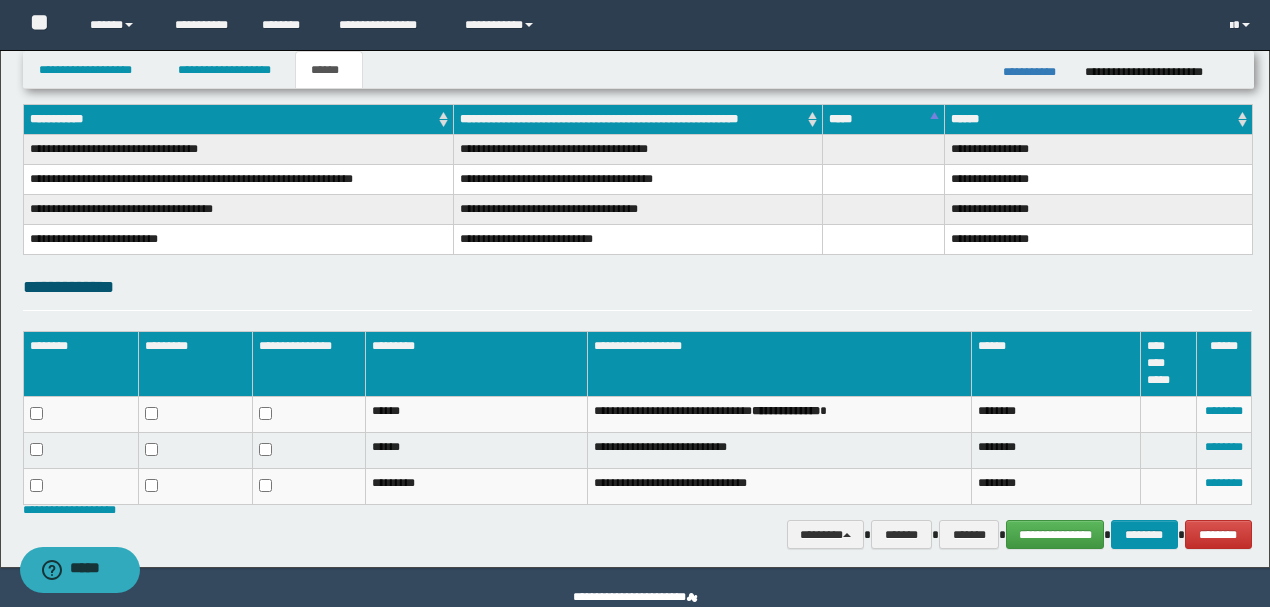 scroll, scrollTop: 344, scrollLeft: 0, axis: vertical 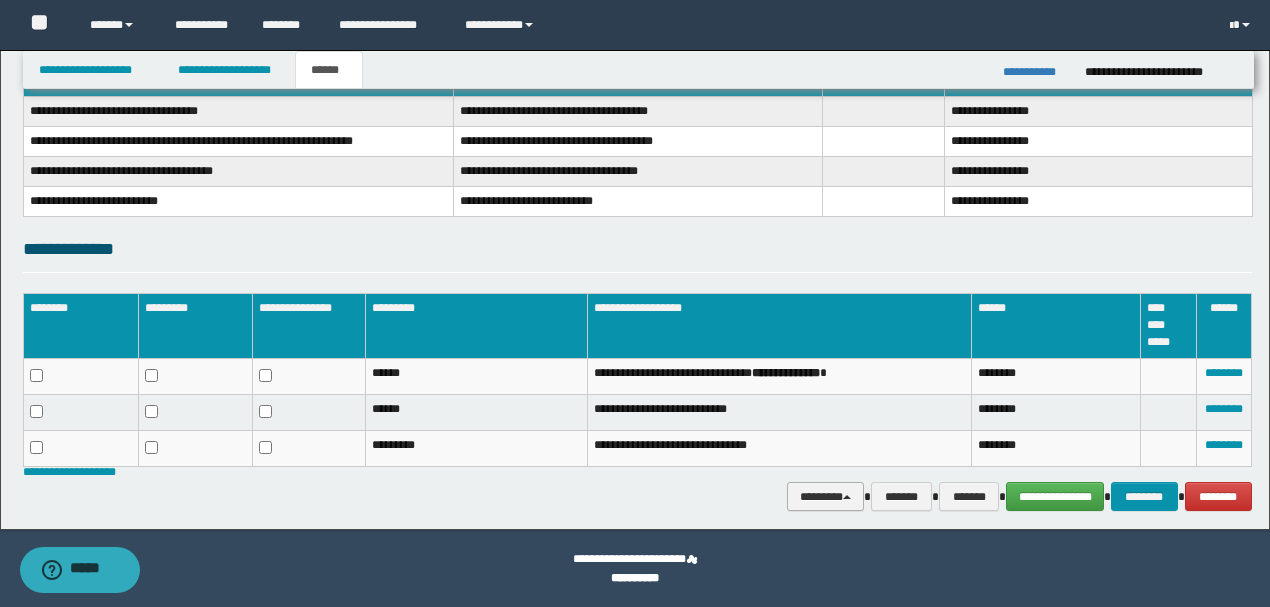 click on "********" at bounding box center [826, 496] 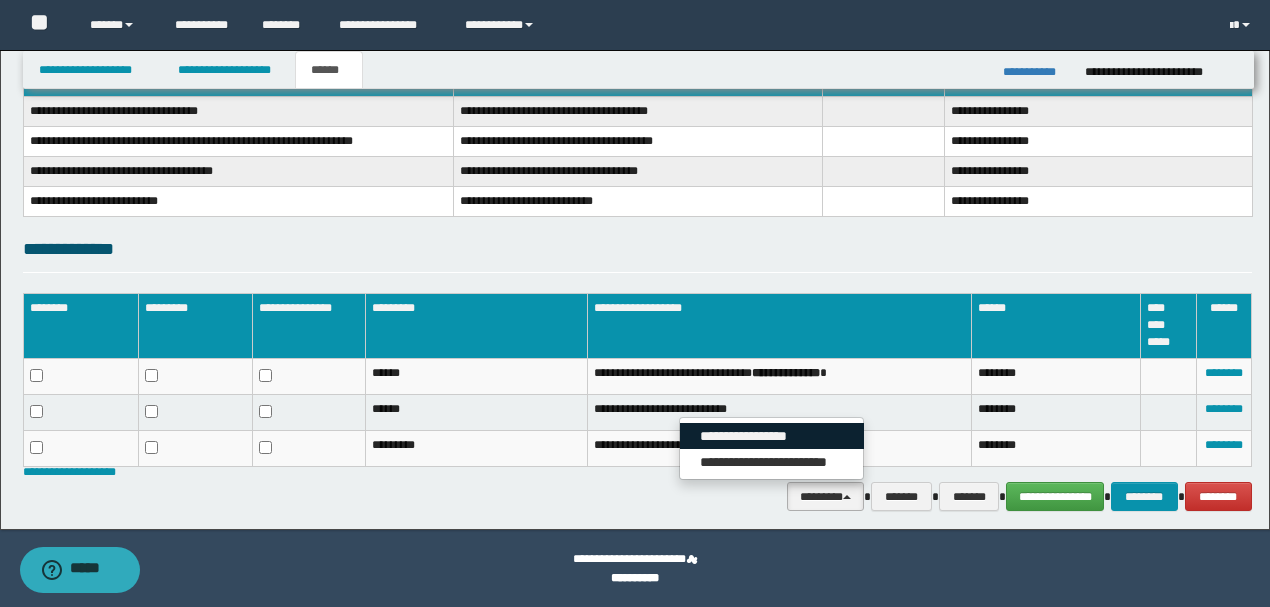 click on "**********" at bounding box center [772, 436] 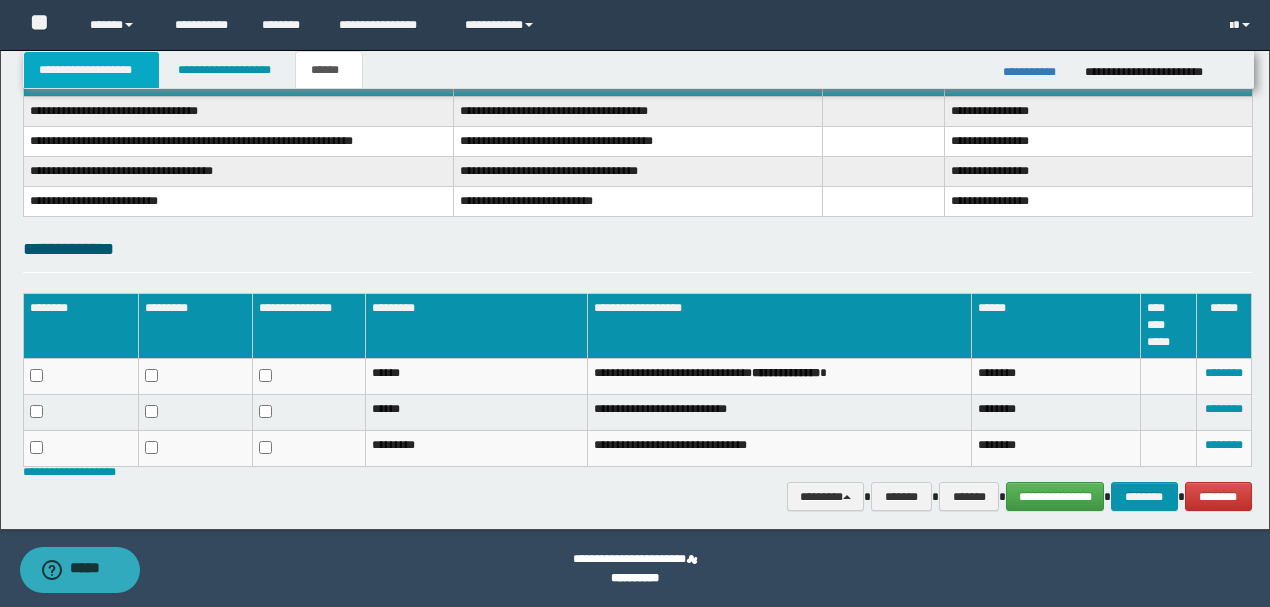 click on "**********" at bounding box center [92, 70] 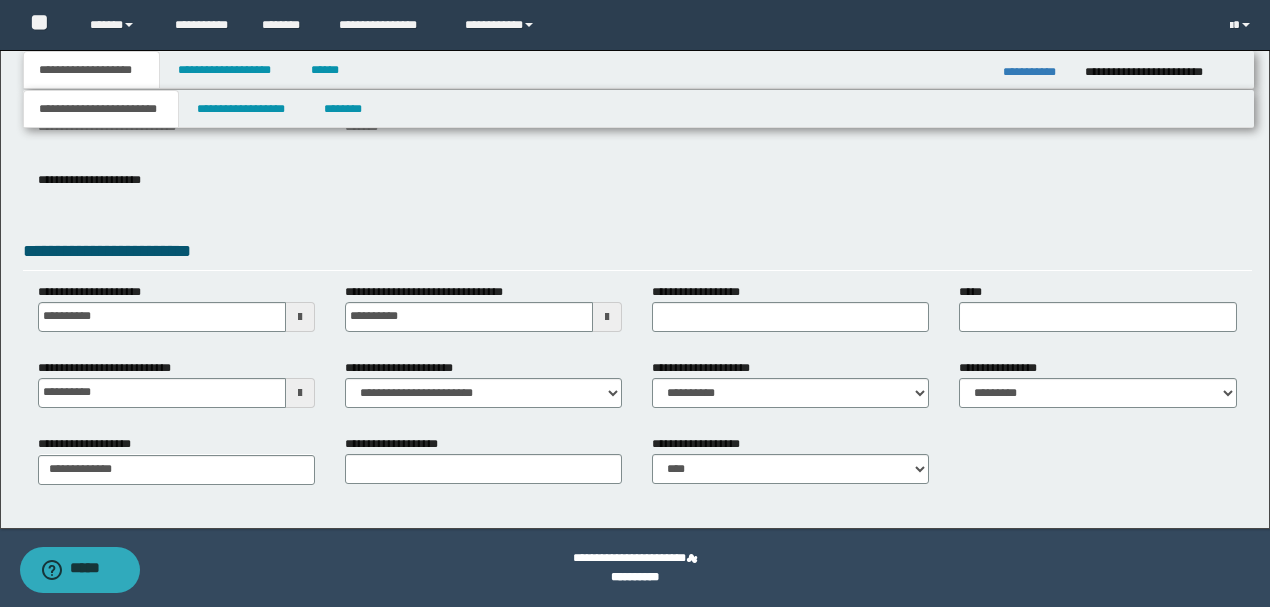 scroll, scrollTop: 275, scrollLeft: 0, axis: vertical 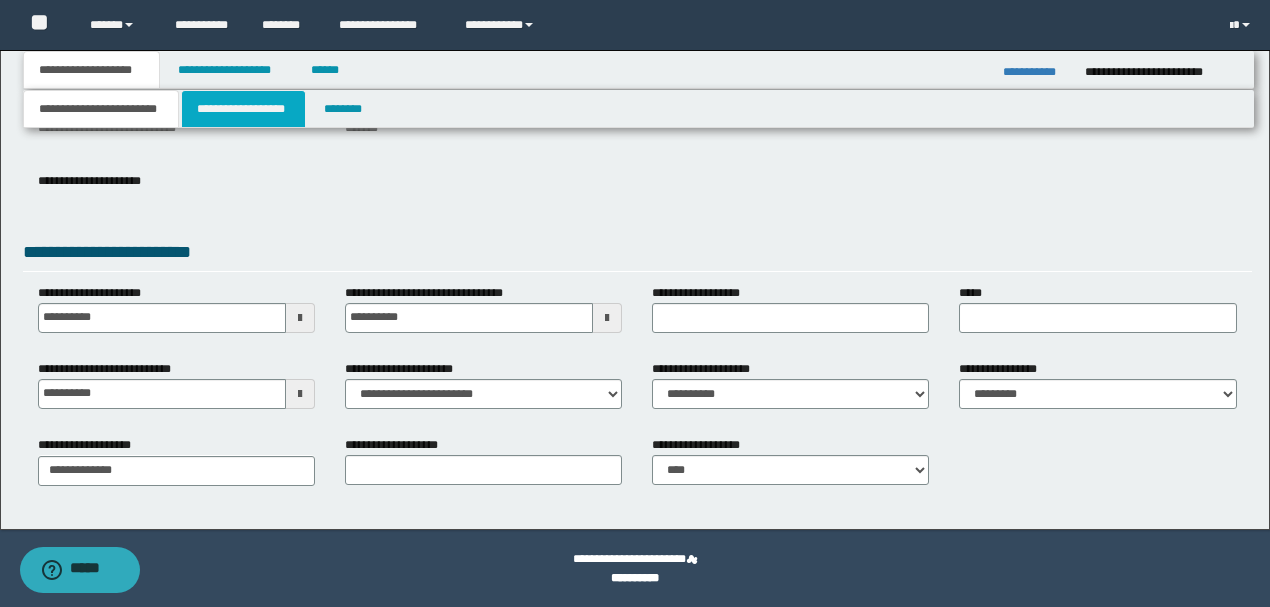 click on "**********" at bounding box center (243, 109) 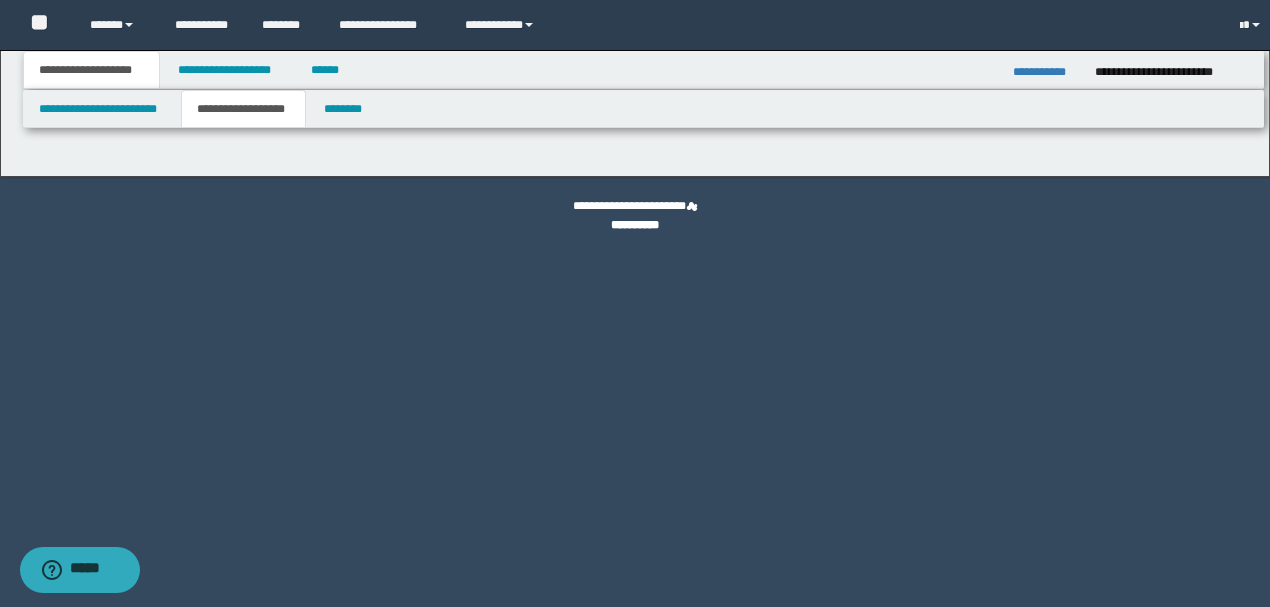 scroll, scrollTop: 0, scrollLeft: 0, axis: both 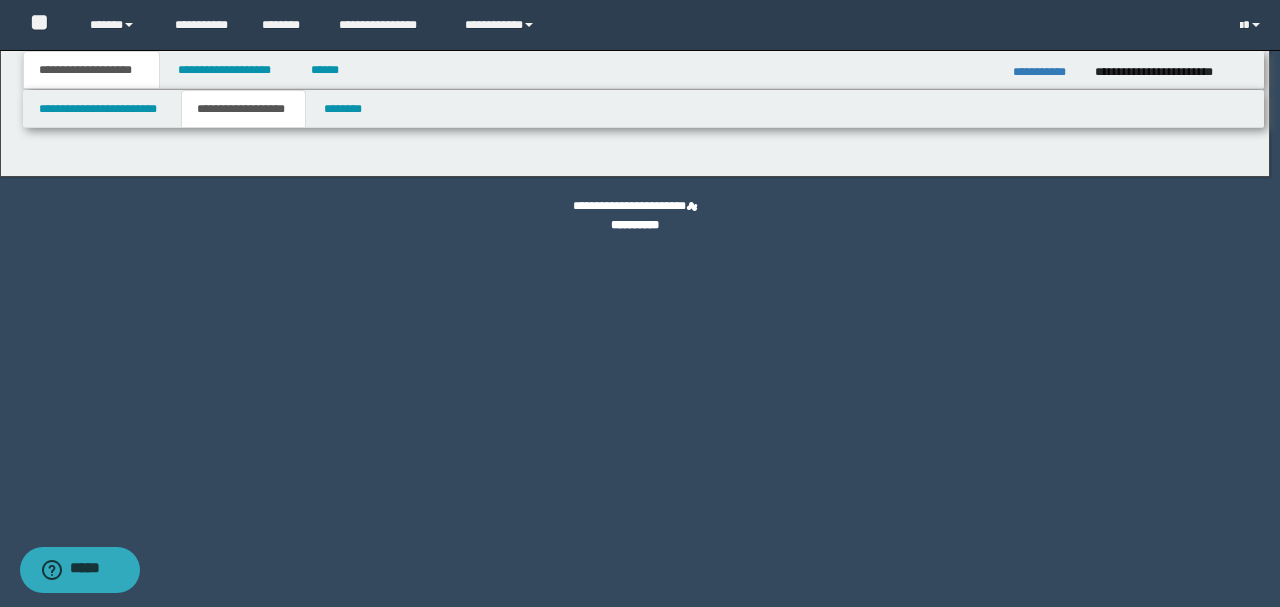 type on "********" 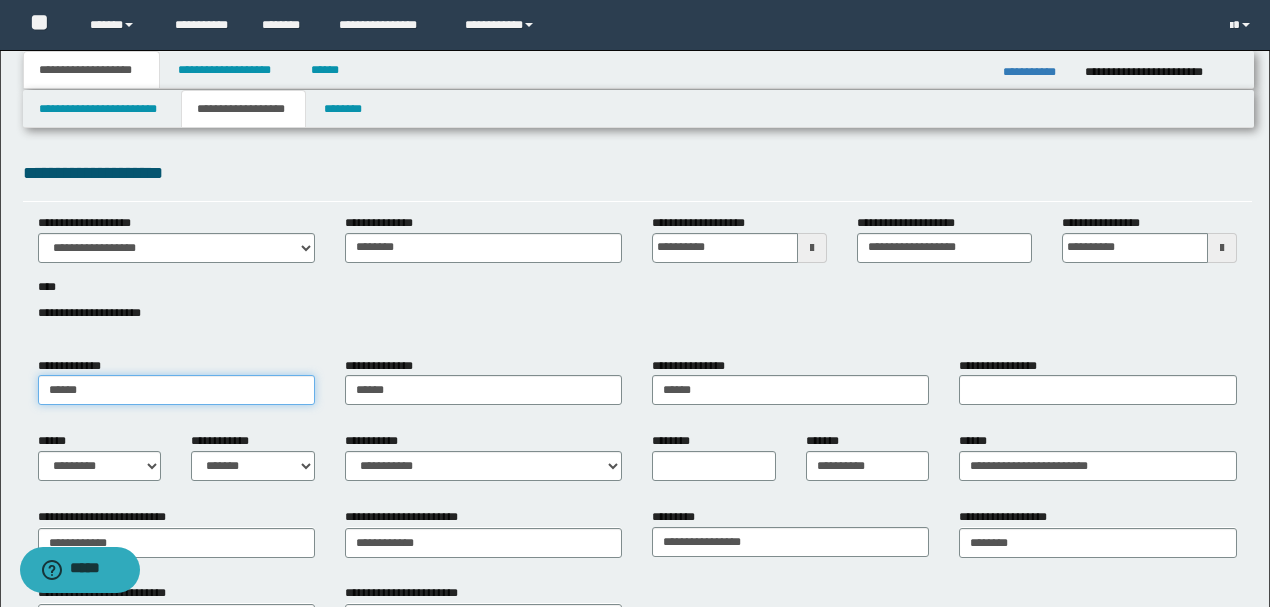 drag, startPoint x: 44, startPoint y: 390, endPoint x: 98, endPoint y: 476, distance: 101.54802 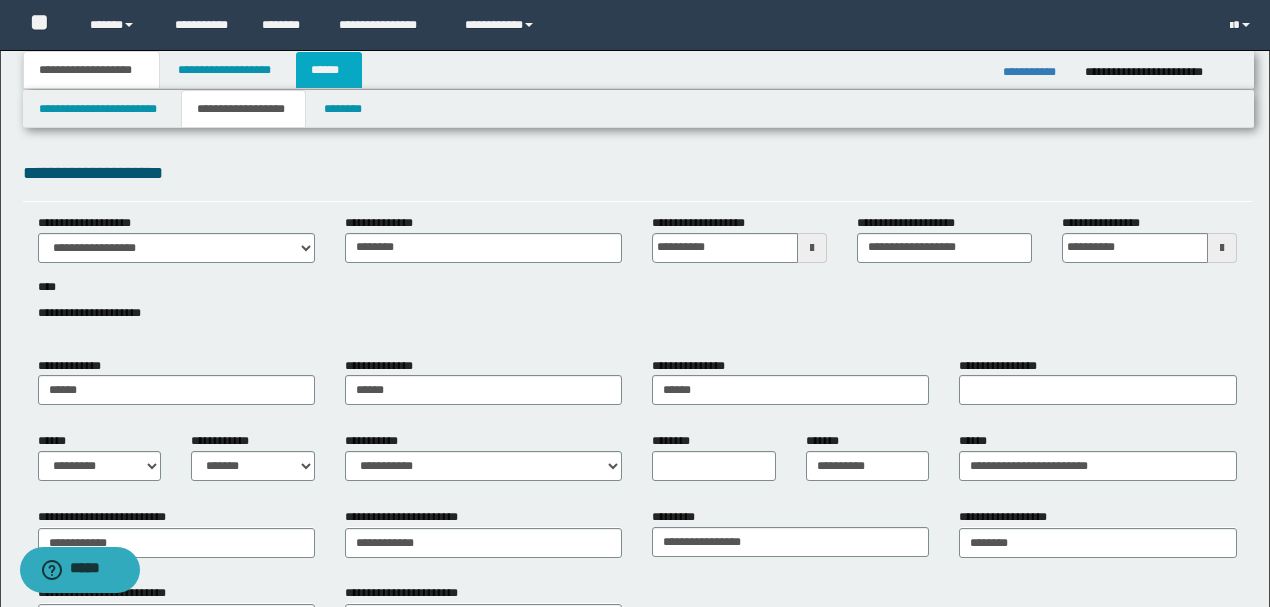 click on "******" at bounding box center [329, 70] 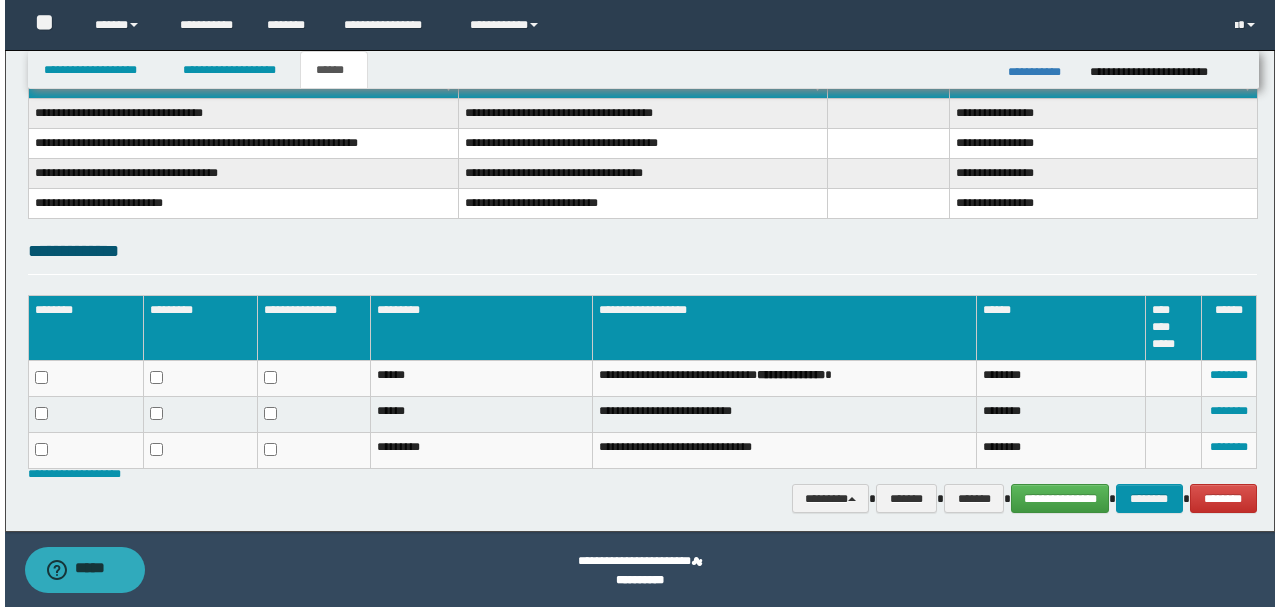 scroll, scrollTop: 344, scrollLeft: 0, axis: vertical 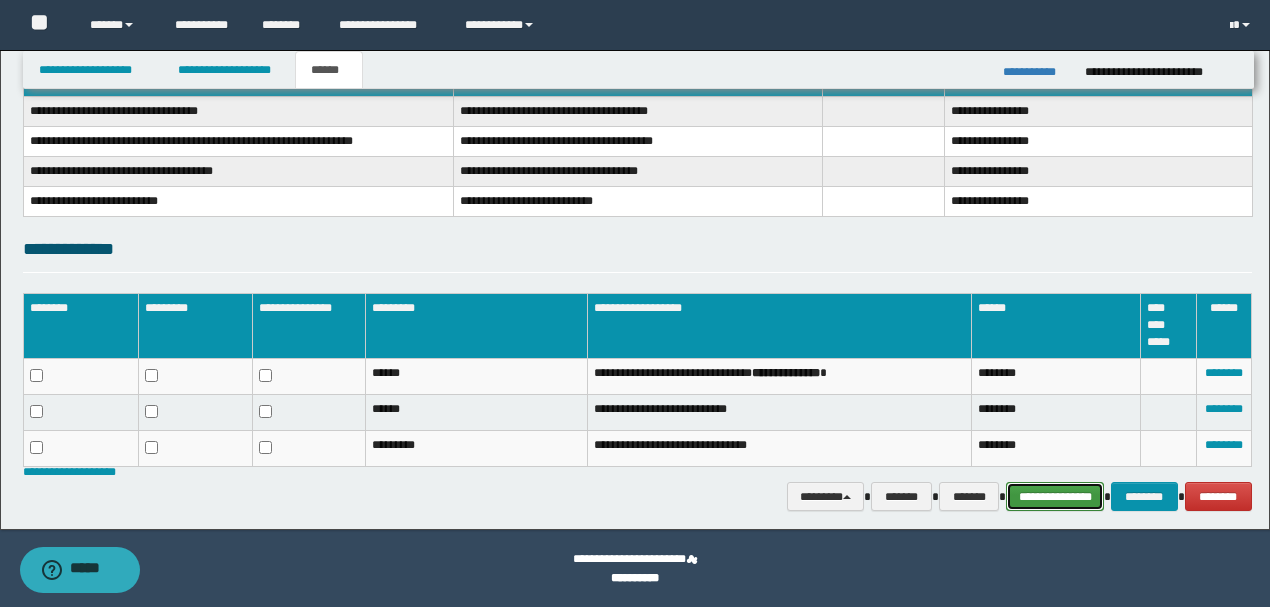 click on "**********" at bounding box center [1055, 496] 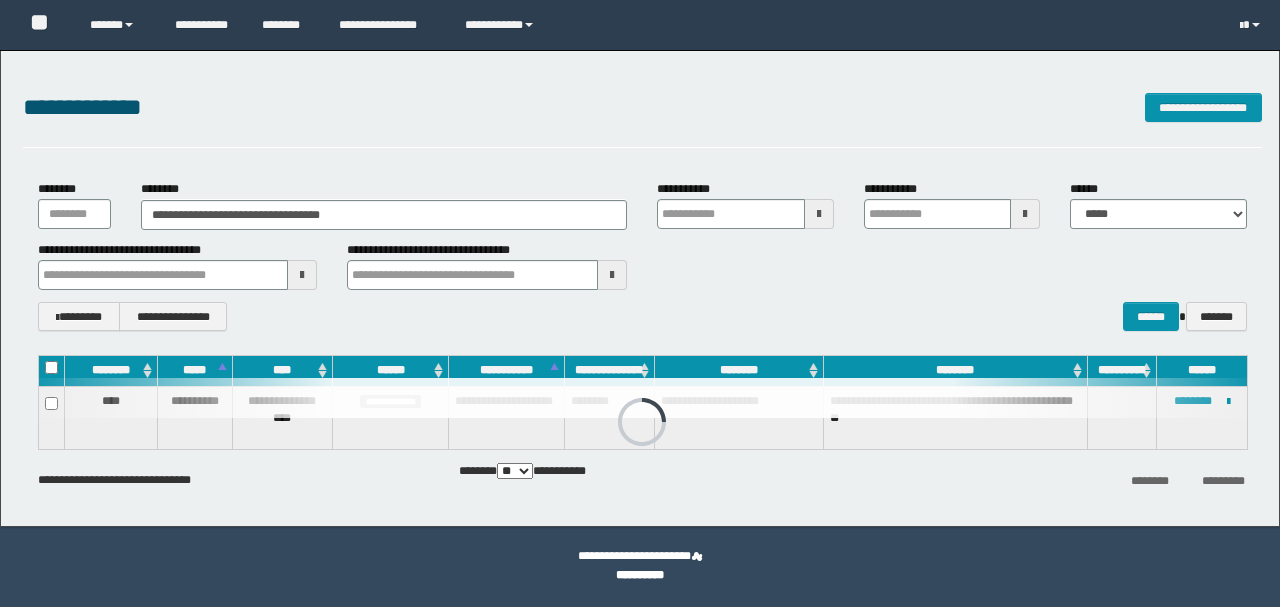 scroll, scrollTop: 0, scrollLeft: 0, axis: both 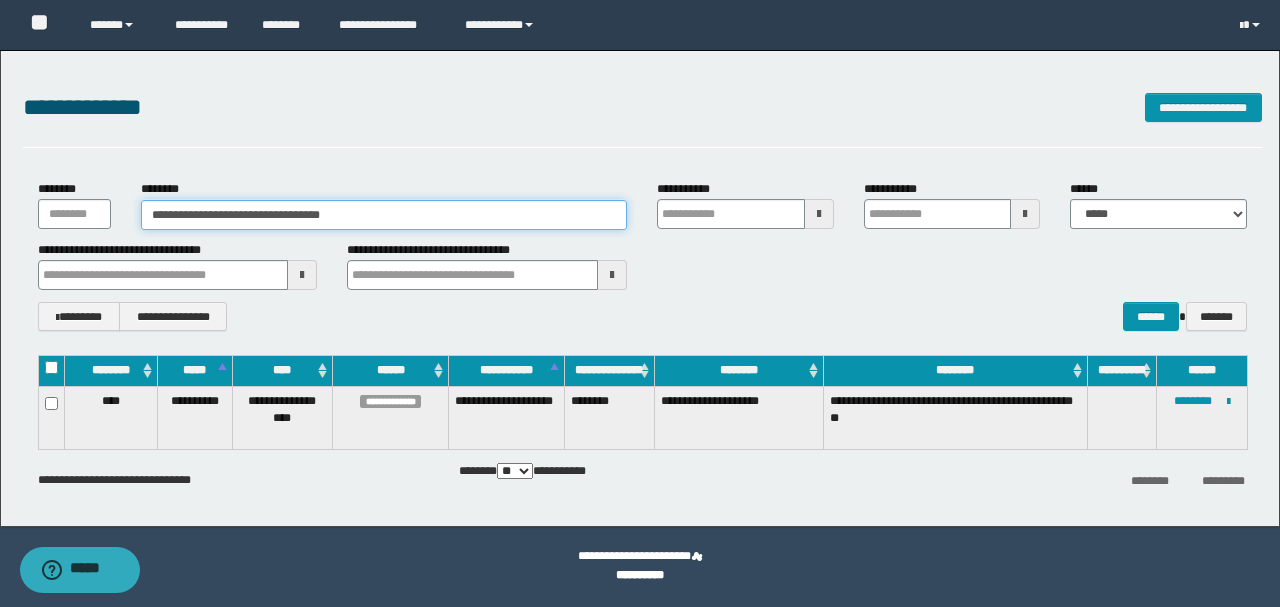 drag, startPoint x: 421, startPoint y: 205, endPoint x: 0, endPoint y: 207, distance: 421.00476 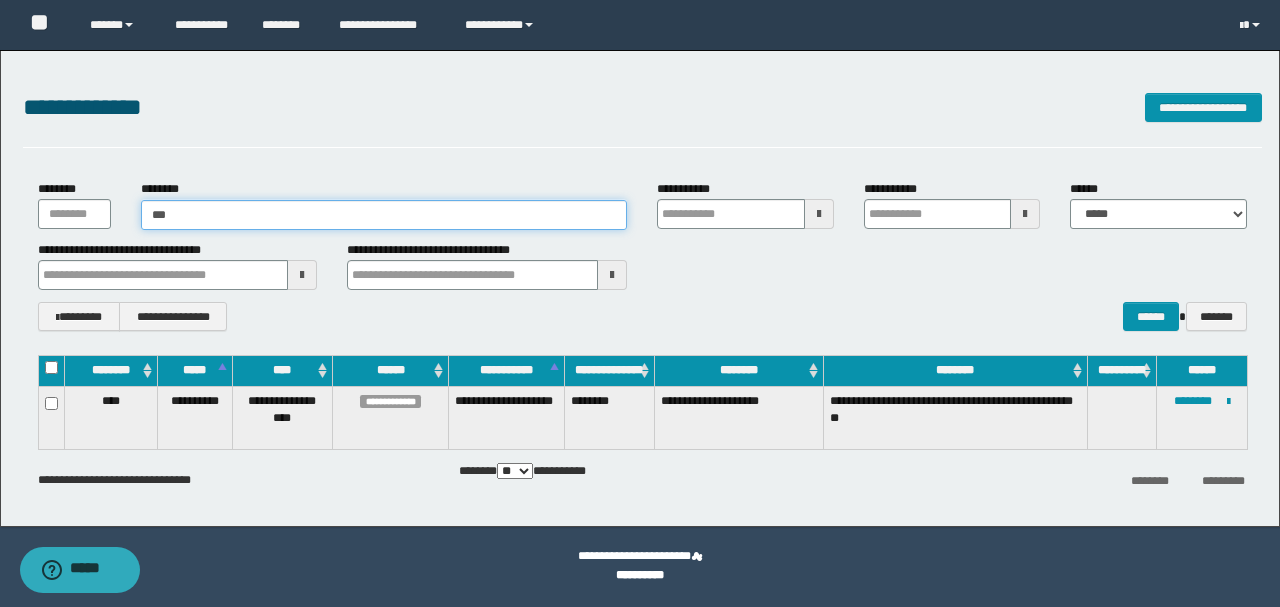 type on "****" 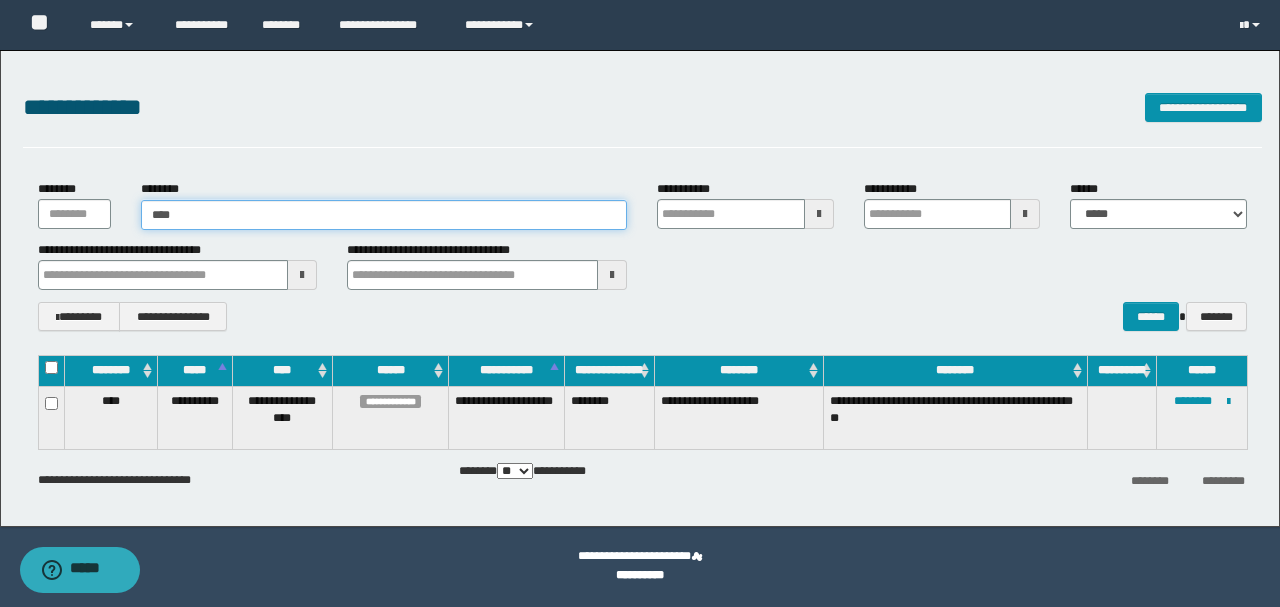 type on "****" 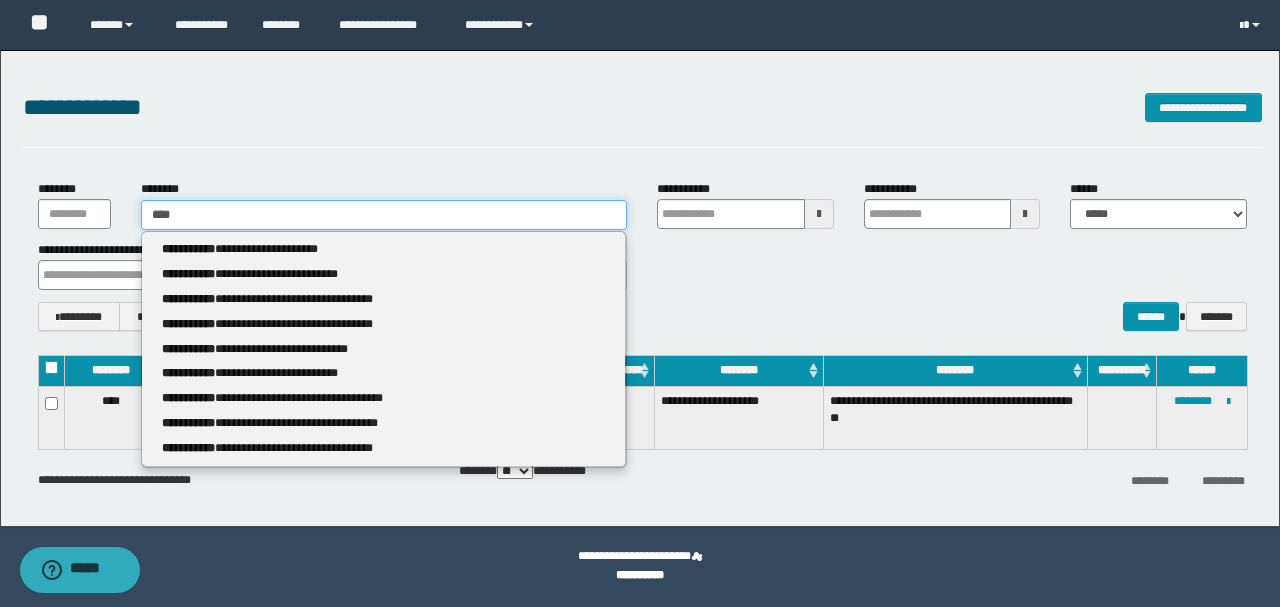 type 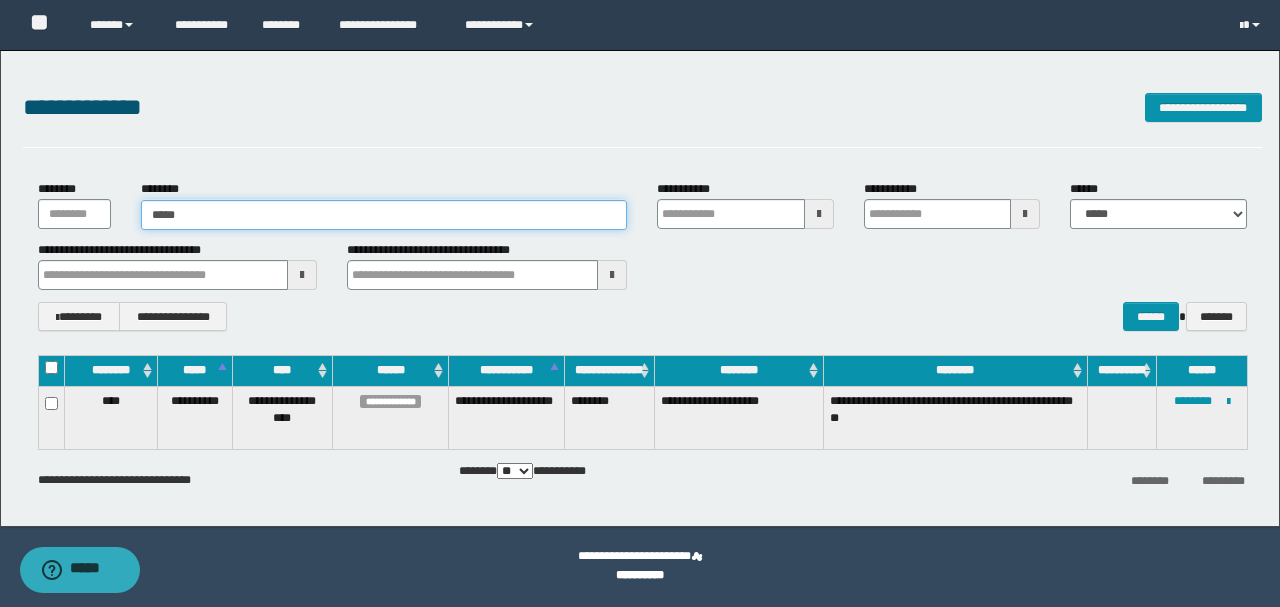 type on "*****" 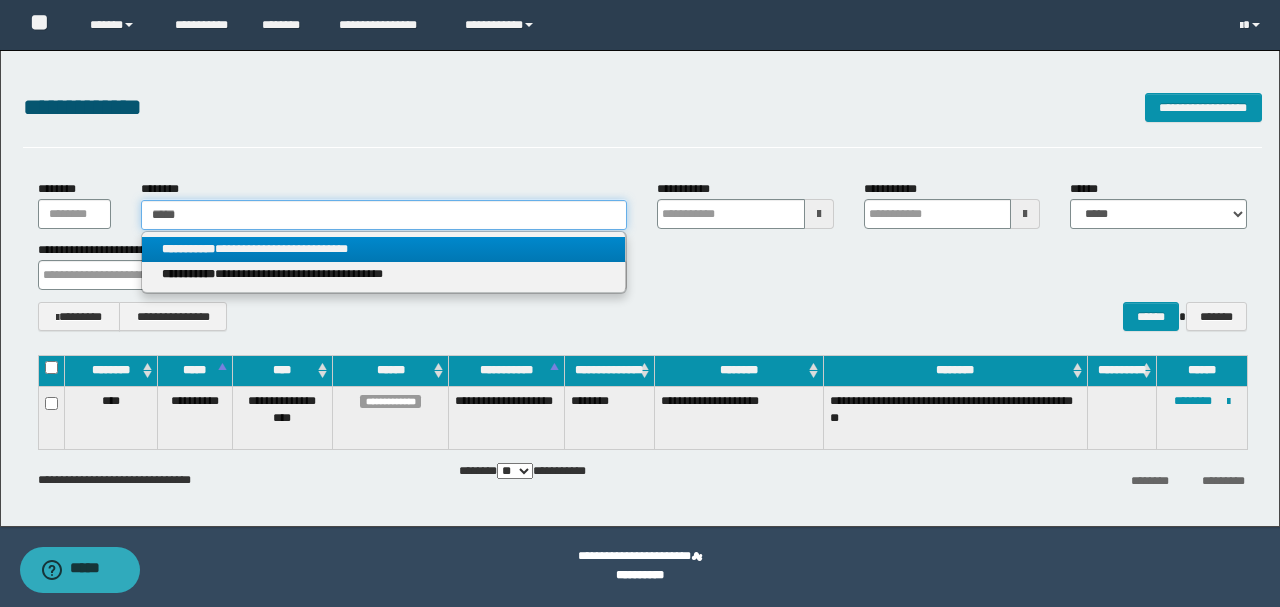 type on "*****" 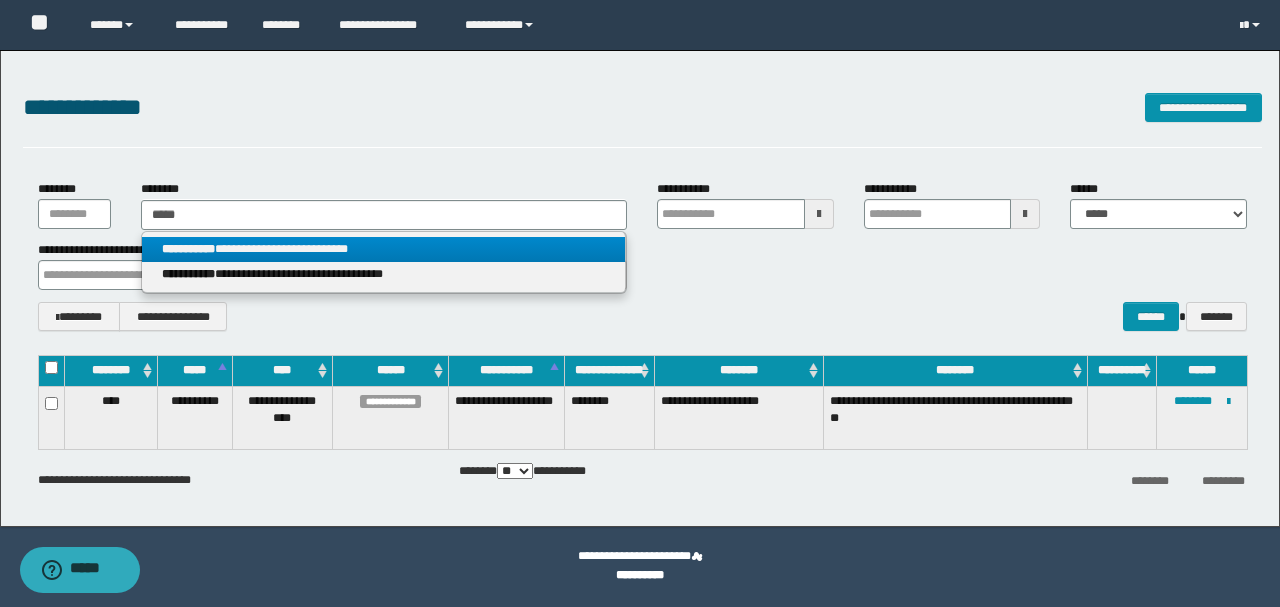 click on "**********" at bounding box center [384, 249] 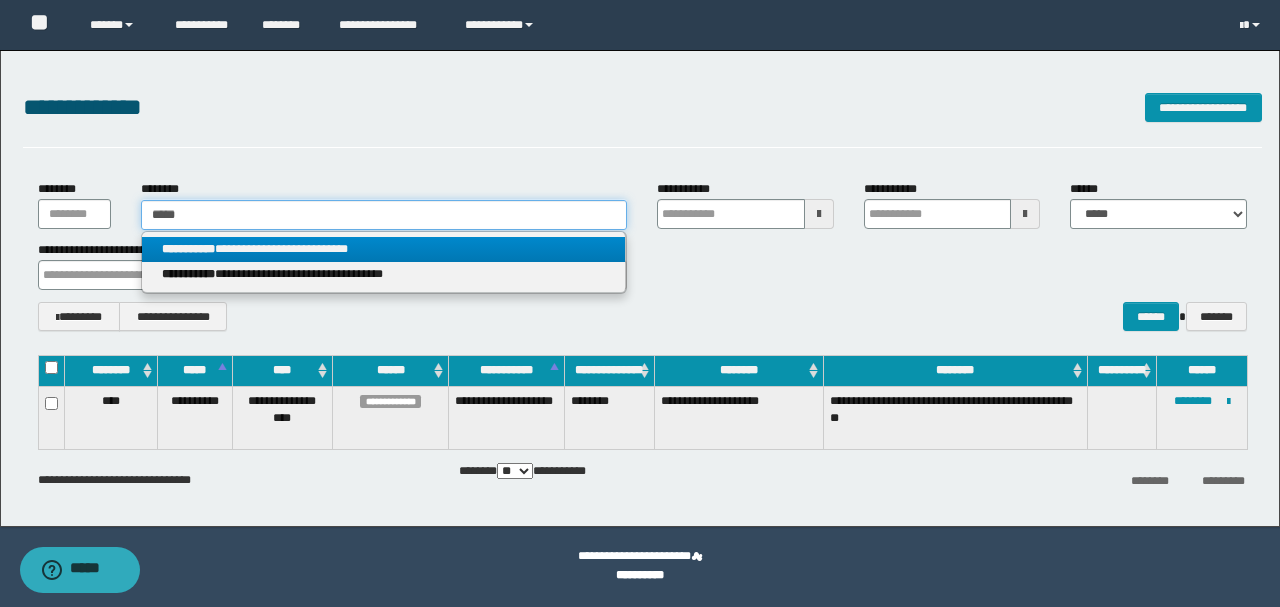 type 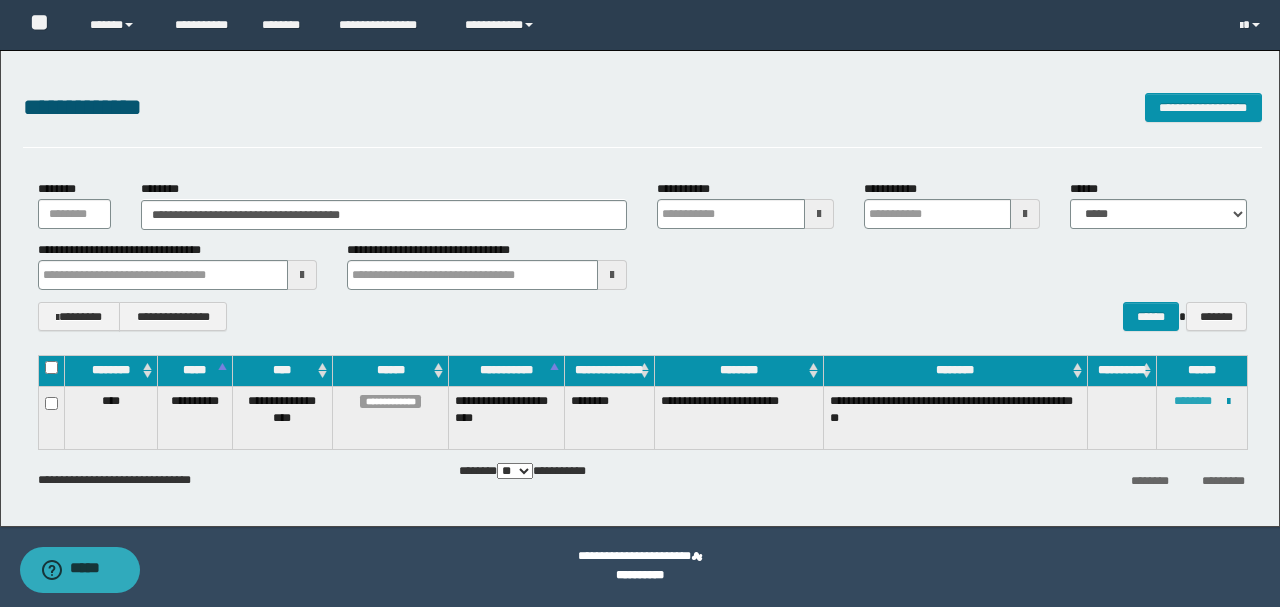 click on "********" at bounding box center [1193, 401] 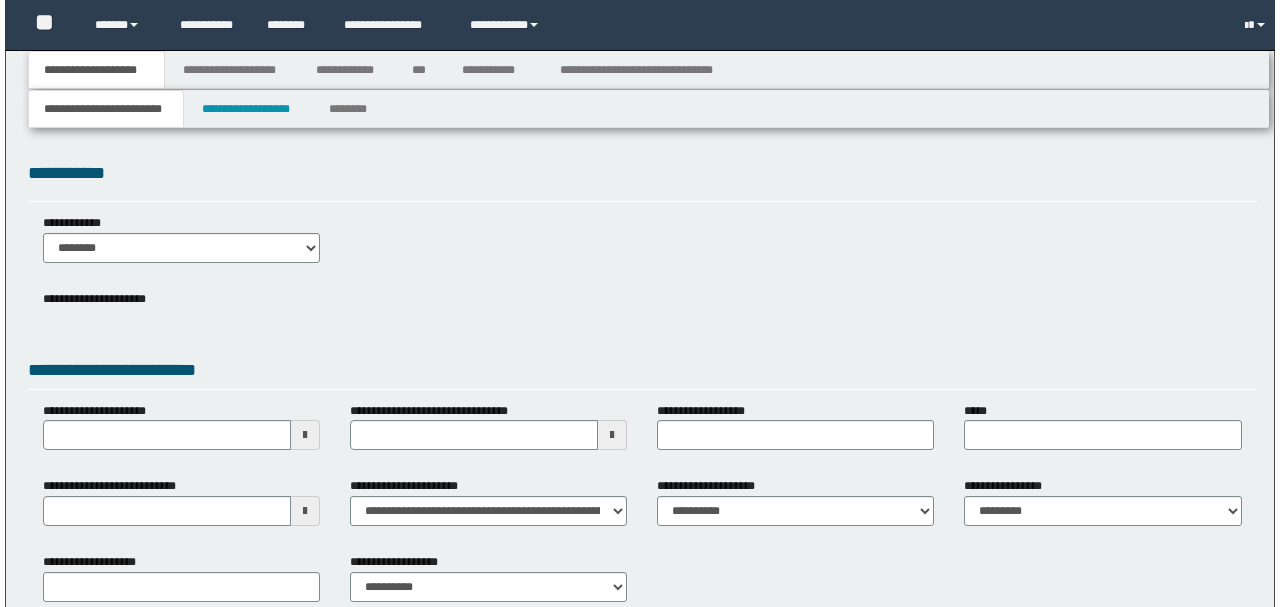 scroll, scrollTop: 0, scrollLeft: 0, axis: both 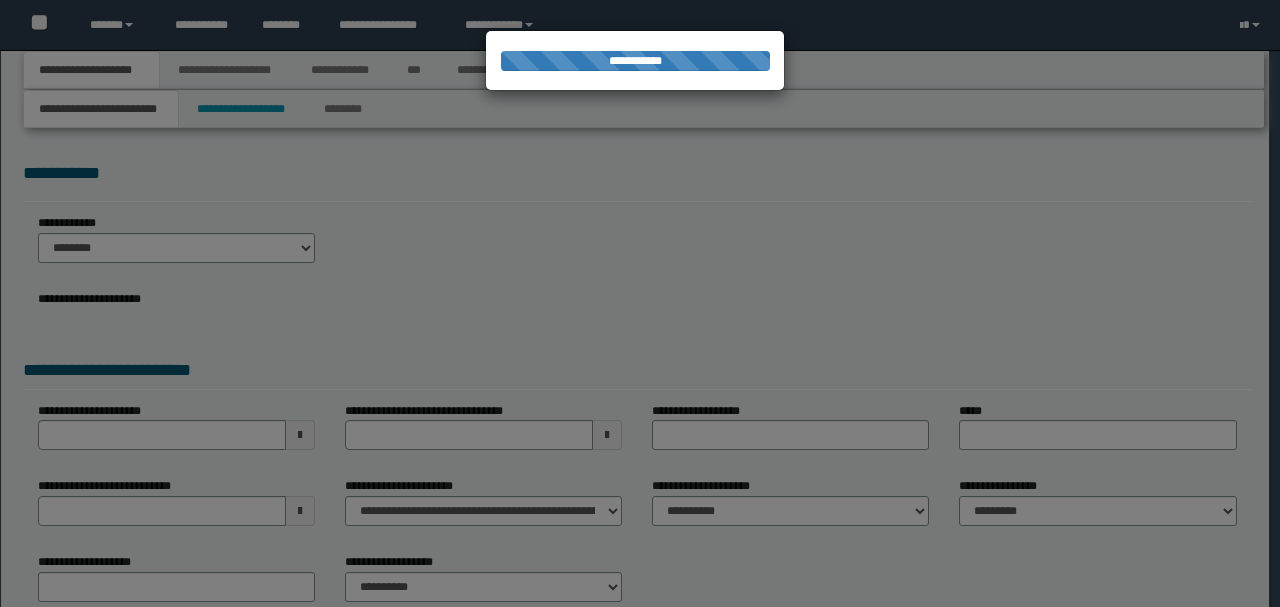 select on "*" 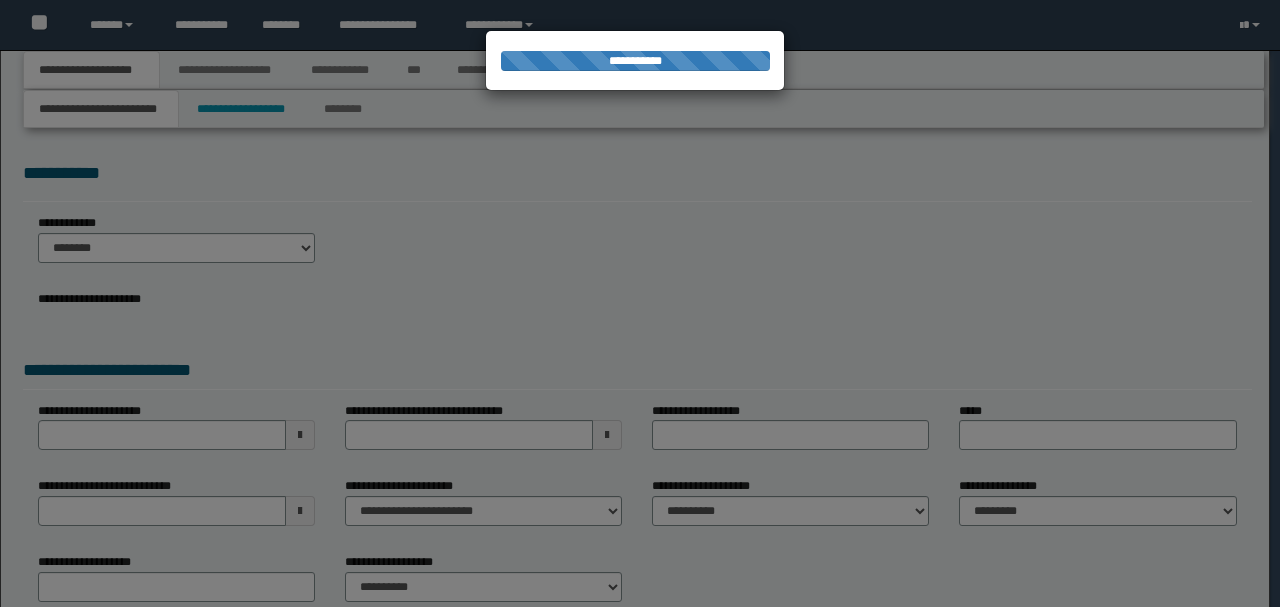 select on "*" 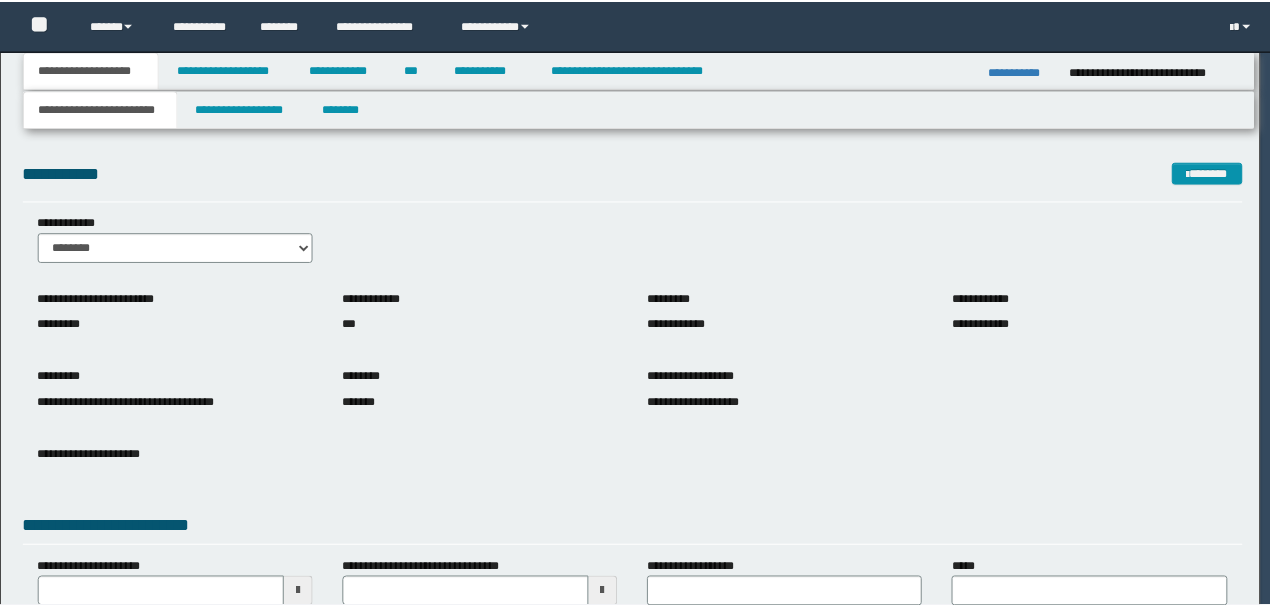 scroll, scrollTop: 0, scrollLeft: 0, axis: both 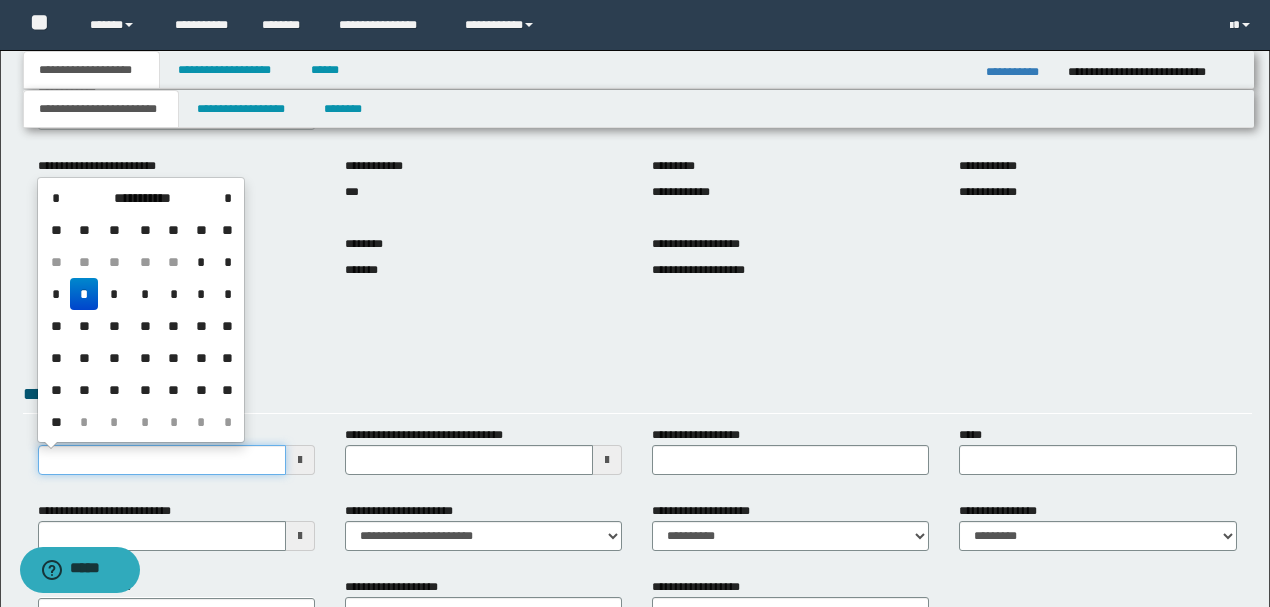 click on "**********" at bounding box center (162, 460) 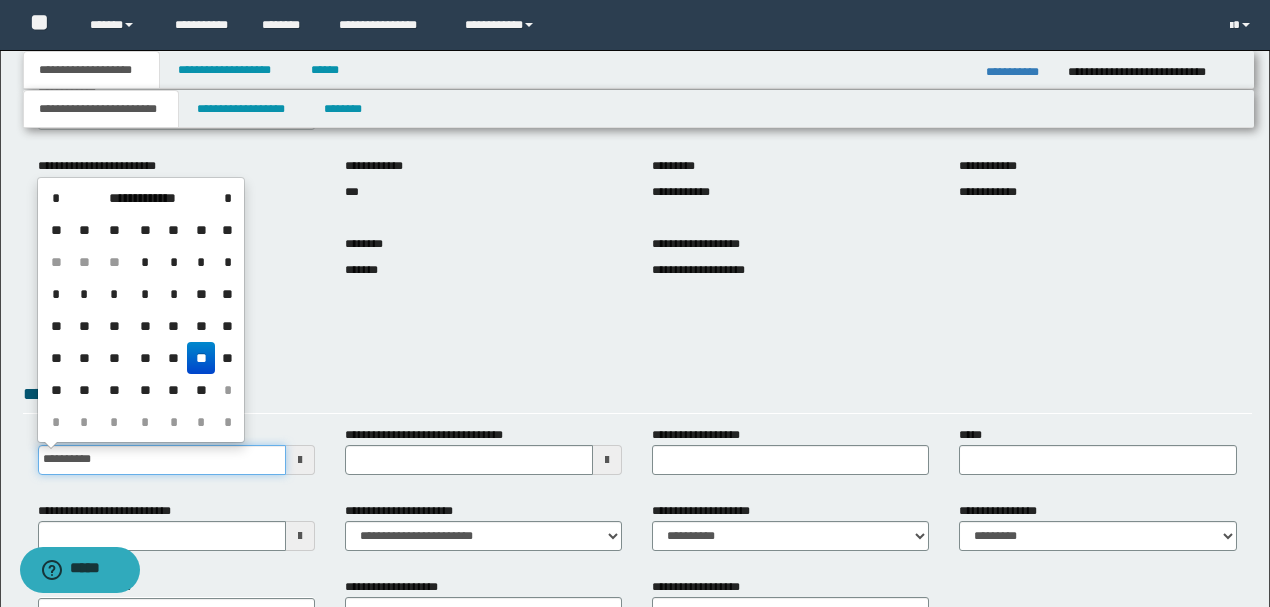 type on "**********" 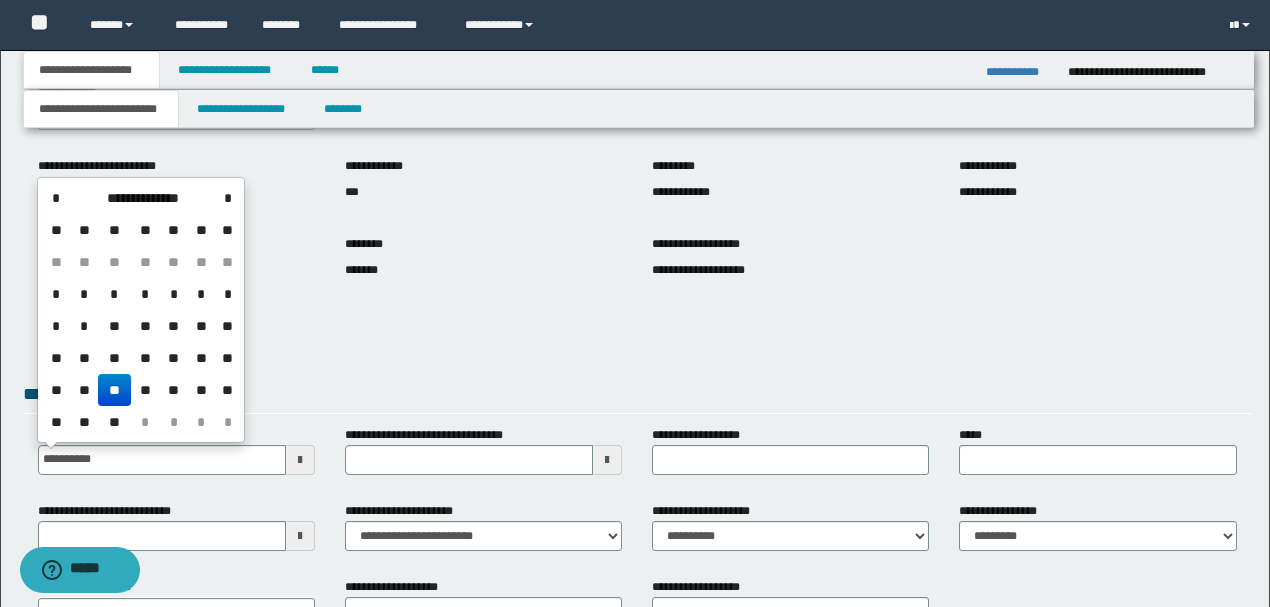 click on "**" at bounding box center [114, 390] 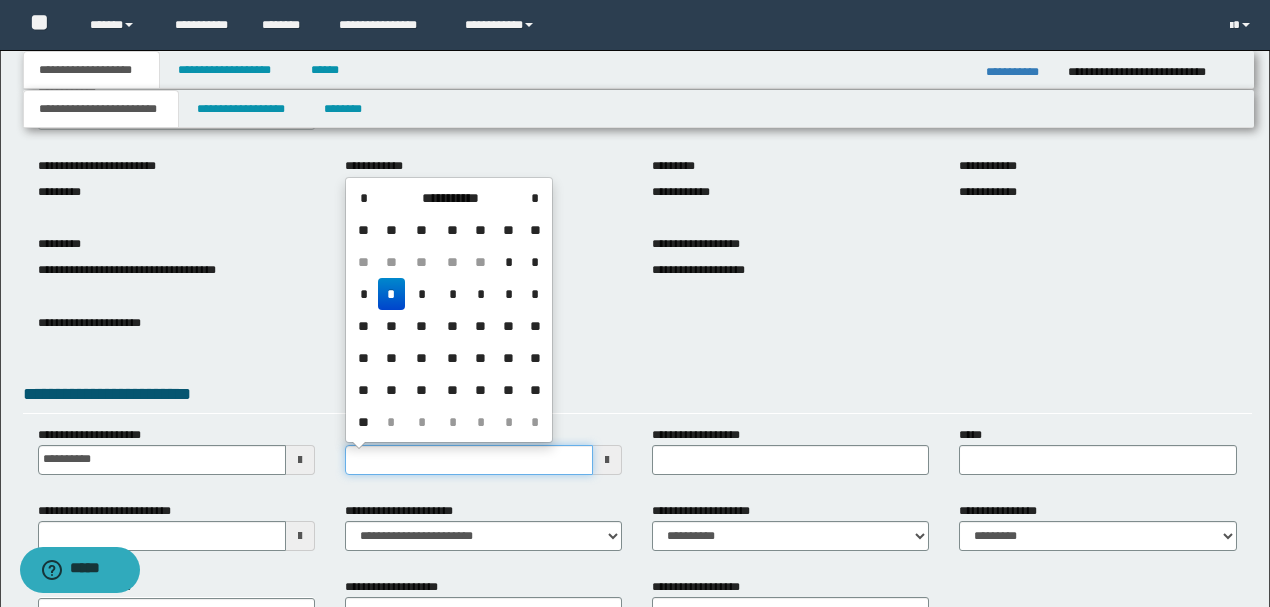 click on "**********" at bounding box center (469, 460) 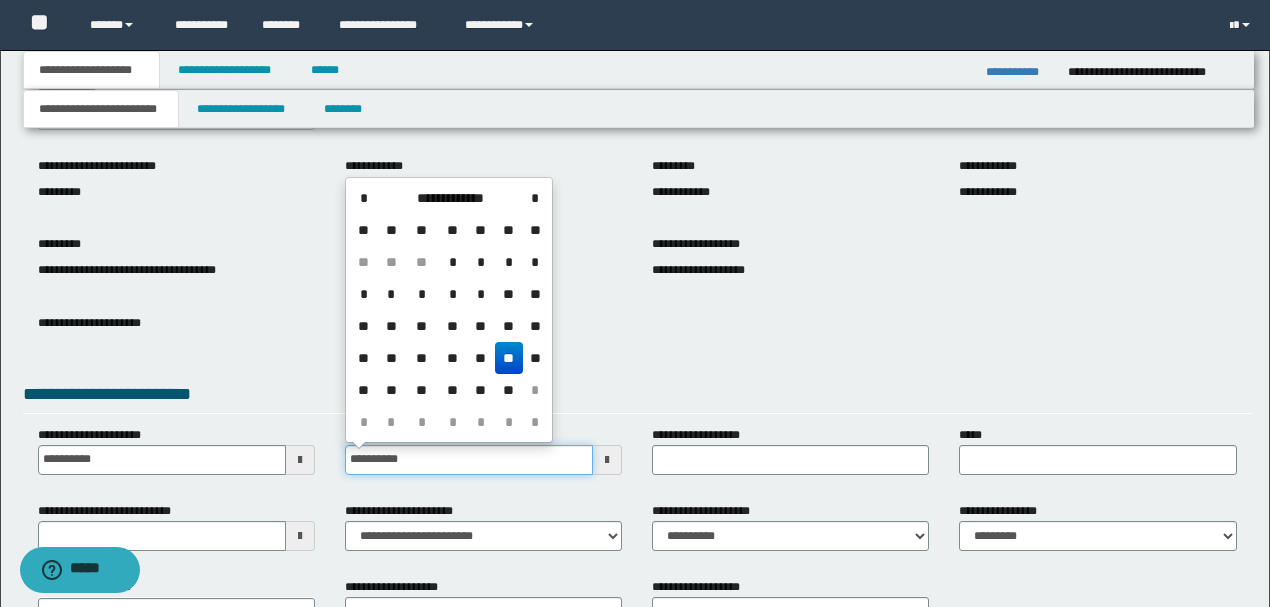 type on "**********" 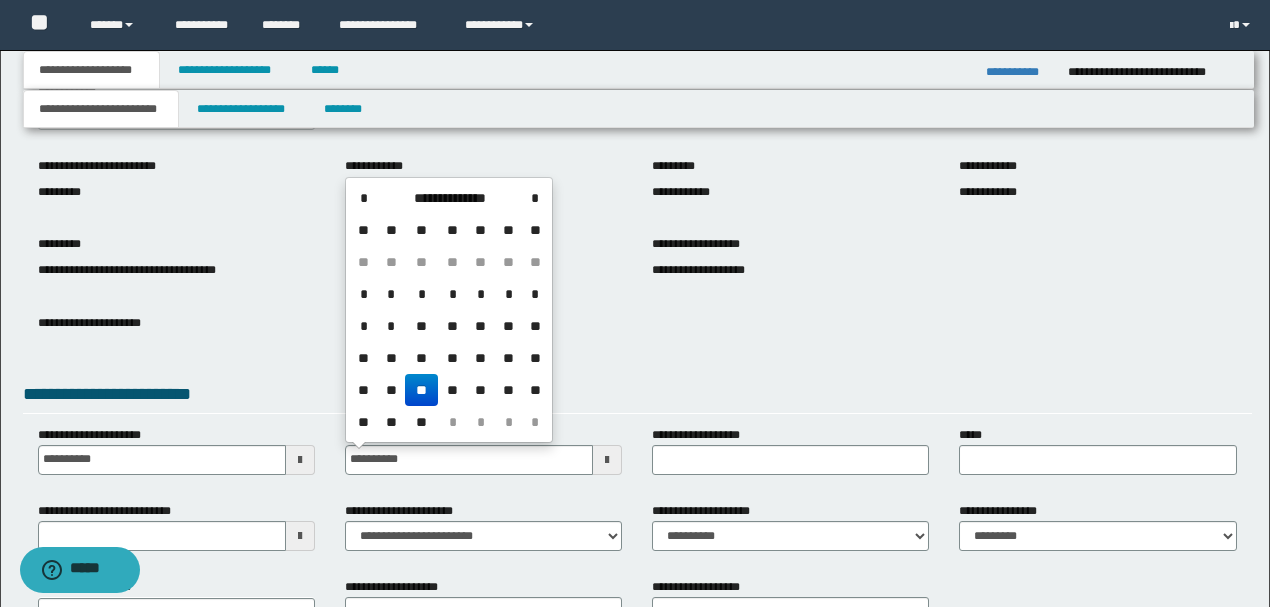 click on "**" at bounding box center [421, 390] 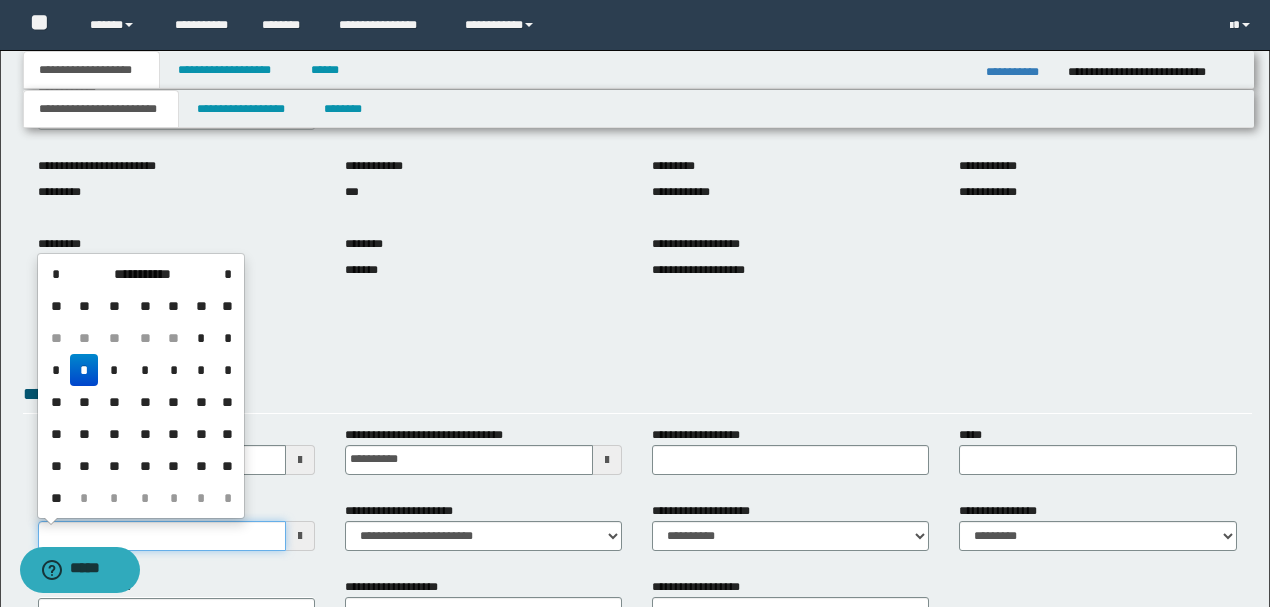 click on "**********" at bounding box center (162, 536) 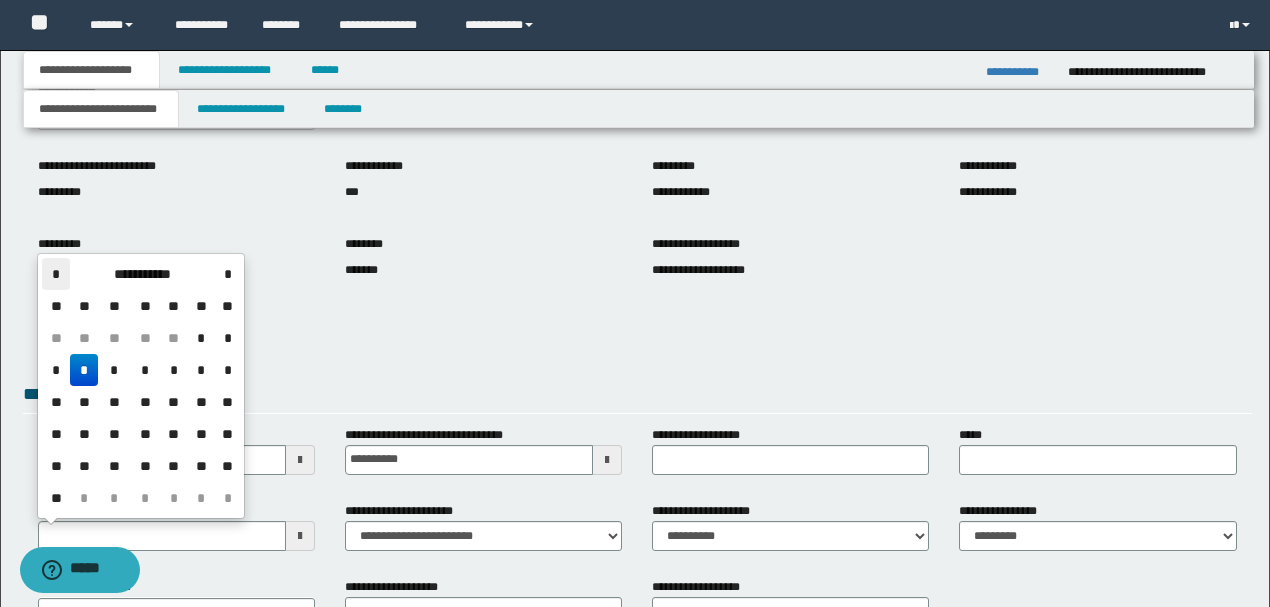 click on "*" at bounding box center [56, 274] 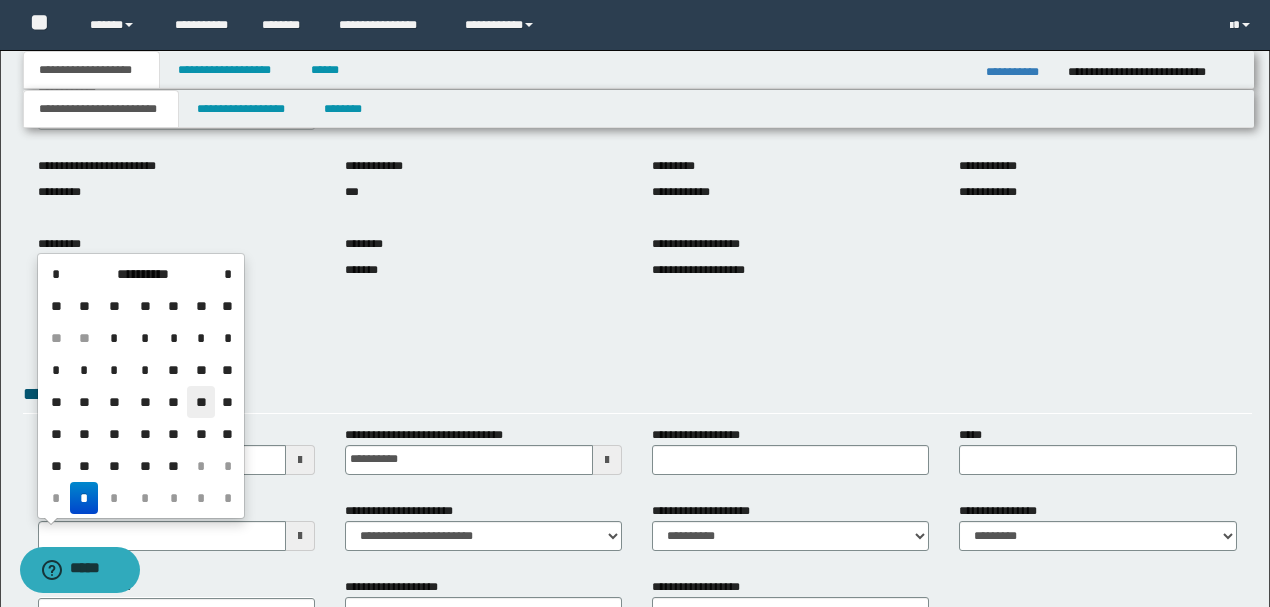 click on "**" at bounding box center (201, 402) 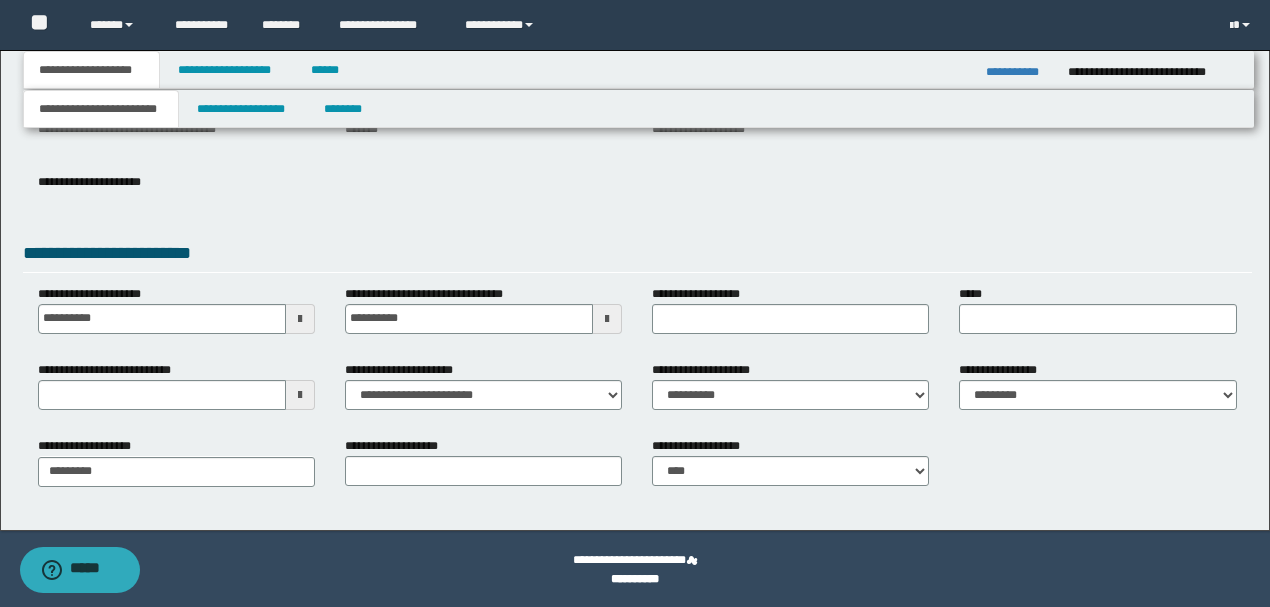 scroll, scrollTop: 275, scrollLeft: 0, axis: vertical 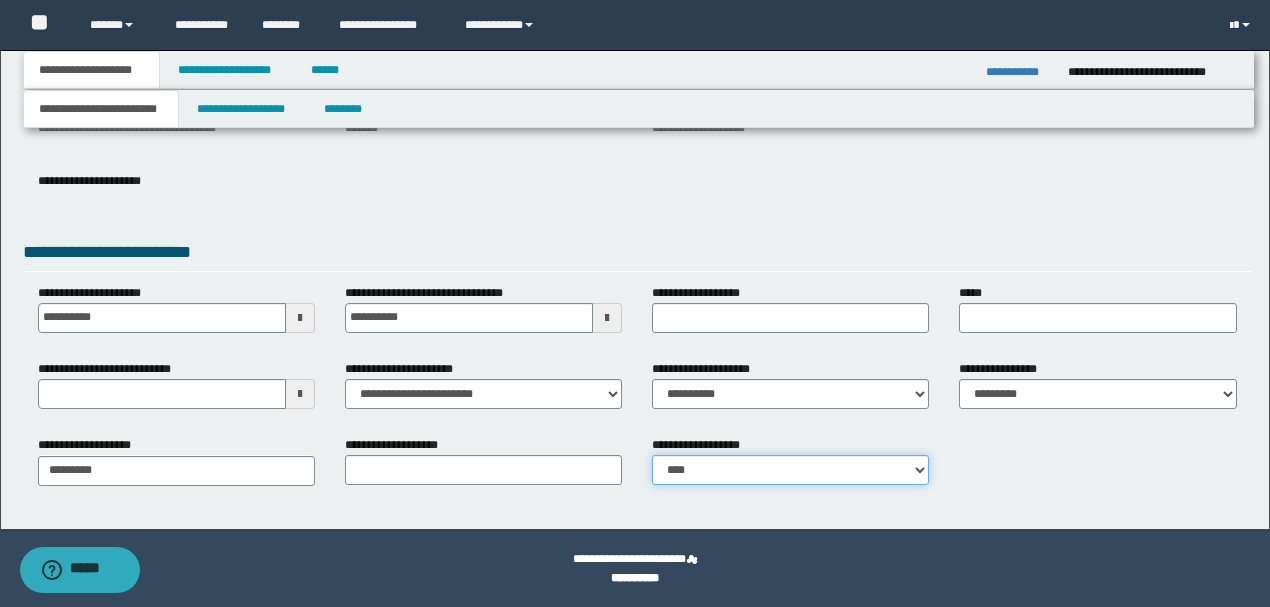 click on "**********" at bounding box center [790, 470] 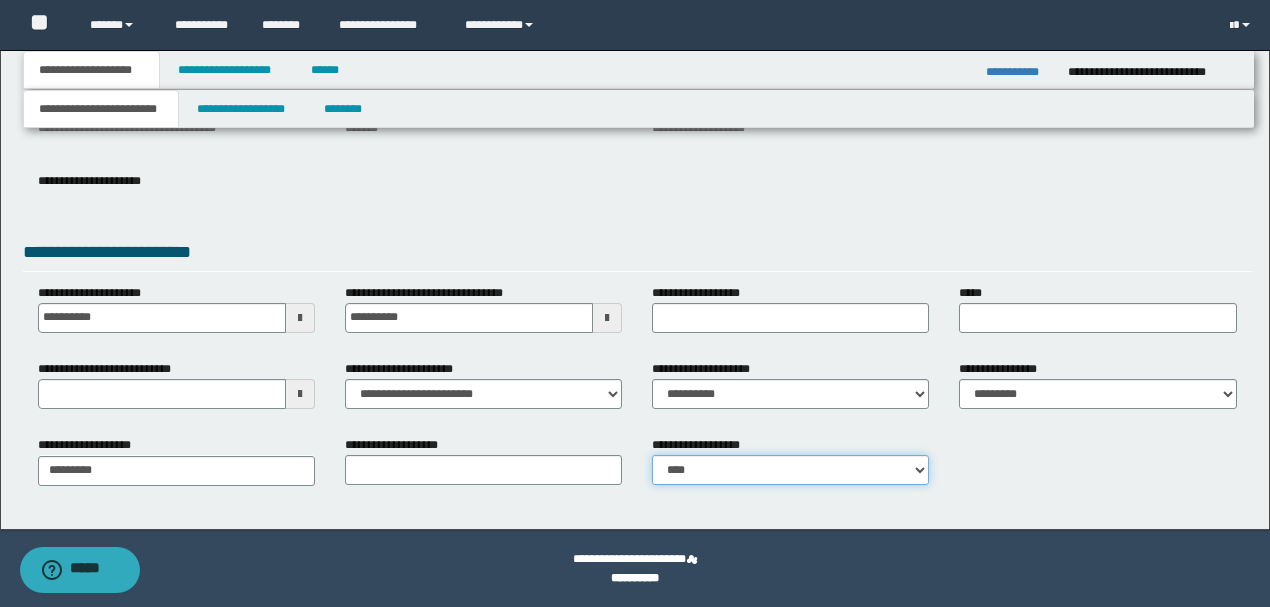 select on "*" 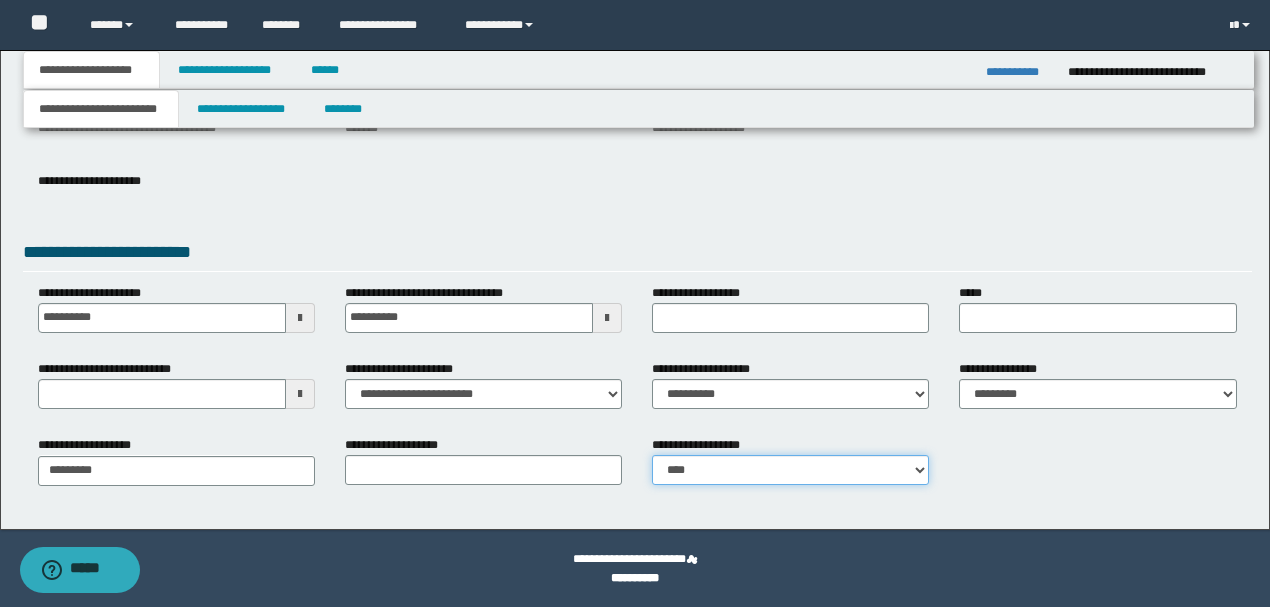 click on "**********" at bounding box center [790, 470] 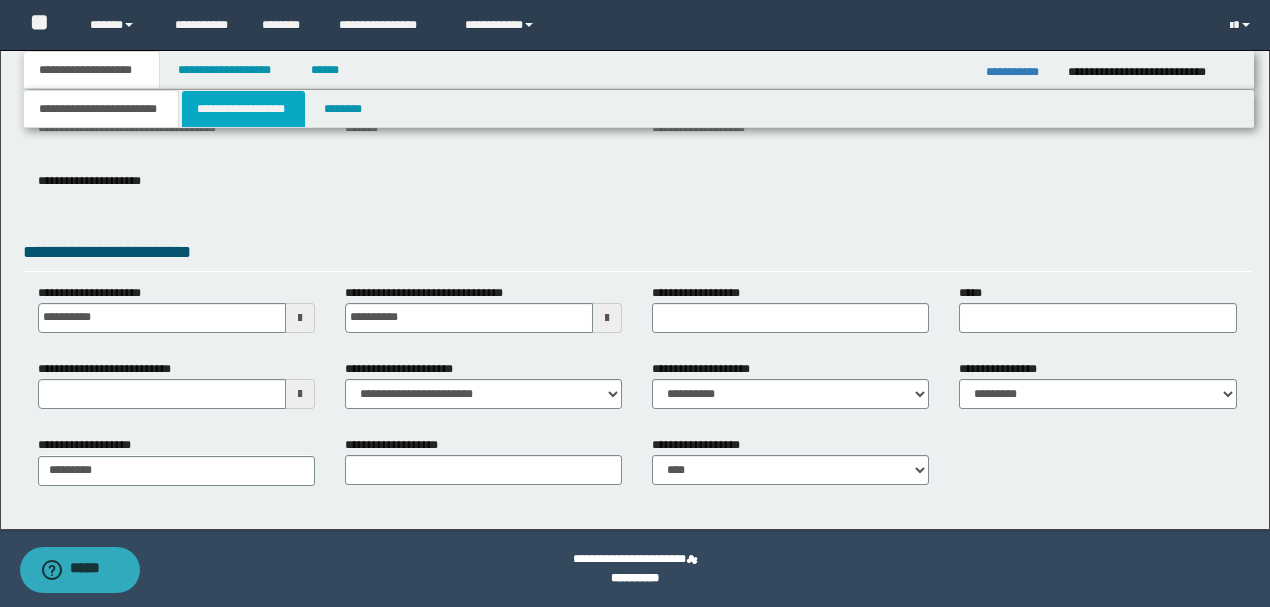 click on "**********" at bounding box center [243, 109] 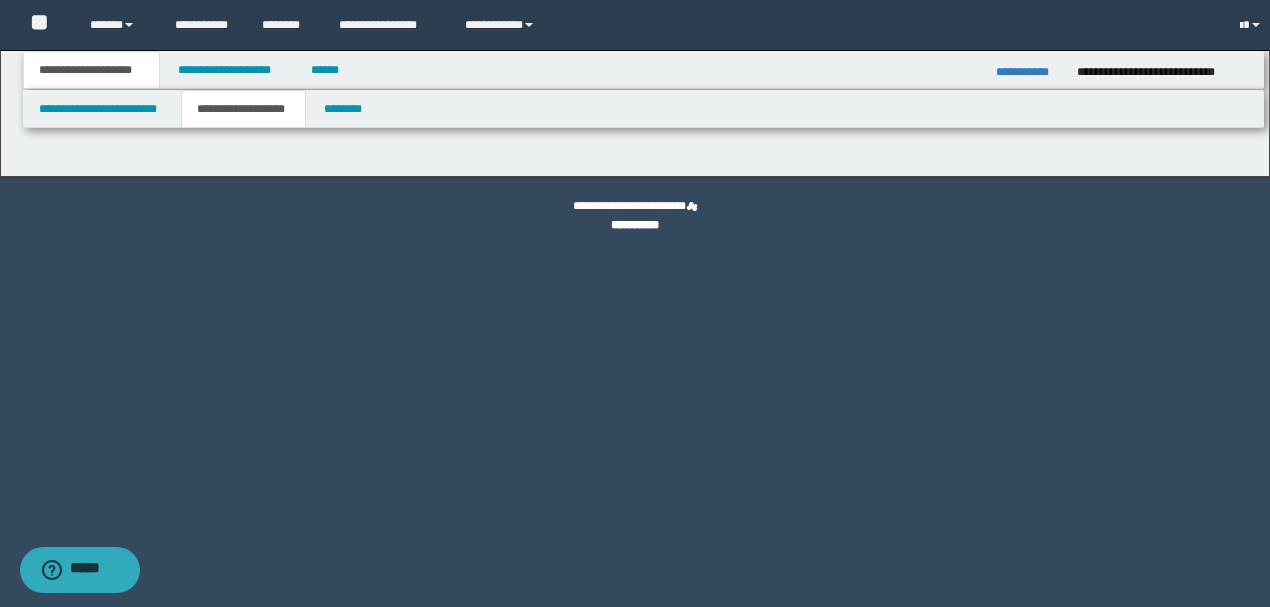 scroll, scrollTop: 0, scrollLeft: 0, axis: both 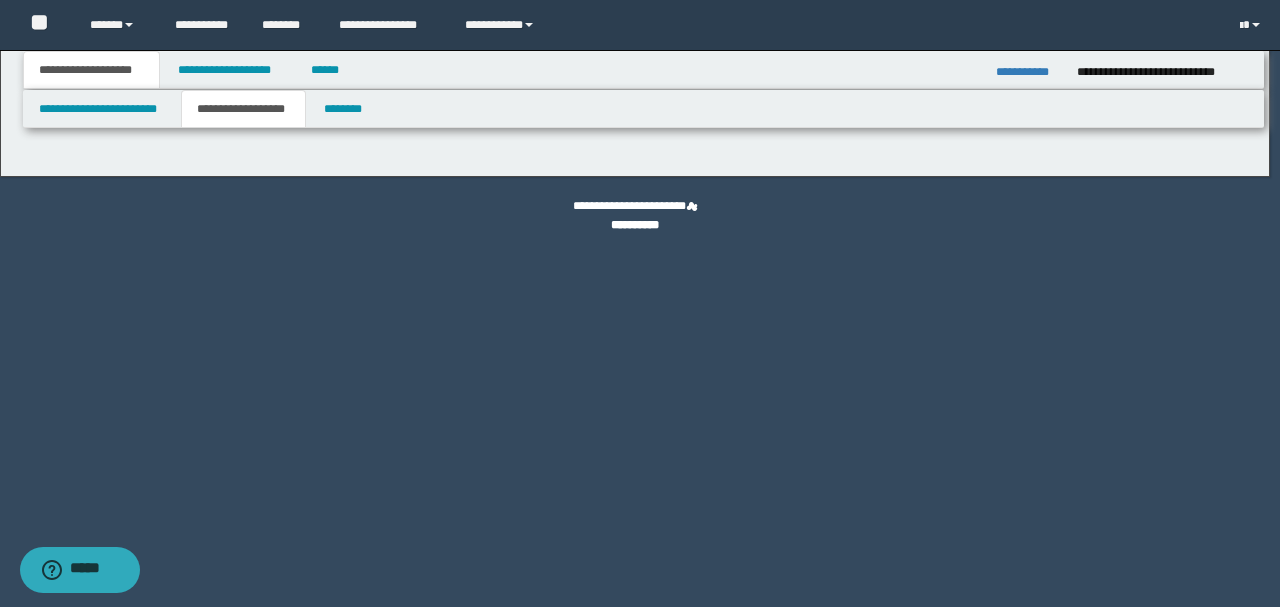type on "********" 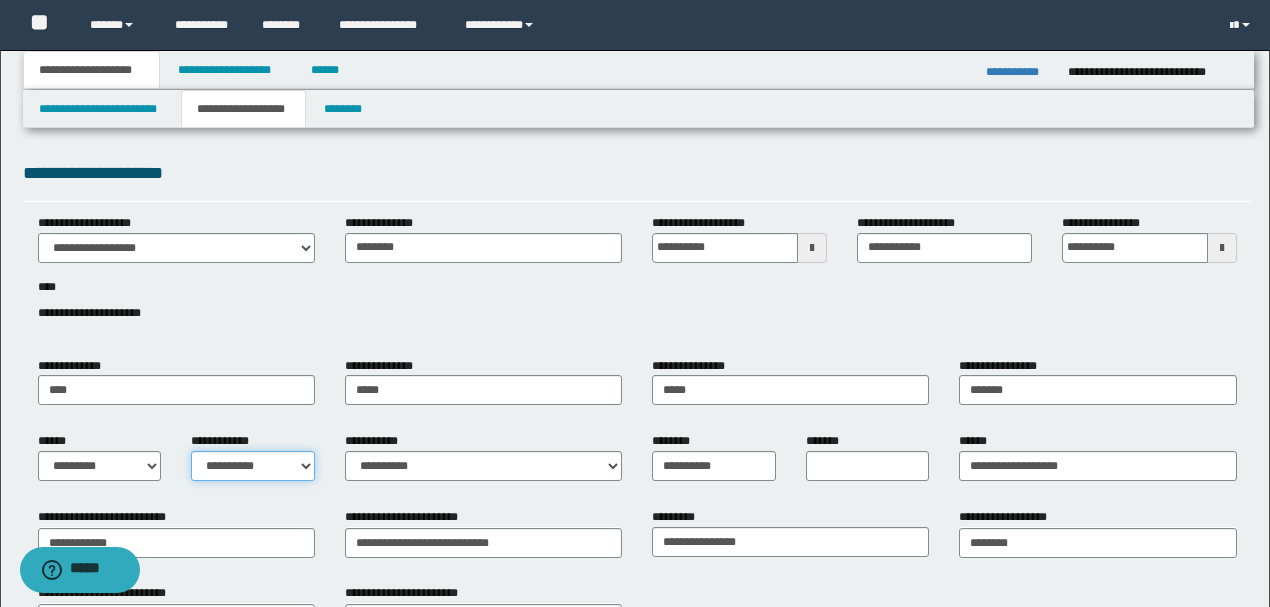 click on "**********" at bounding box center [253, 466] 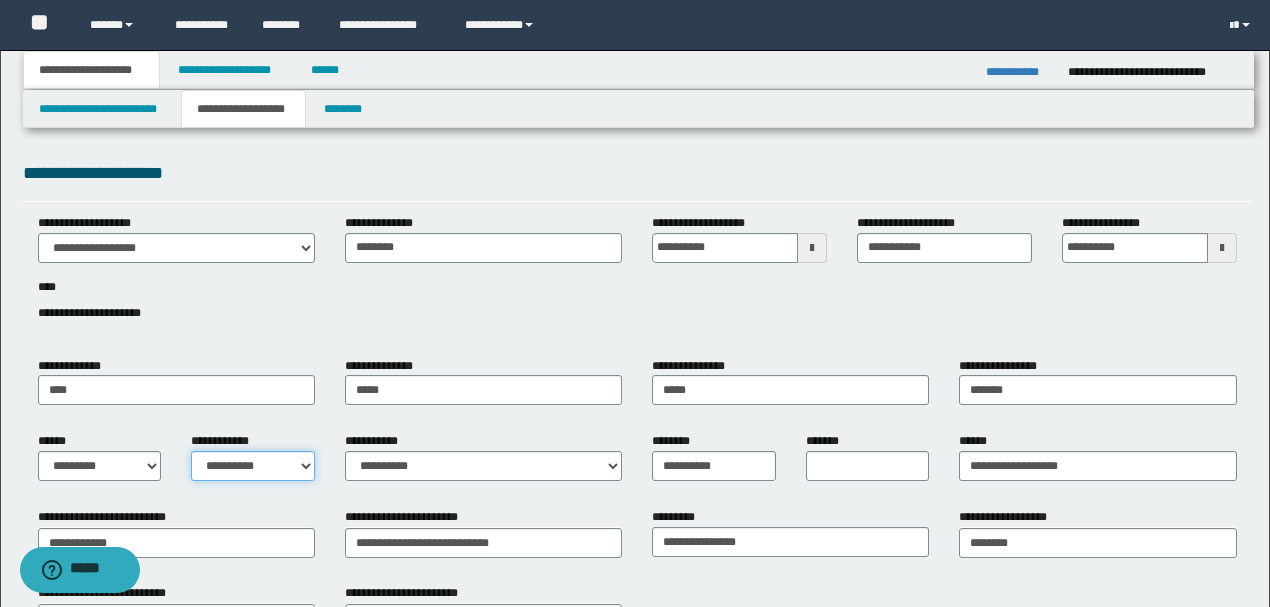 select on "*" 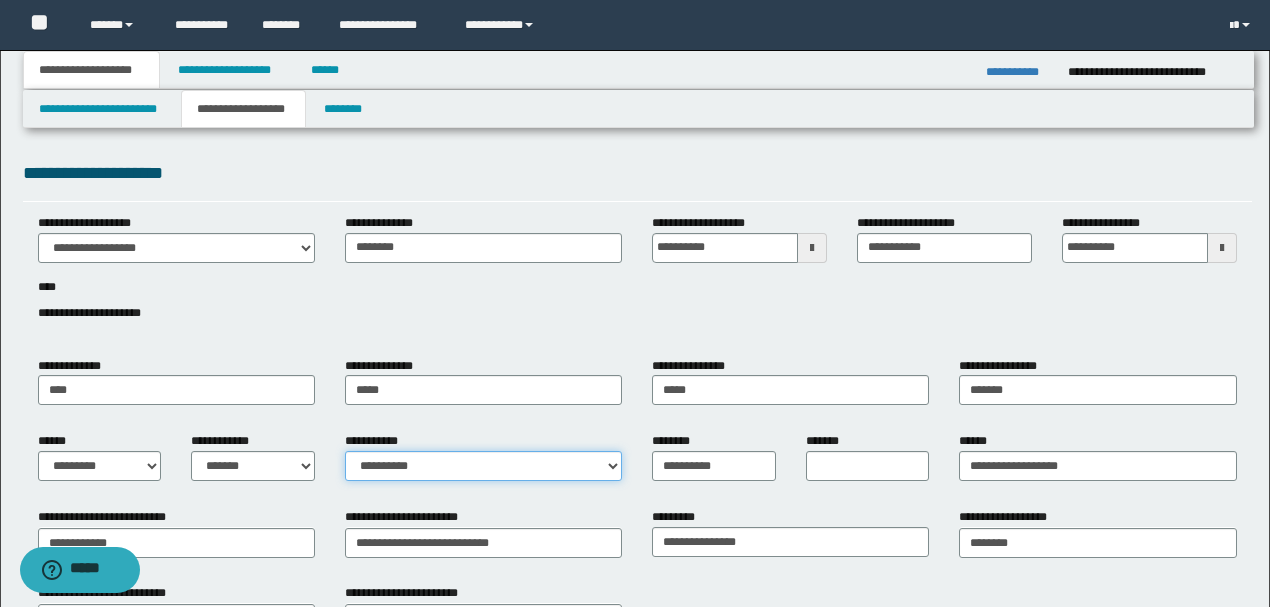 click on "**********" at bounding box center [483, 466] 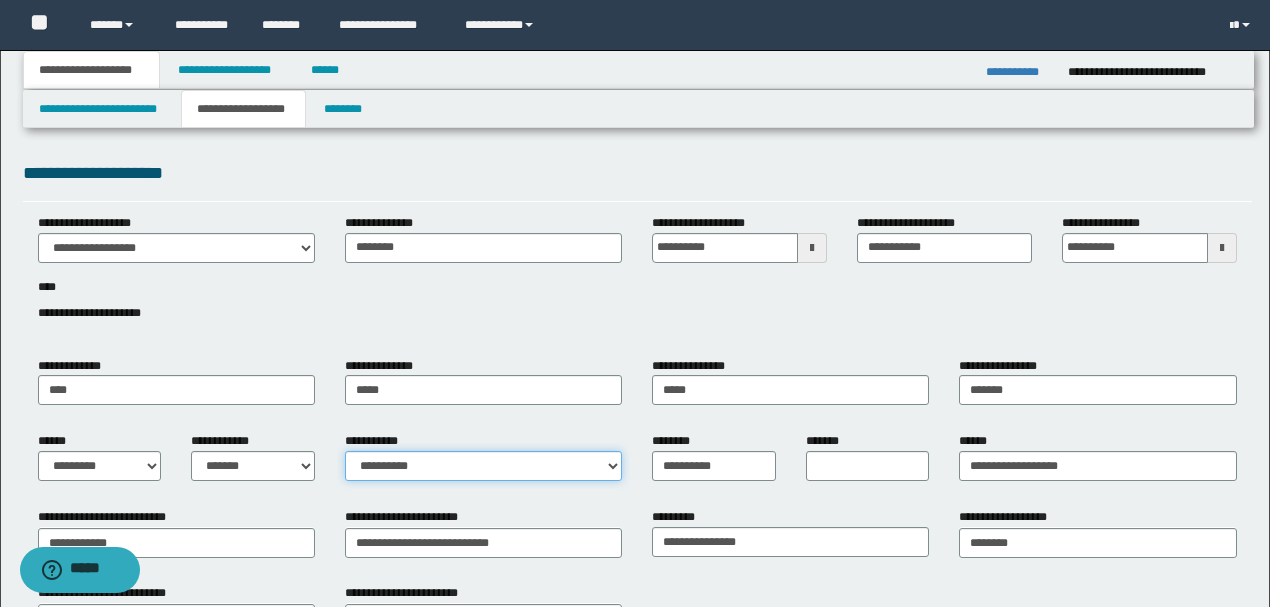select on "*" 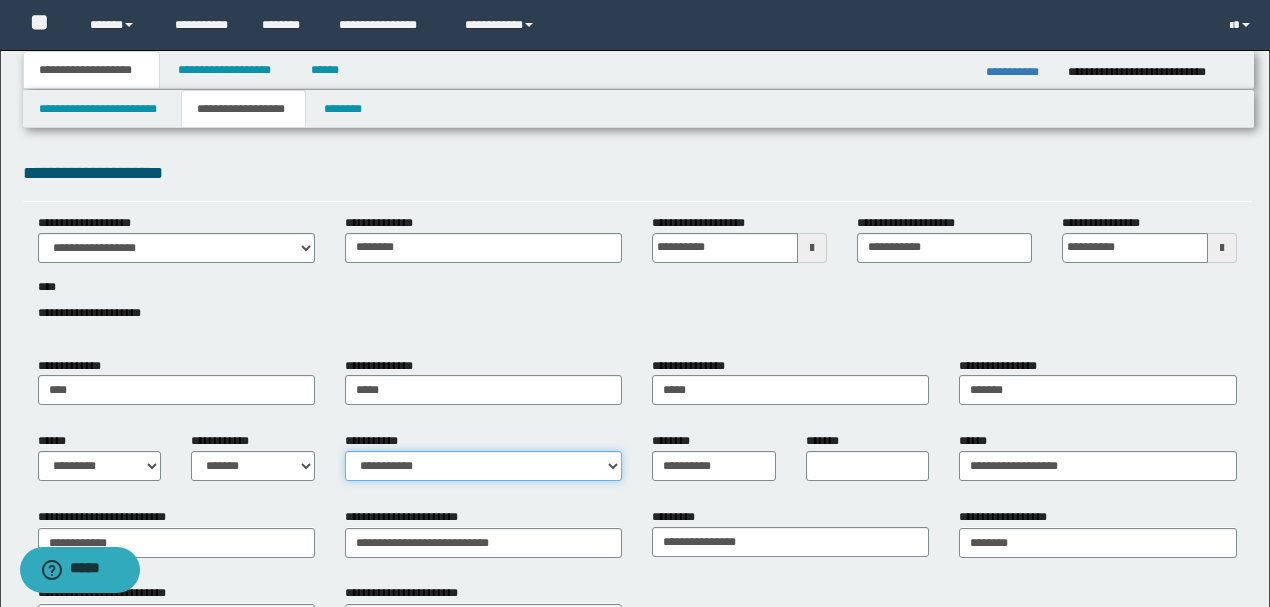 click on "**********" at bounding box center (483, 466) 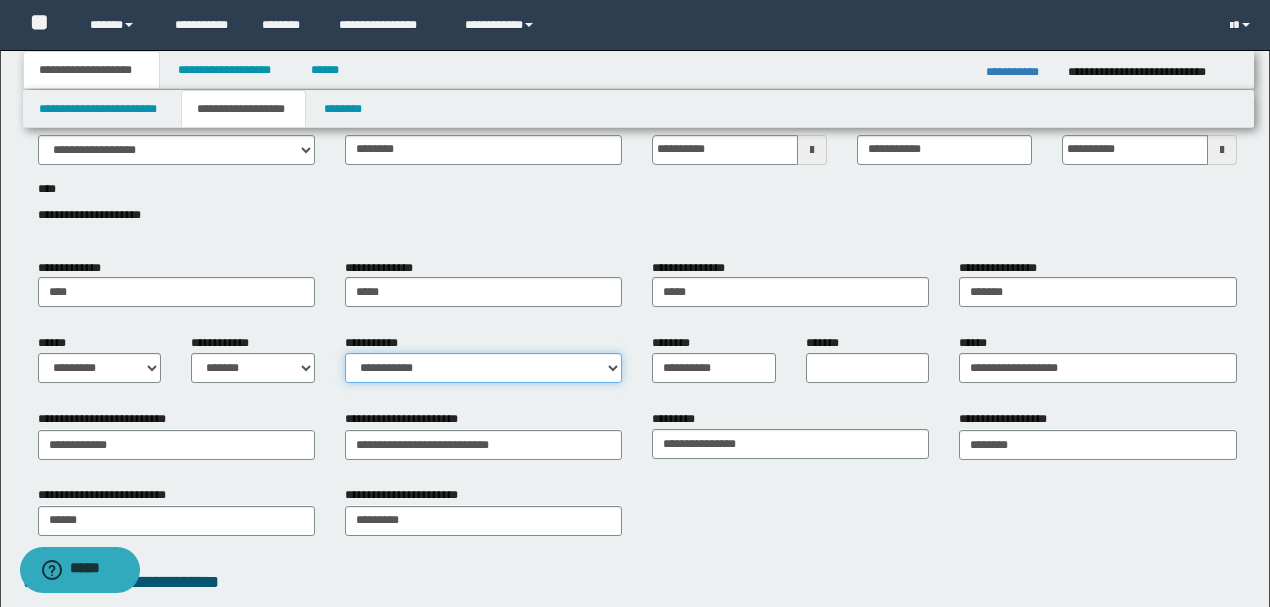 scroll, scrollTop: 133, scrollLeft: 0, axis: vertical 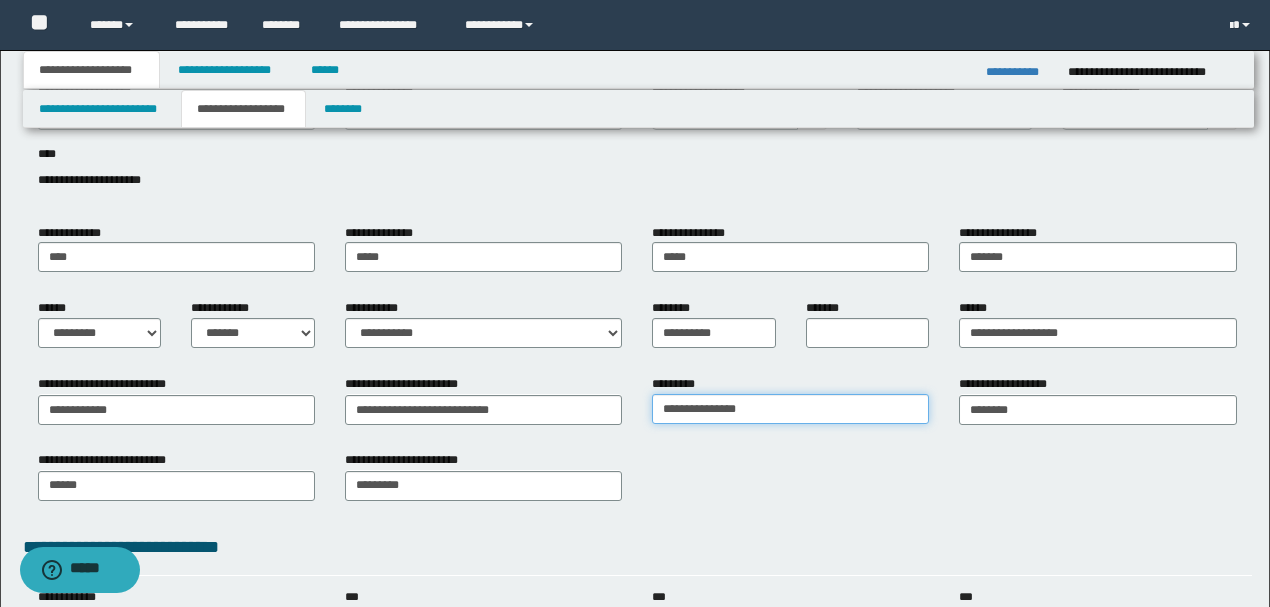 drag, startPoint x: 684, startPoint y: 410, endPoint x: 746, endPoint y: 429, distance: 64.84597 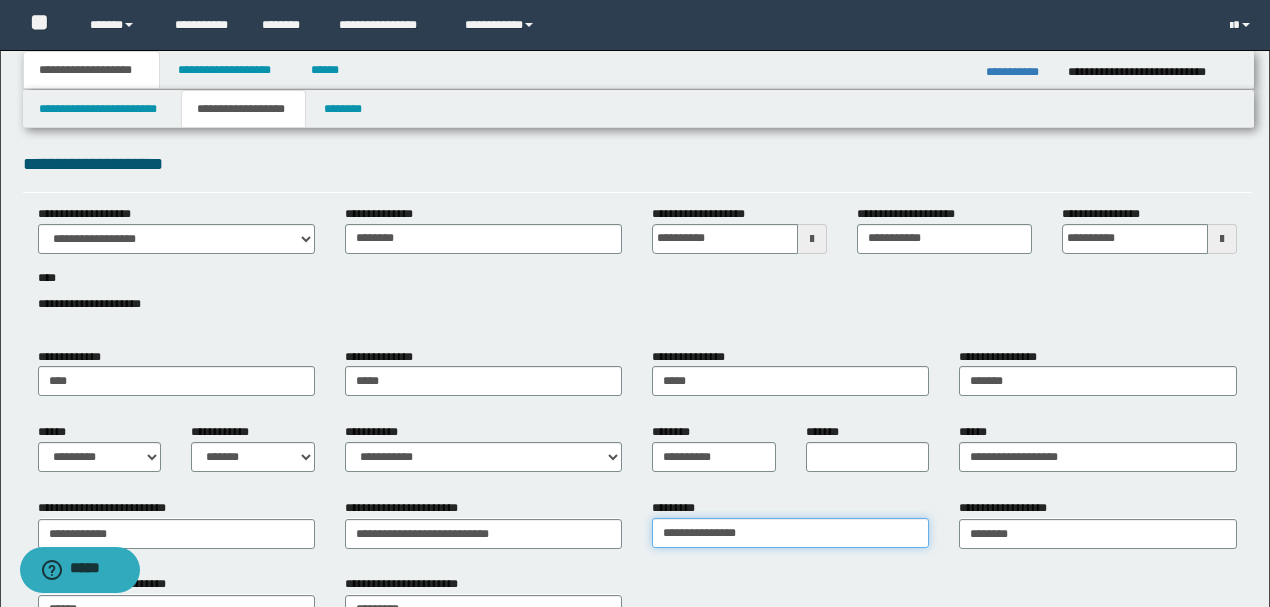 scroll, scrollTop: 0, scrollLeft: 0, axis: both 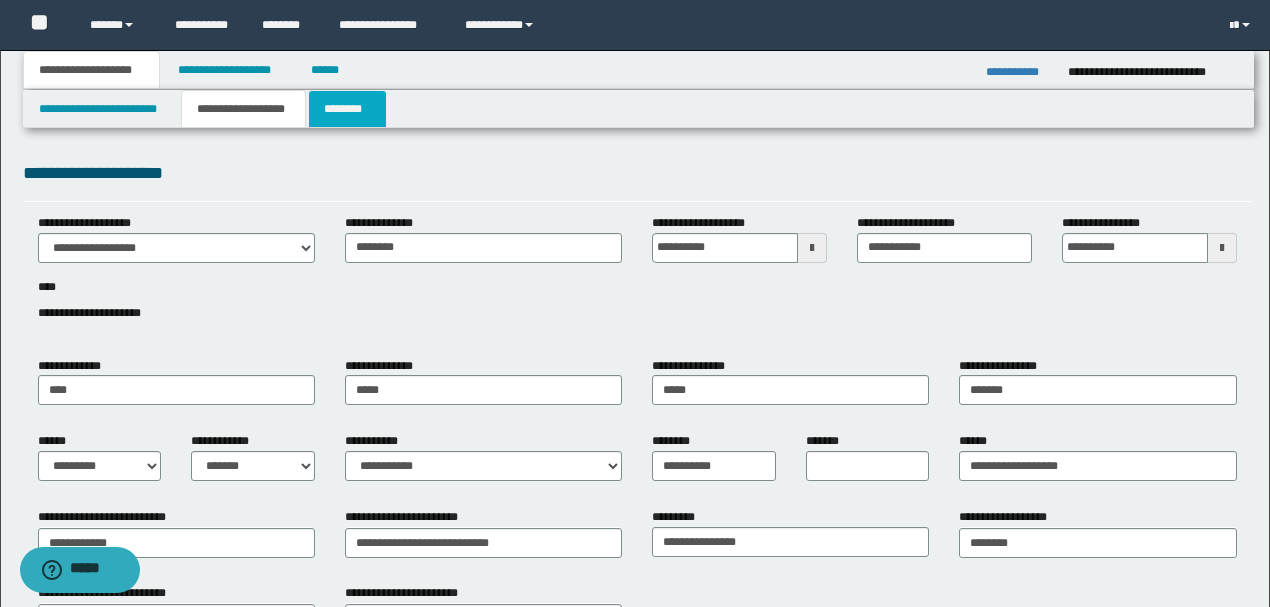 click on "********" at bounding box center (347, 109) 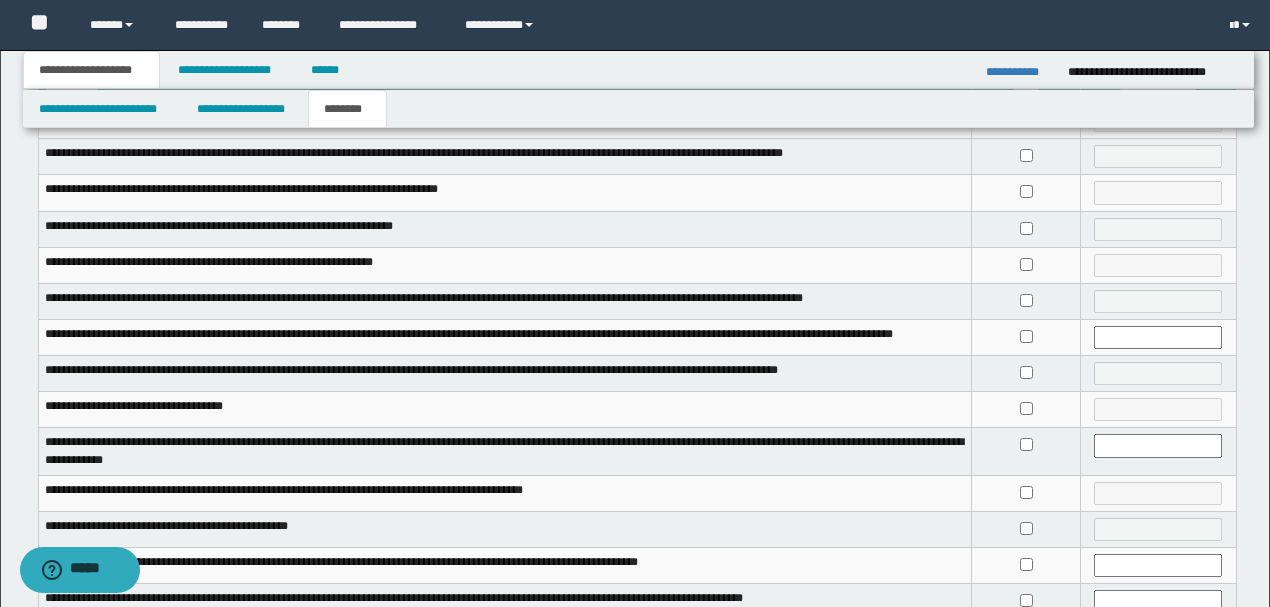 scroll, scrollTop: 133, scrollLeft: 0, axis: vertical 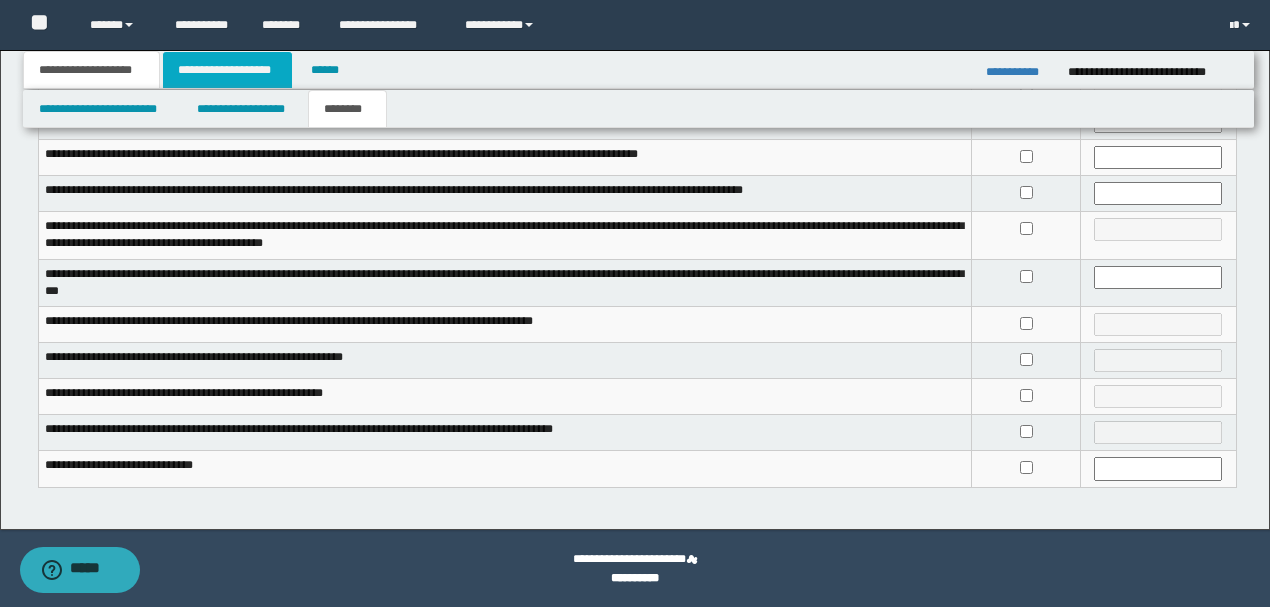 click on "**********" at bounding box center [227, 70] 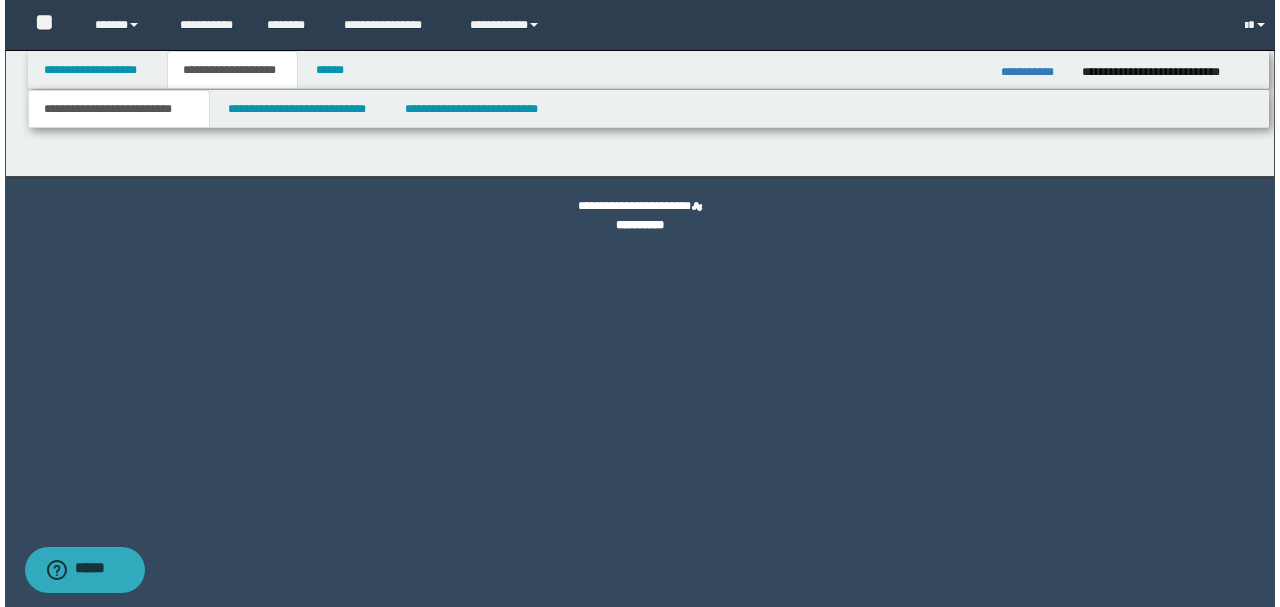 scroll, scrollTop: 0, scrollLeft: 0, axis: both 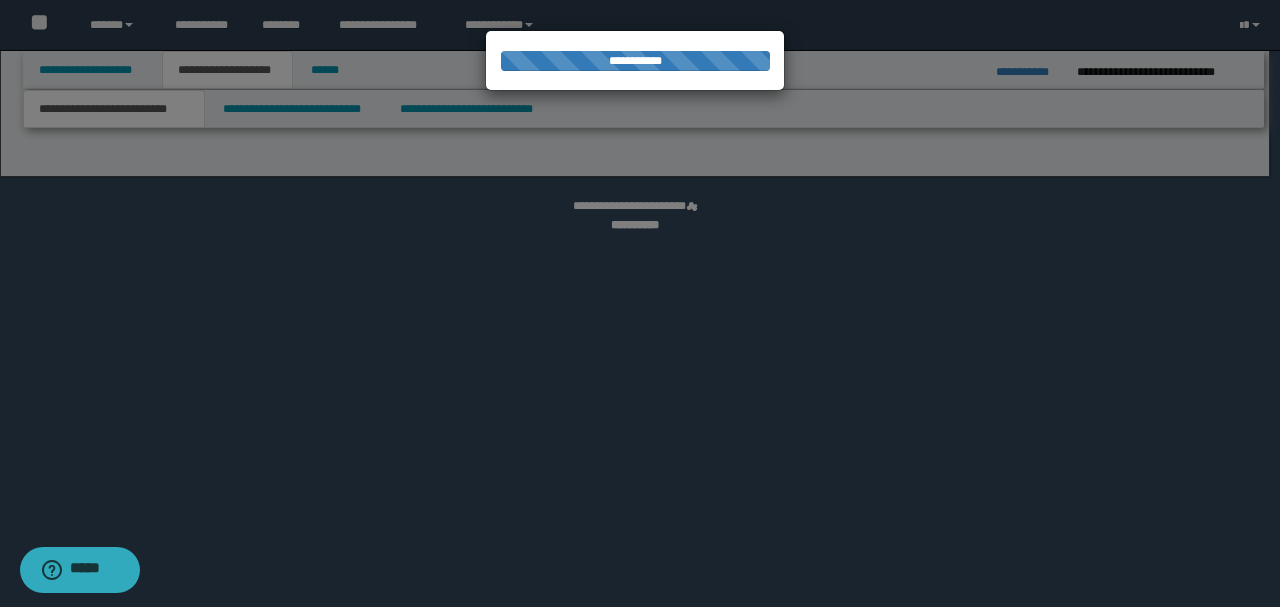 select on "*" 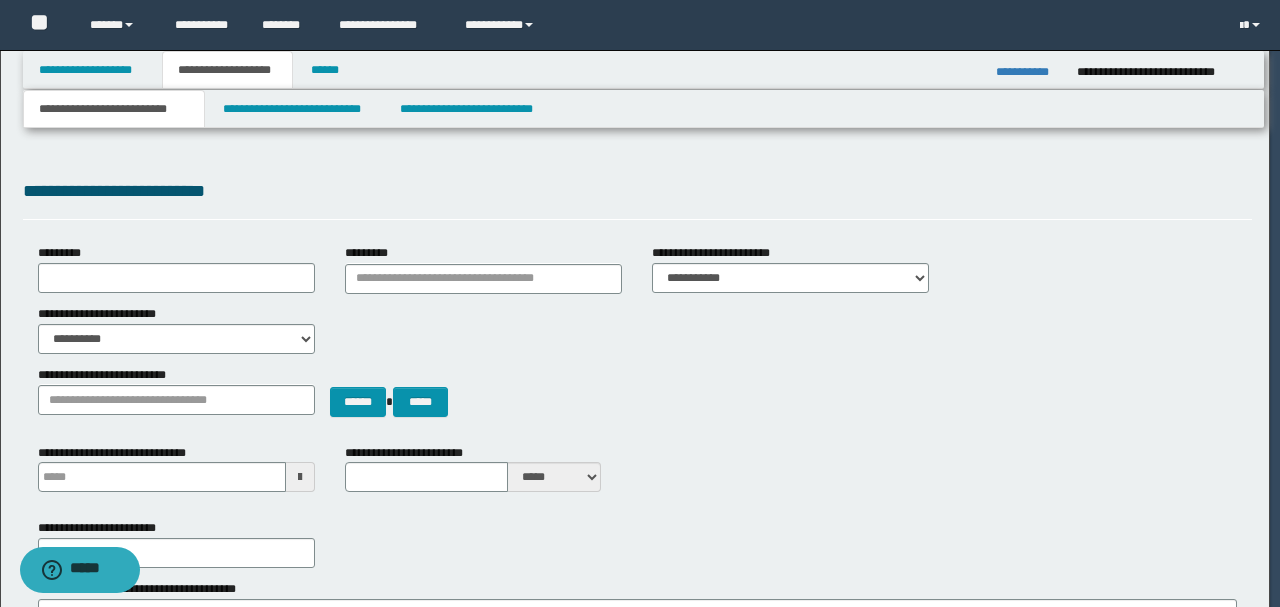 type 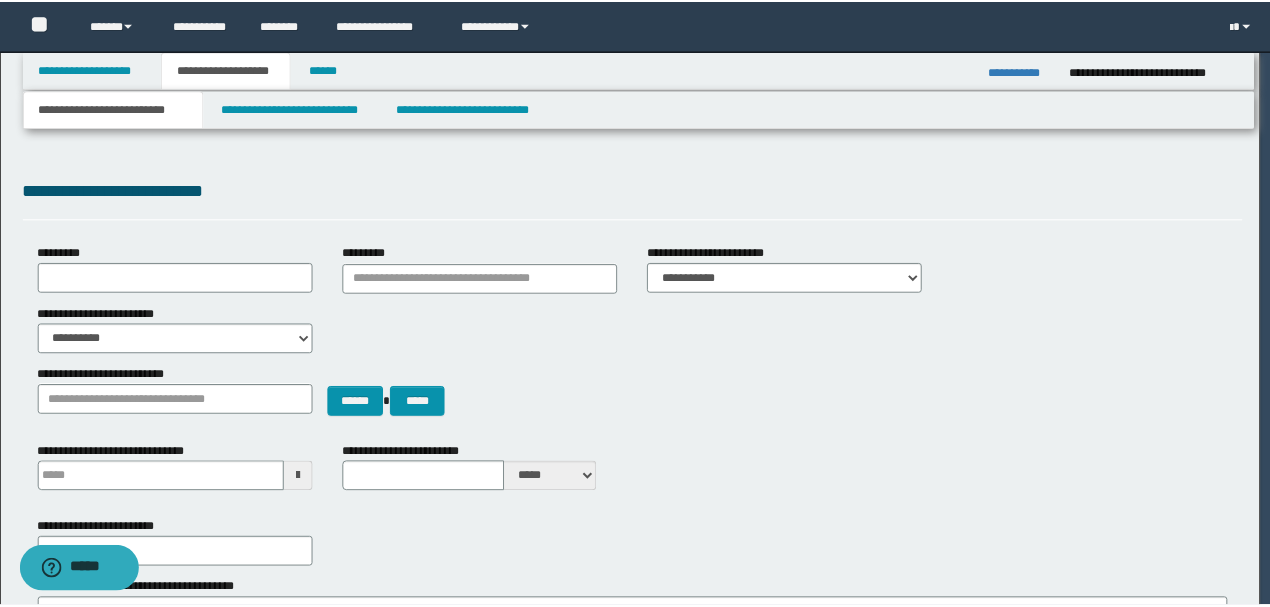 scroll, scrollTop: 0, scrollLeft: 0, axis: both 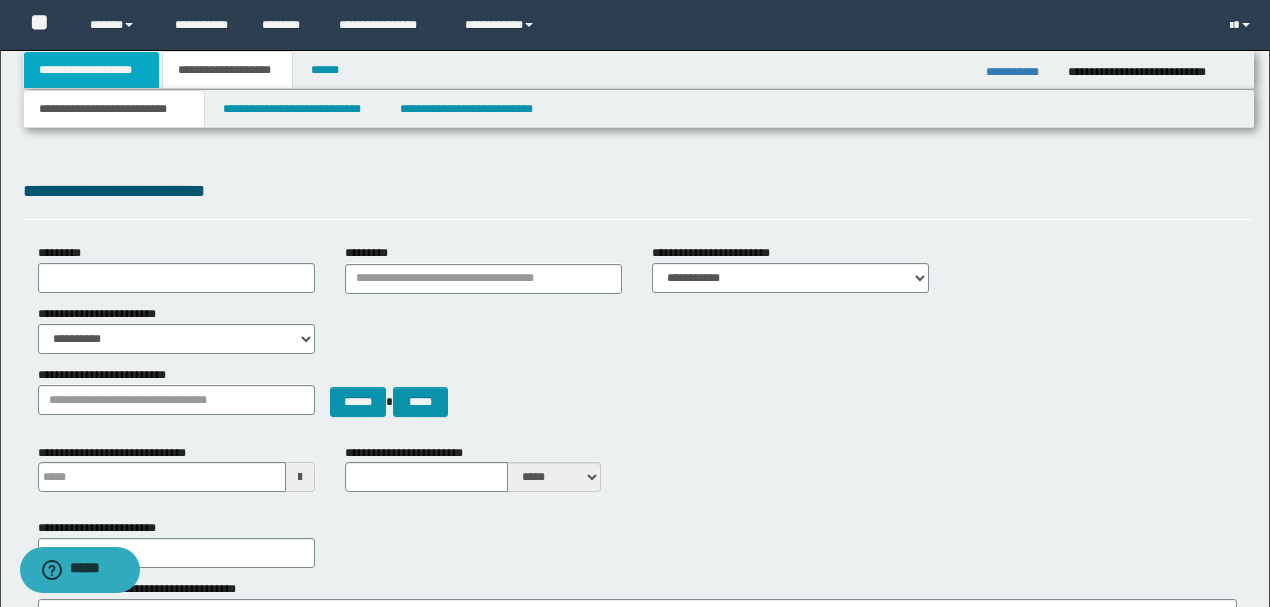 click on "**********" at bounding box center [92, 70] 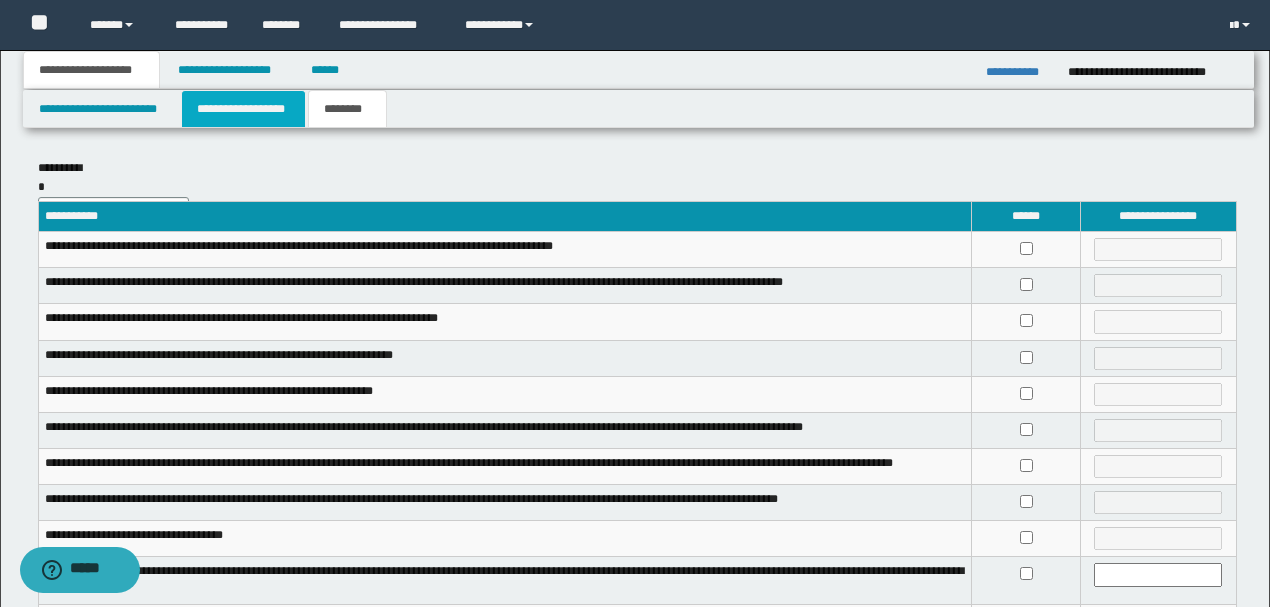 click on "**********" at bounding box center (243, 109) 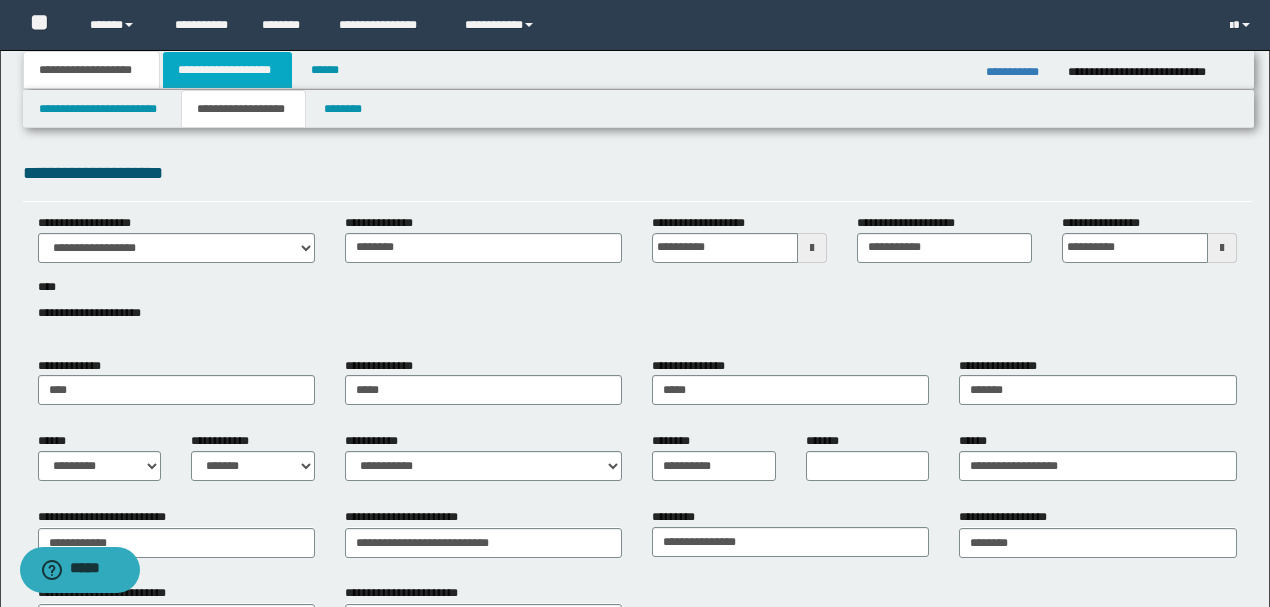 click on "**********" at bounding box center [227, 70] 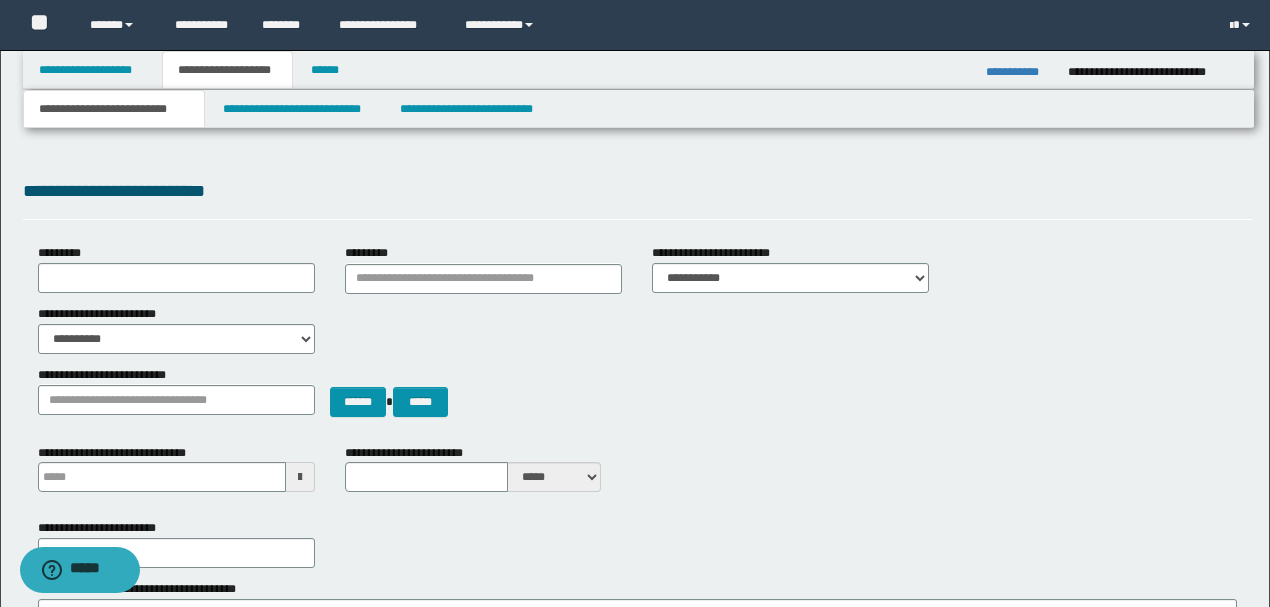 type 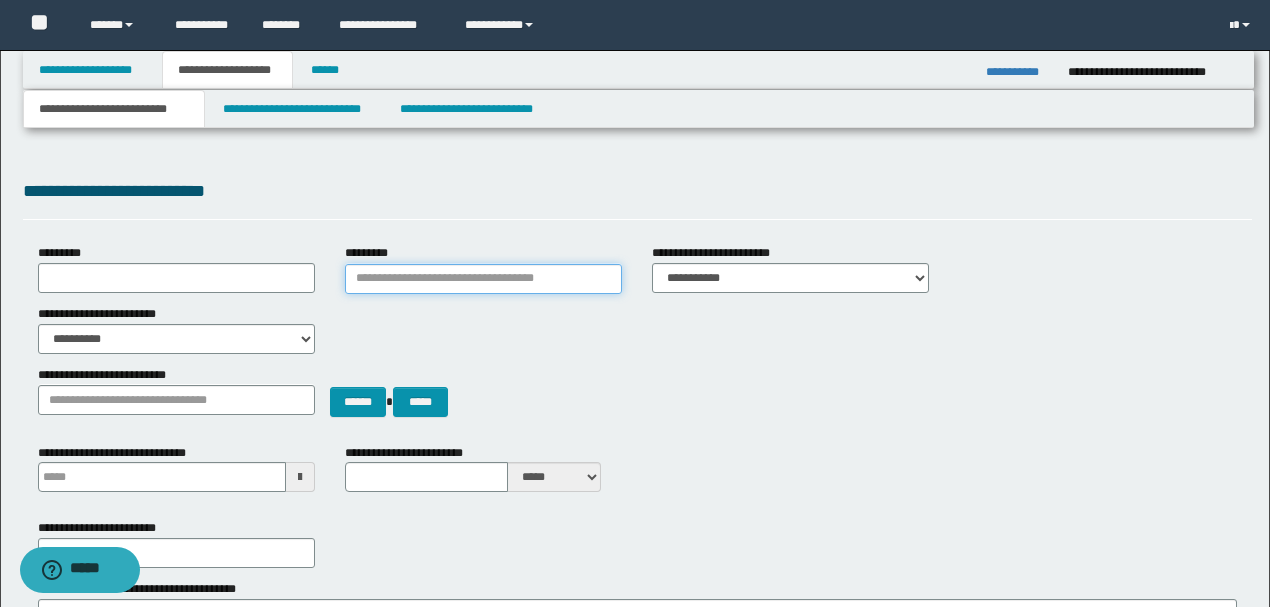 click on "*********" at bounding box center (483, 279) 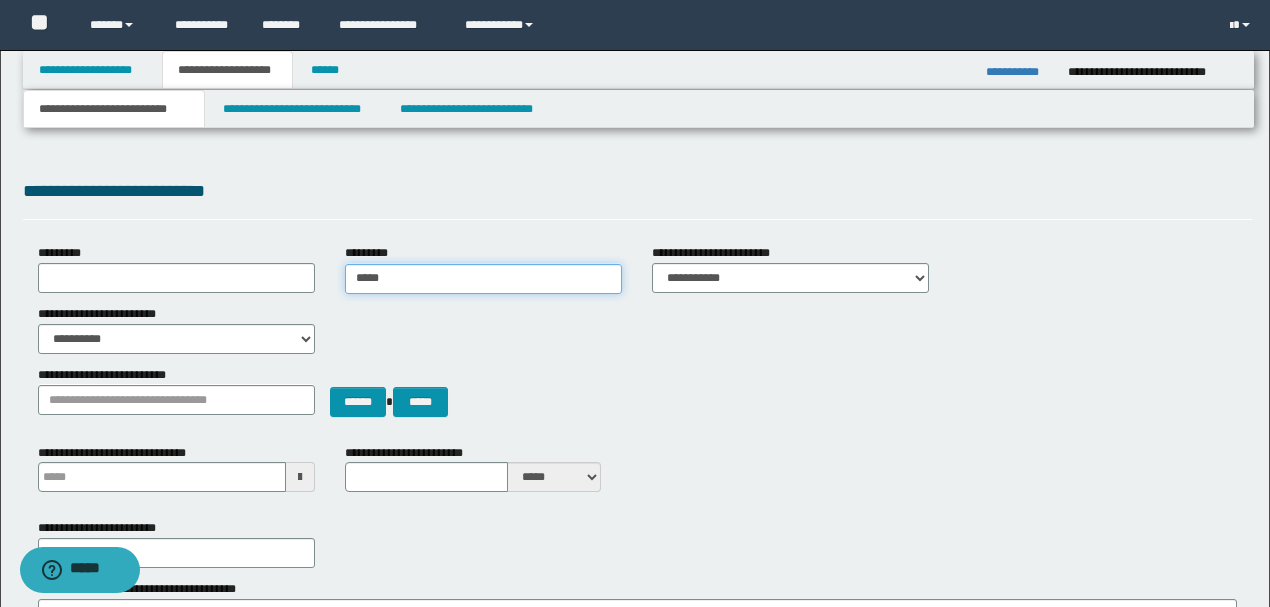 type on "******" 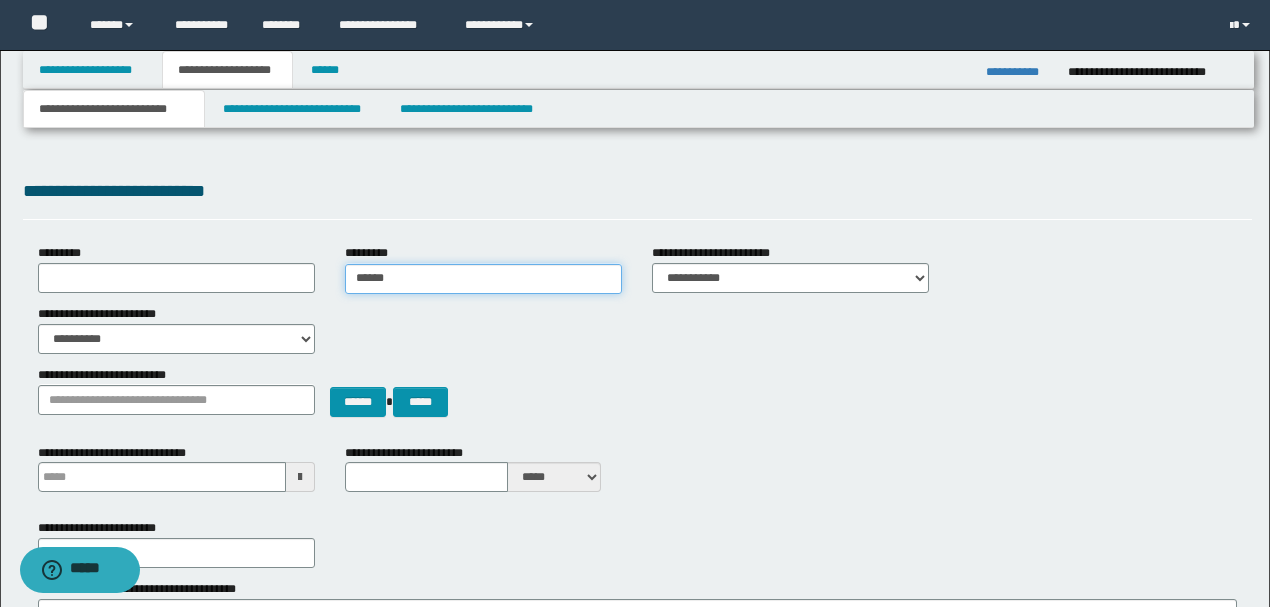 type on "******" 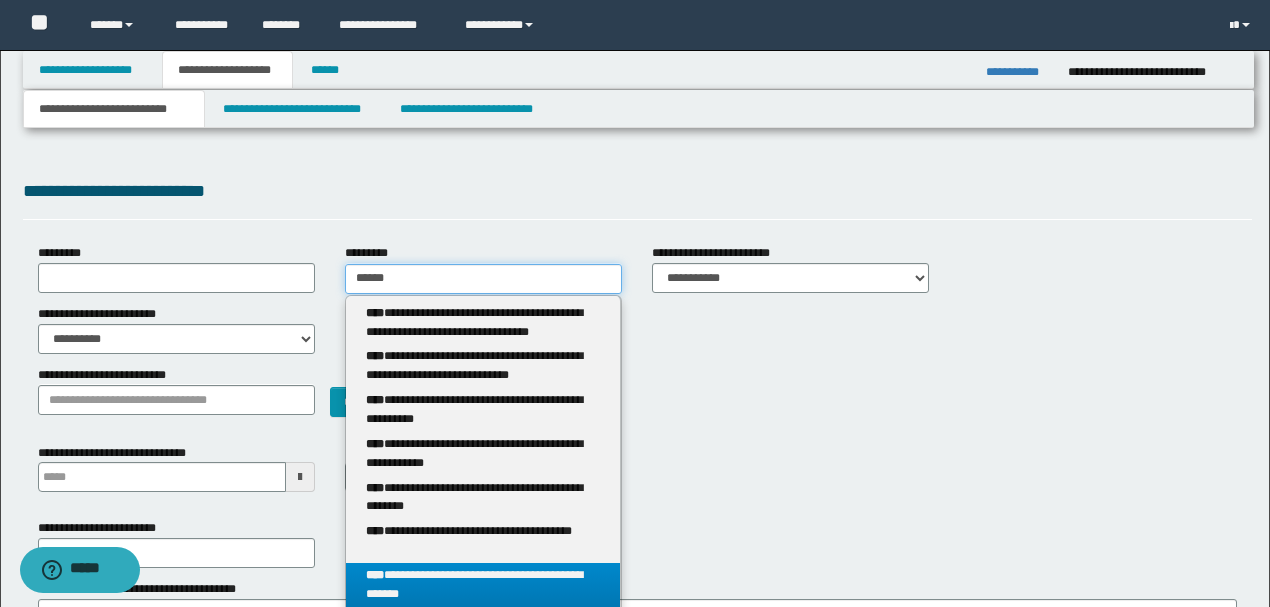 type on "******" 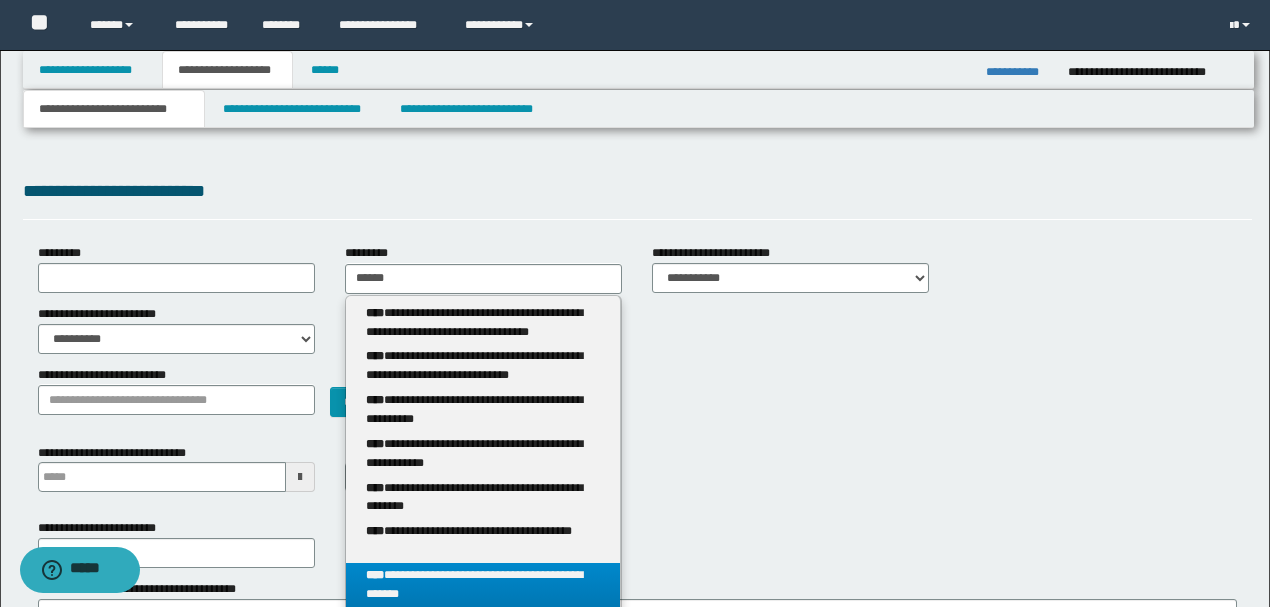 click on "**********" at bounding box center (483, 585) 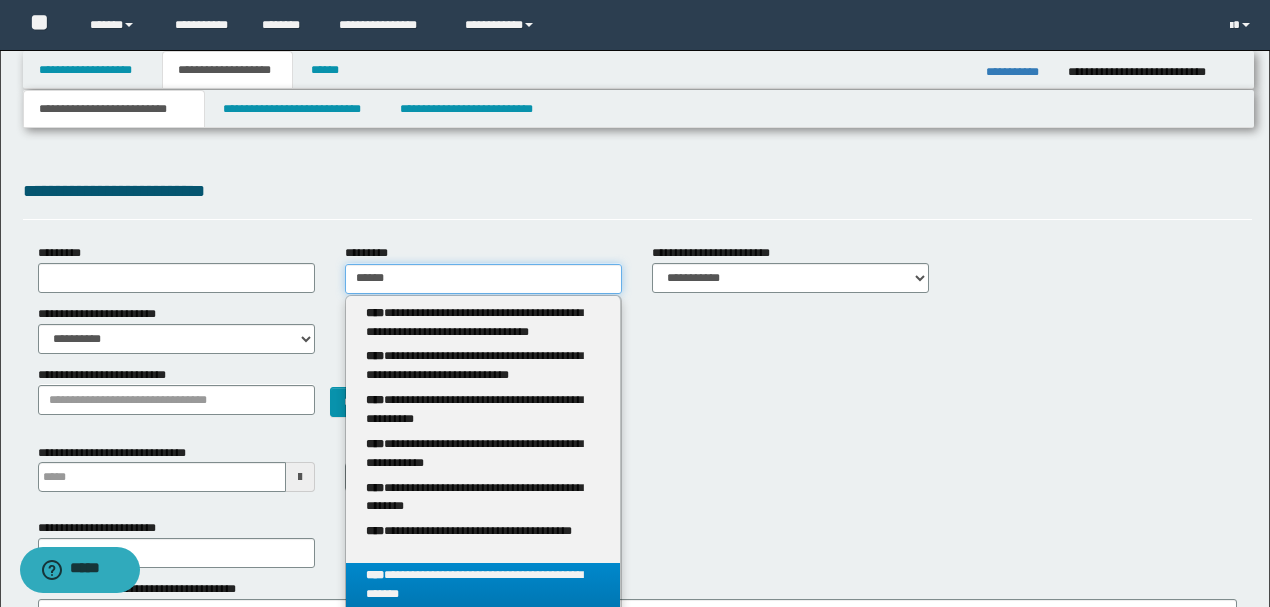 type 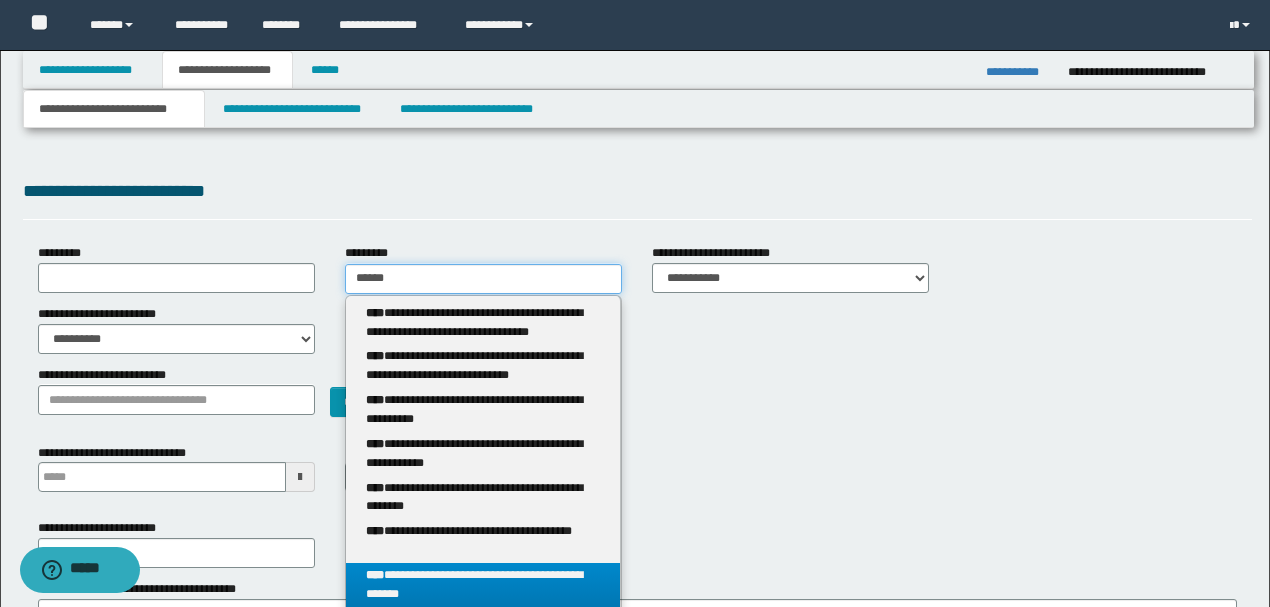 type on "**********" 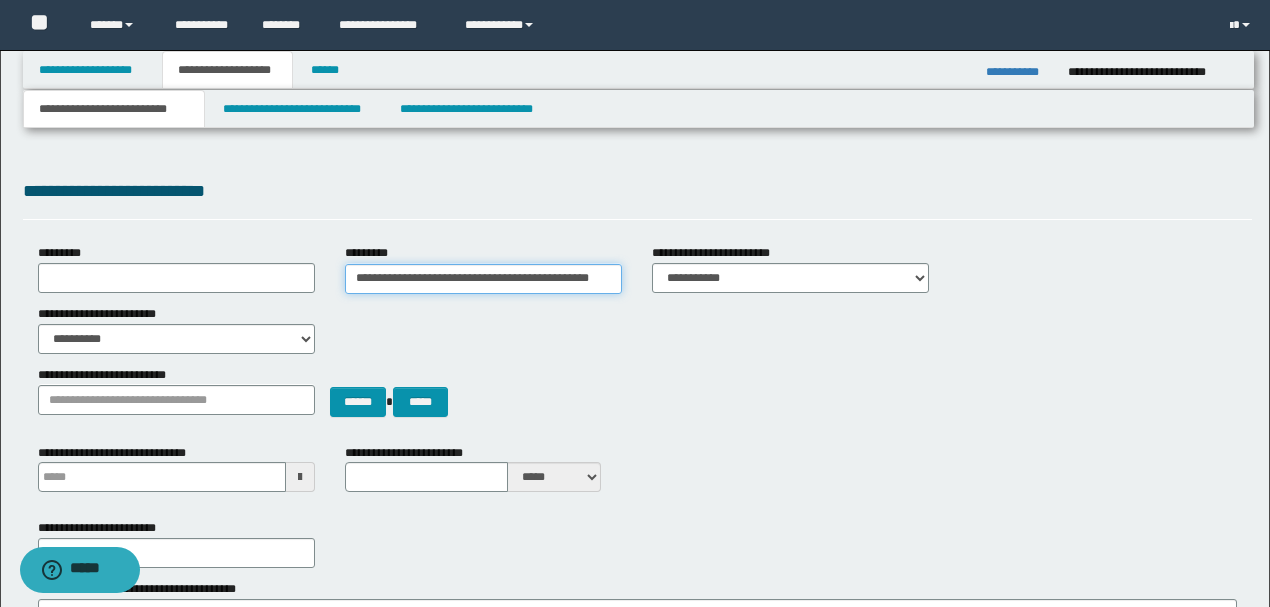 scroll, scrollTop: 0, scrollLeft: 4, axis: horizontal 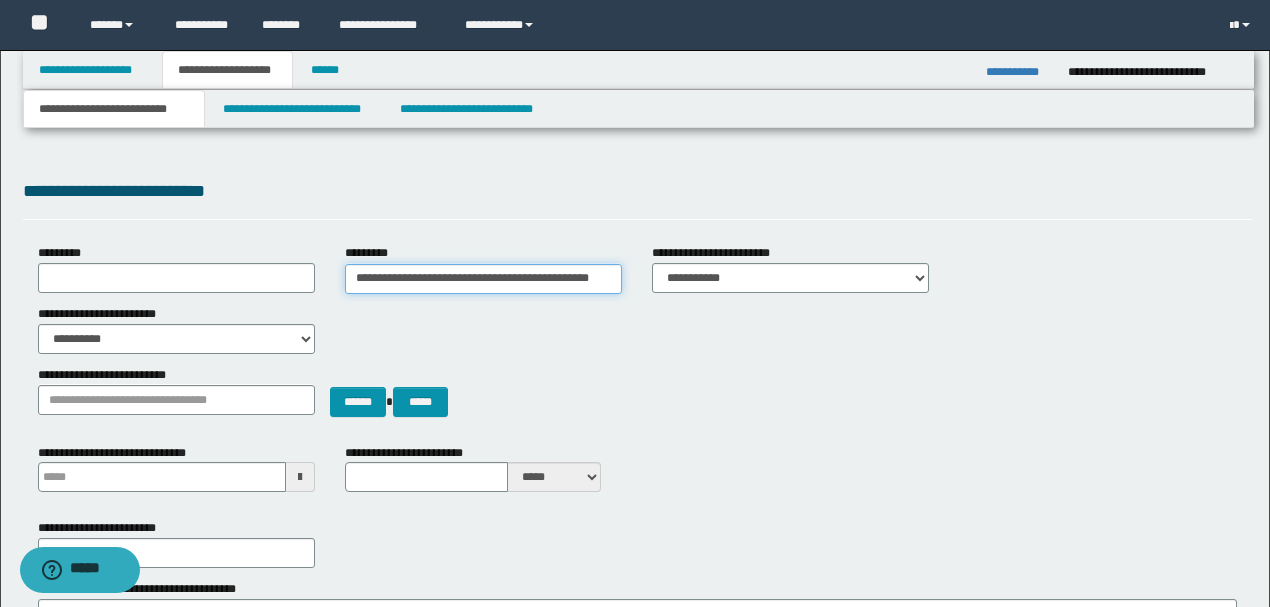 type 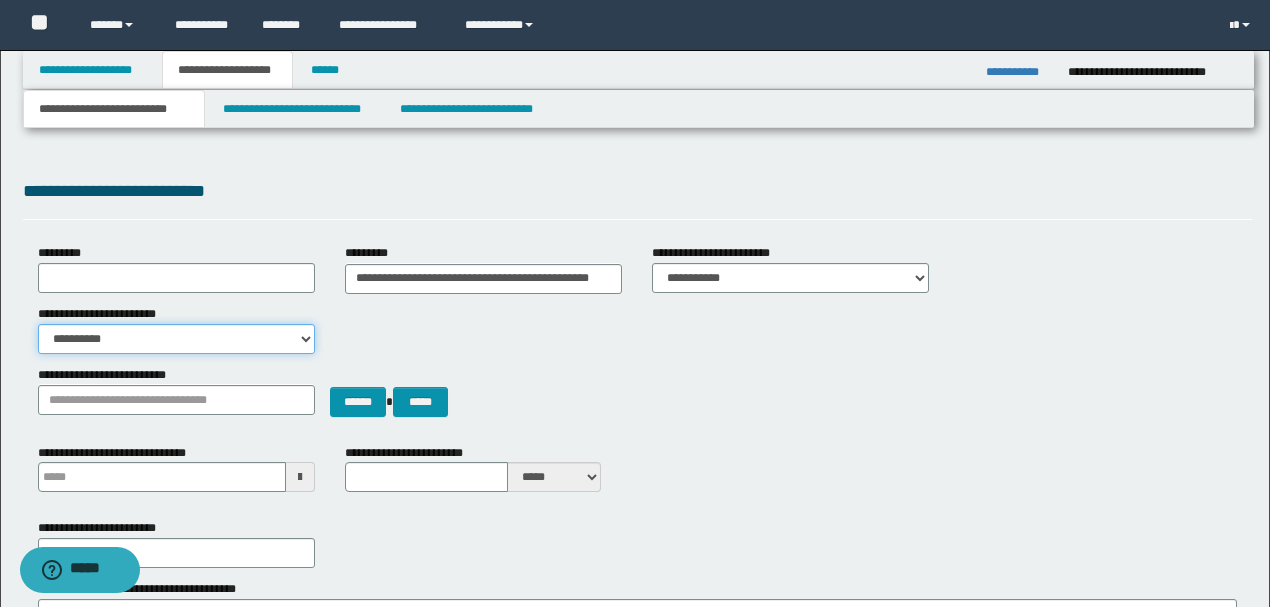 scroll, scrollTop: 0, scrollLeft: 0, axis: both 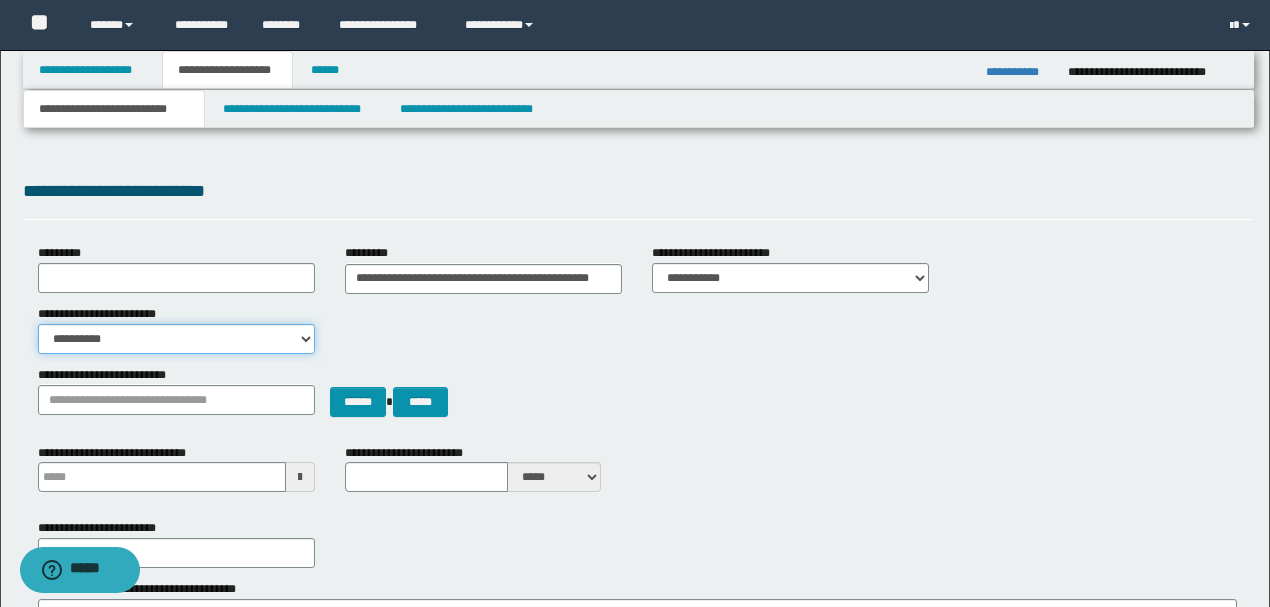 click on "**********" at bounding box center (176, 339) 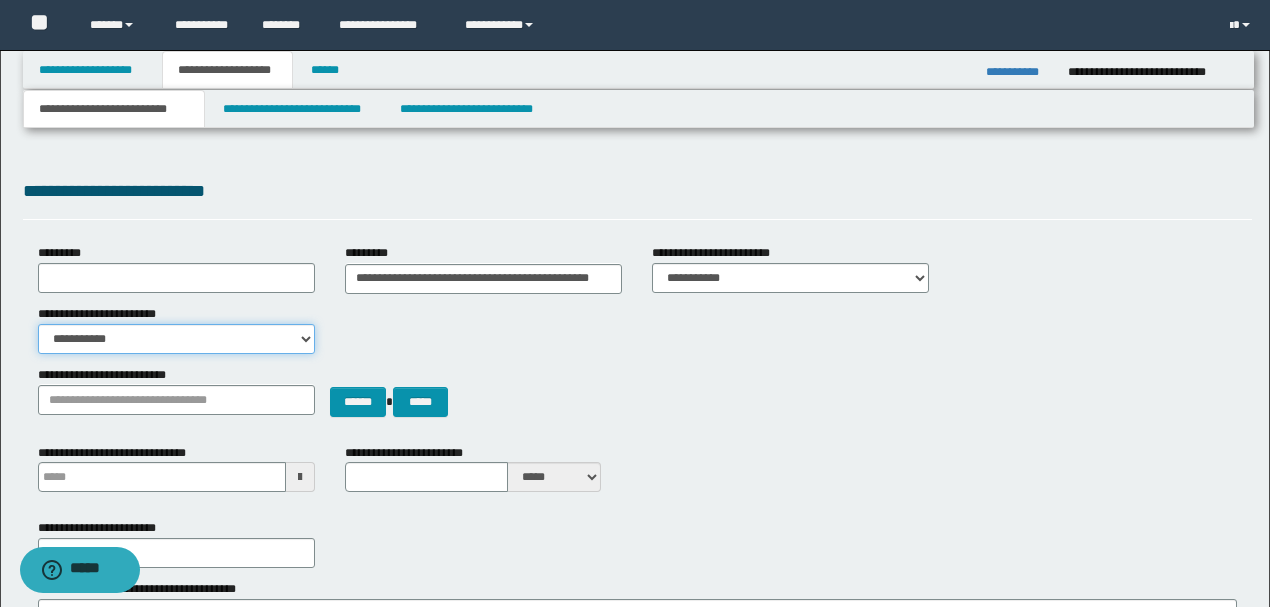 click on "**********" at bounding box center (176, 339) 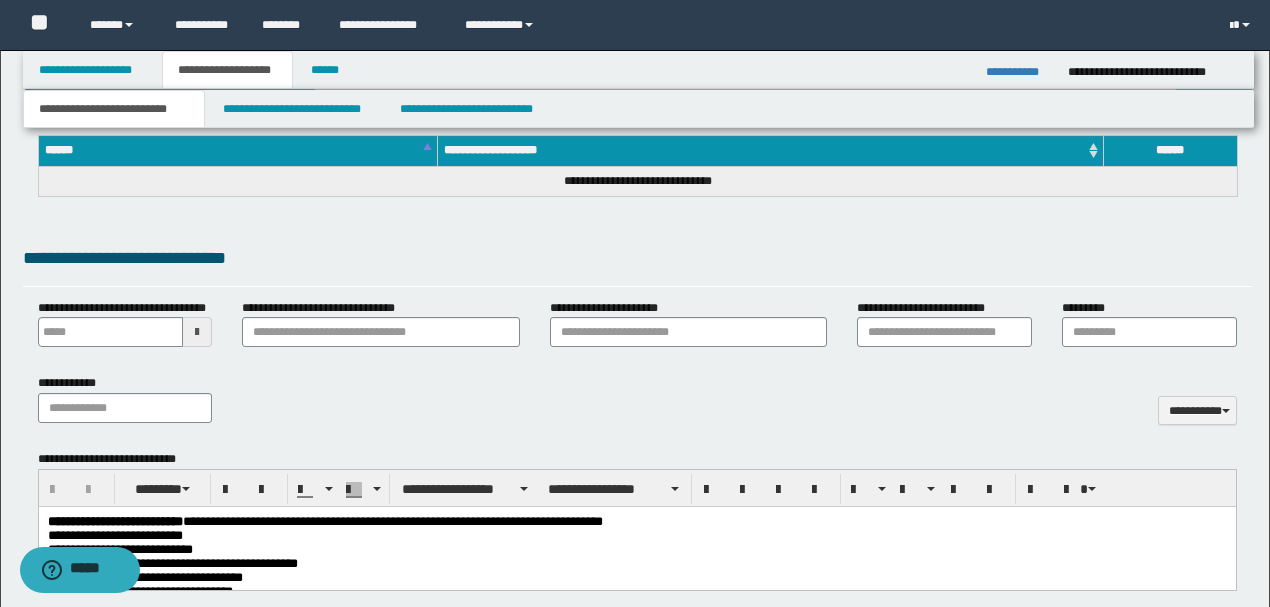 scroll, scrollTop: 666, scrollLeft: 0, axis: vertical 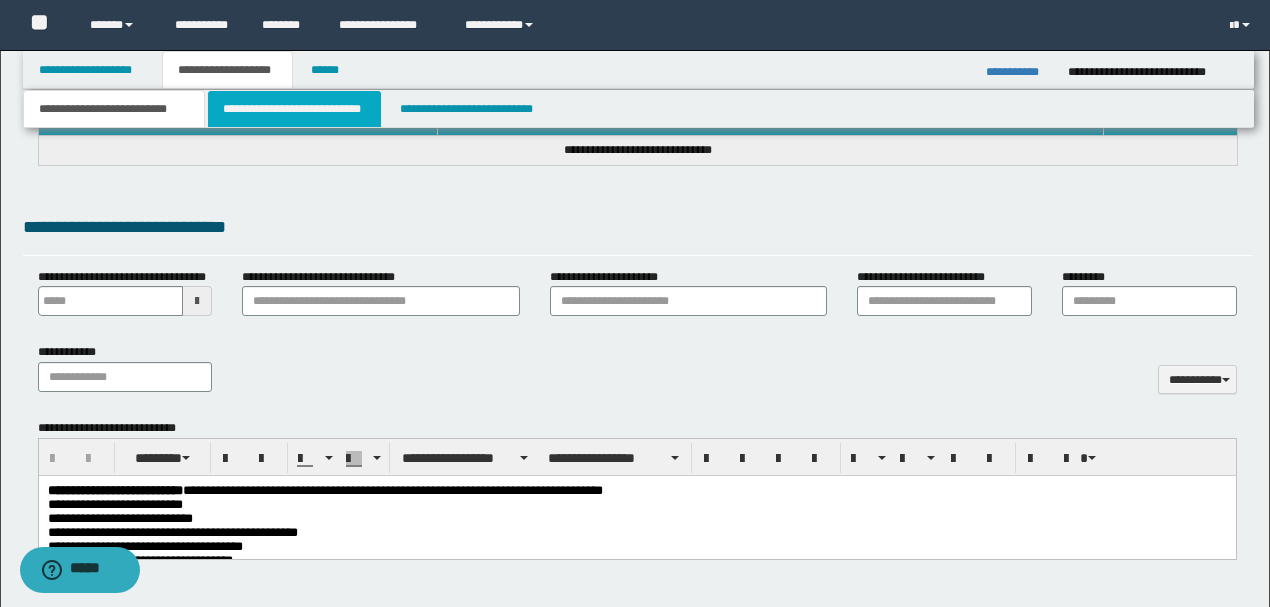 click on "**********" at bounding box center (294, 109) 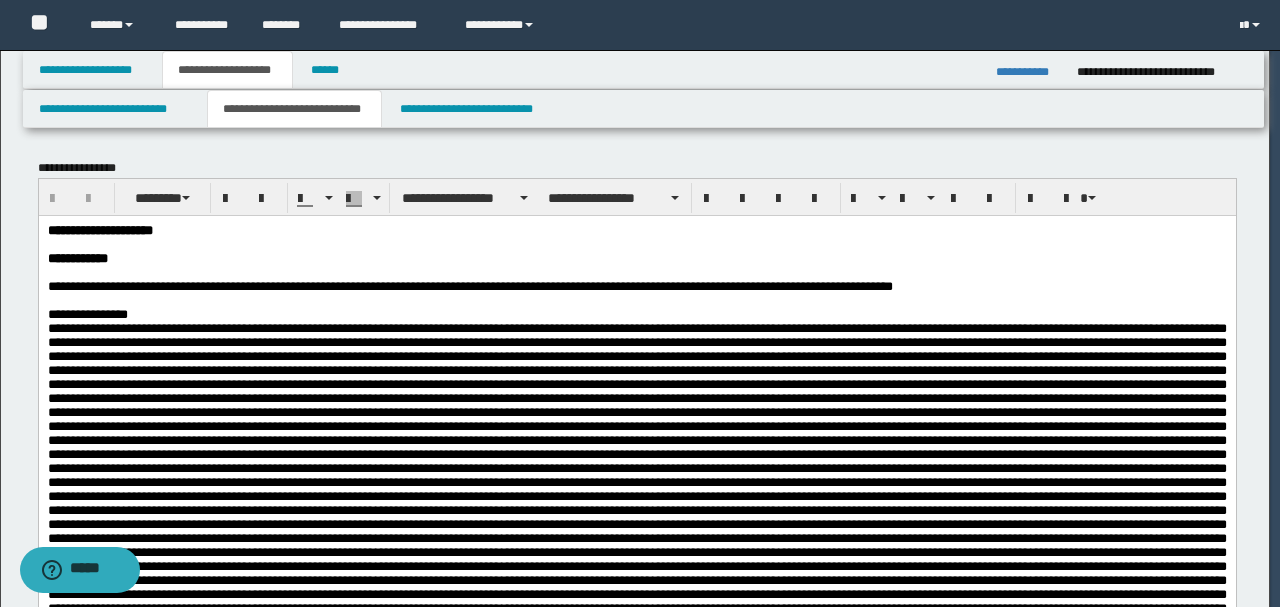 scroll, scrollTop: 0, scrollLeft: 0, axis: both 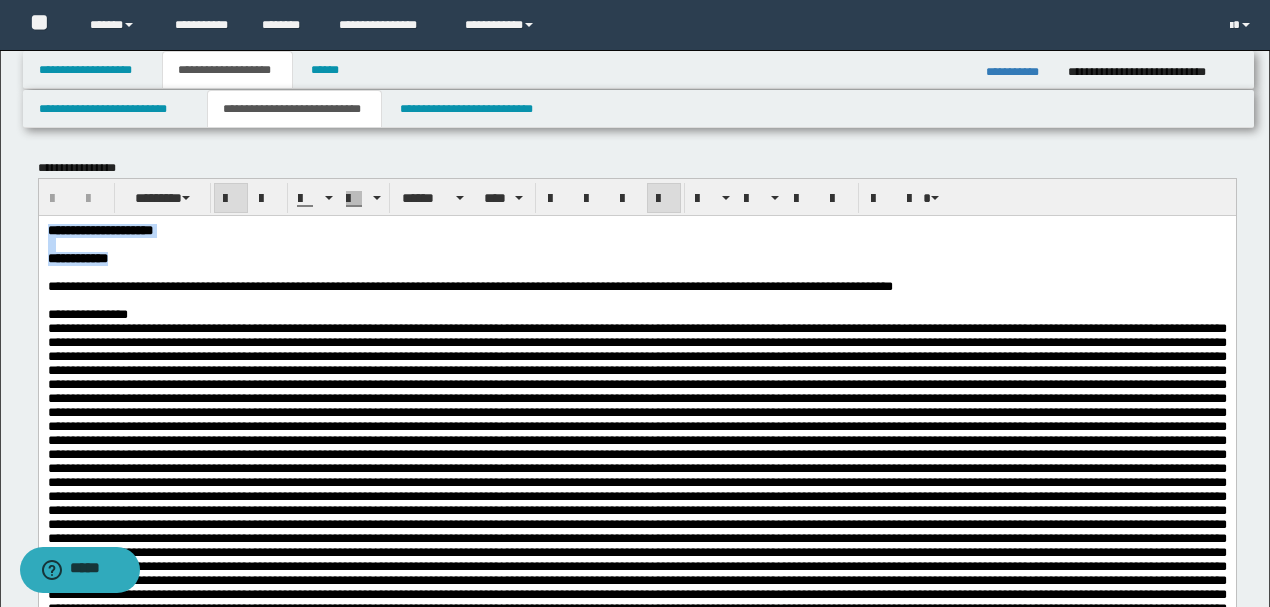 drag, startPoint x: 194, startPoint y: 260, endPoint x: 48, endPoint y: 223, distance: 150.6154 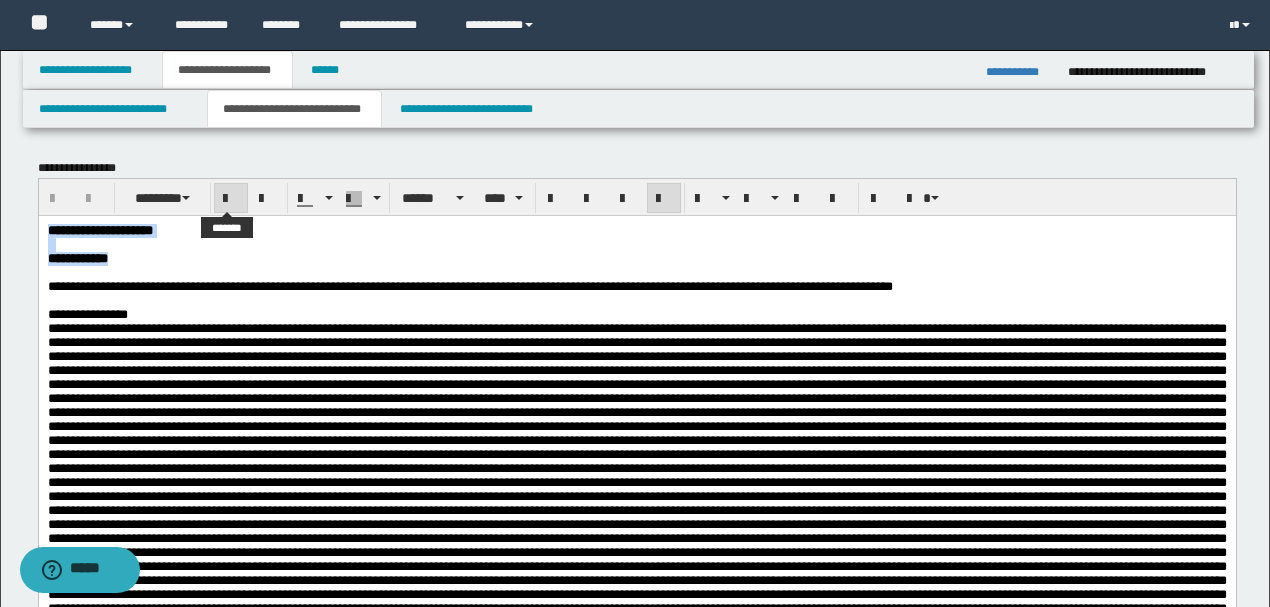 click at bounding box center [231, 199] 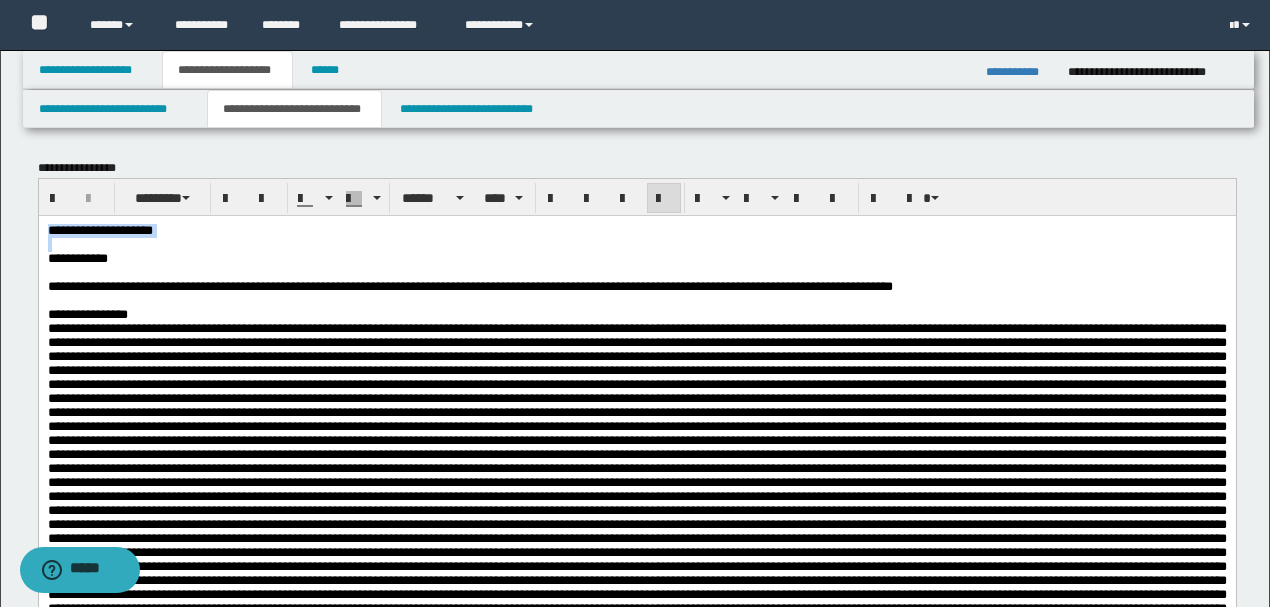 click on "**********" at bounding box center (636, 230) 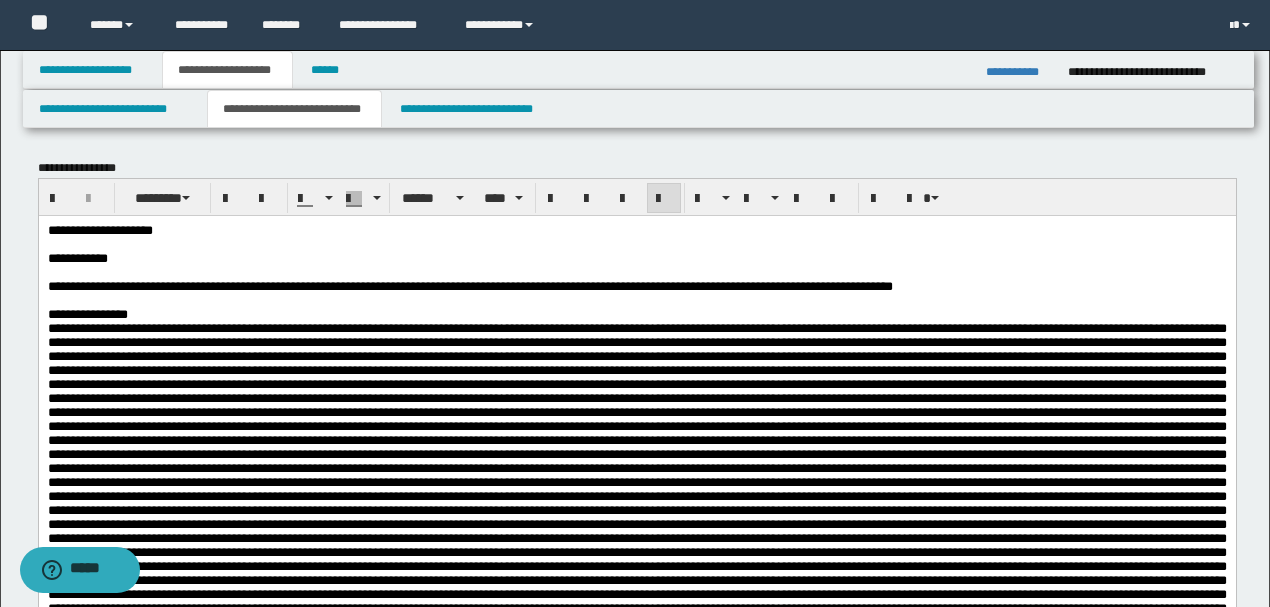 type 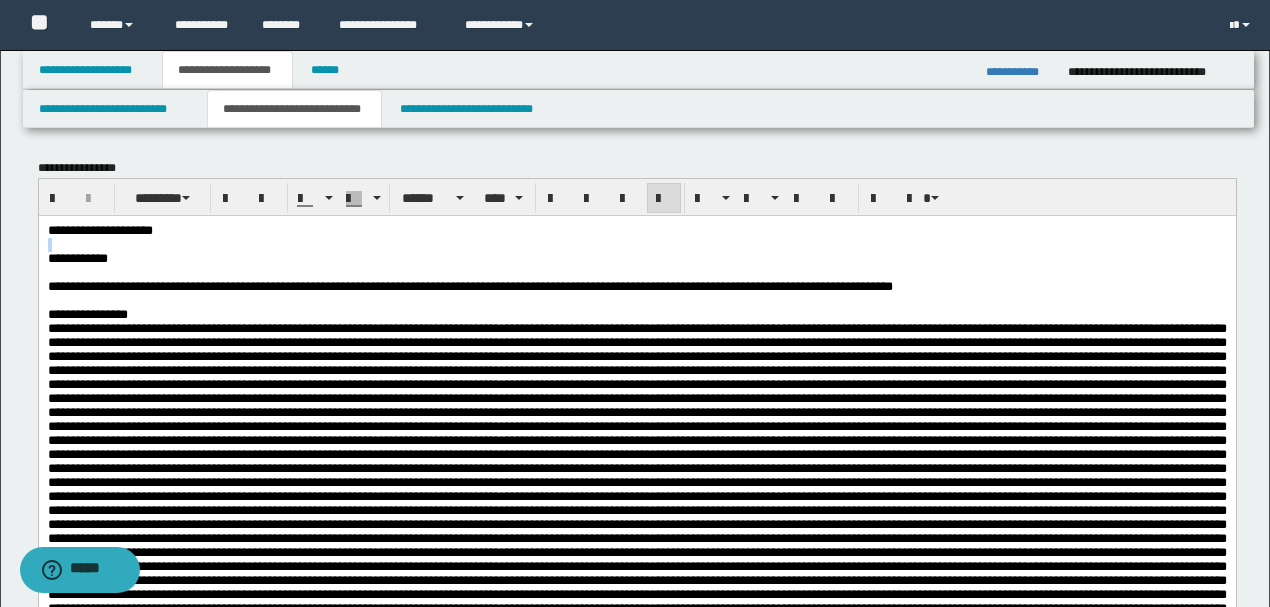 drag, startPoint x: 214, startPoint y: 232, endPoint x: 47, endPoint y: 256, distance: 168.71574 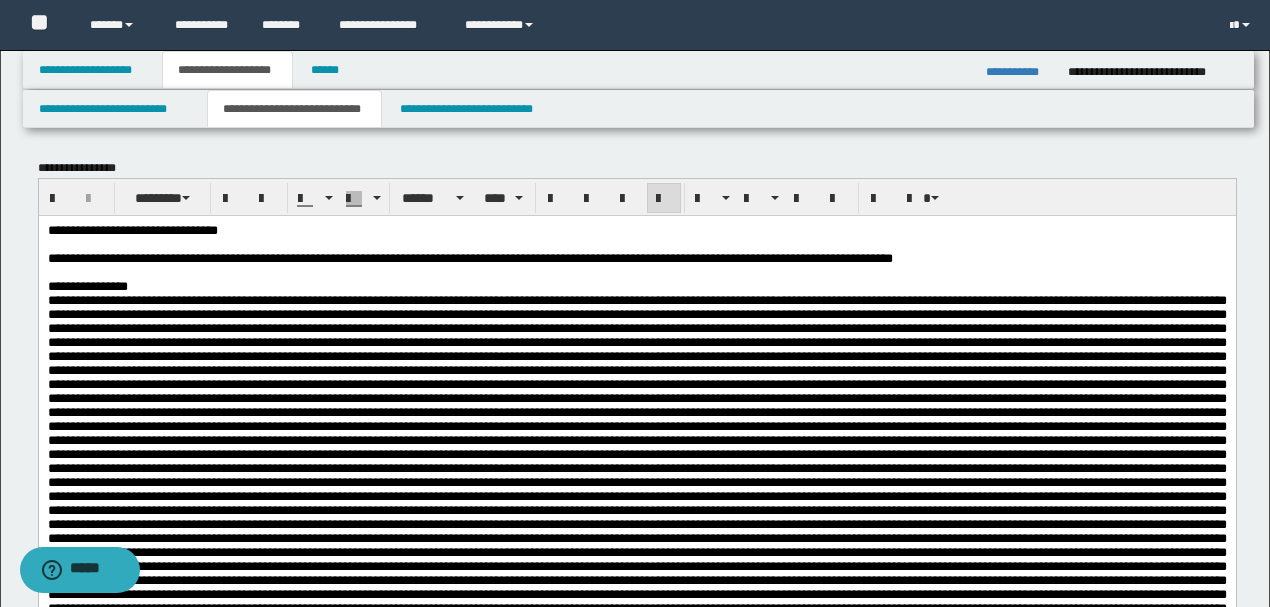 click on "**********" at bounding box center [636, 230] 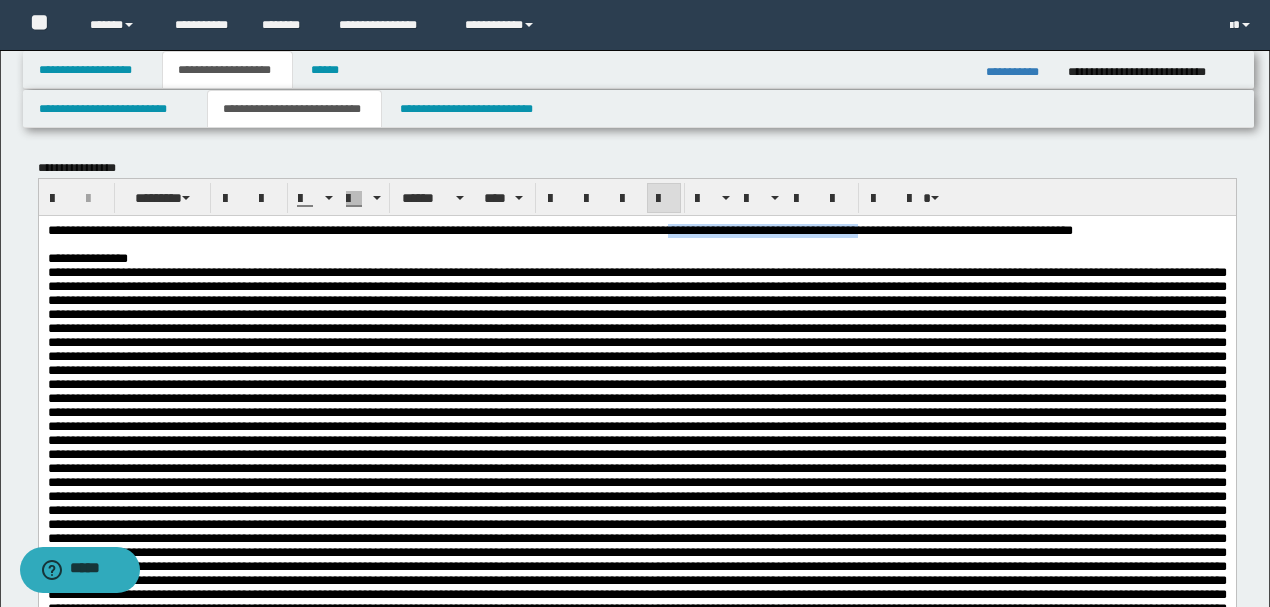 drag, startPoint x: 851, startPoint y: 227, endPoint x: 1076, endPoint y: 229, distance: 225.0089 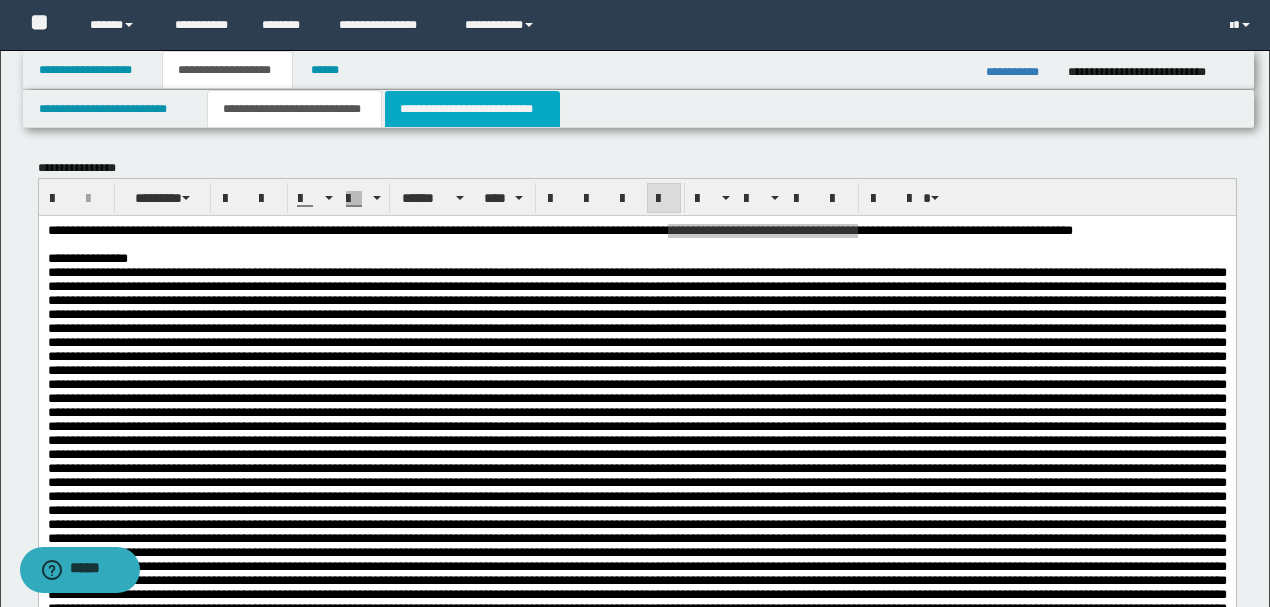 click on "**********" at bounding box center (472, 109) 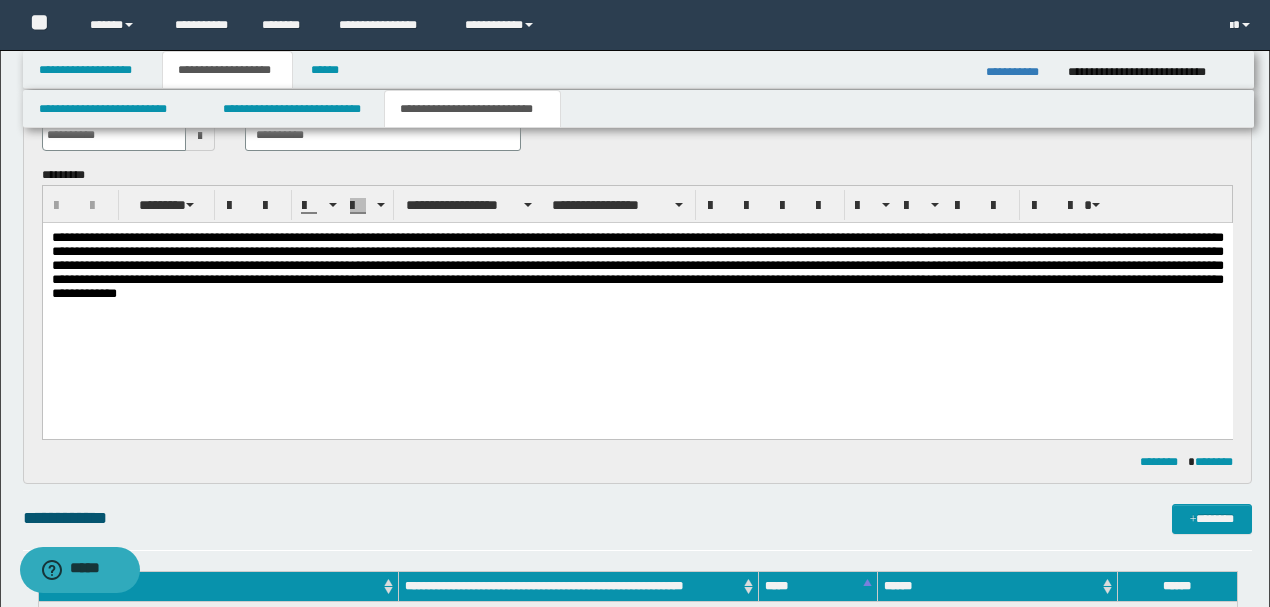 scroll, scrollTop: 0, scrollLeft: 0, axis: both 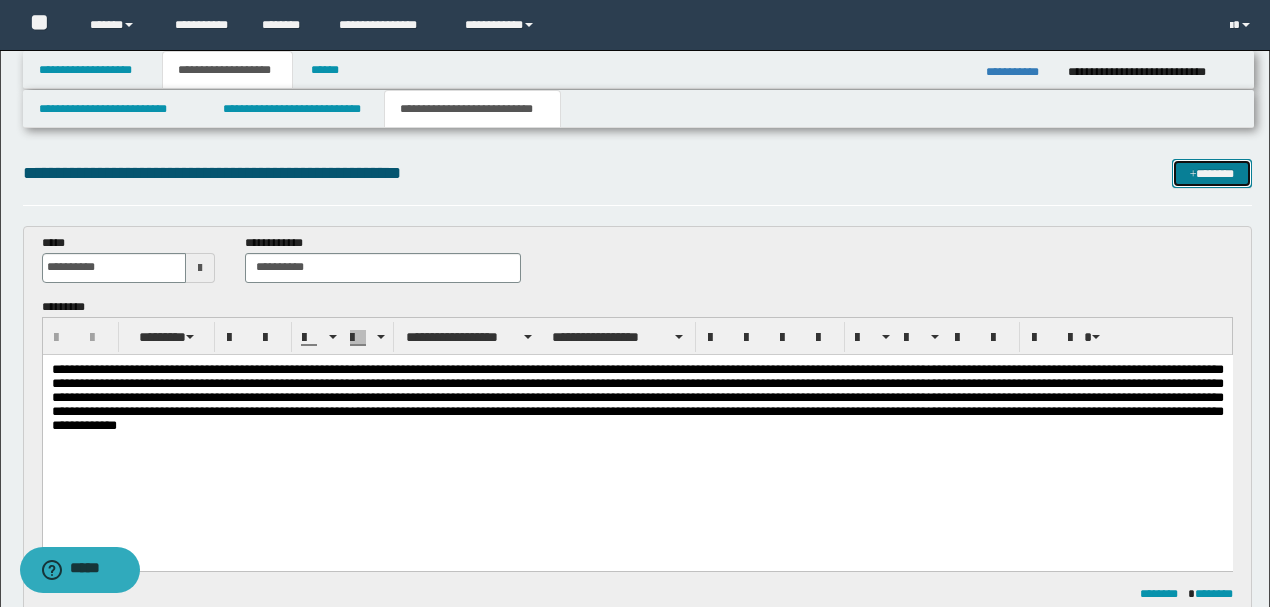 click at bounding box center [1193, 175] 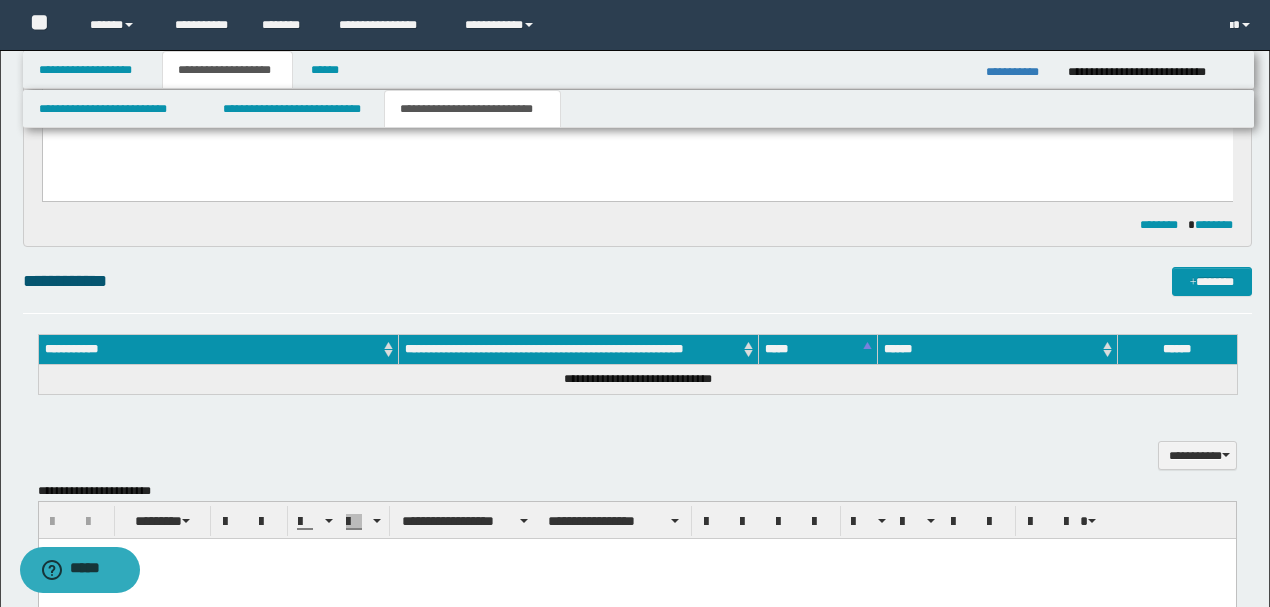 scroll, scrollTop: 696, scrollLeft: 0, axis: vertical 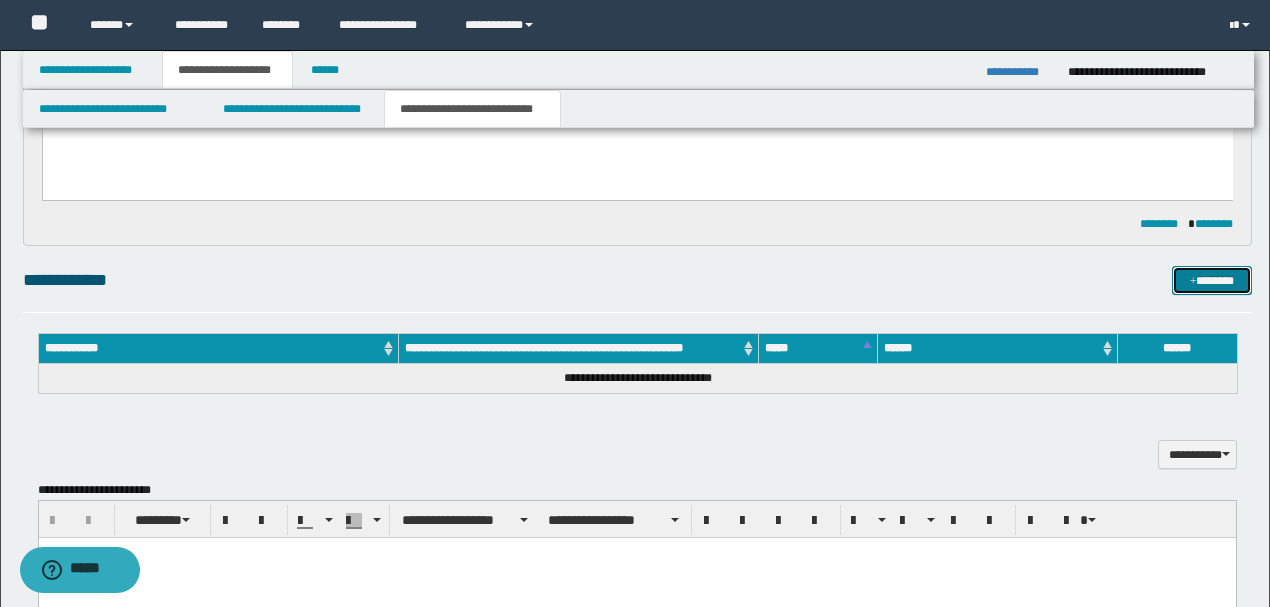 click on "*******" at bounding box center [1211, 280] 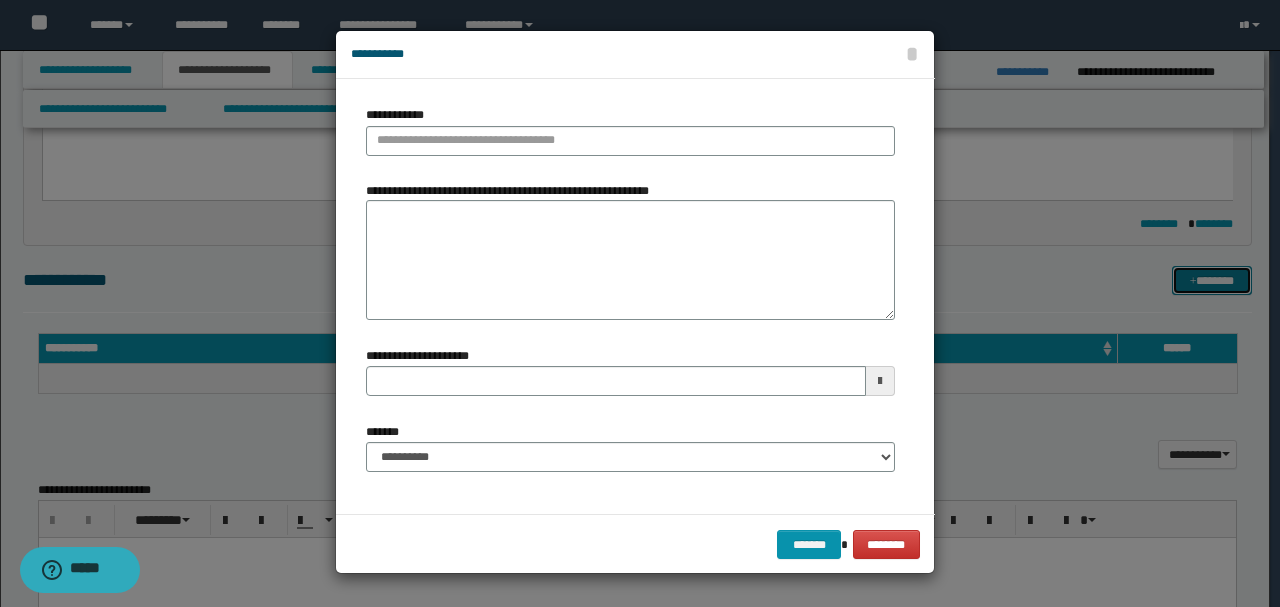 type 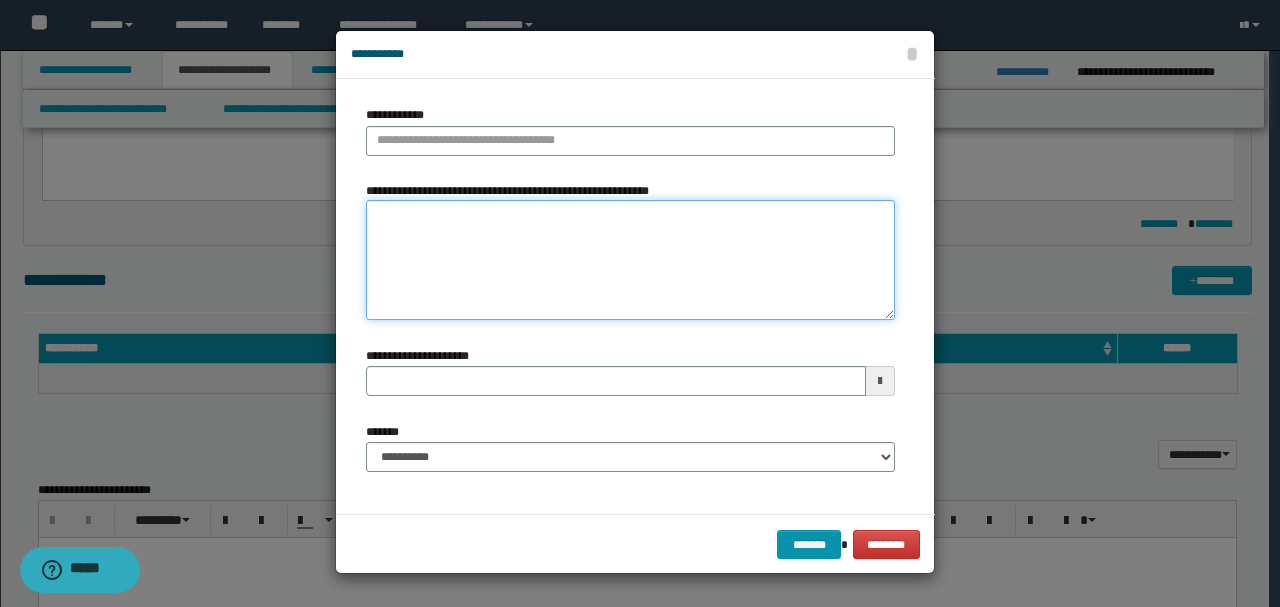click on "**********" at bounding box center [630, 260] 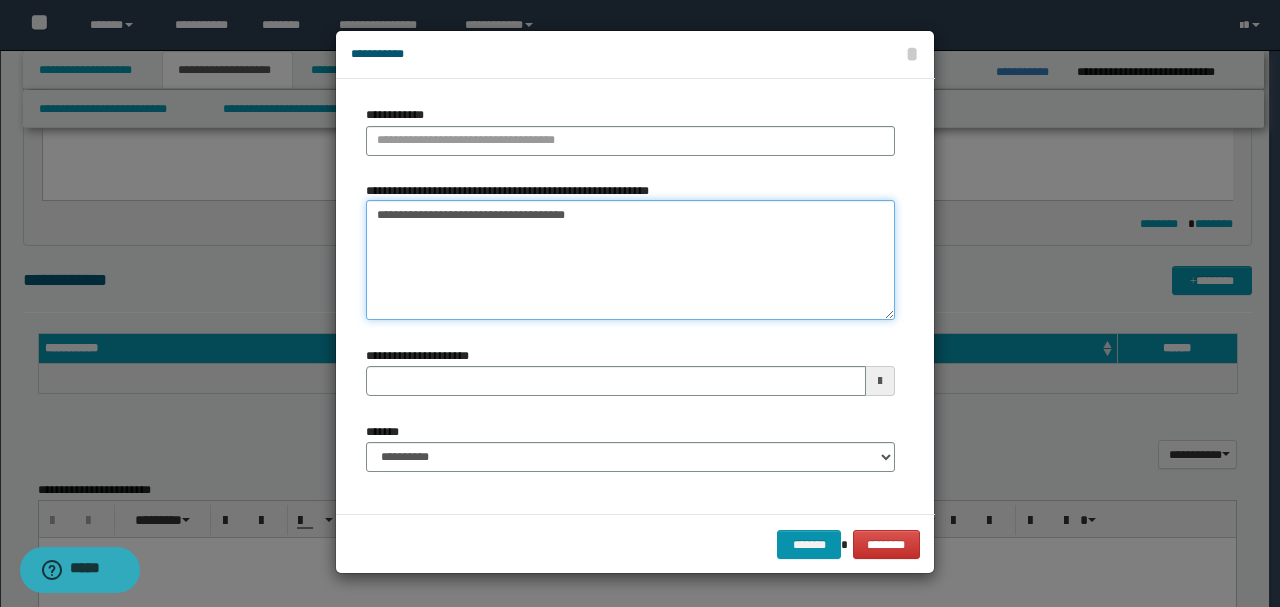click on "**********" at bounding box center [630, 260] 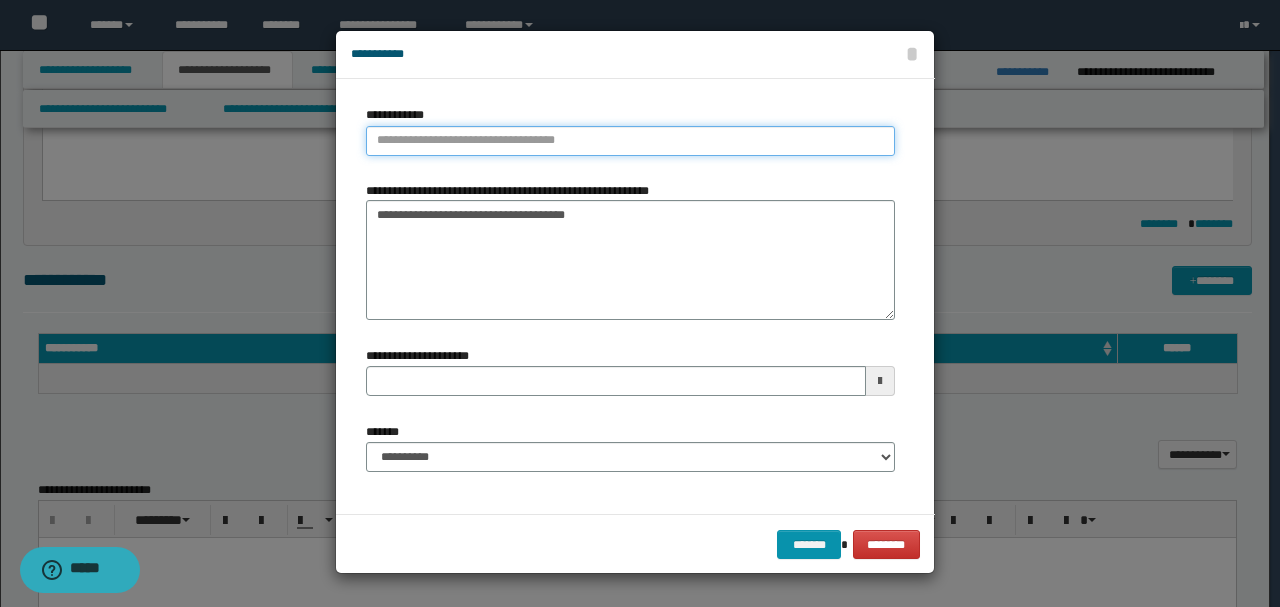click on "**********" at bounding box center (630, 141) 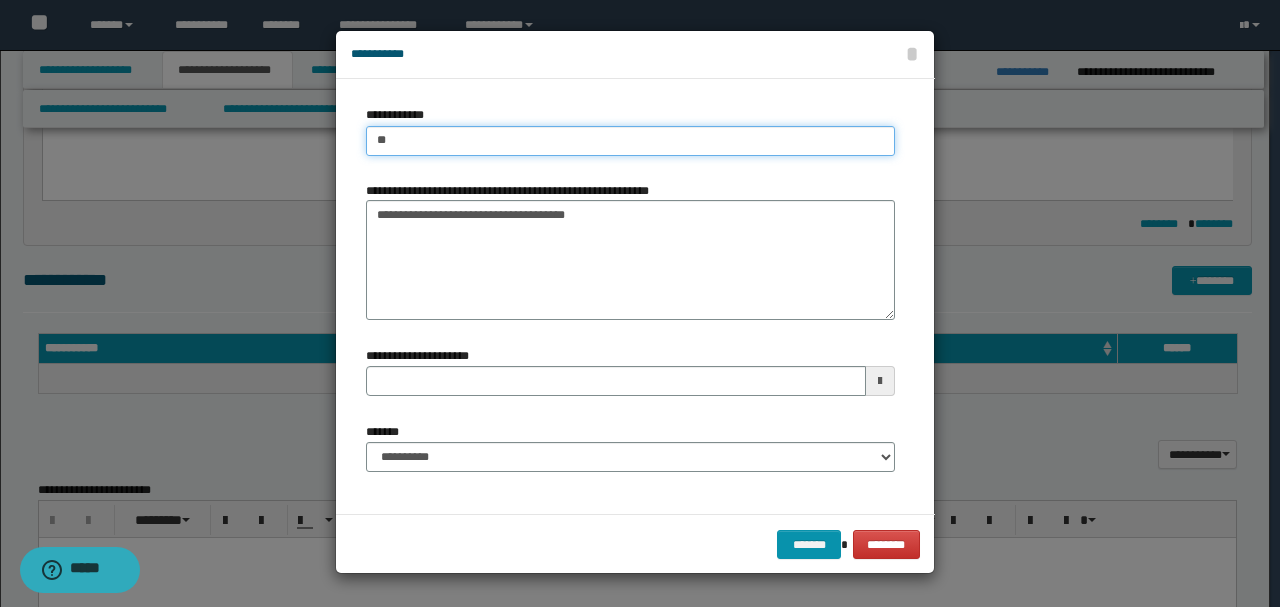 type on "***" 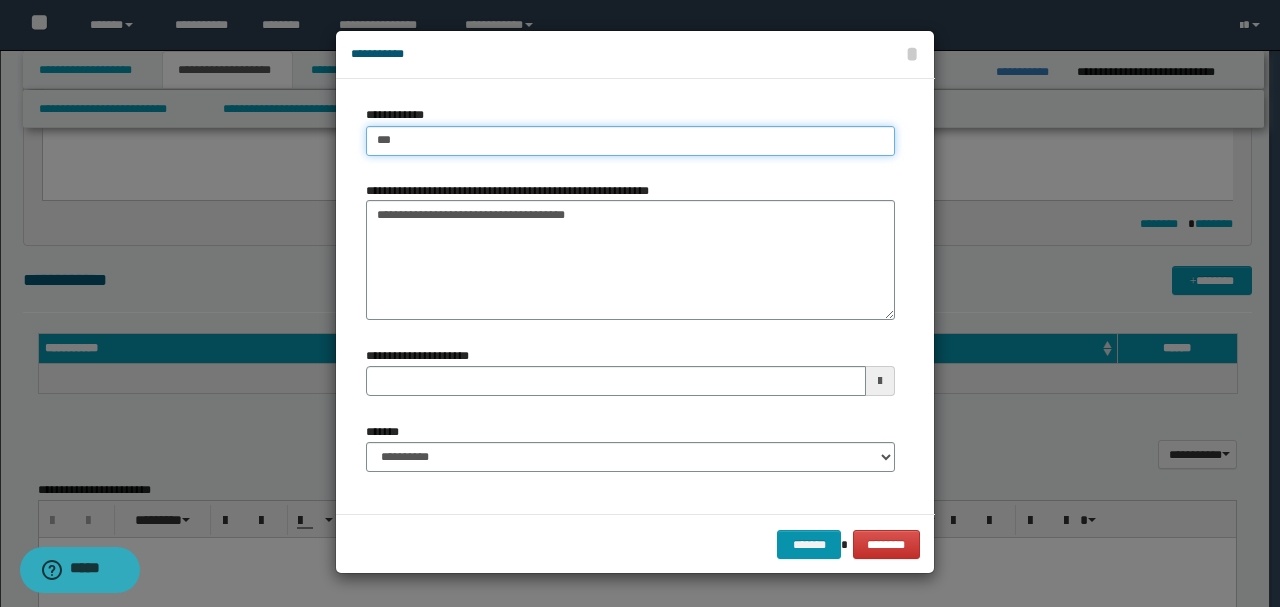 type on "***" 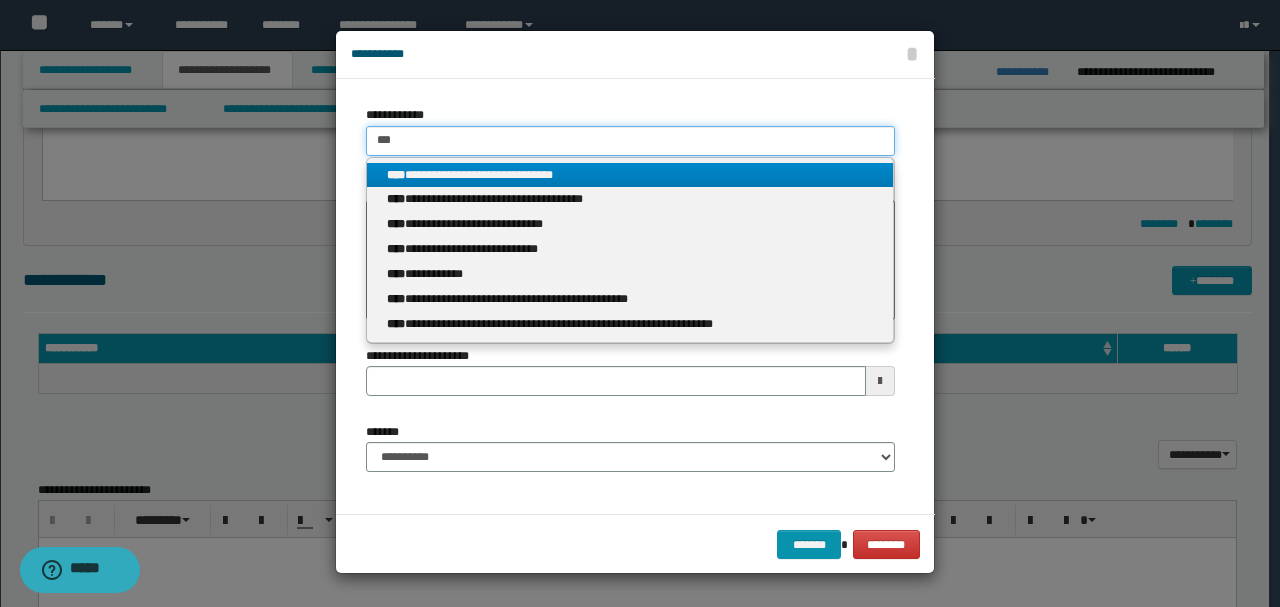 type on "***" 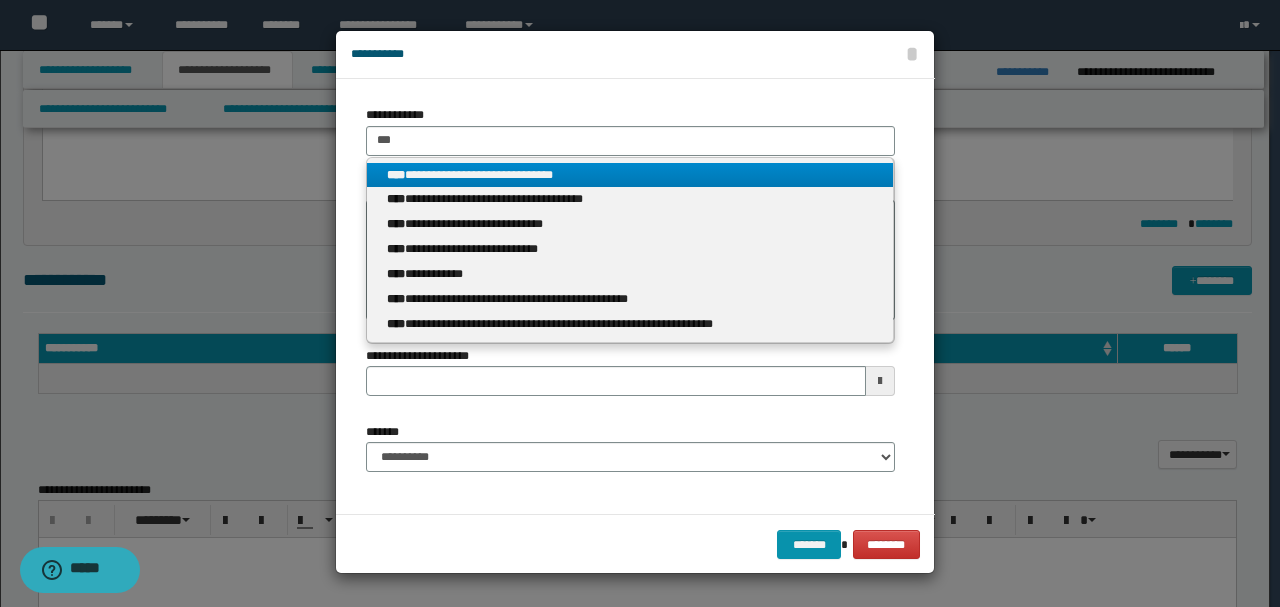 click on "**********" at bounding box center [630, 175] 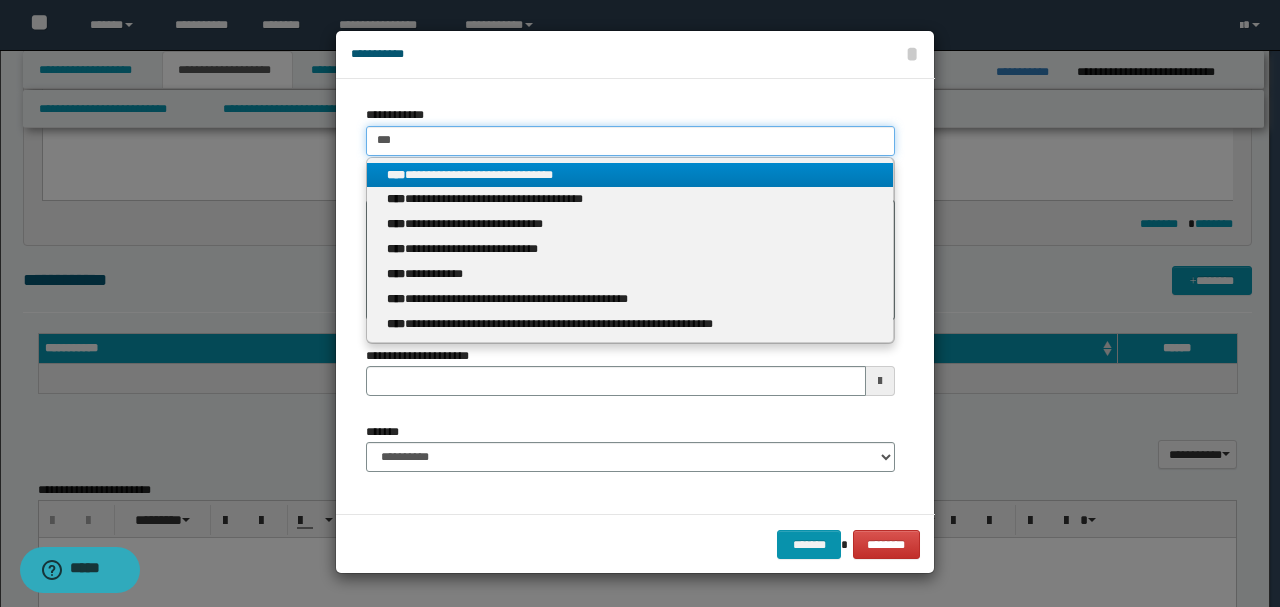type 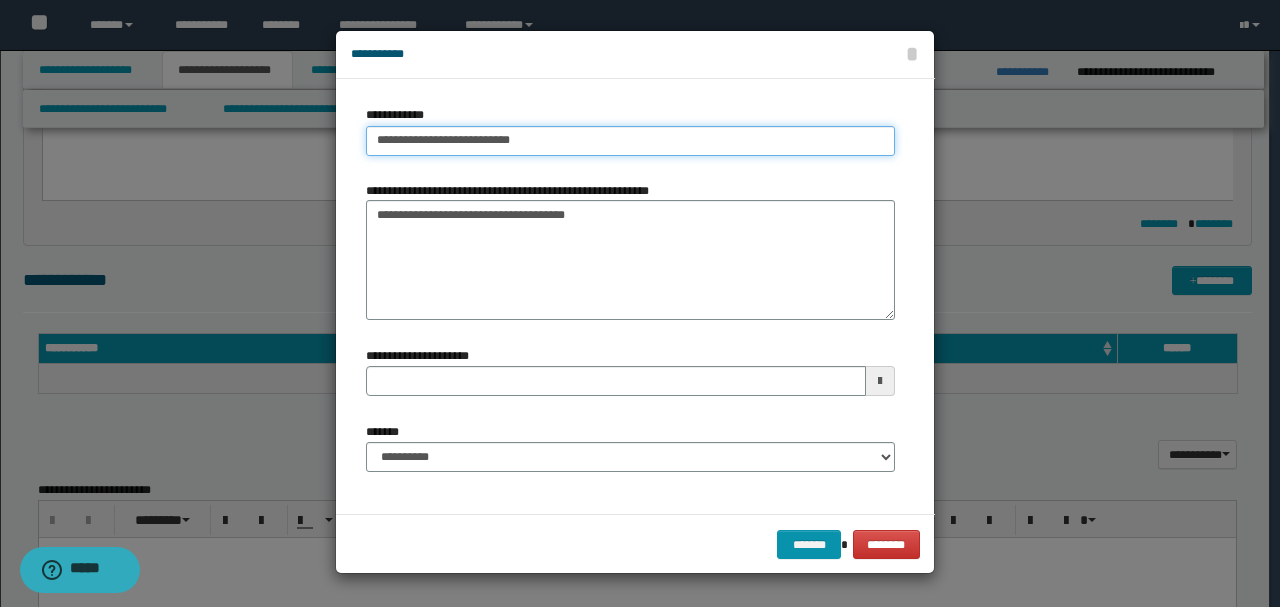 type 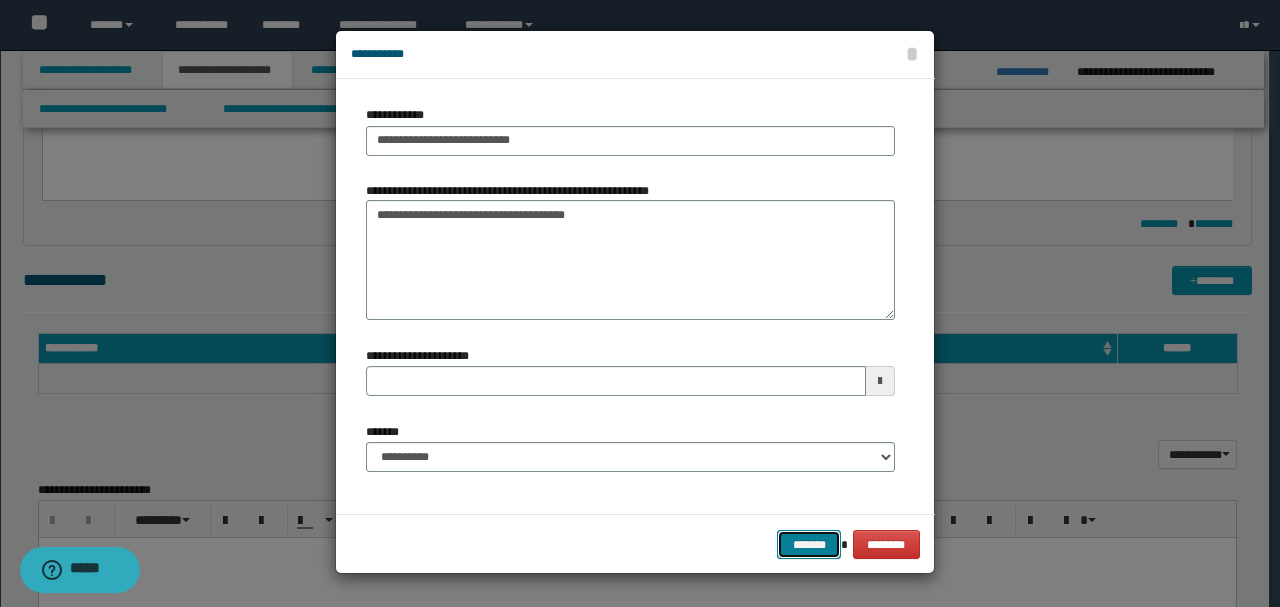 click on "*******" at bounding box center [809, 544] 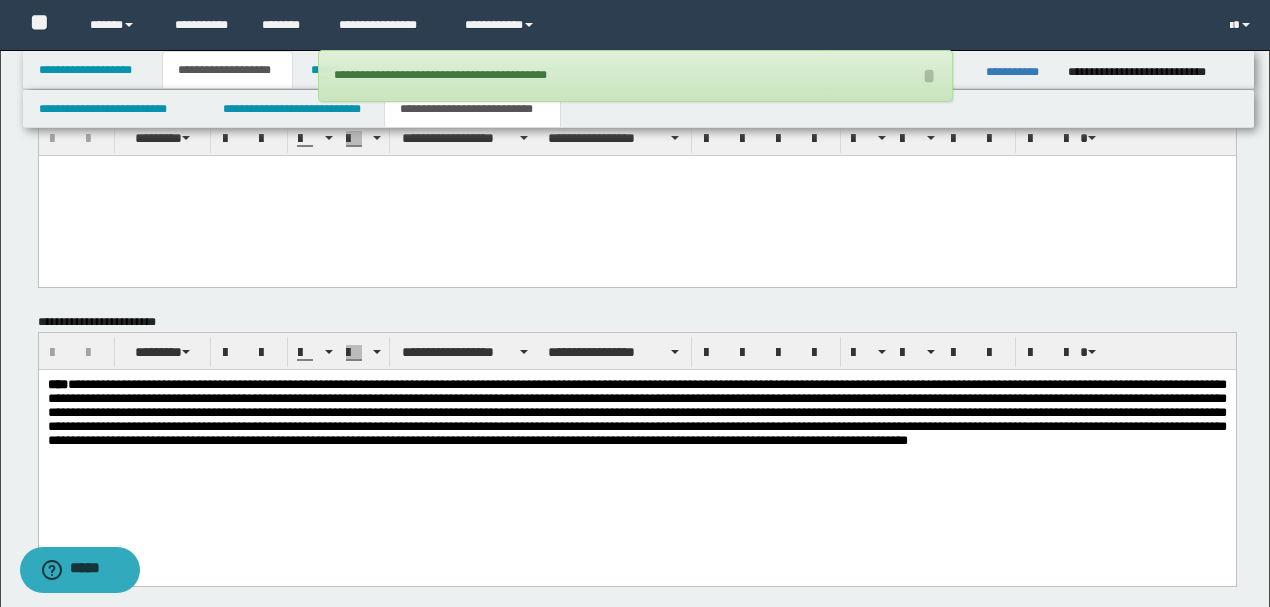 scroll, scrollTop: 1096, scrollLeft: 0, axis: vertical 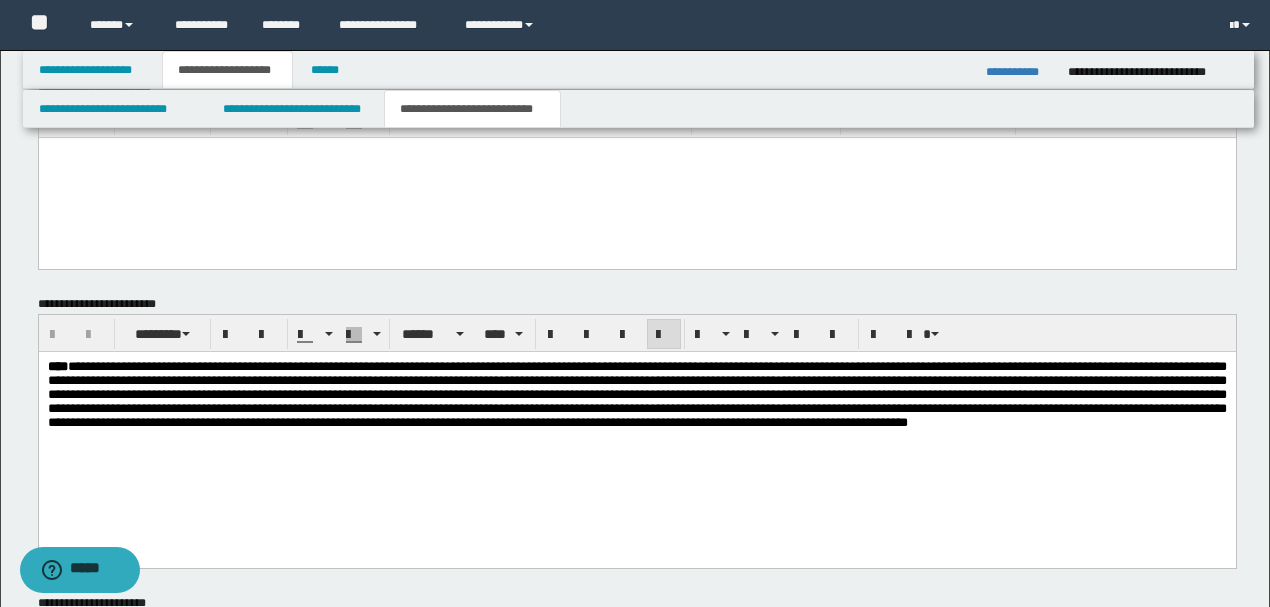click on "****" at bounding box center (636, 419) 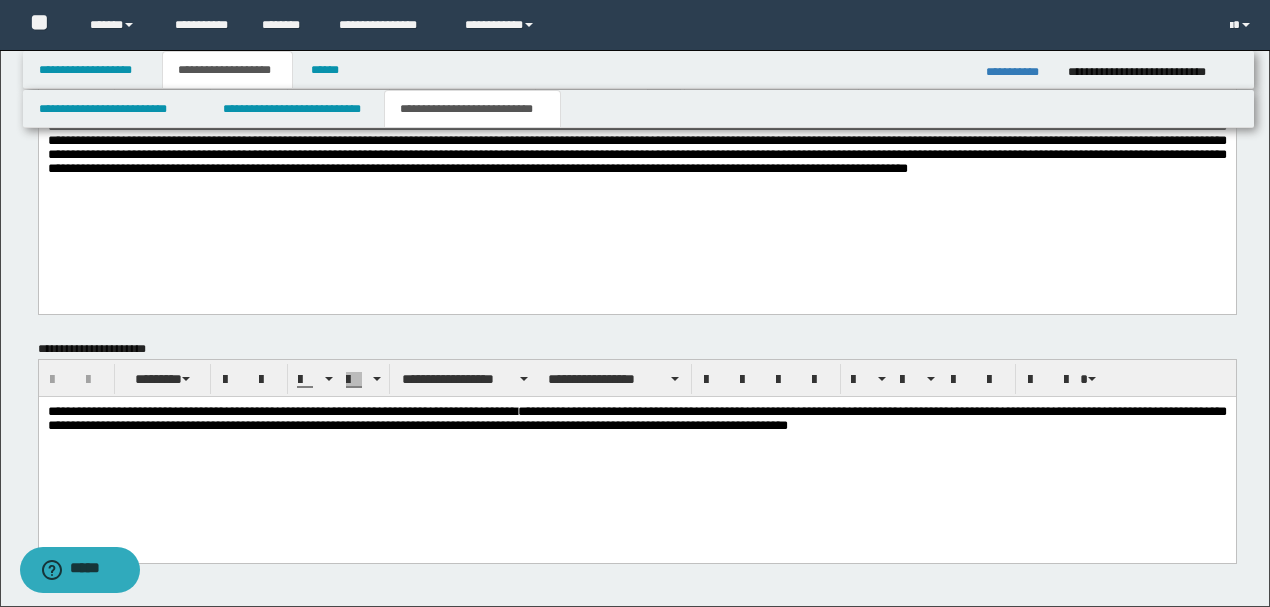 scroll, scrollTop: 1362, scrollLeft: 0, axis: vertical 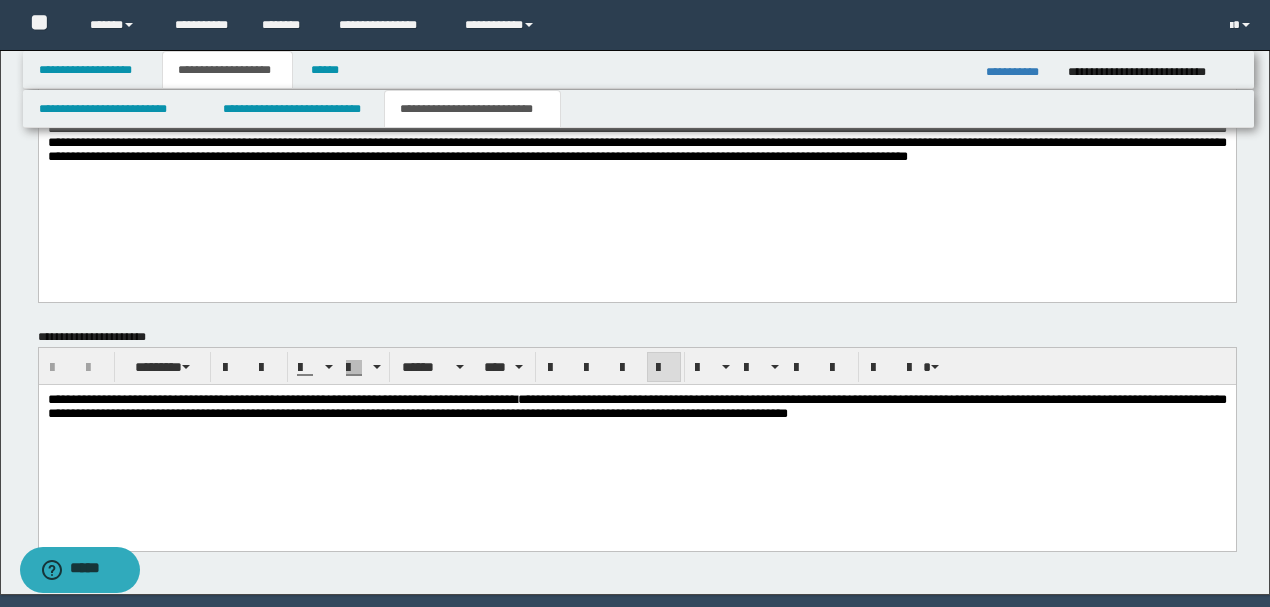 click on "**********" at bounding box center [636, 407] 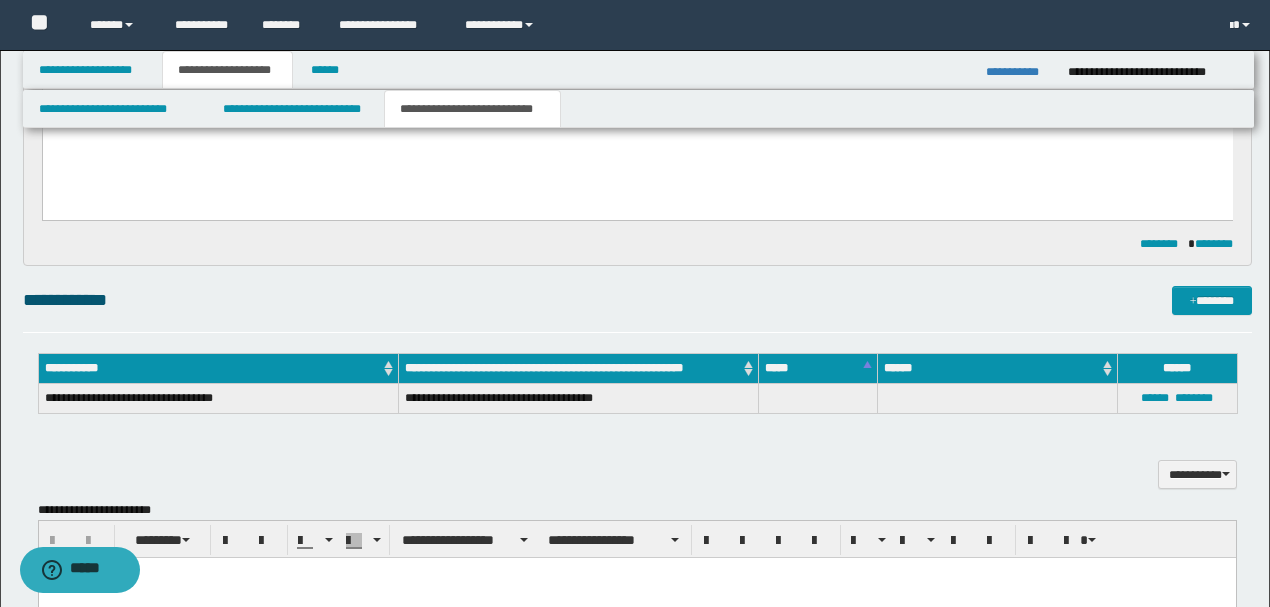 scroll, scrollTop: 496, scrollLeft: 0, axis: vertical 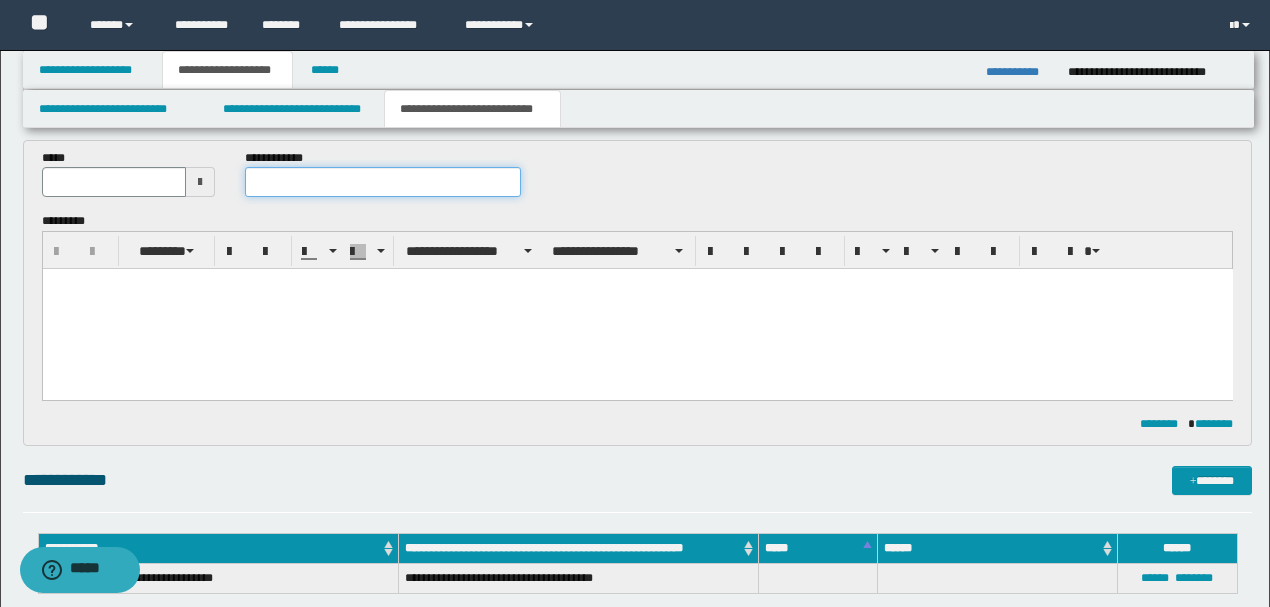 click at bounding box center (382, 182) 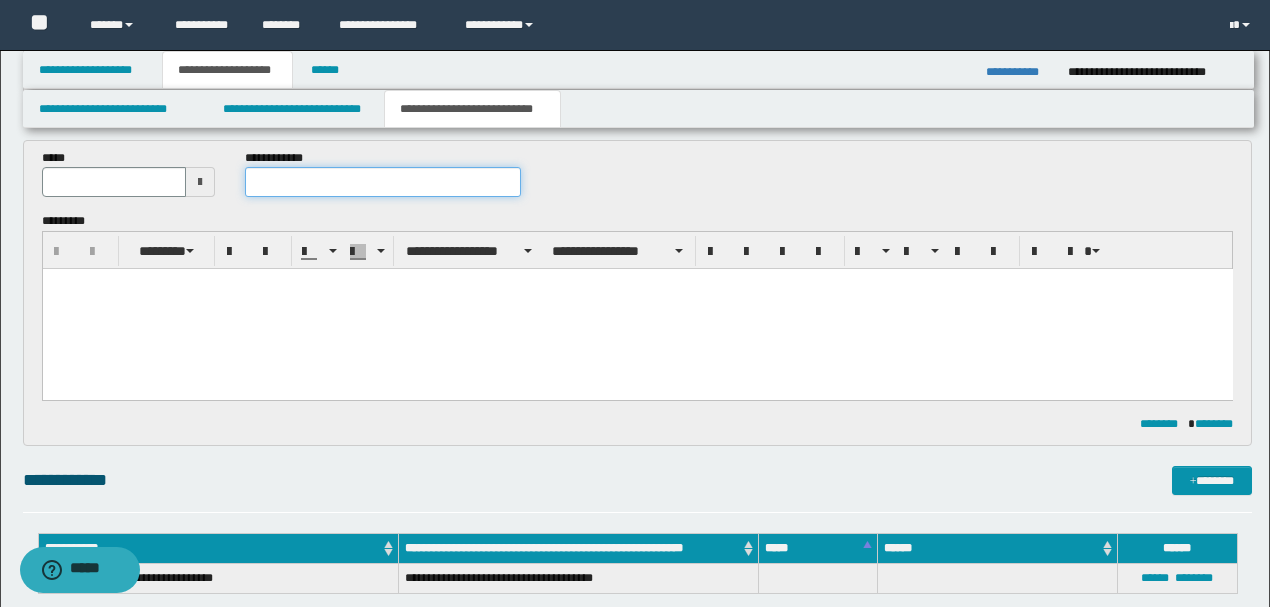 type on "**********" 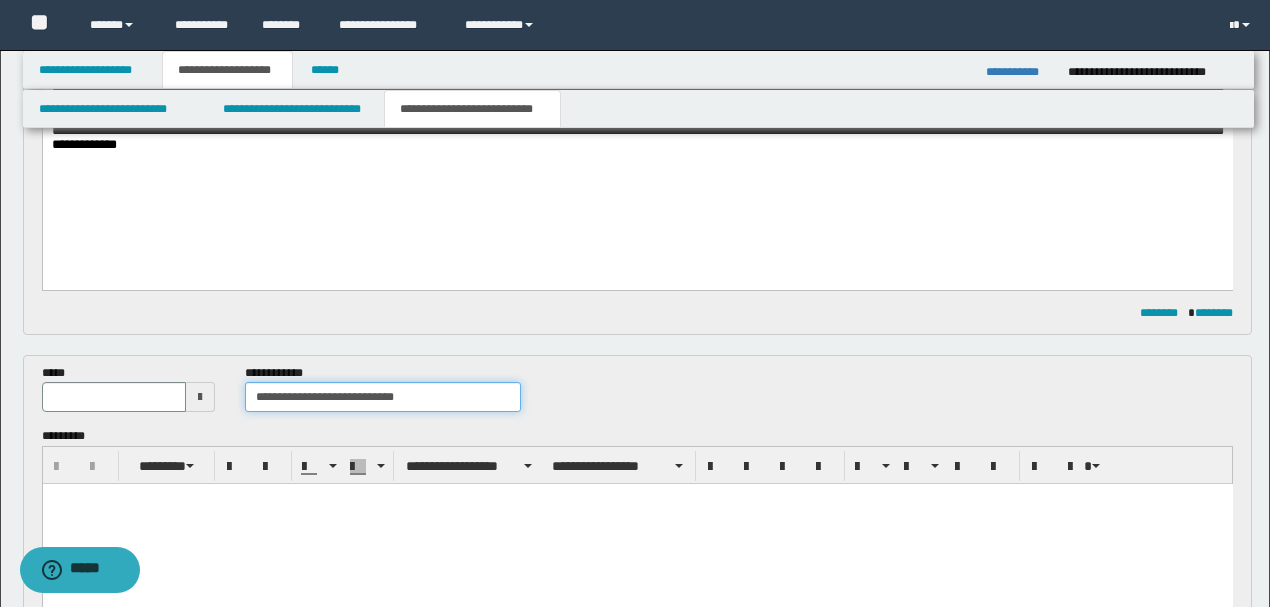 scroll, scrollTop: 362, scrollLeft: 0, axis: vertical 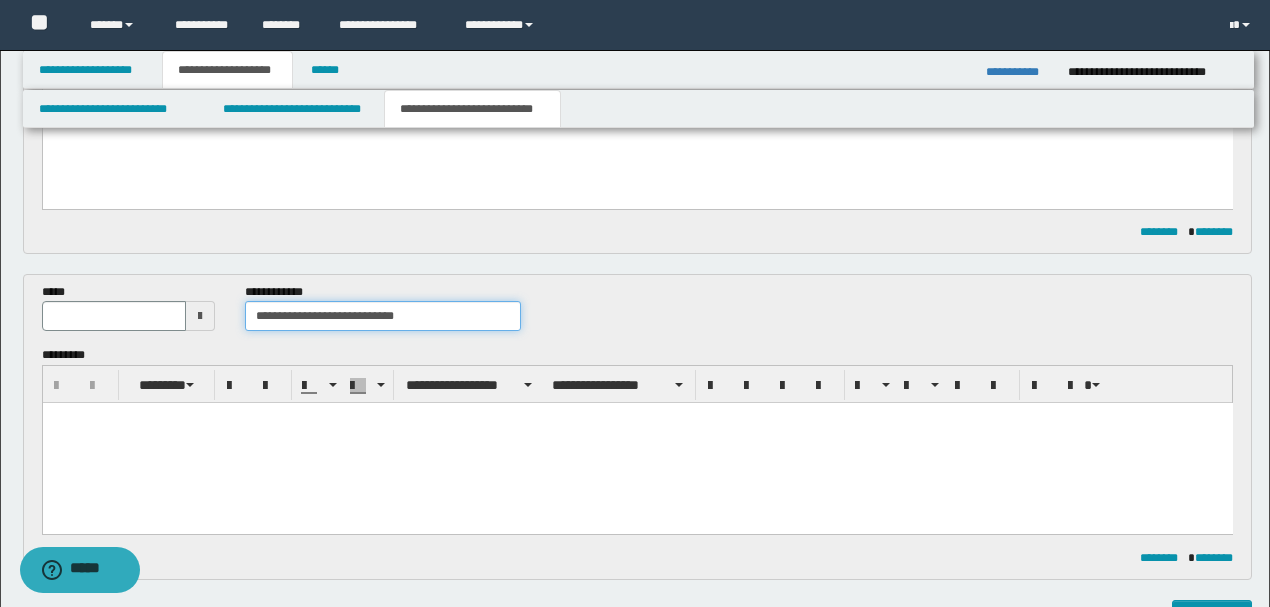 type 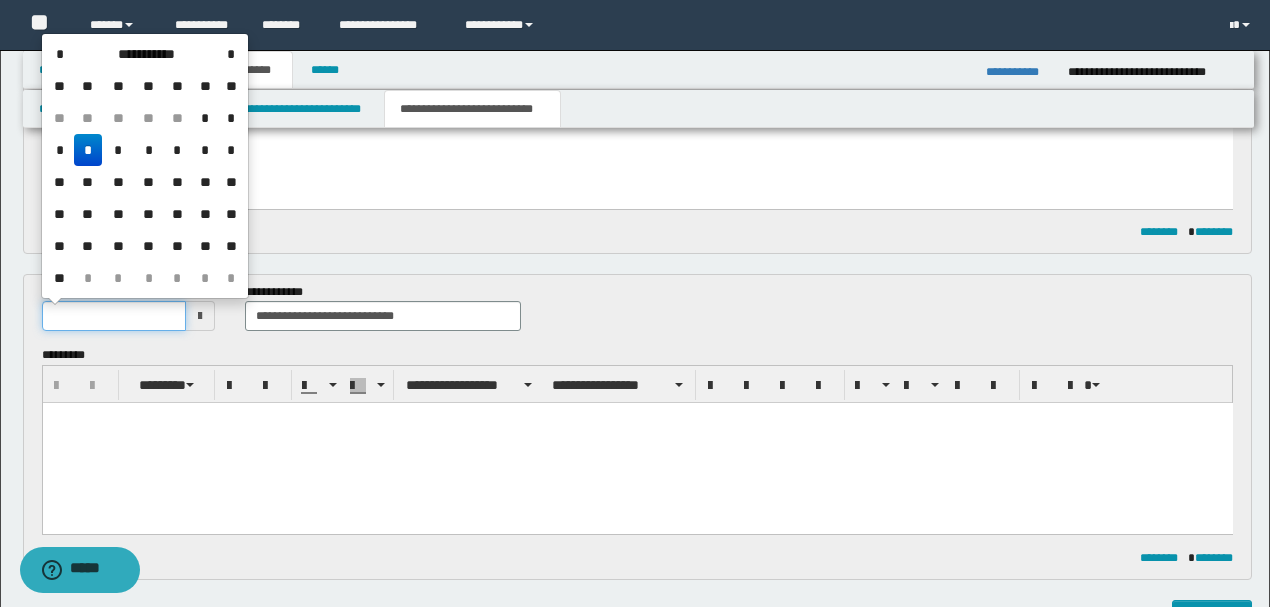 click at bounding box center (114, 316) 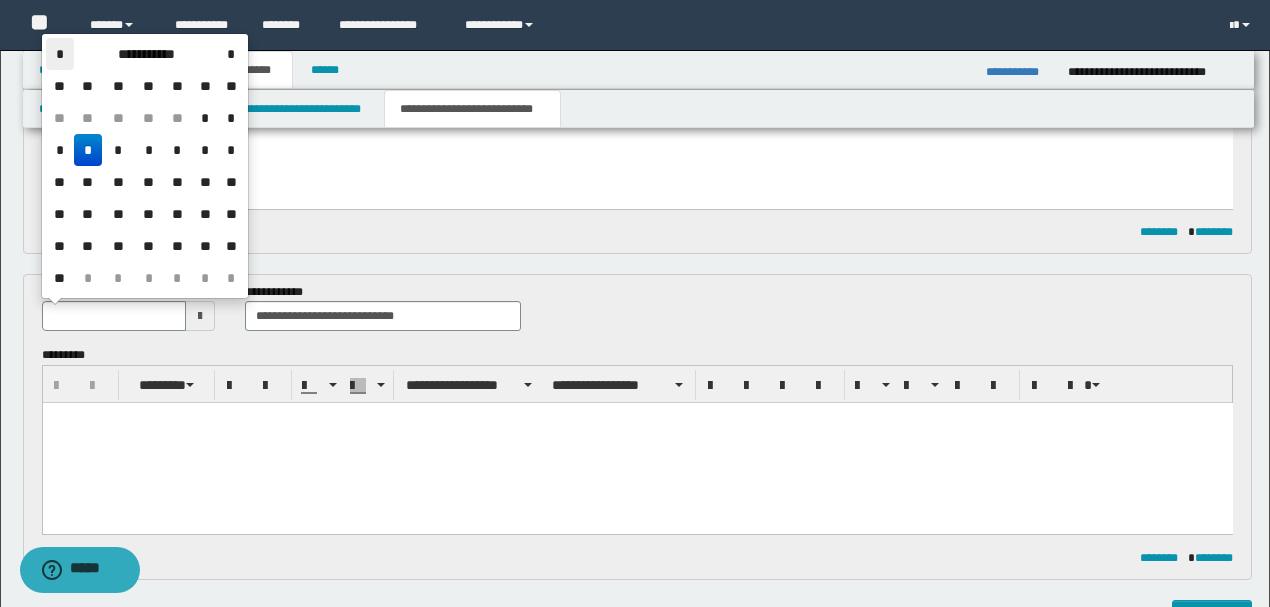 click on "*" at bounding box center [60, 54] 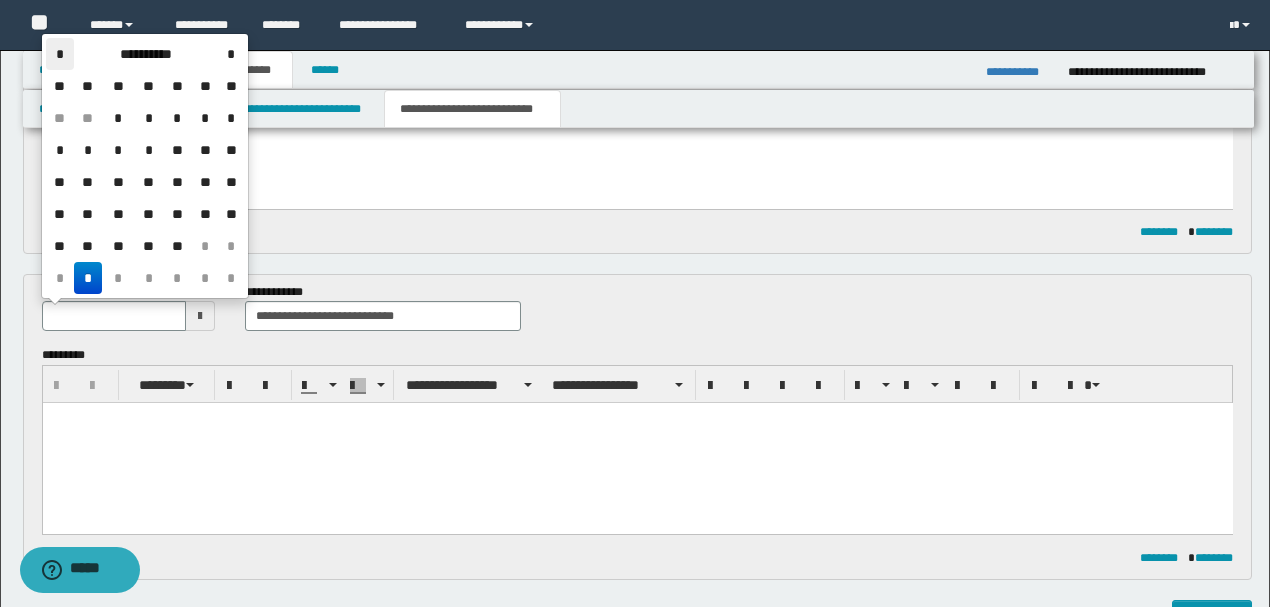 click on "*" at bounding box center [60, 54] 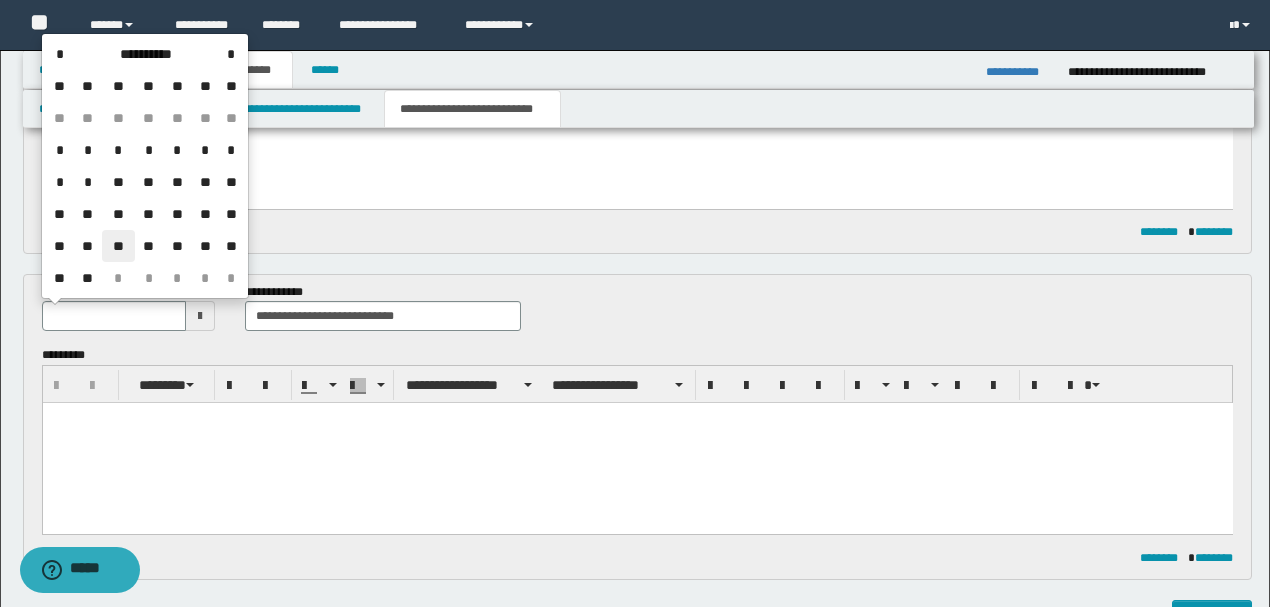 click on "**" at bounding box center (118, 246) 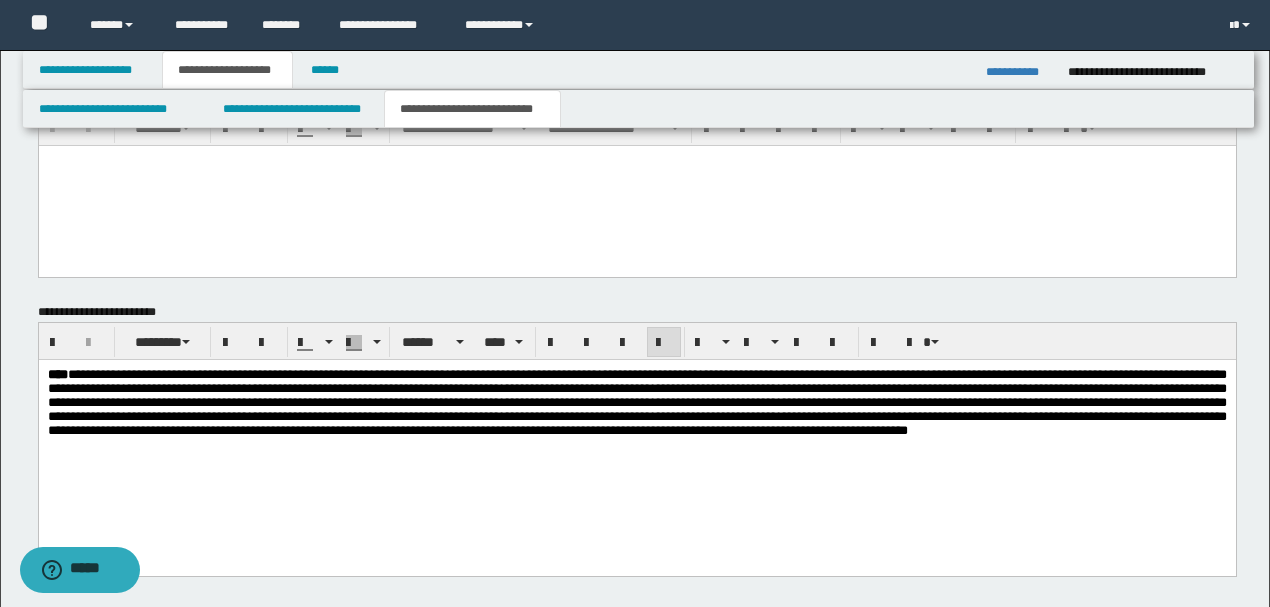 scroll, scrollTop: 1096, scrollLeft: 0, axis: vertical 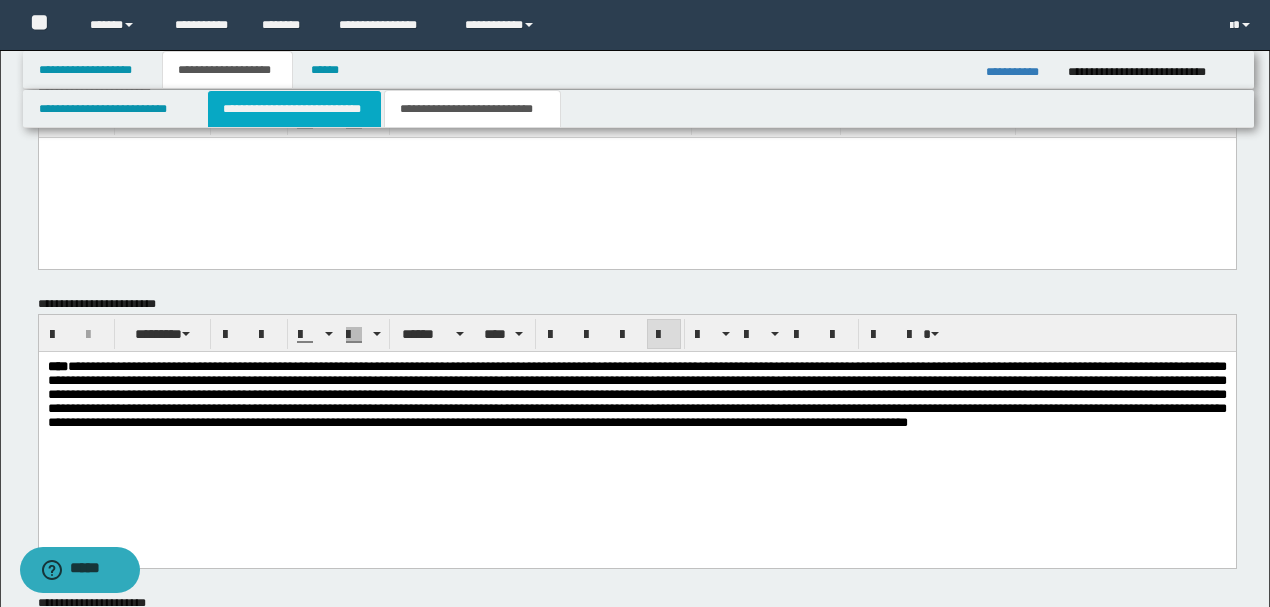 click on "**********" at bounding box center (294, 109) 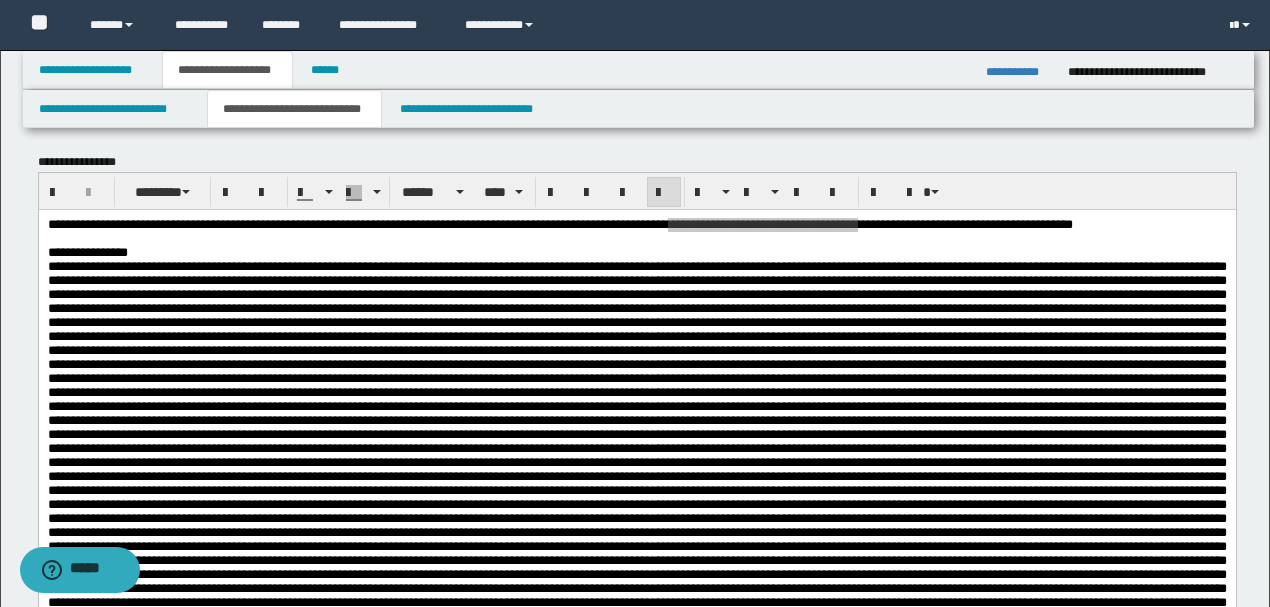 scroll, scrollTop: 0, scrollLeft: 0, axis: both 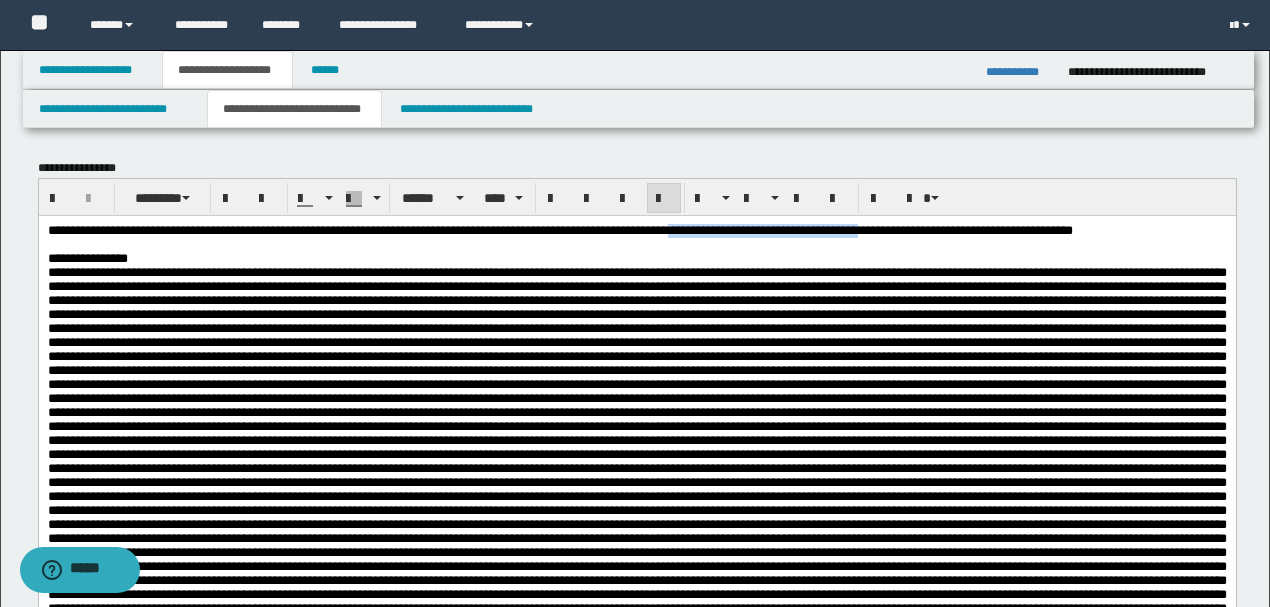 click at bounding box center (636, 537) 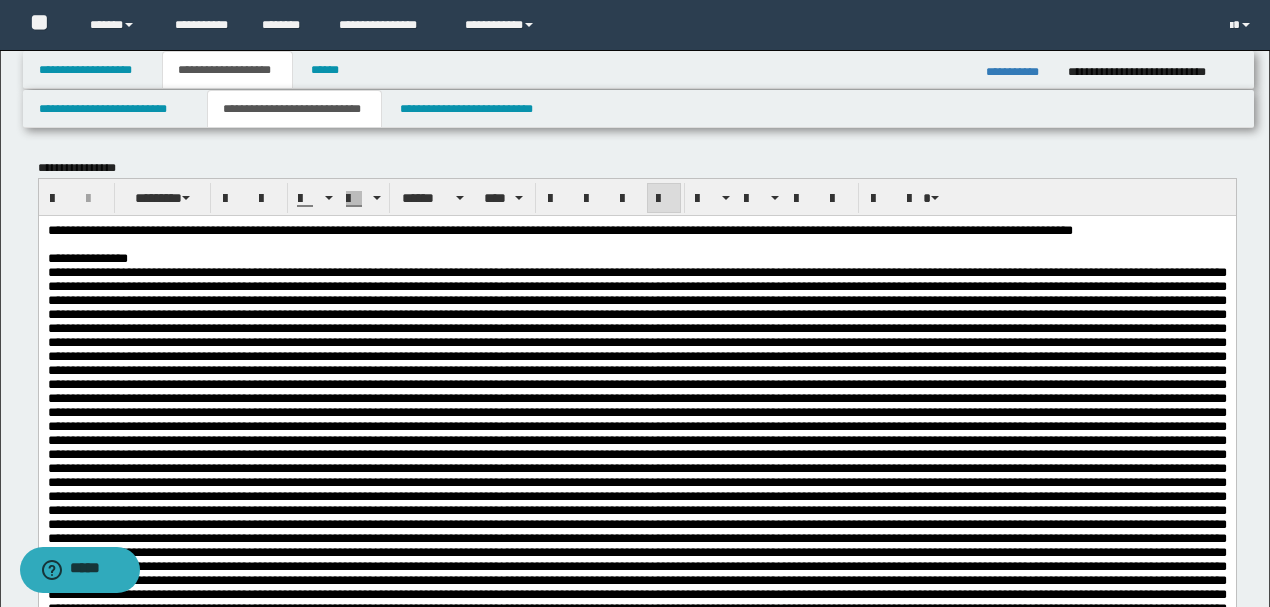 click at bounding box center [636, 537] 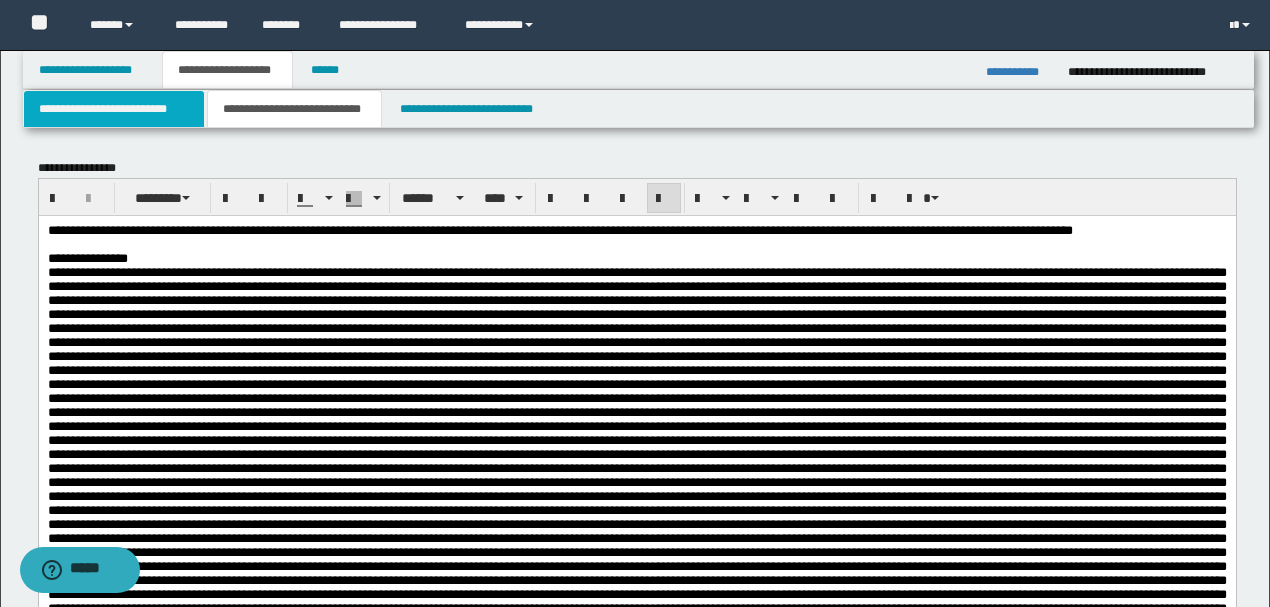 click on "**********" at bounding box center [114, 109] 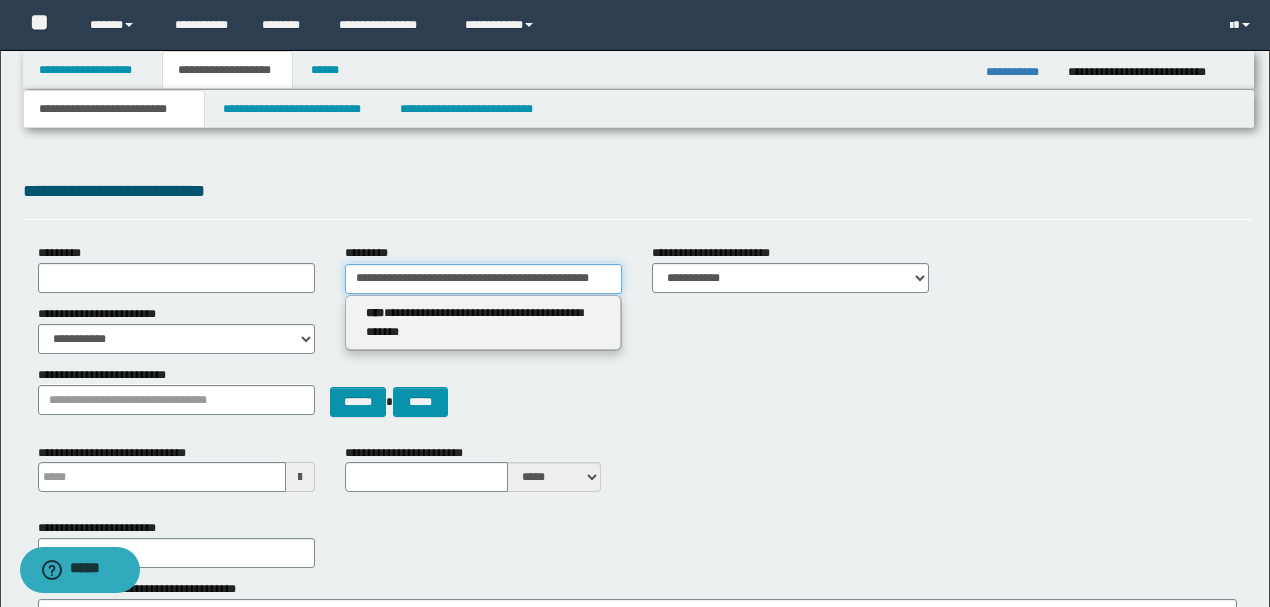 scroll, scrollTop: 0, scrollLeft: 4, axis: horizontal 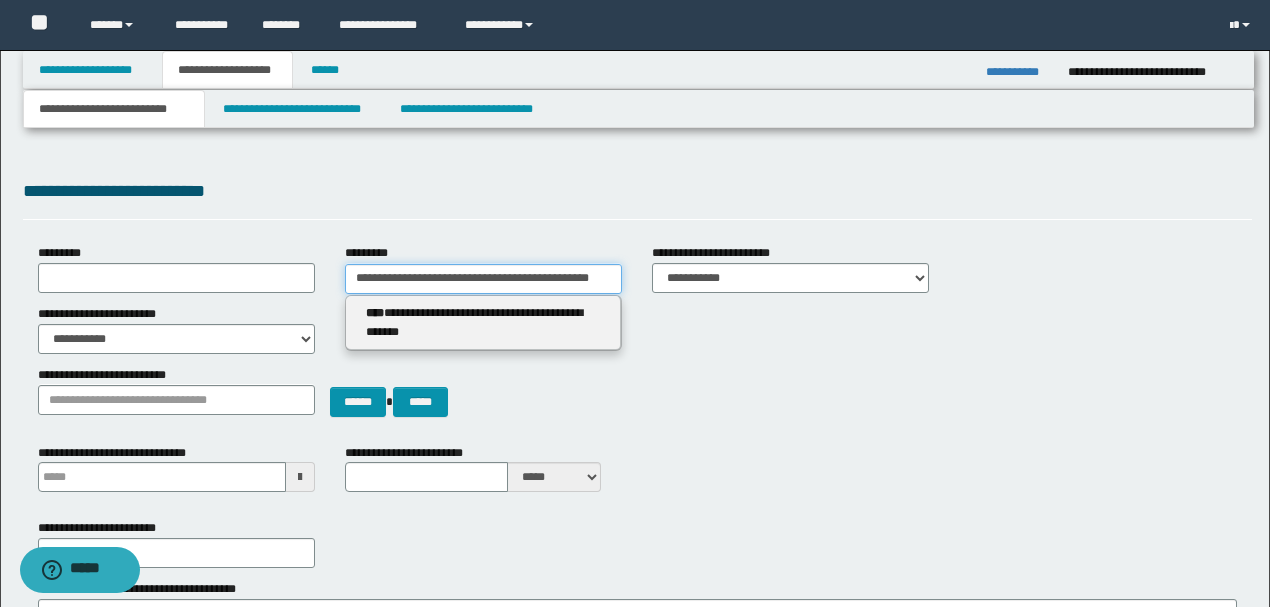 drag, startPoint x: 349, startPoint y: 276, endPoint x: 913, endPoint y: 296, distance: 564.3545 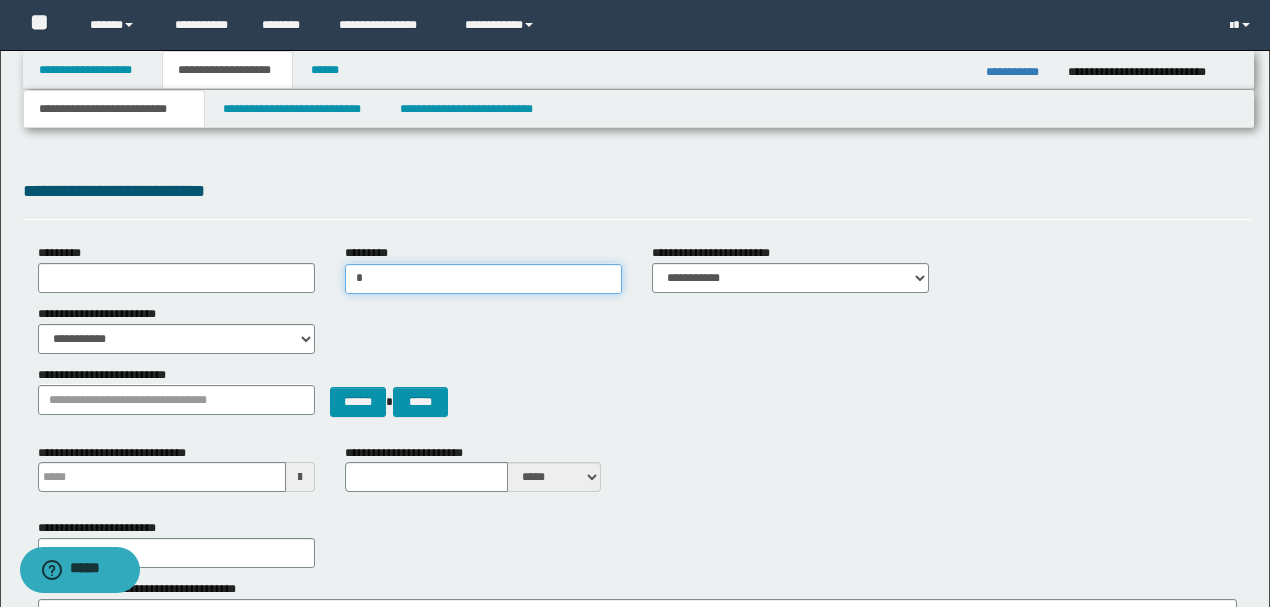 scroll, scrollTop: 0, scrollLeft: 0, axis: both 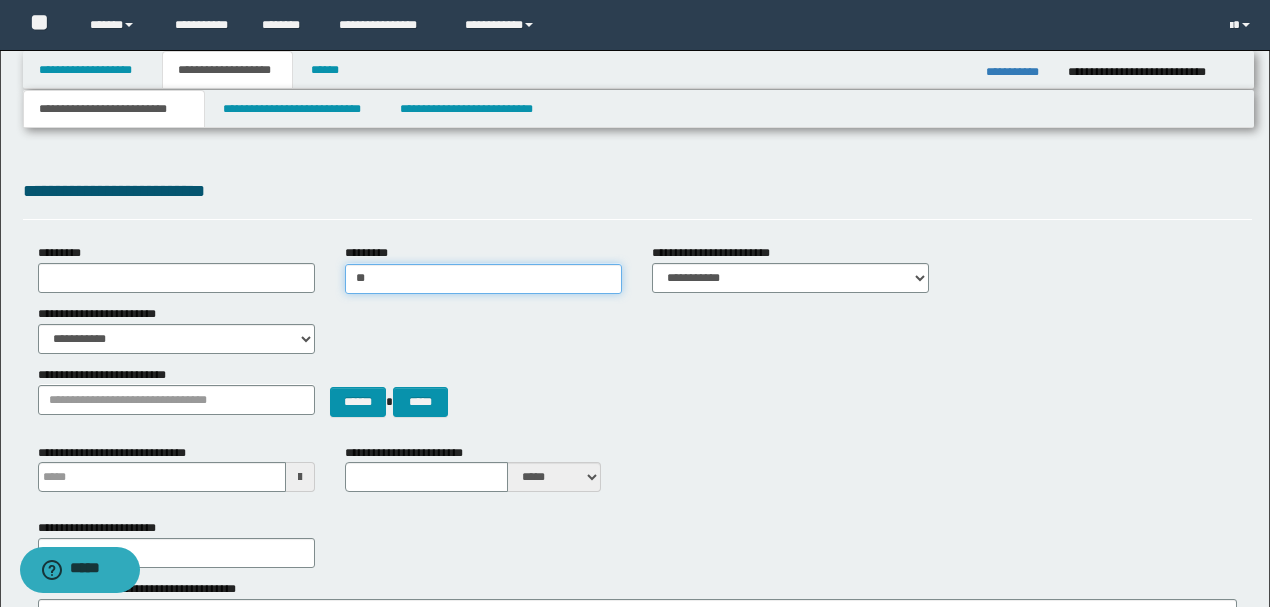 type on "***" 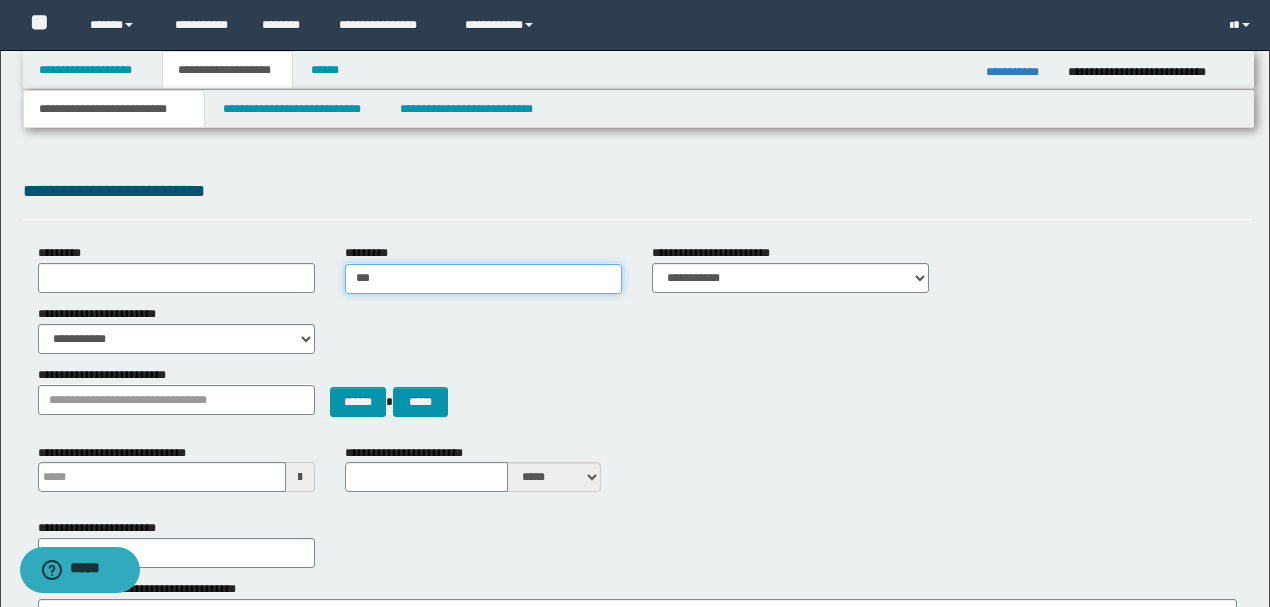 type on "***" 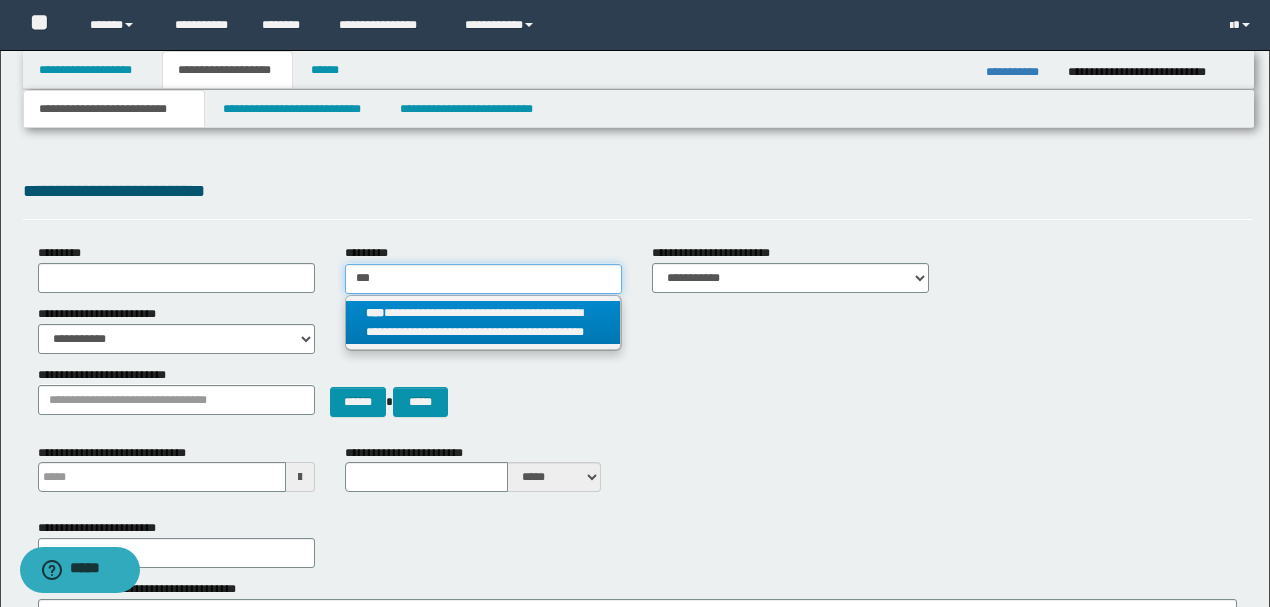 type on "***" 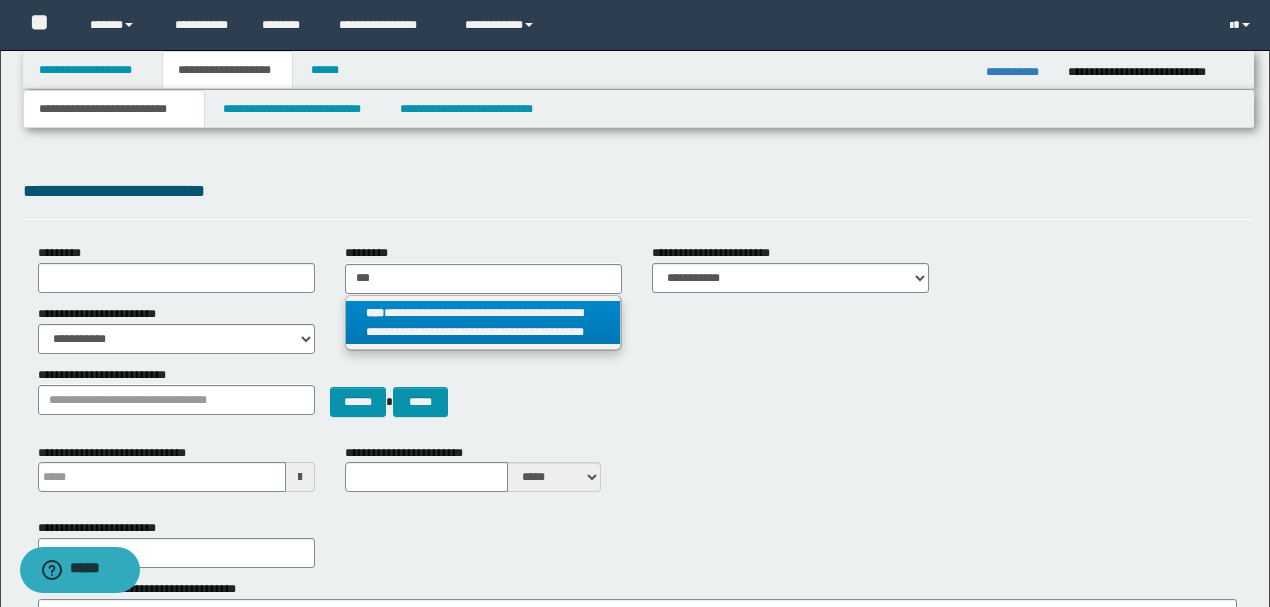 click on "**********" at bounding box center [483, 323] 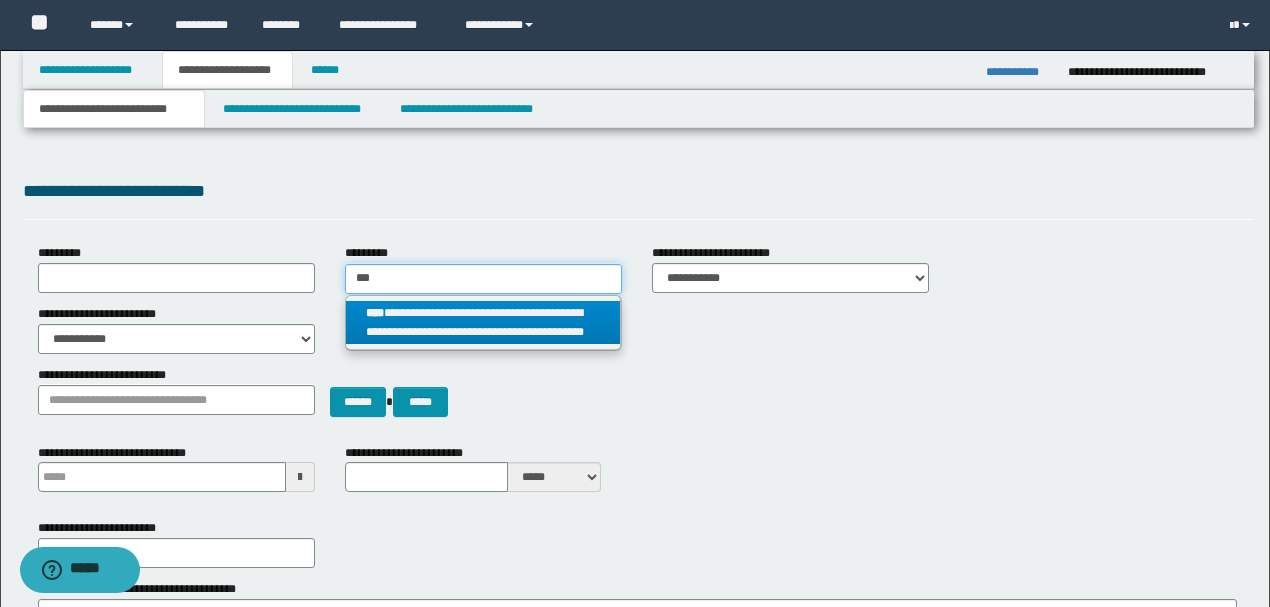 type 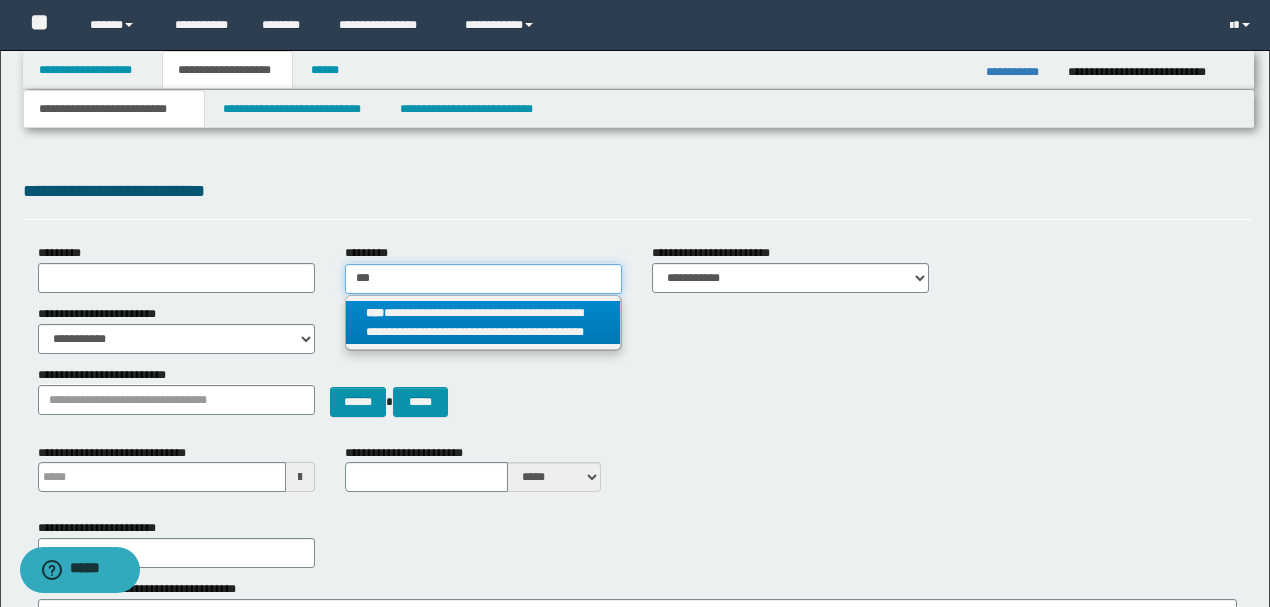 type on "**********" 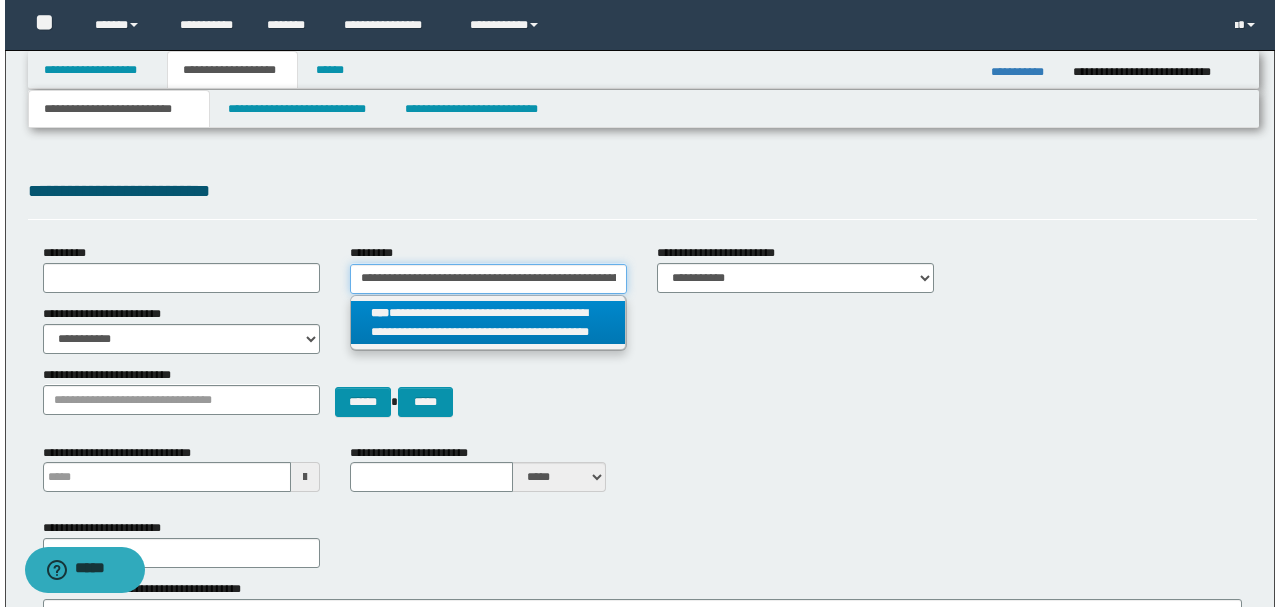 scroll, scrollTop: 0, scrollLeft: 174, axis: horizontal 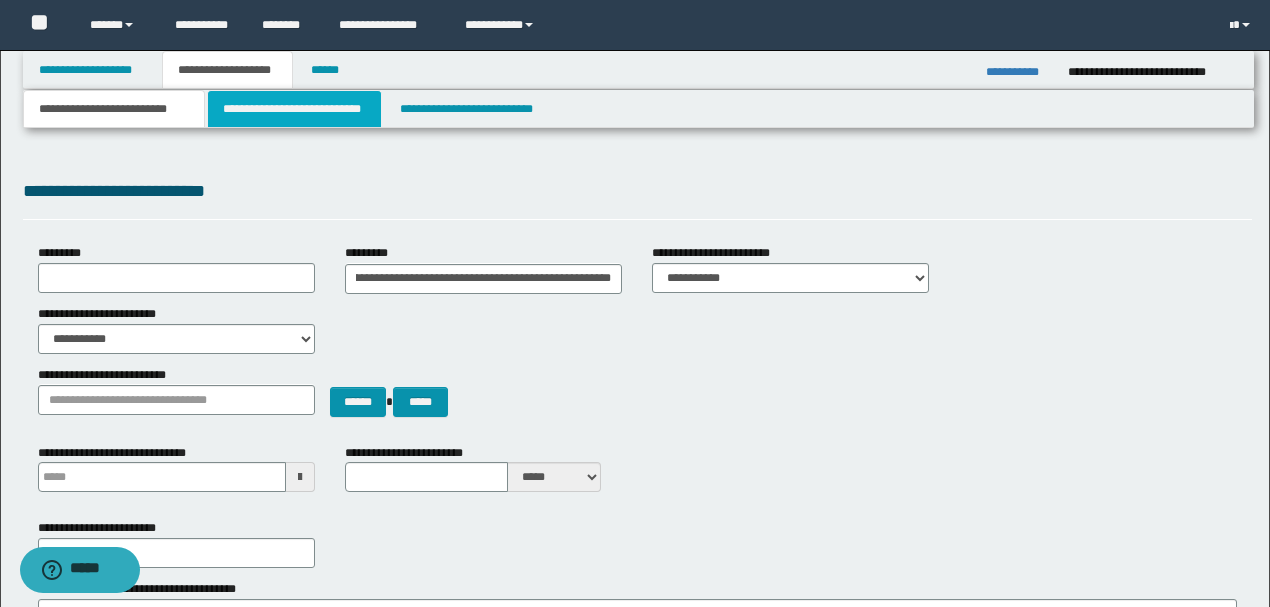 click on "**********" at bounding box center (294, 109) 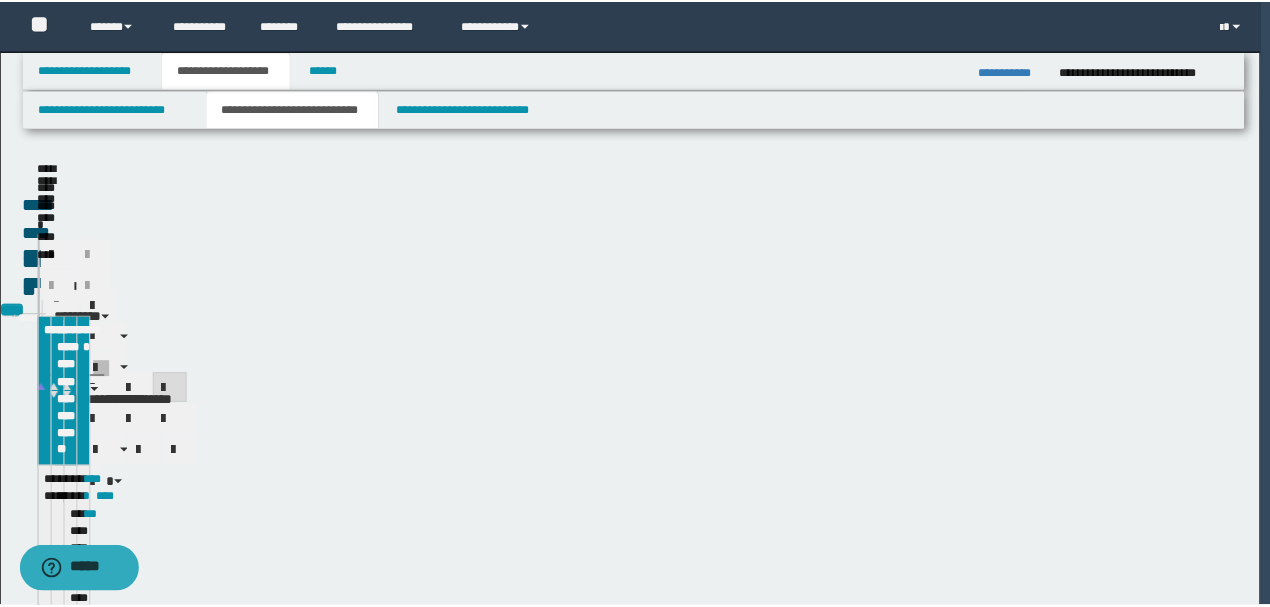 scroll, scrollTop: 0, scrollLeft: 0, axis: both 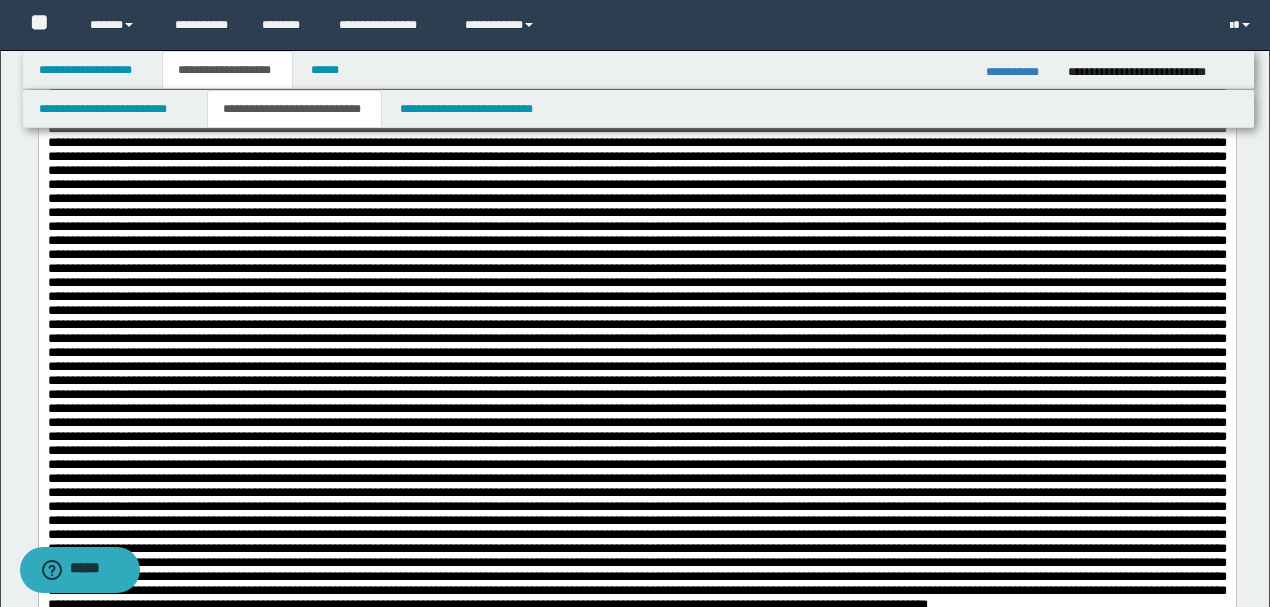 click at bounding box center (636, 337) 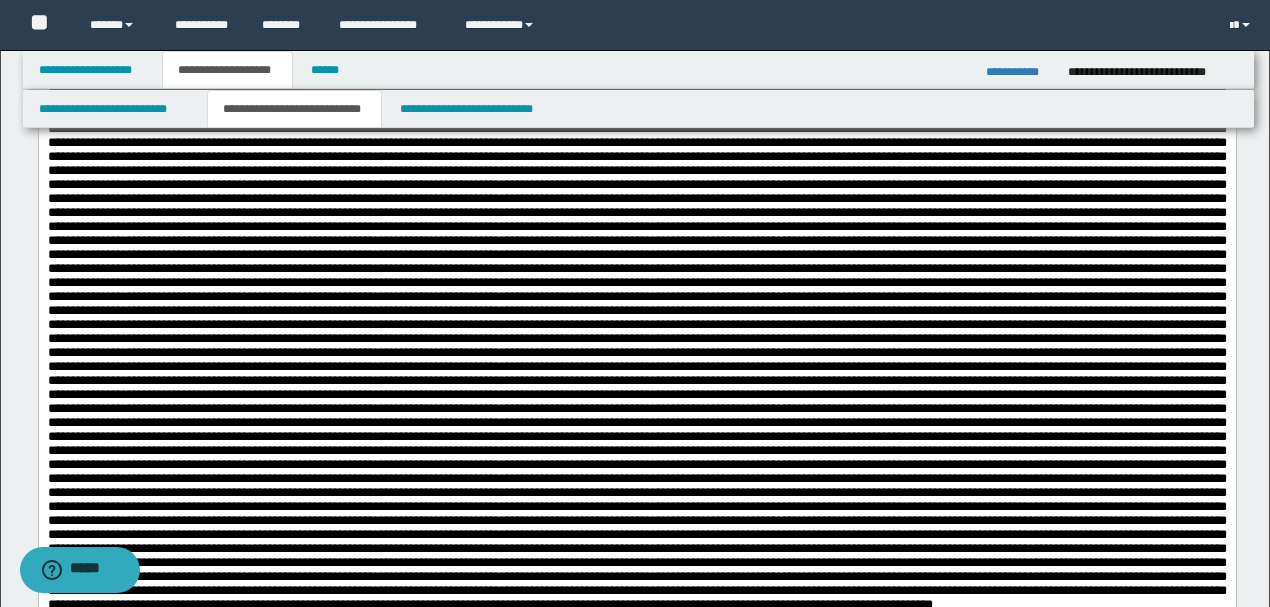 click at bounding box center [636, 337] 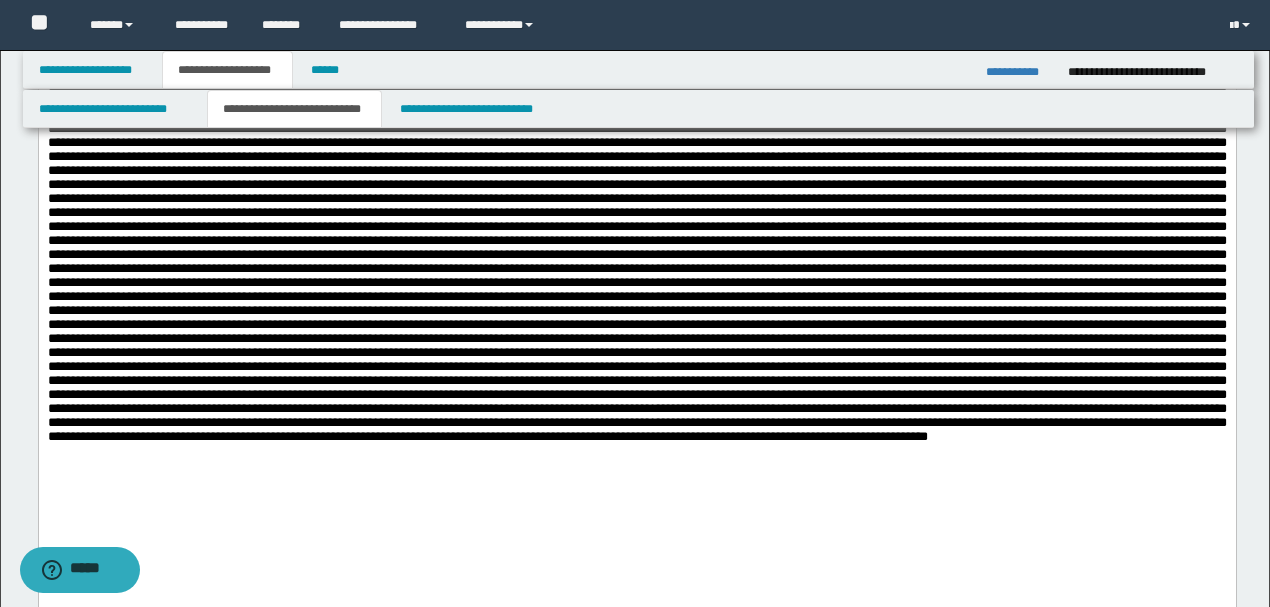 scroll, scrollTop: 400, scrollLeft: 0, axis: vertical 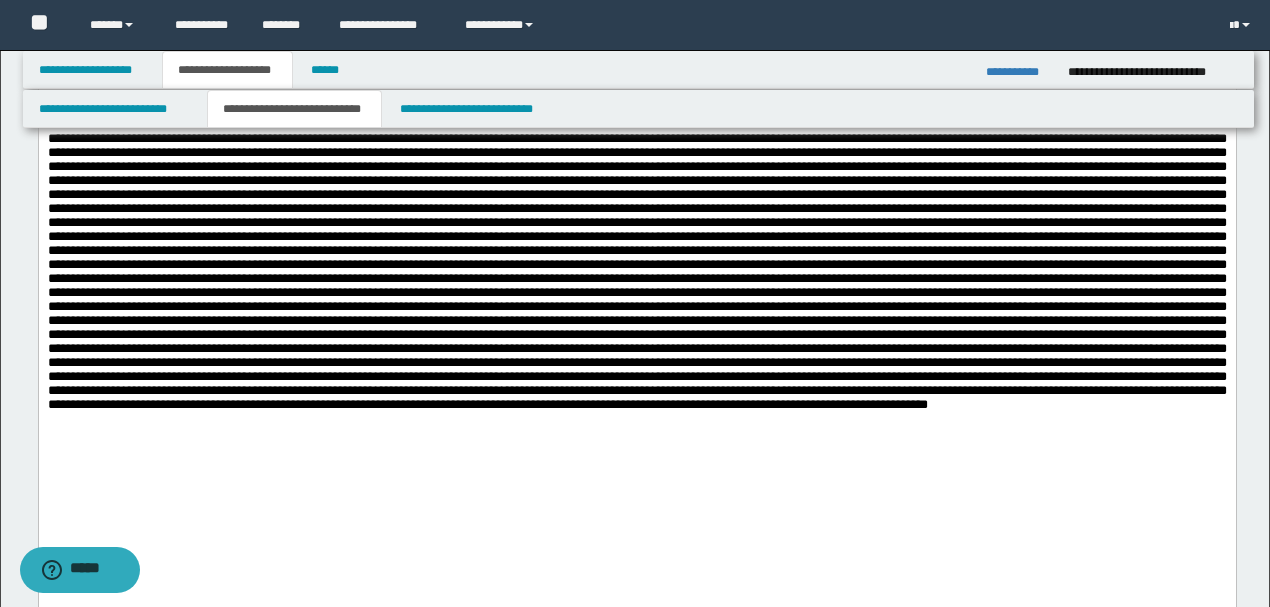 click at bounding box center [636, 138] 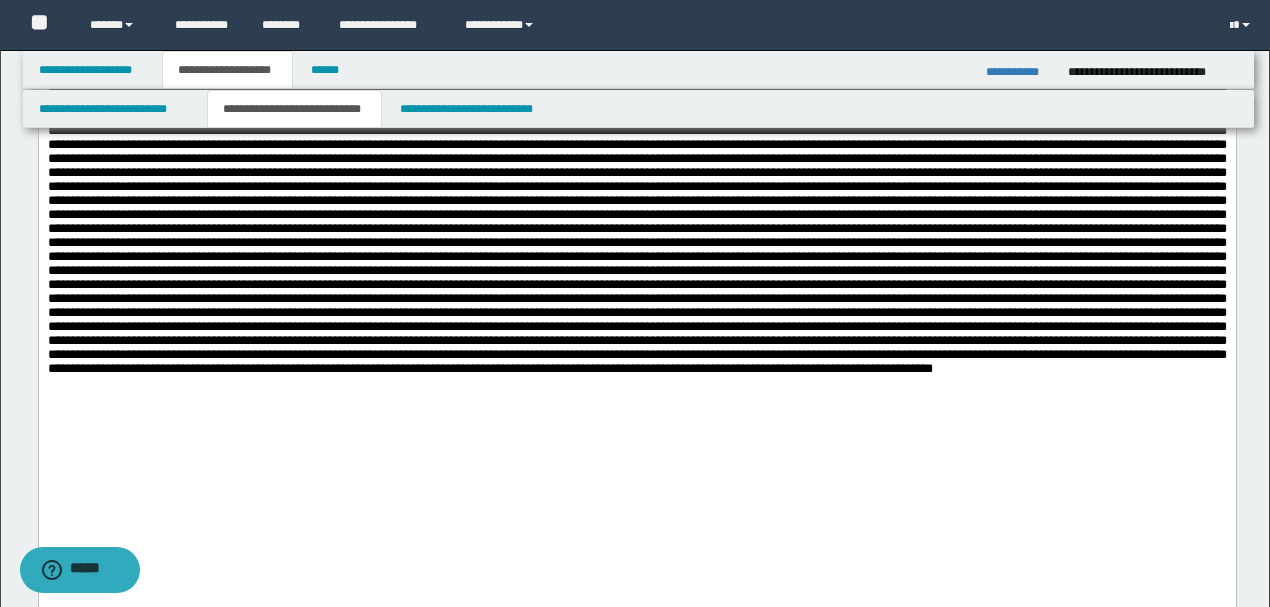 scroll, scrollTop: 466, scrollLeft: 0, axis: vertical 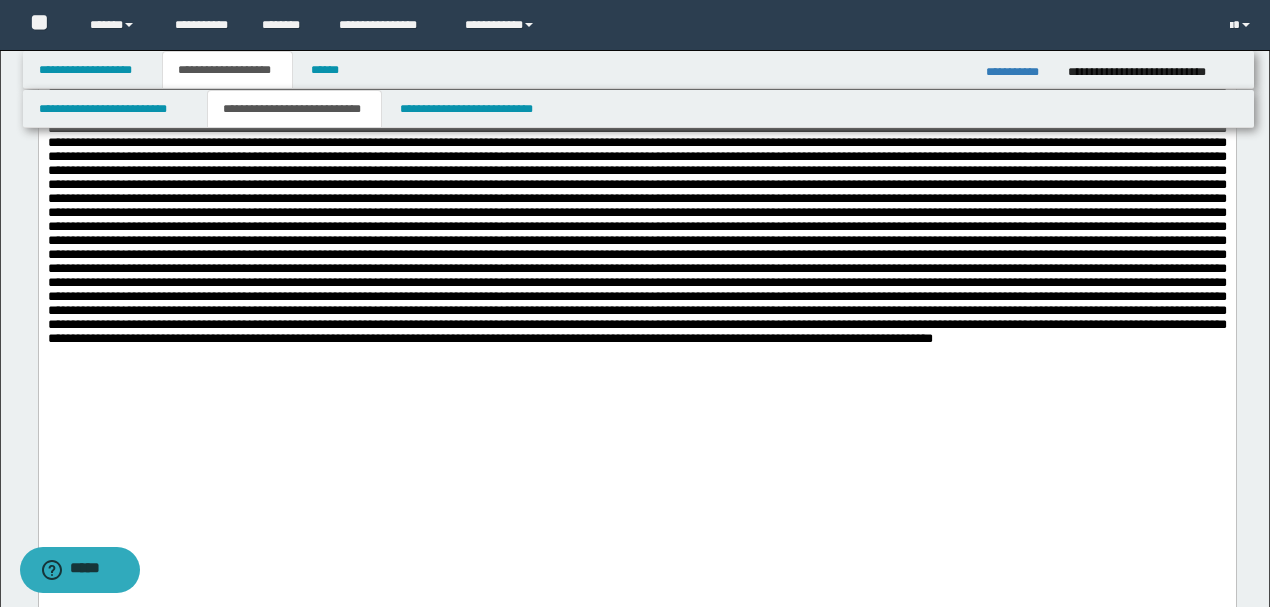 click at bounding box center (636, 72) 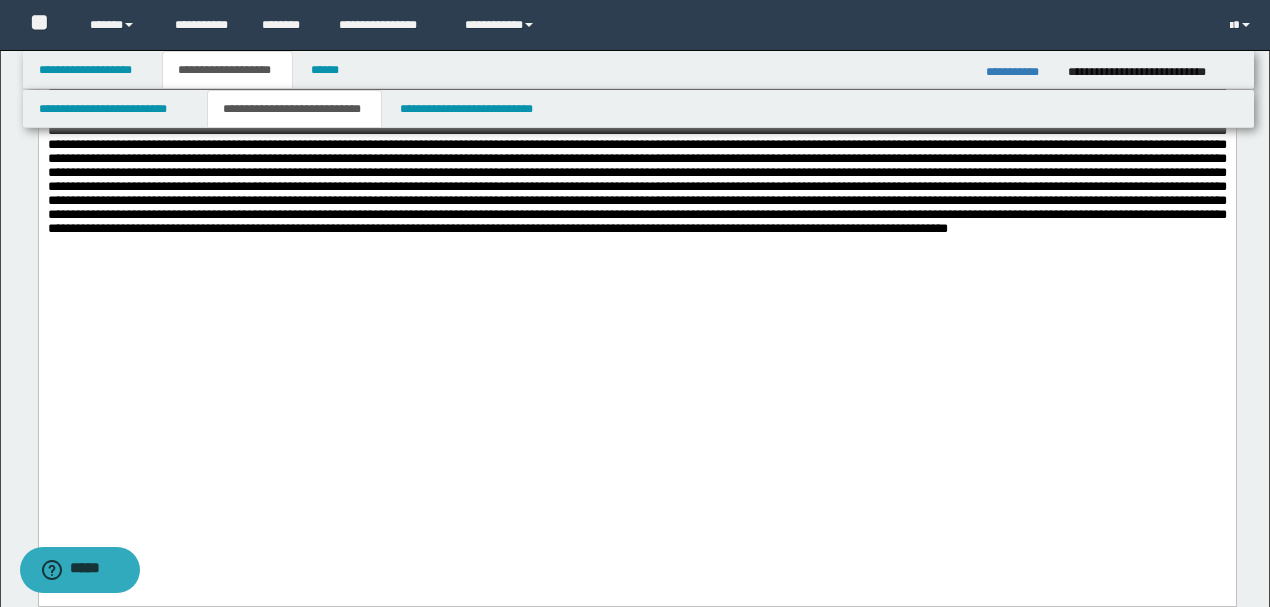 scroll, scrollTop: 600, scrollLeft: 0, axis: vertical 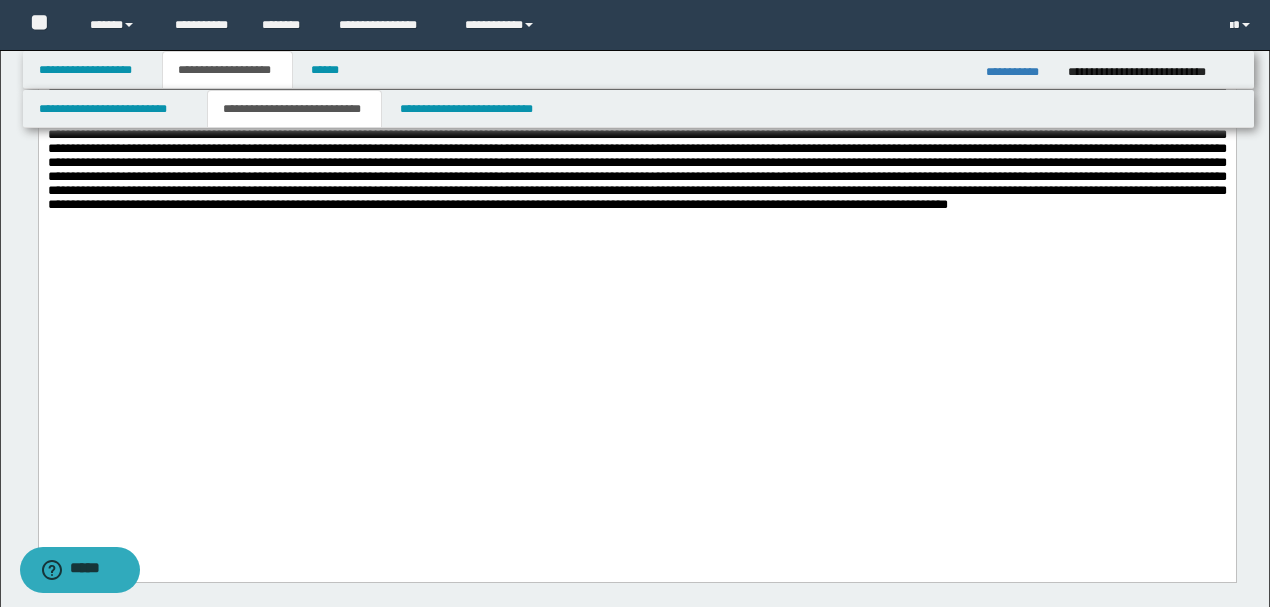 click on "*" at bounding box center [636, -62] 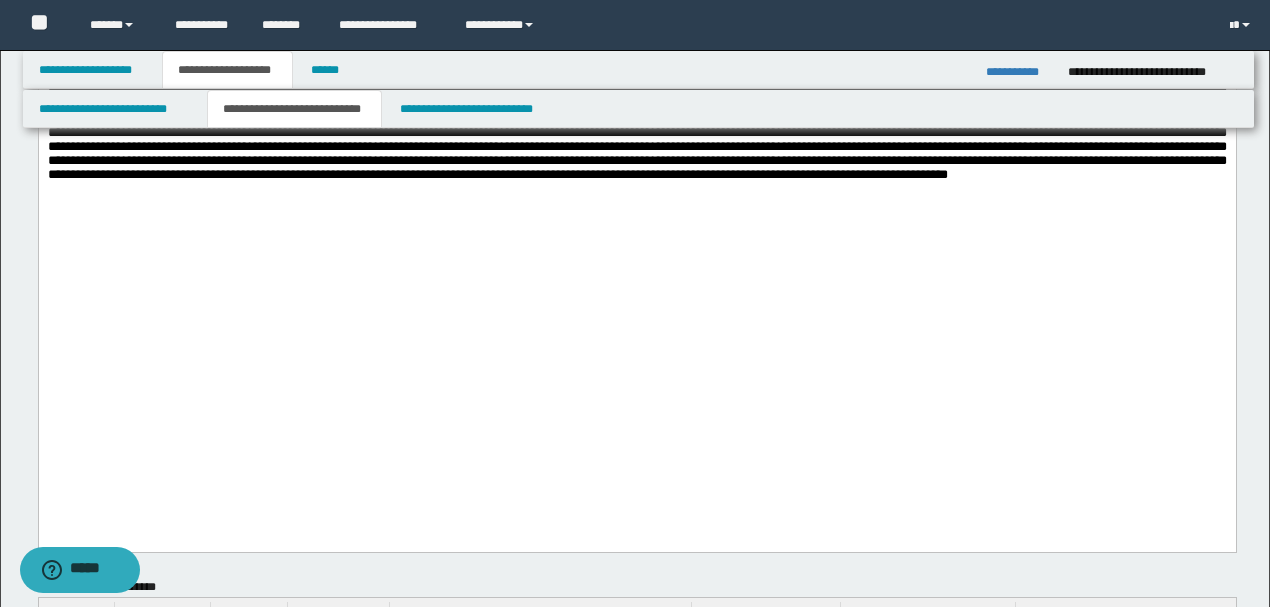 scroll, scrollTop: 600, scrollLeft: 0, axis: vertical 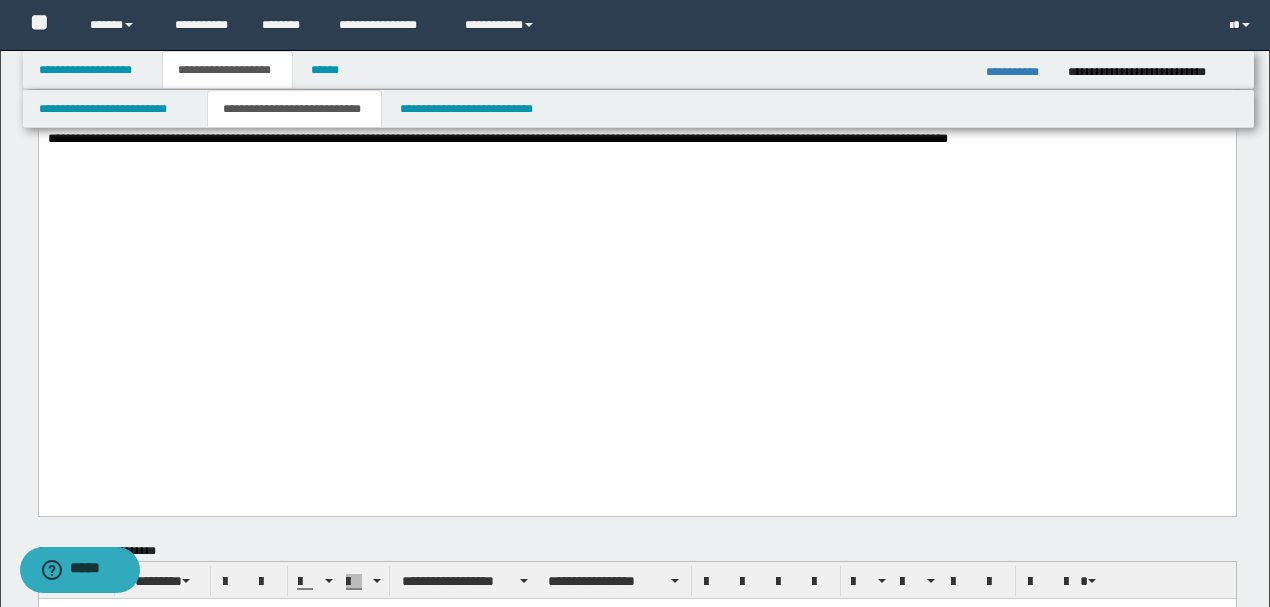 click on "*" at bounding box center [636, -128] 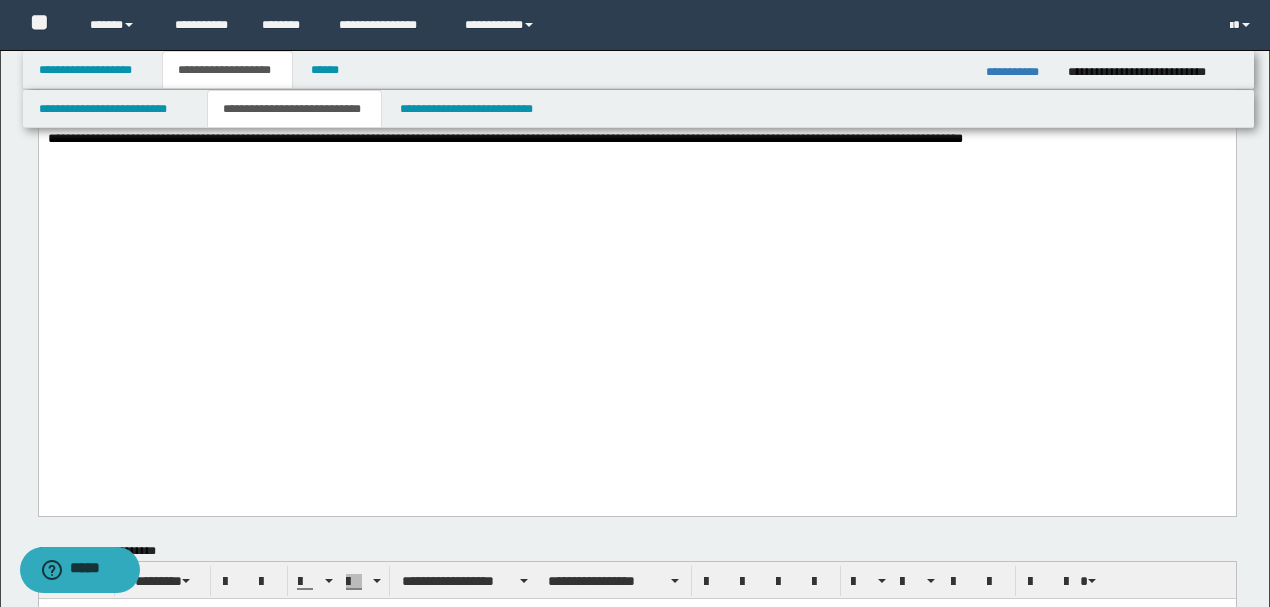 click on "* *" at bounding box center [636, -128] 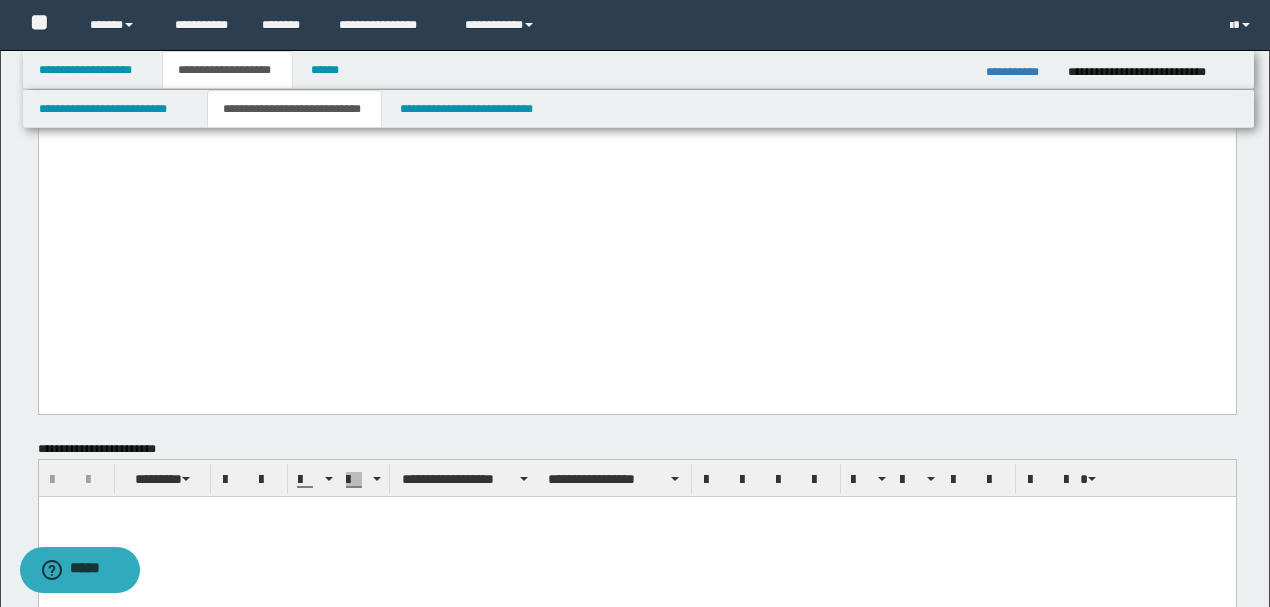 scroll, scrollTop: 800, scrollLeft: 0, axis: vertical 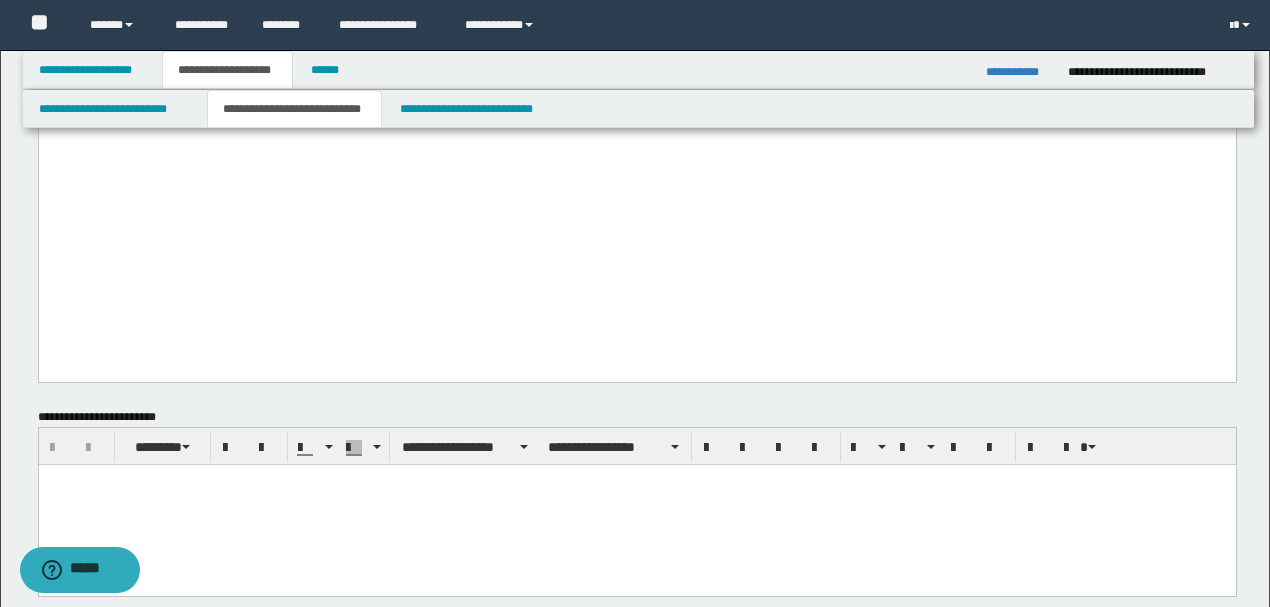 click on "* *" at bounding box center [636, -262] 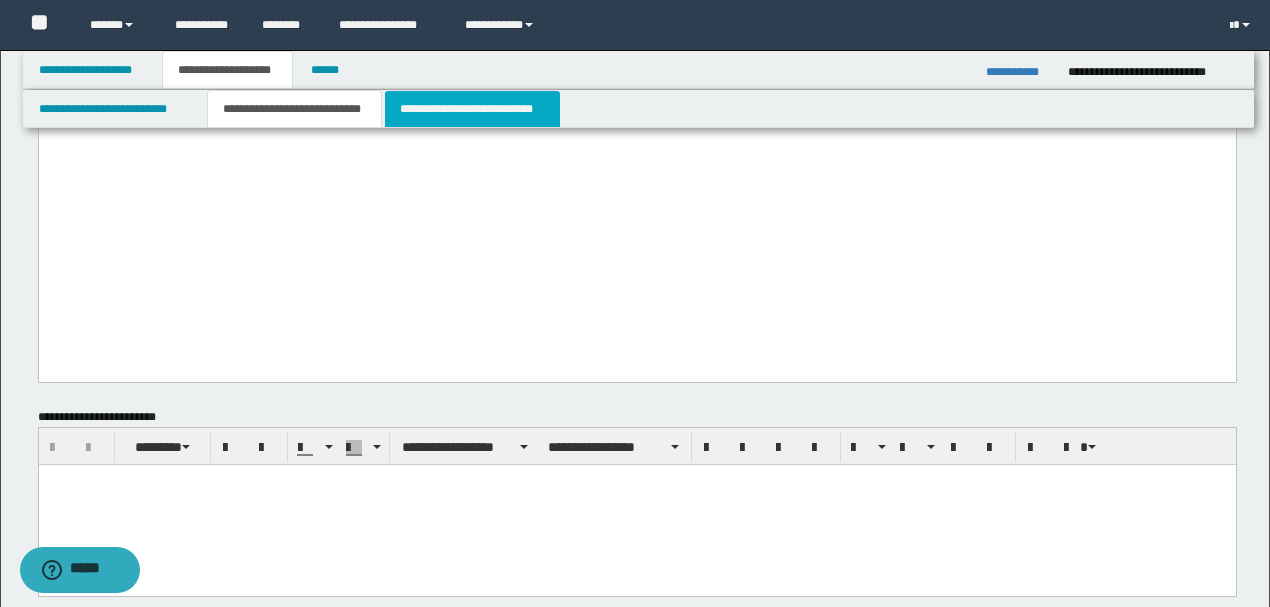click on "**********" at bounding box center [472, 109] 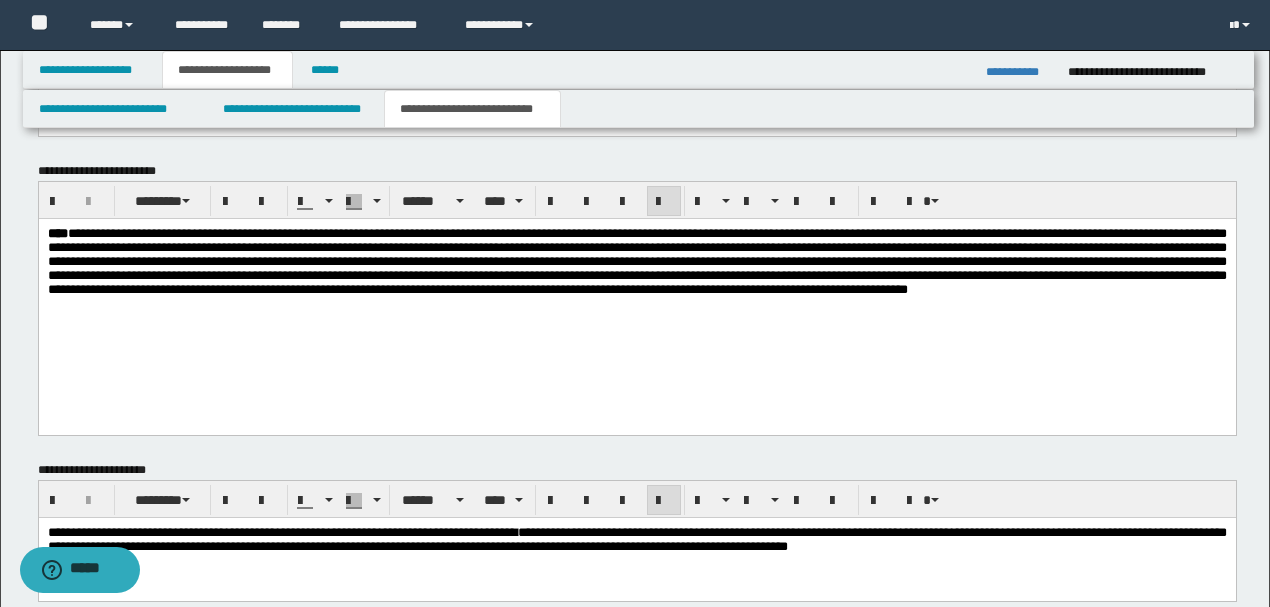 scroll, scrollTop: 1266, scrollLeft: 0, axis: vertical 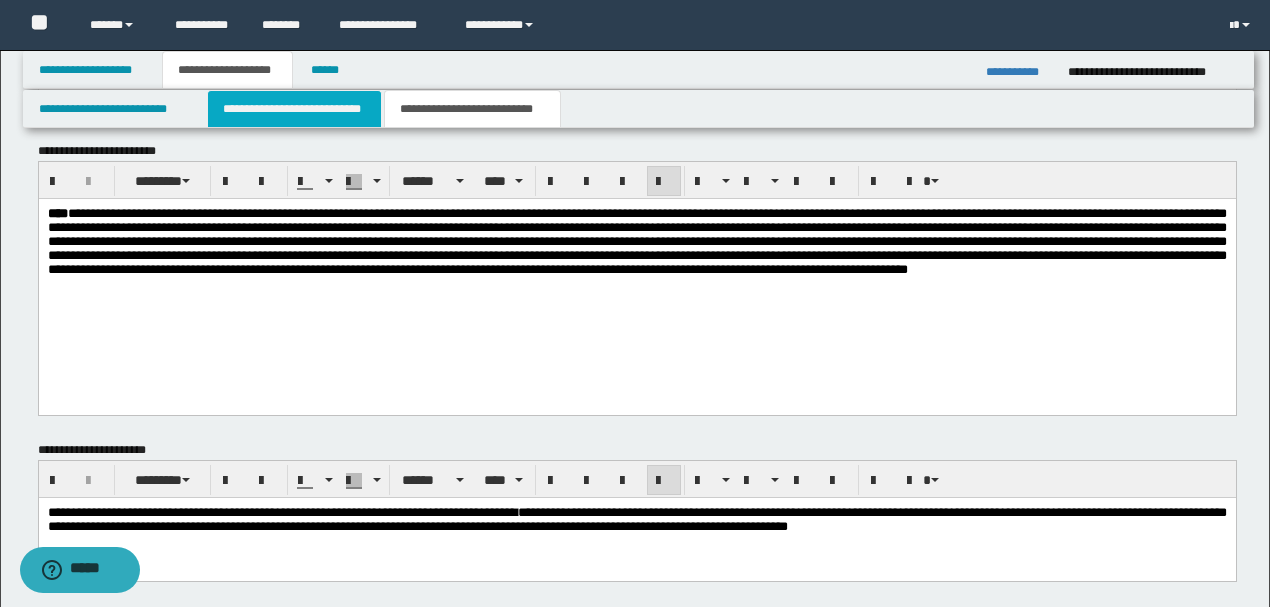 click on "**********" at bounding box center [294, 109] 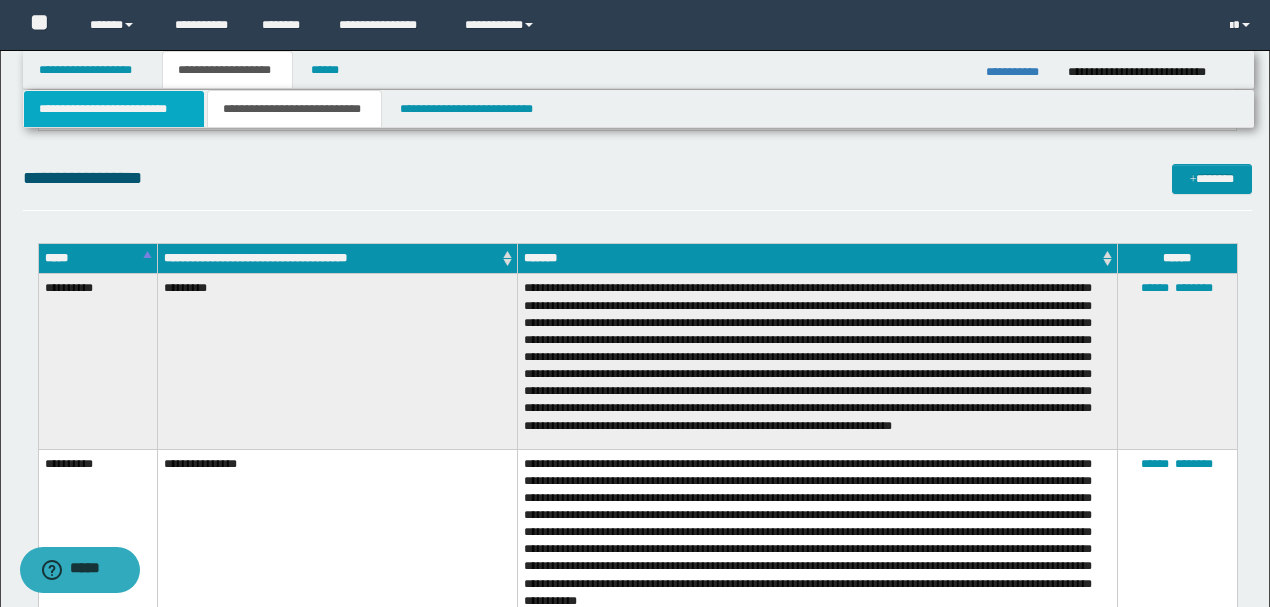 click on "**********" at bounding box center [114, 109] 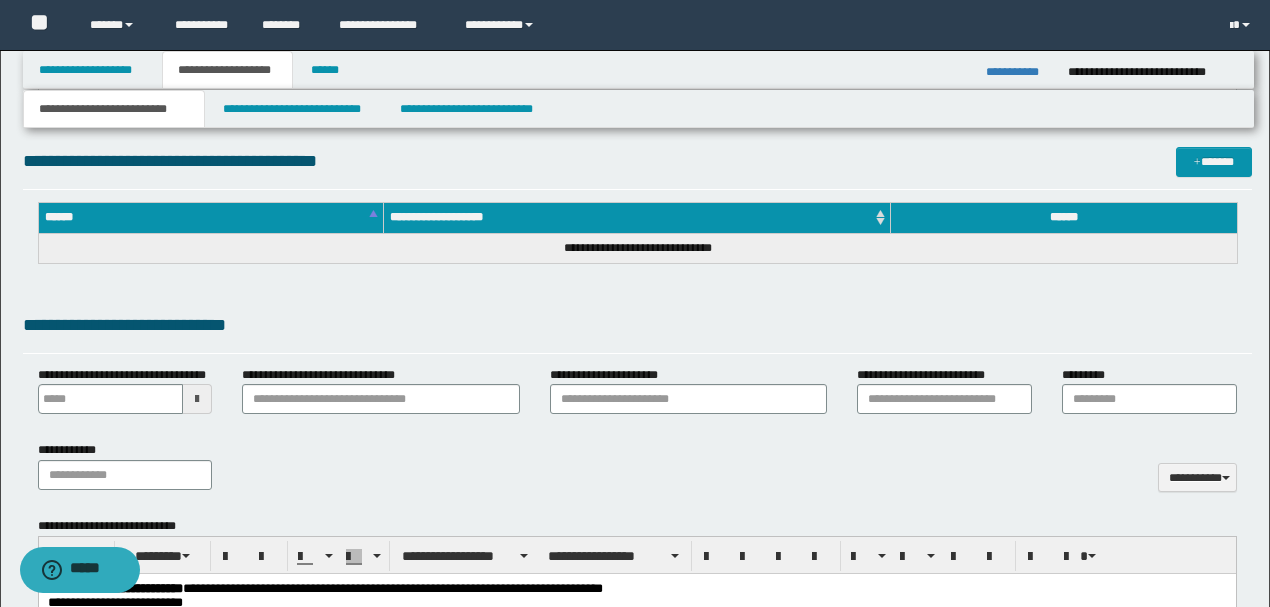 scroll, scrollTop: 618, scrollLeft: 0, axis: vertical 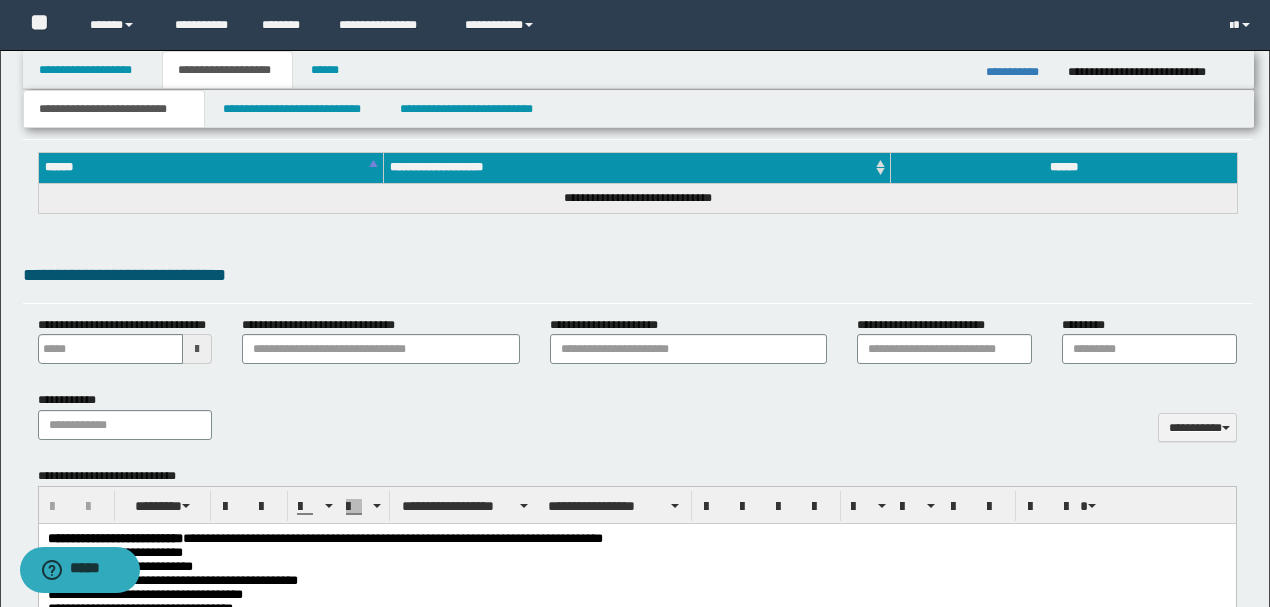 click on "**********" at bounding box center [125, 325] 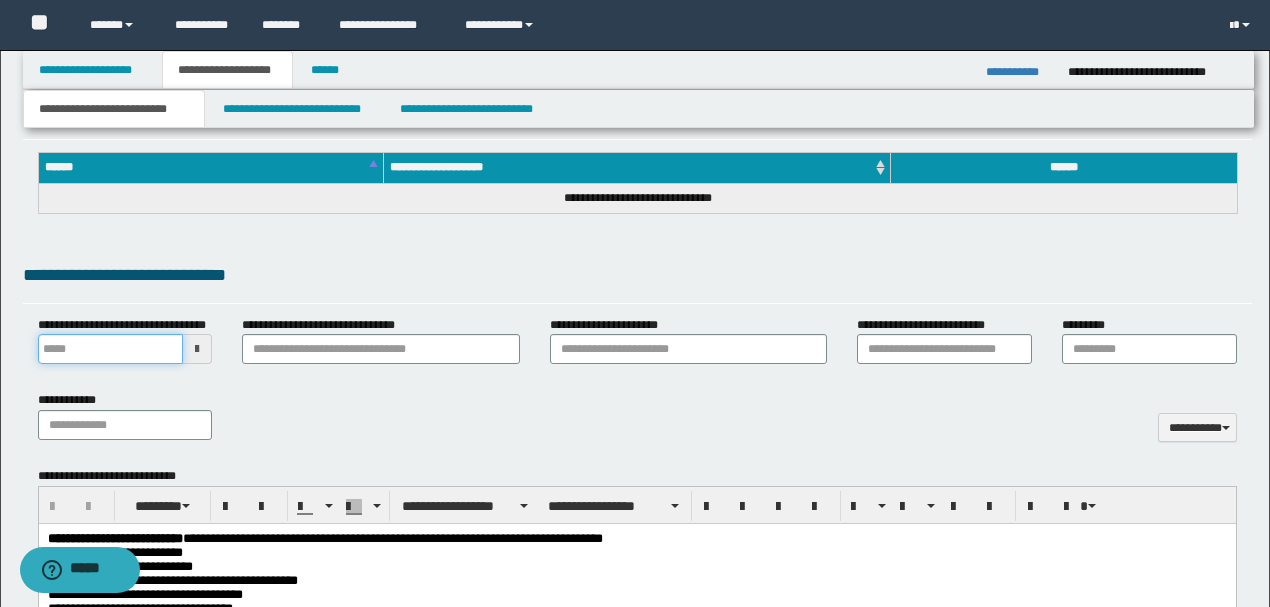 click on "**********" at bounding box center (111, 349) 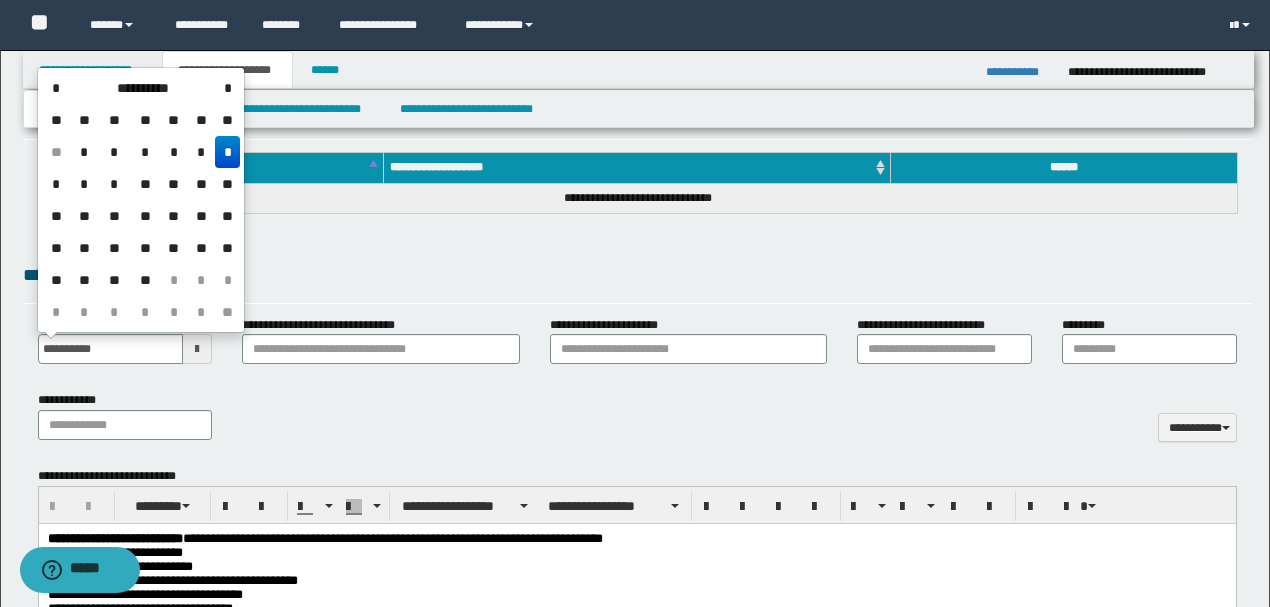 click on "*" at bounding box center [227, 152] 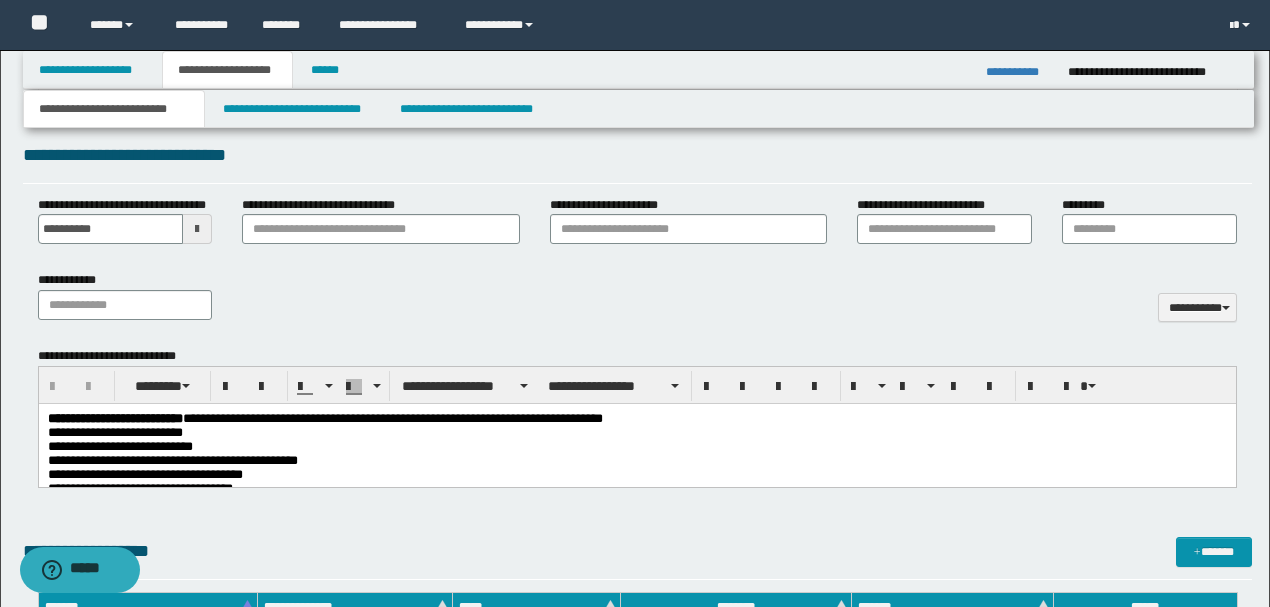 scroll, scrollTop: 751, scrollLeft: 0, axis: vertical 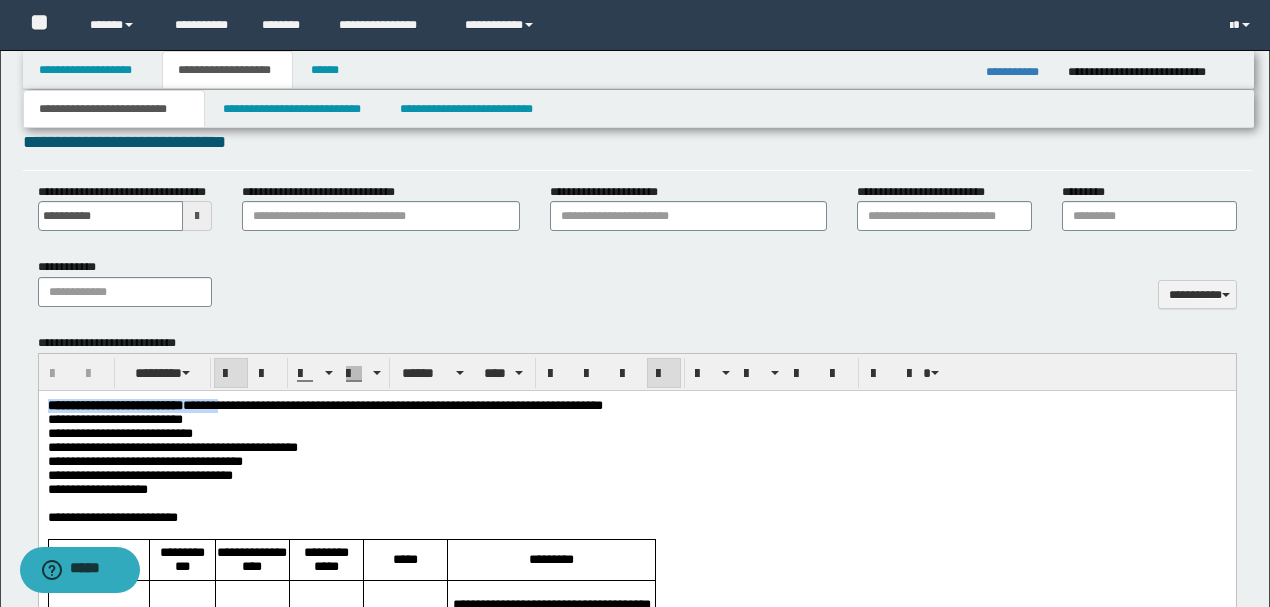 drag, startPoint x: 276, startPoint y: 413, endPoint x: 22, endPoint y: 399, distance: 254.38553 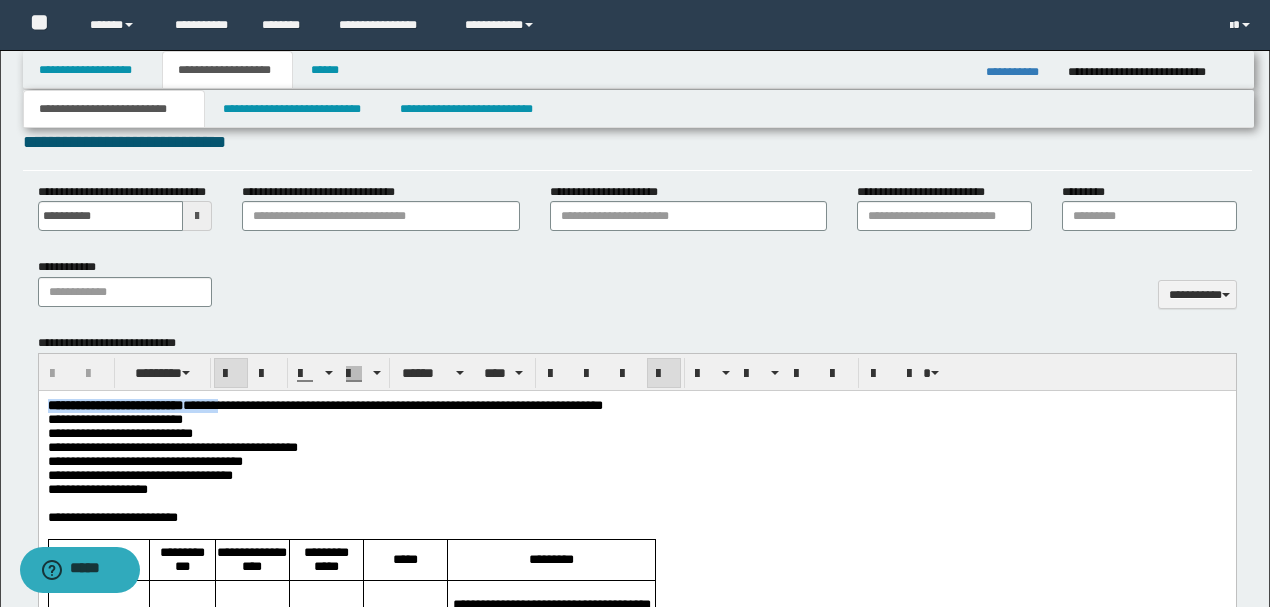click on "**********" at bounding box center [636, 1627] 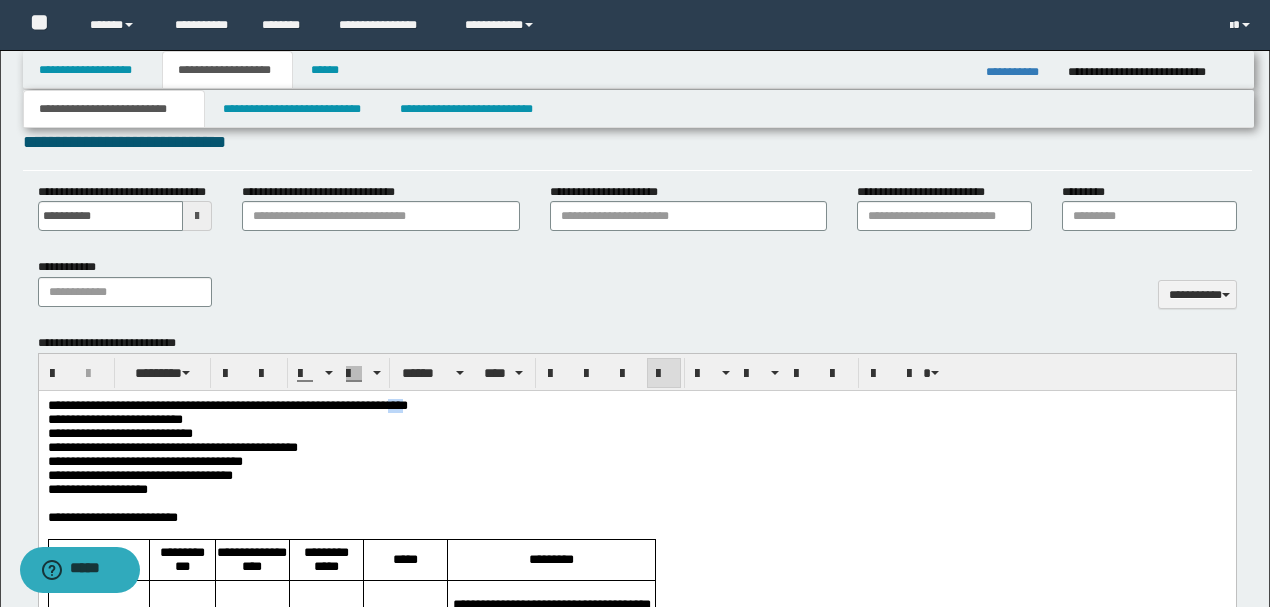 drag, startPoint x: 452, startPoint y: 407, endPoint x: 468, endPoint y: 410, distance: 16.27882 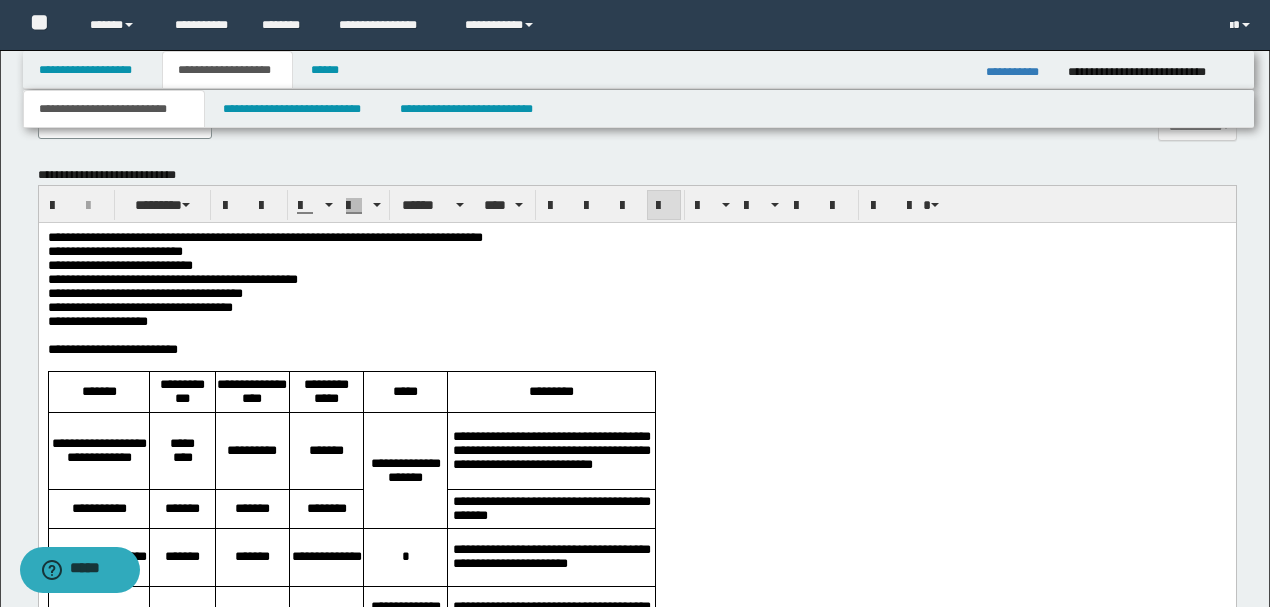 scroll, scrollTop: 951, scrollLeft: 0, axis: vertical 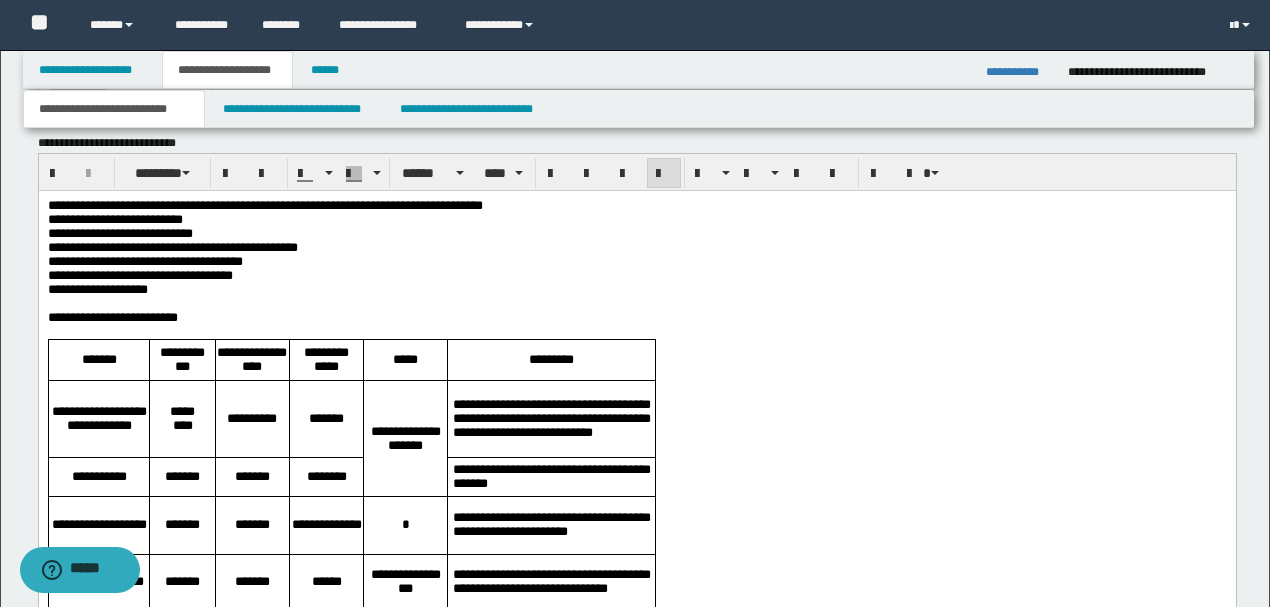 click on "**********" at bounding box center (636, 318) 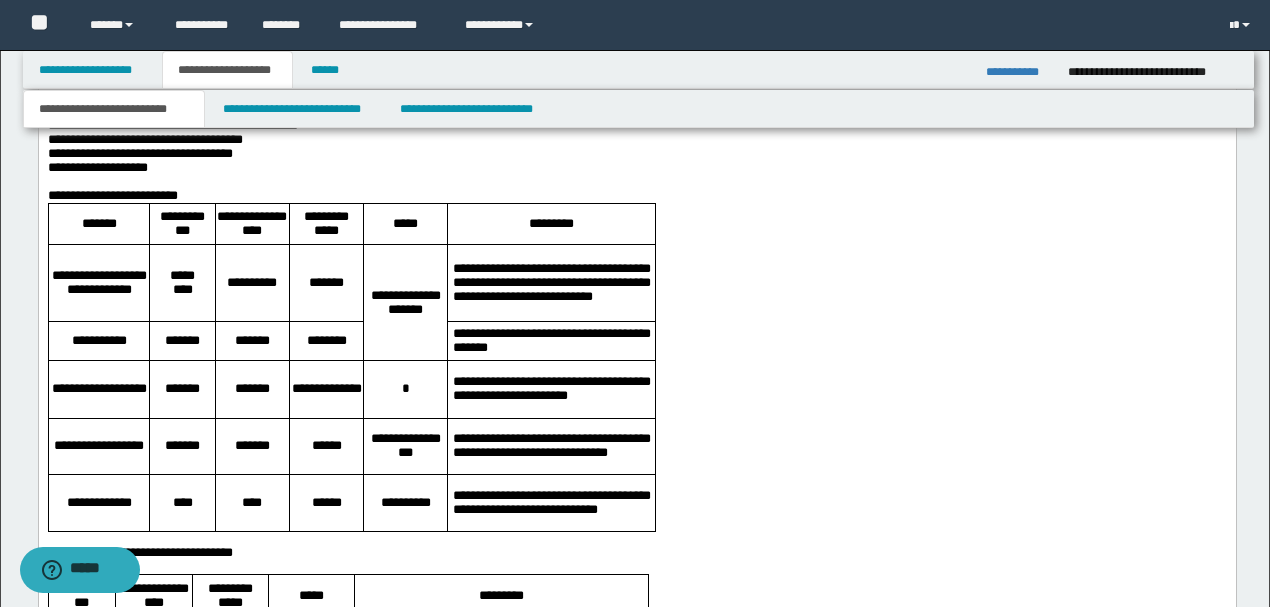 scroll, scrollTop: 1084, scrollLeft: 0, axis: vertical 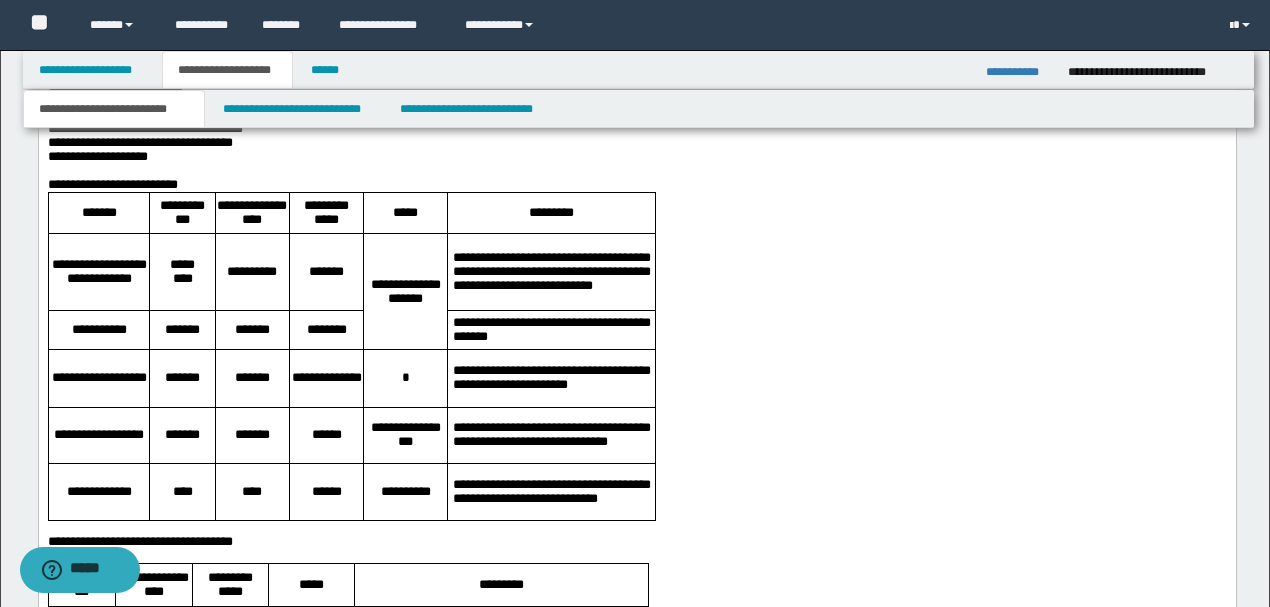 click on "**********" at bounding box center [551, 378] 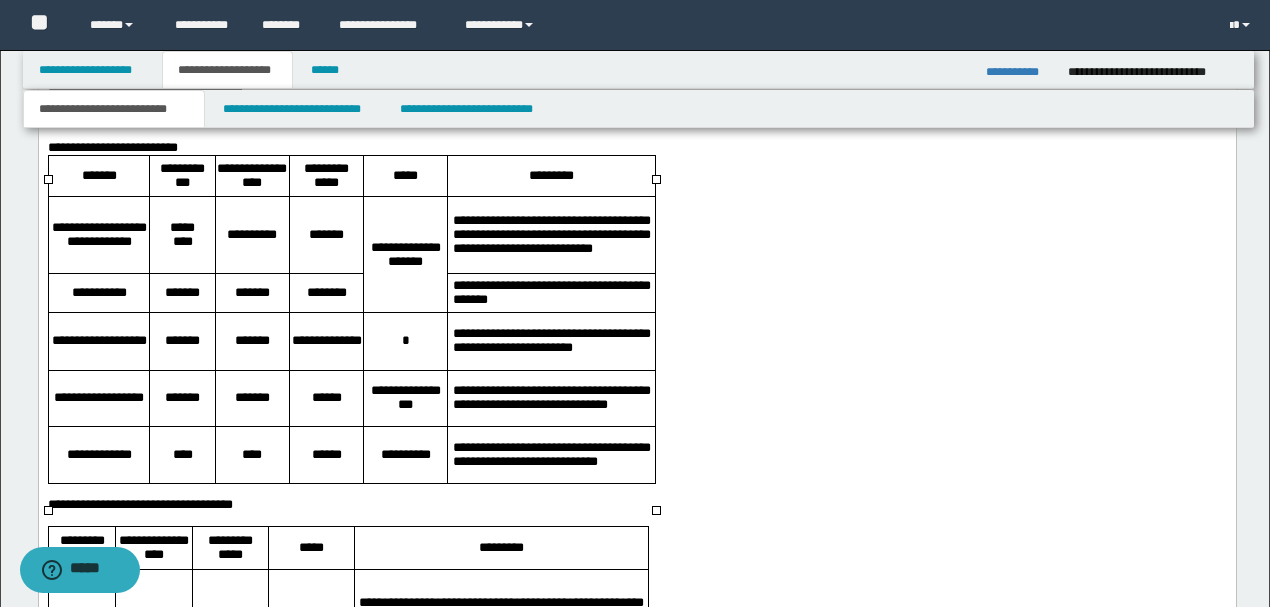 scroll, scrollTop: 1151, scrollLeft: 0, axis: vertical 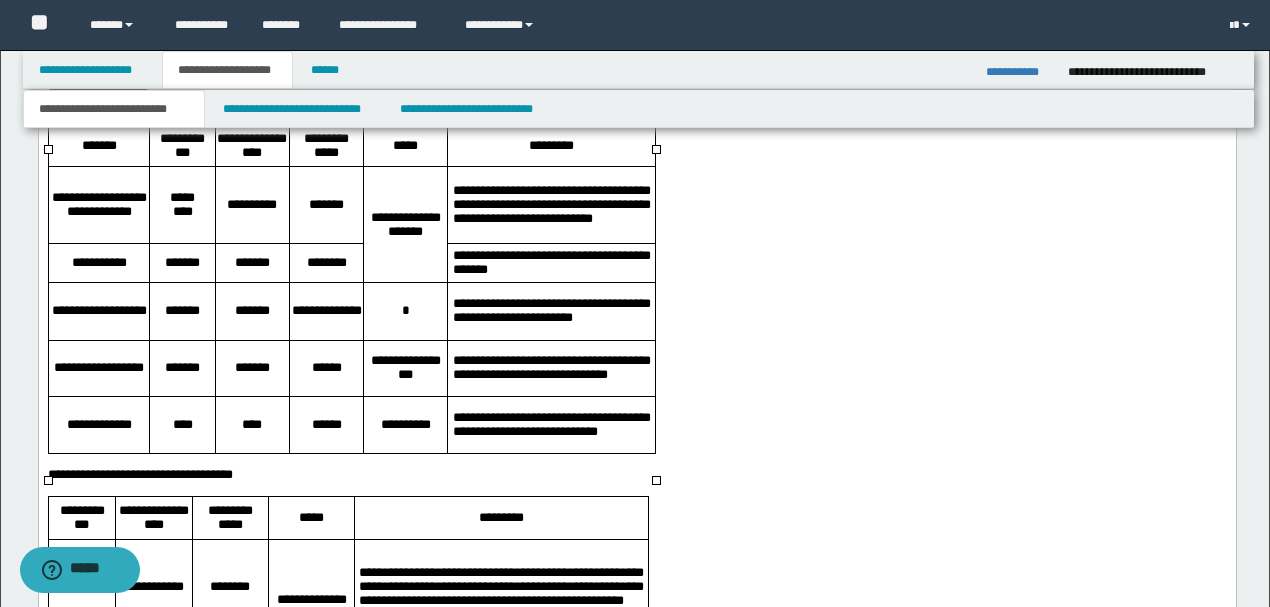 click on "**********" at bounding box center [551, 369] 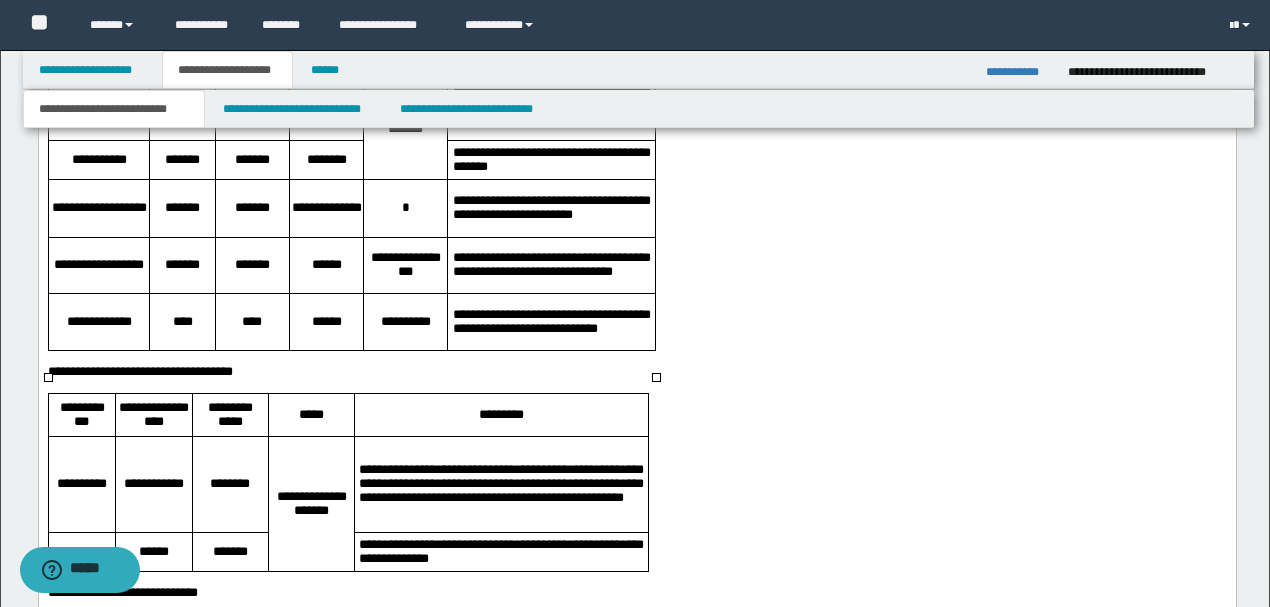 scroll, scrollTop: 1284, scrollLeft: 0, axis: vertical 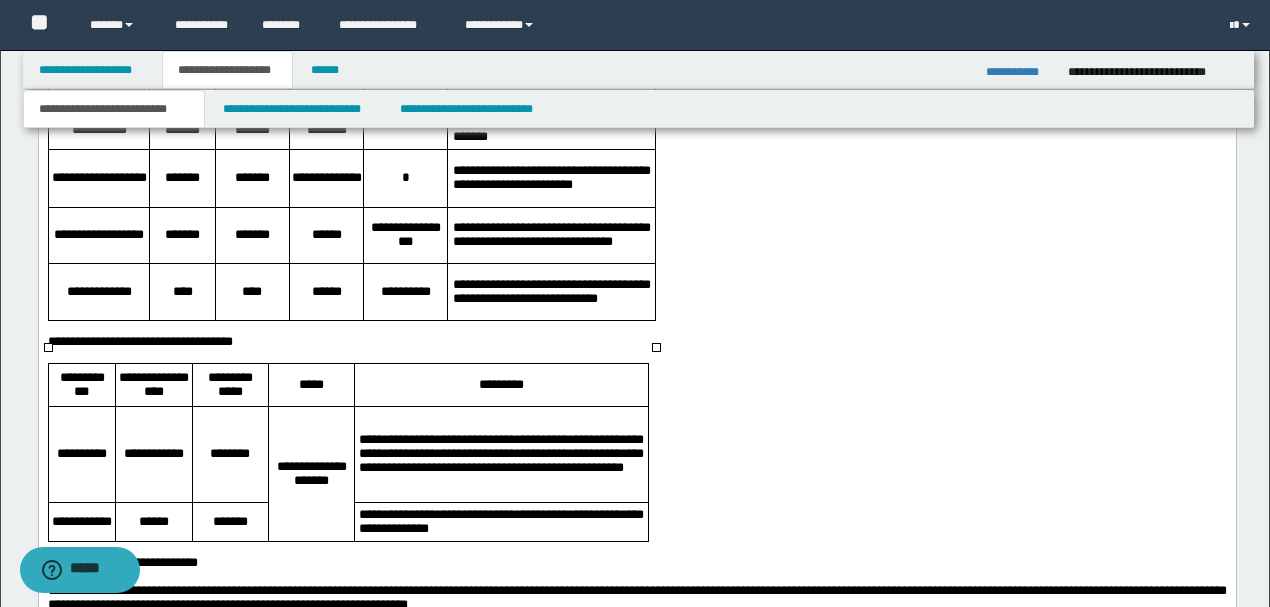 click on "**********" at bounding box center (551, 292) 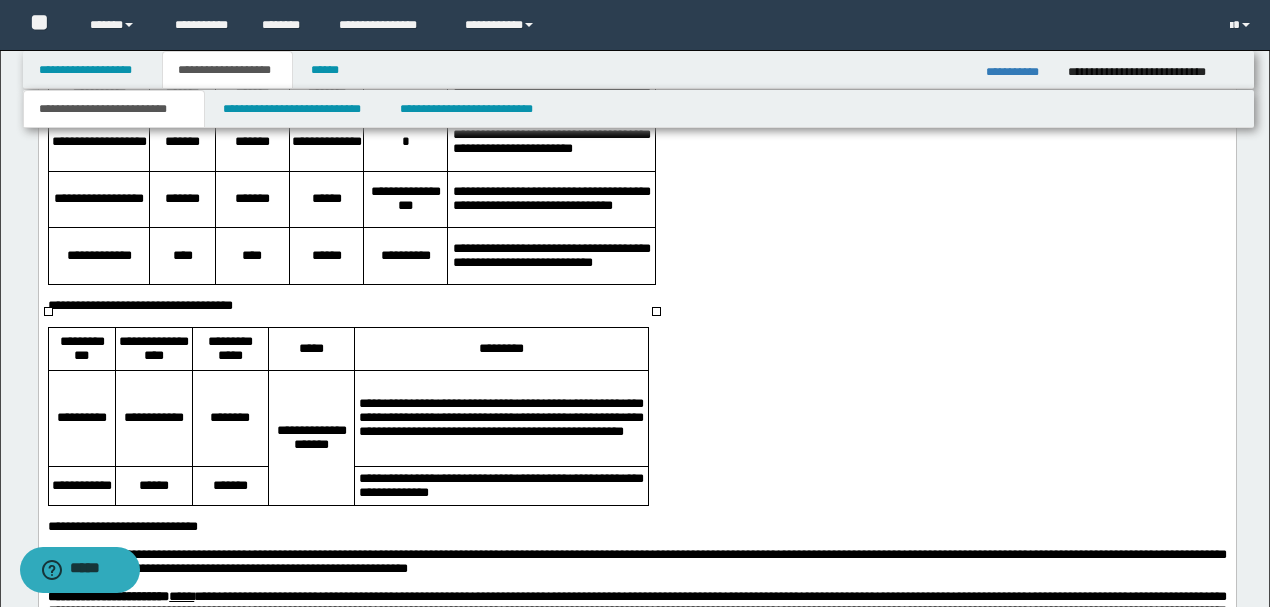 scroll, scrollTop: 1351, scrollLeft: 0, axis: vertical 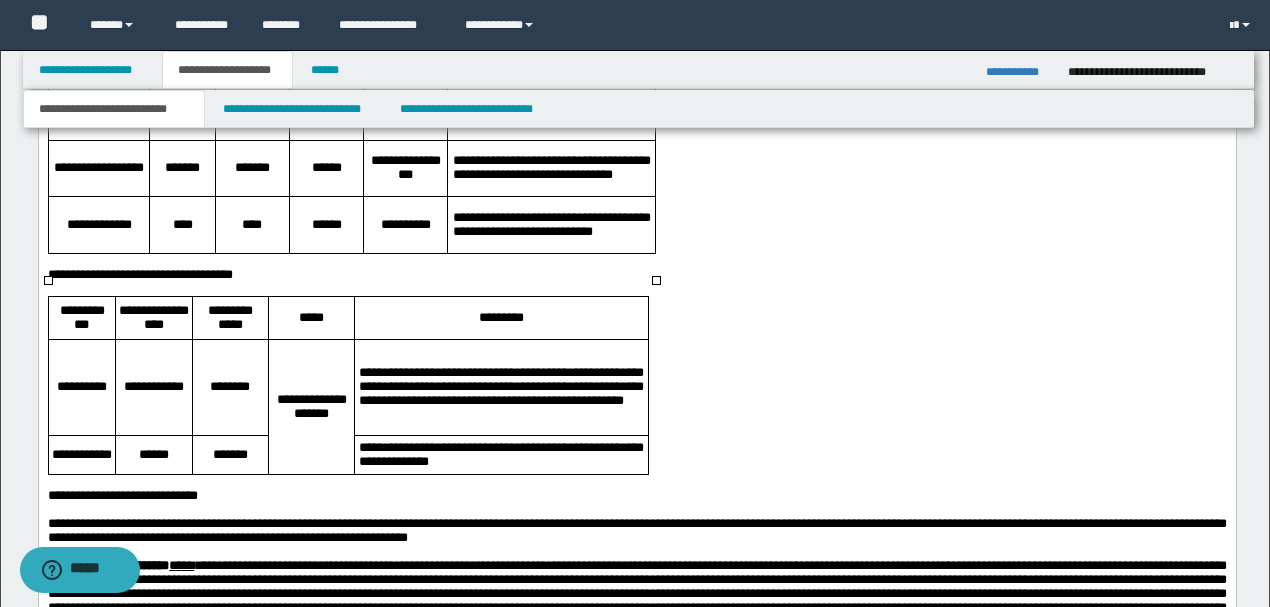 click on "**********" at bounding box center [636, 276] 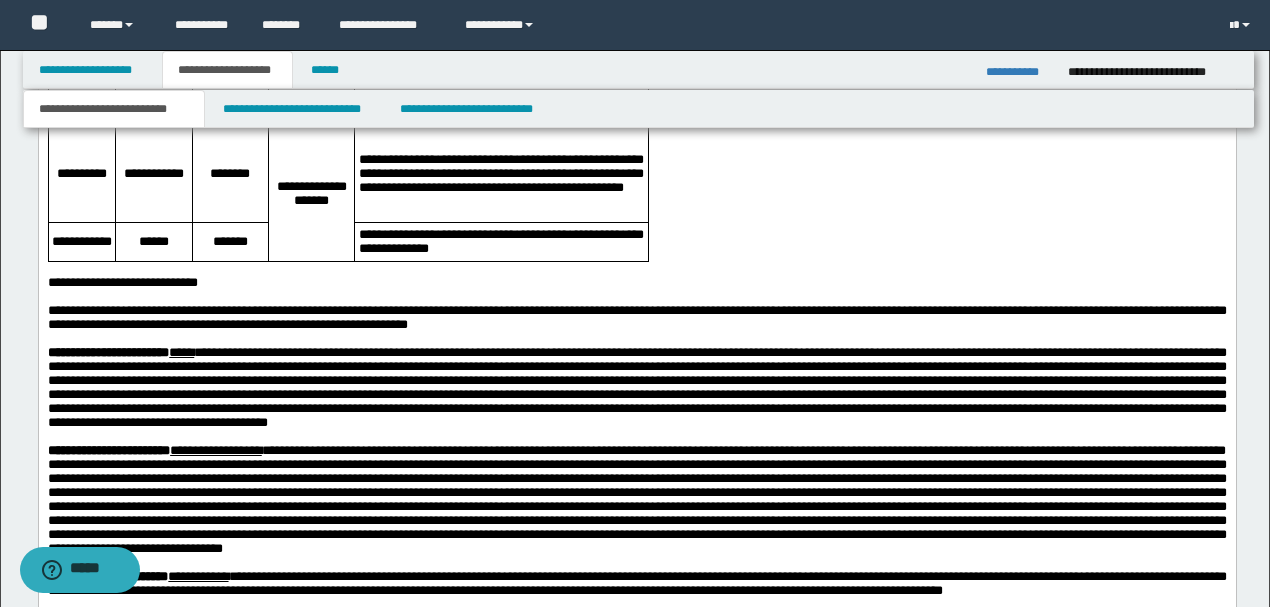 scroll, scrollTop: 1551, scrollLeft: 0, axis: vertical 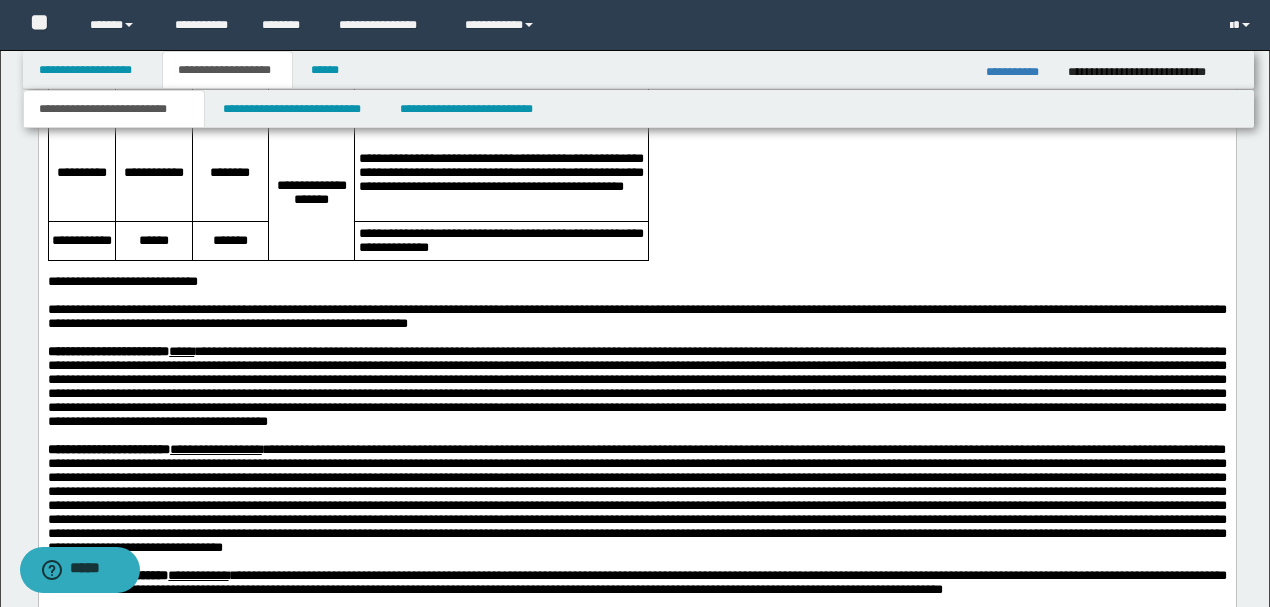 click on "**********" at bounding box center (636, 283) 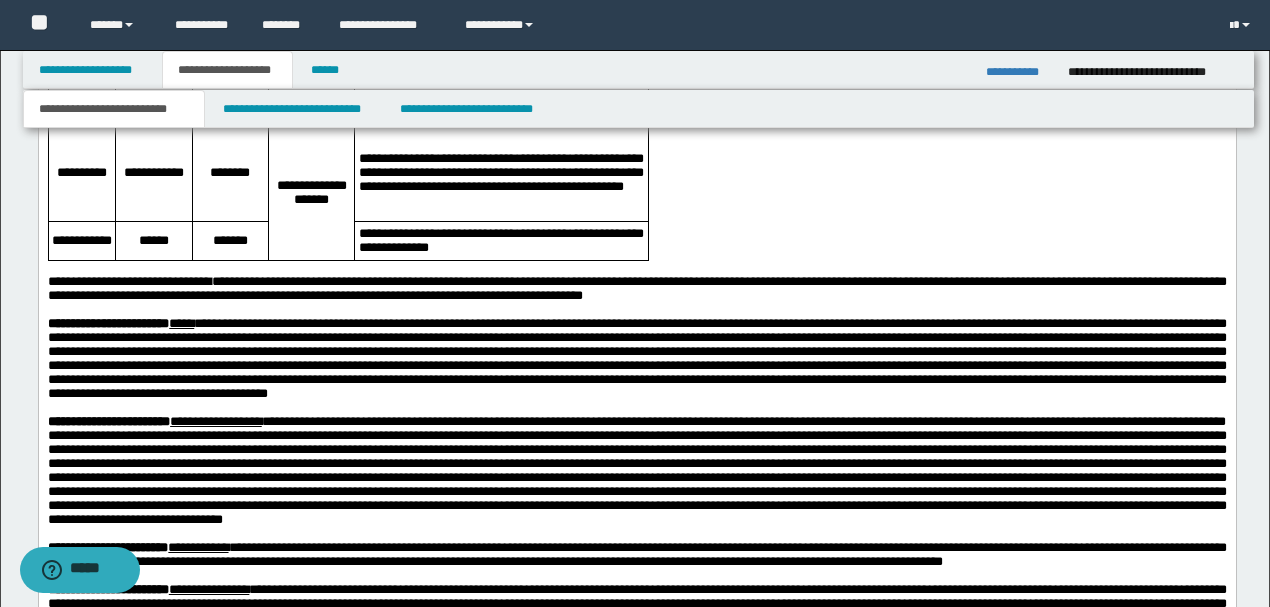 click on "**********" at bounding box center (636, 289) 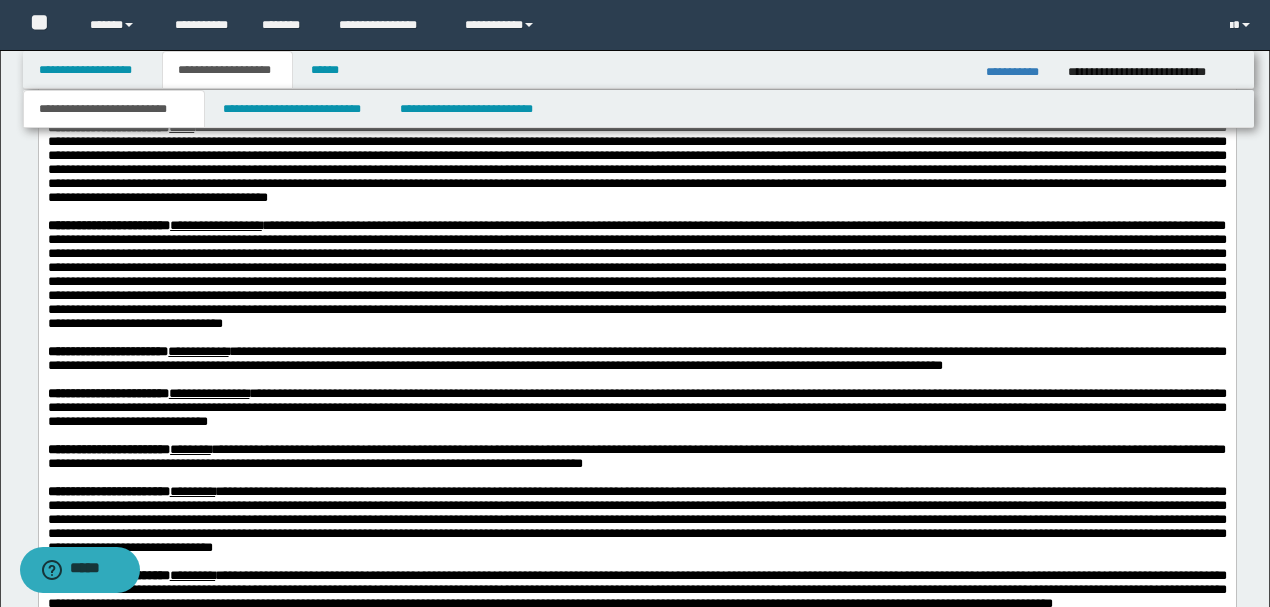 scroll, scrollTop: 1751, scrollLeft: 0, axis: vertical 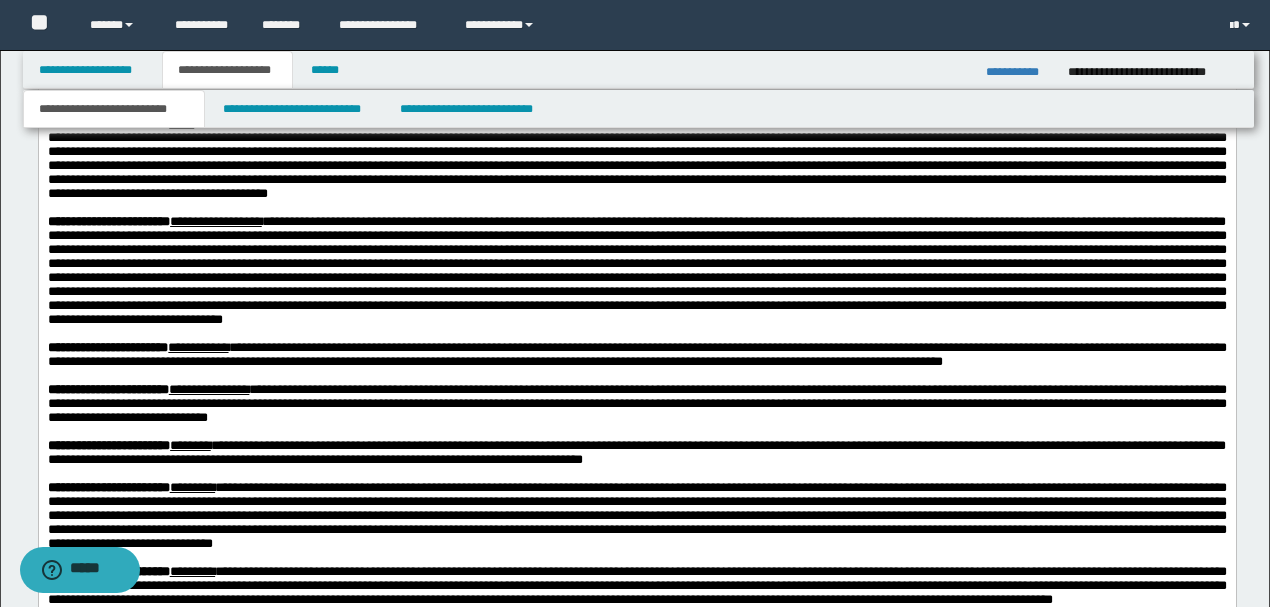 click on "**********" at bounding box center (636, 159) 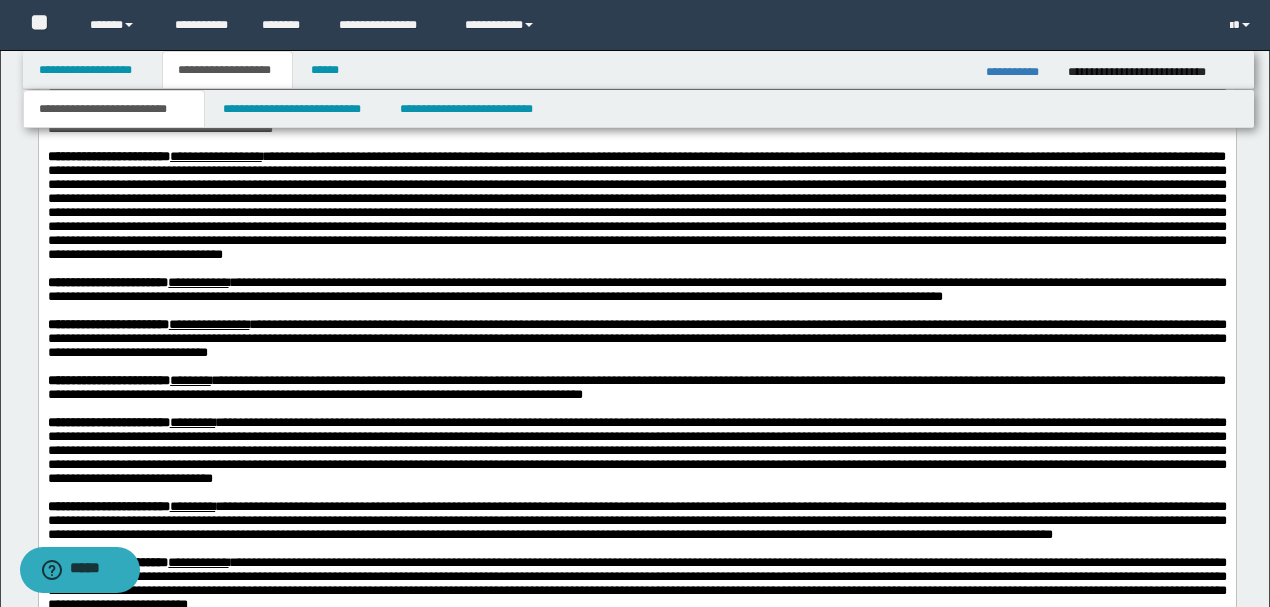 scroll, scrollTop: 1818, scrollLeft: 0, axis: vertical 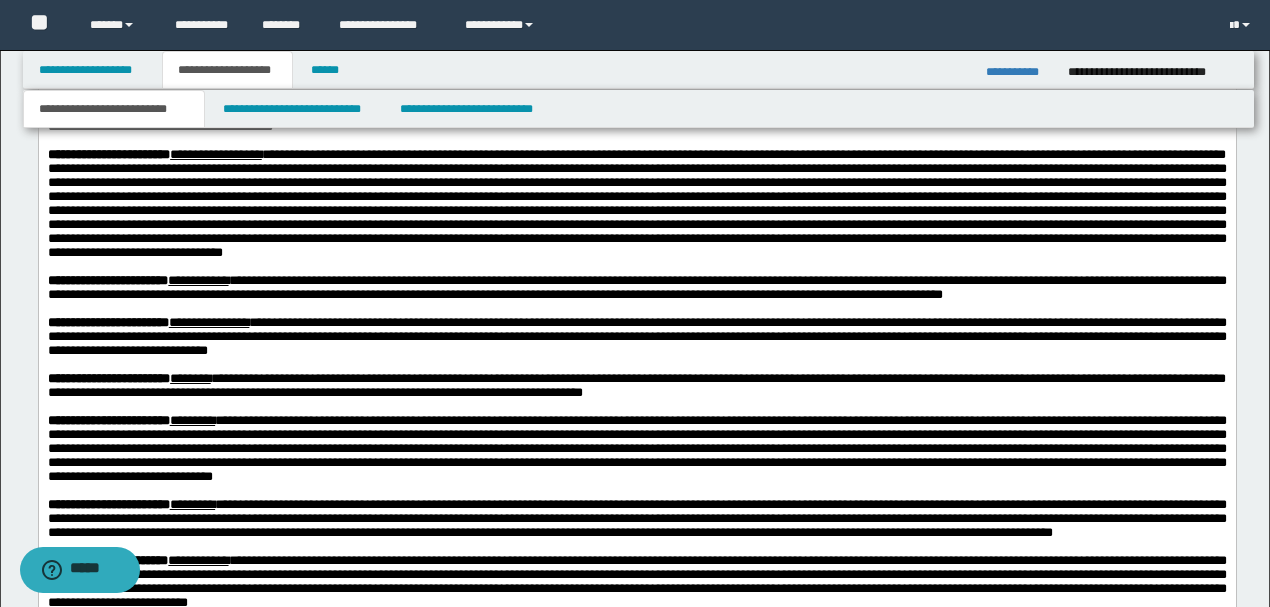 click on "**********" at bounding box center [636, 204] 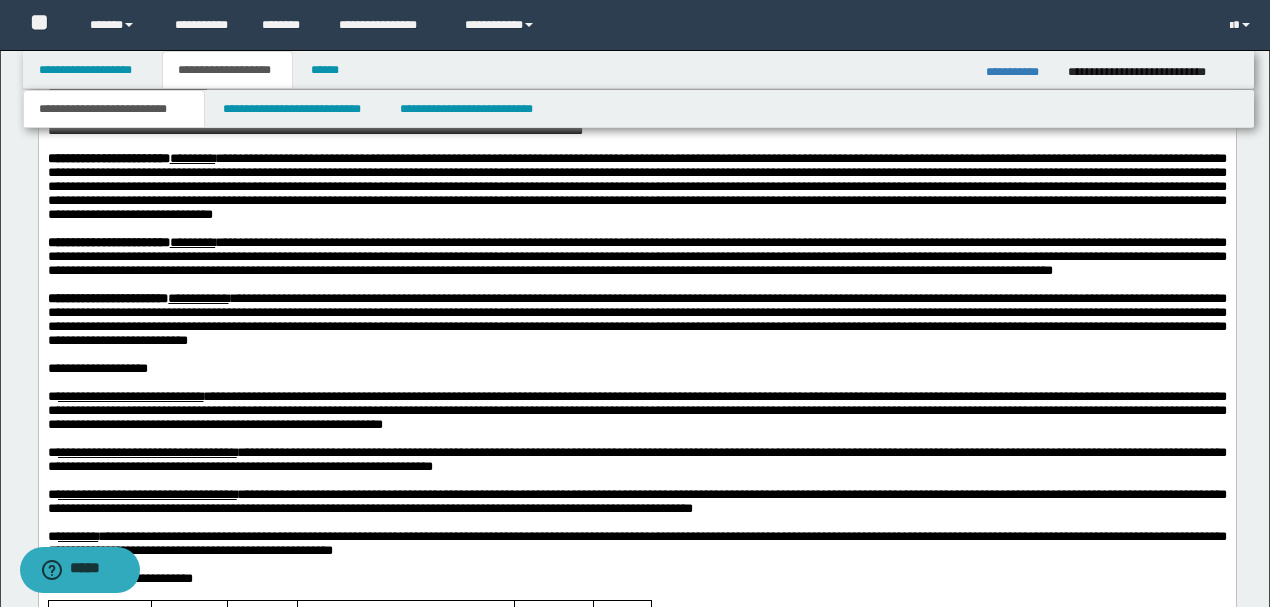 scroll, scrollTop: 2084, scrollLeft: 0, axis: vertical 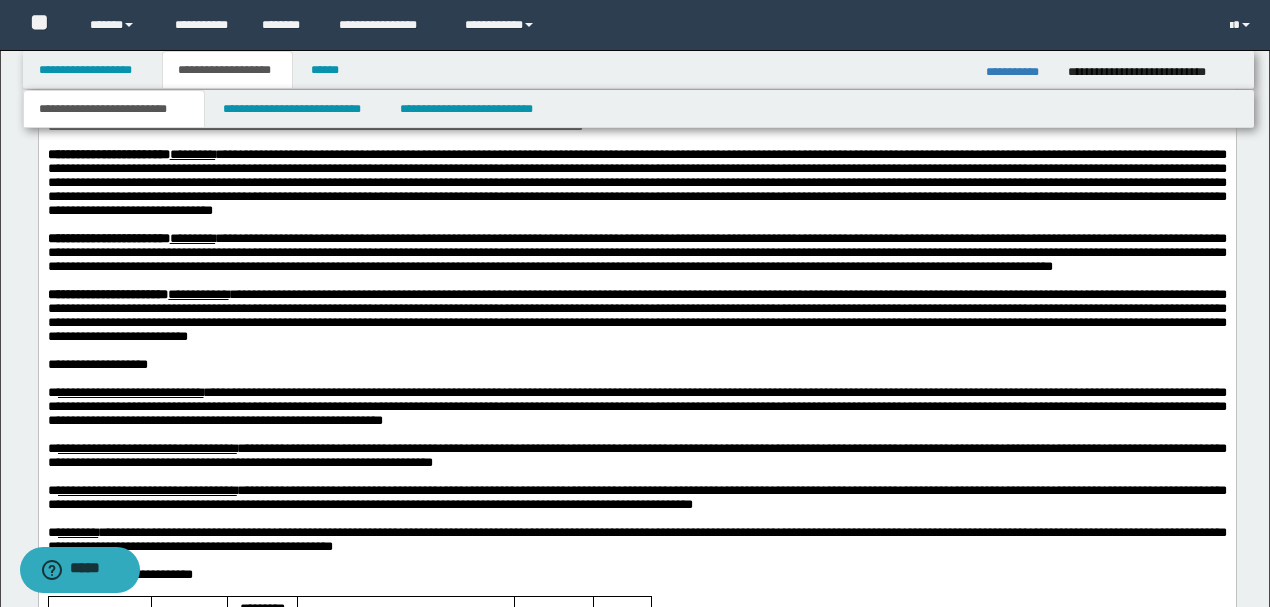 click on "**********" at bounding box center (636, 71) 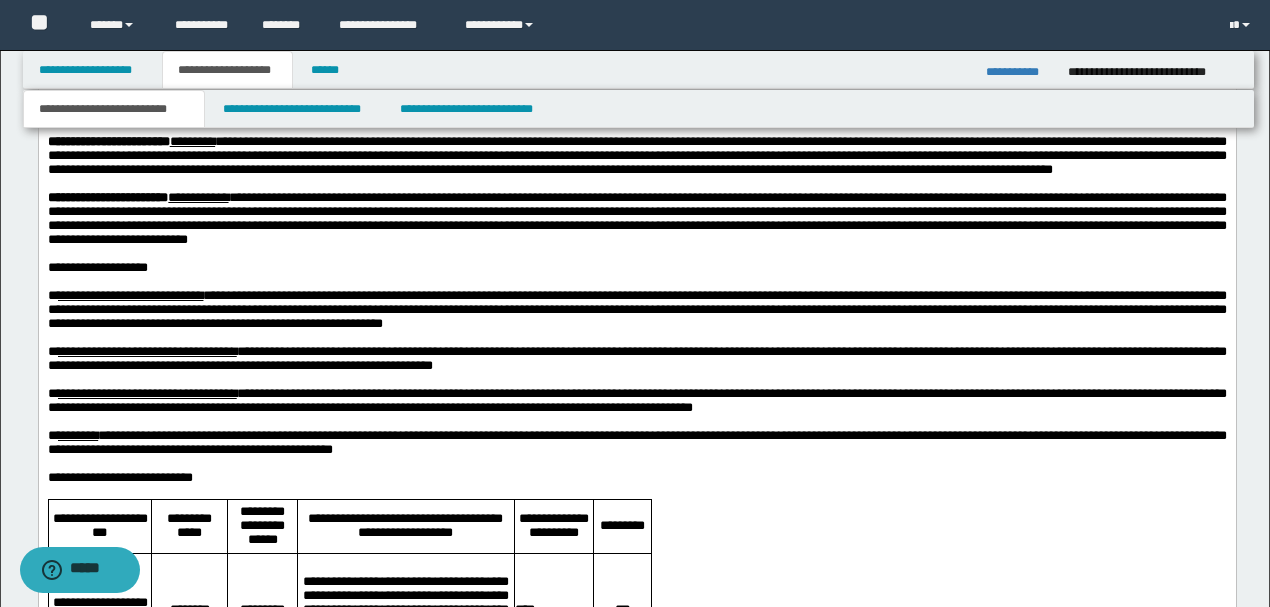 scroll, scrollTop: 2218, scrollLeft: 0, axis: vertical 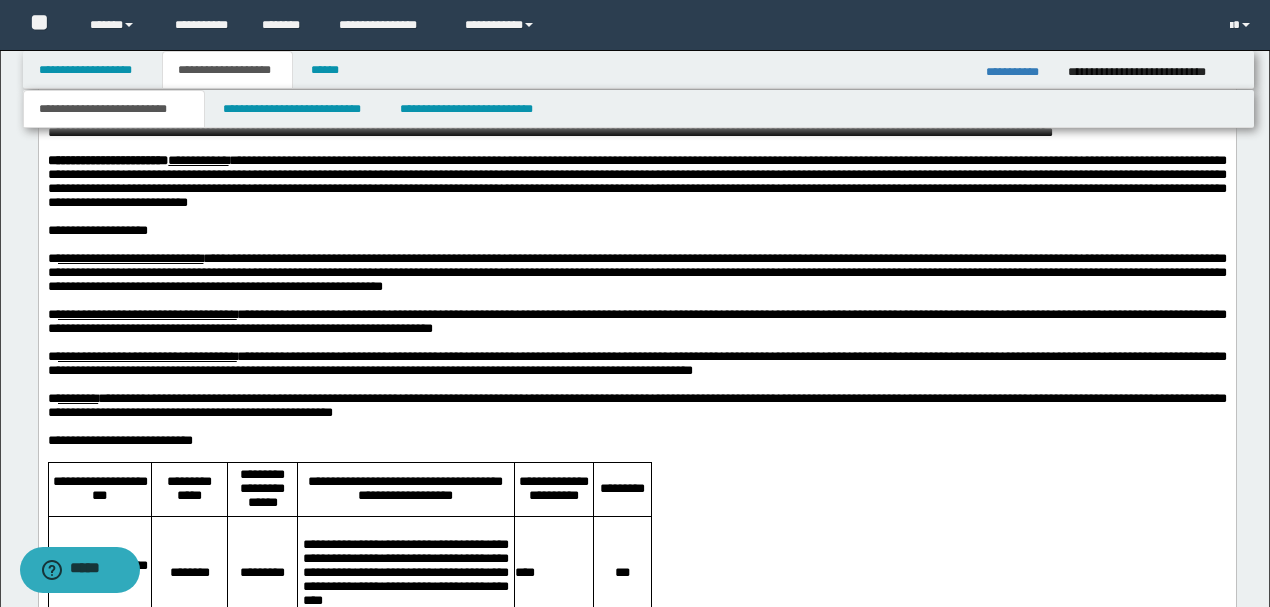 click on "**********" at bounding box center (636, 49) 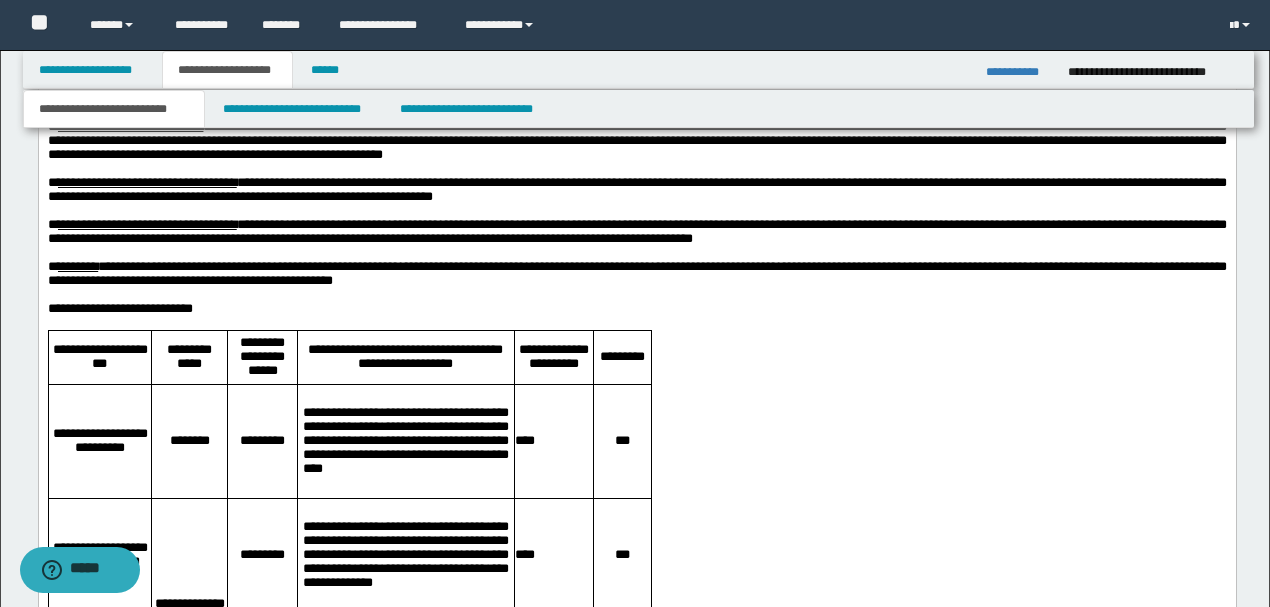 scroll, scrollTop: 2351, scrollLeft: 0, axis: vertical 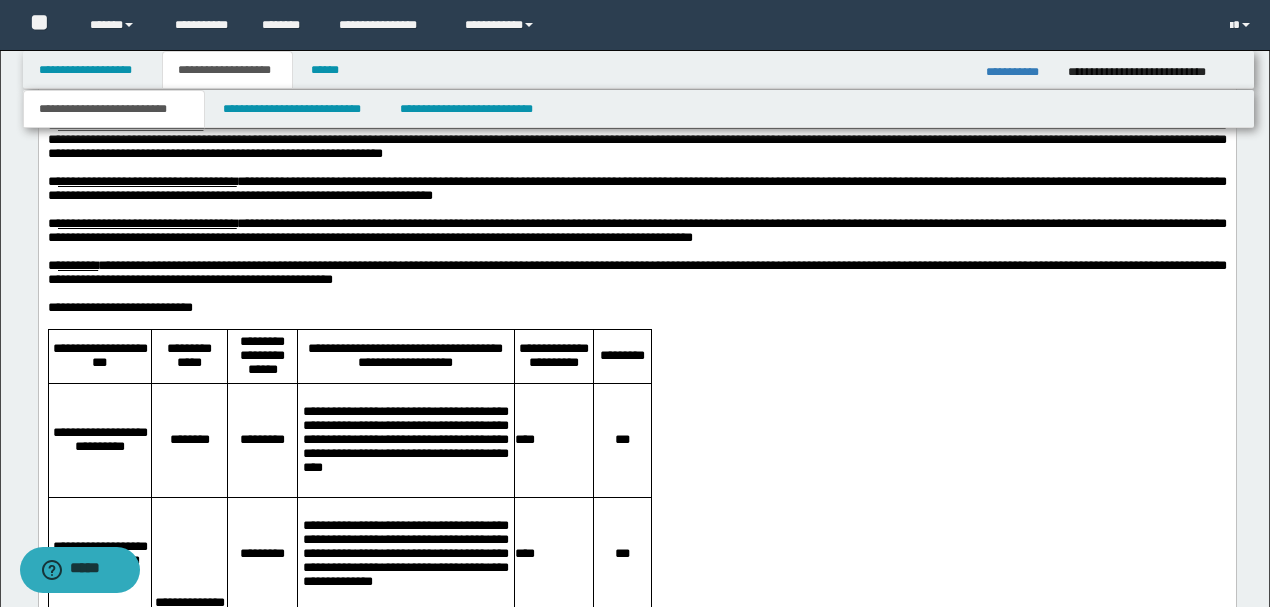 click on "**********" at bounding box center (636, 49) 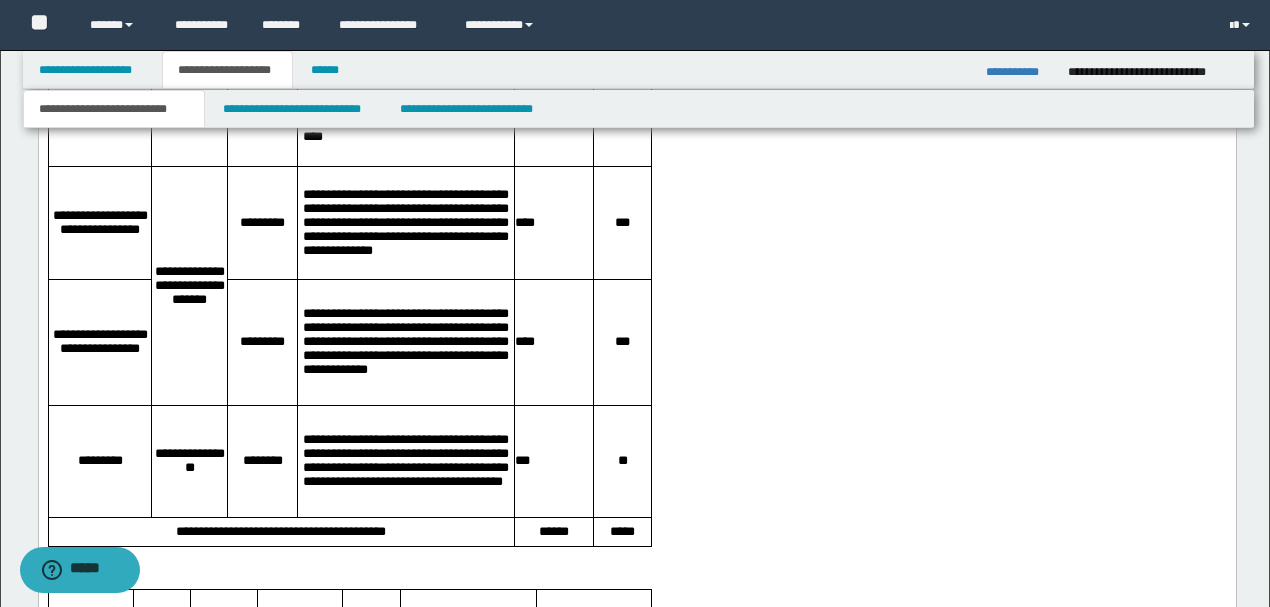 scroll, scrollTop: 2684, scrollLeft: 0, axis: vertical 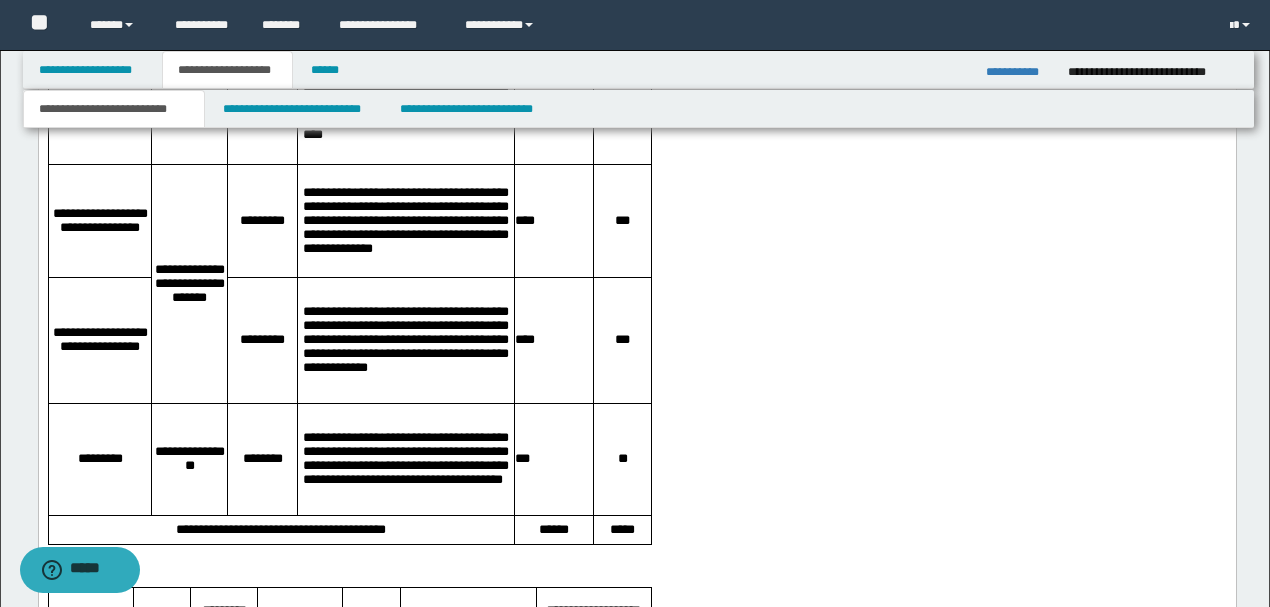 click on "**********" at bounding box center [636, -24] 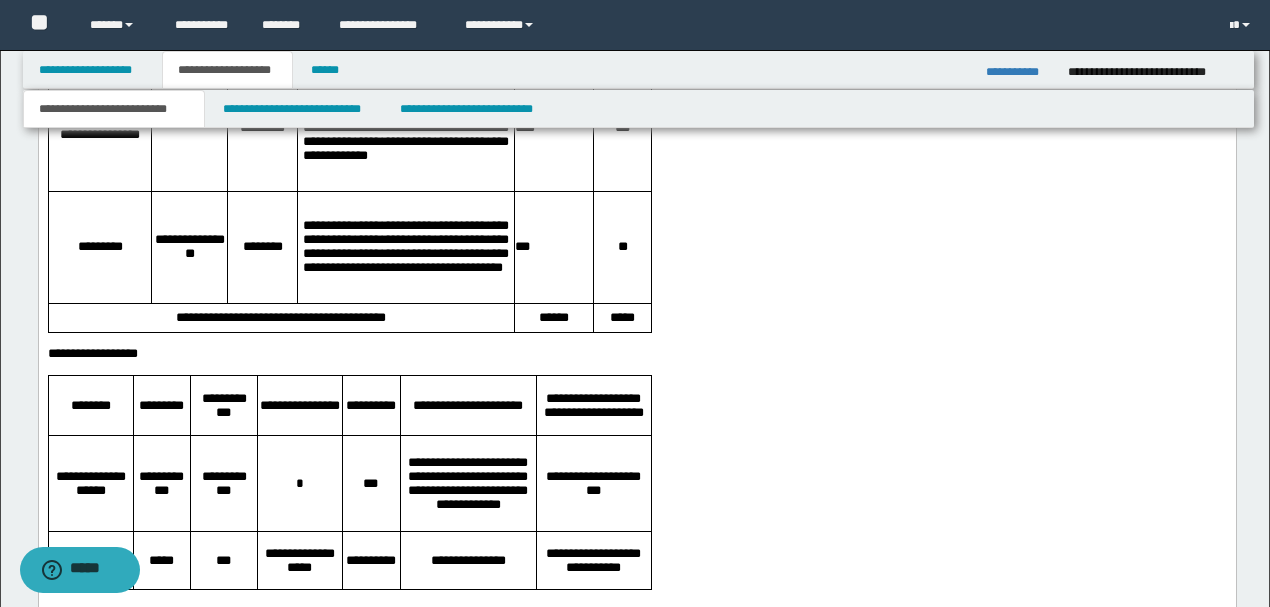 scroll, scrollTop: 2884, scrollLeft: 0, axis: vertical 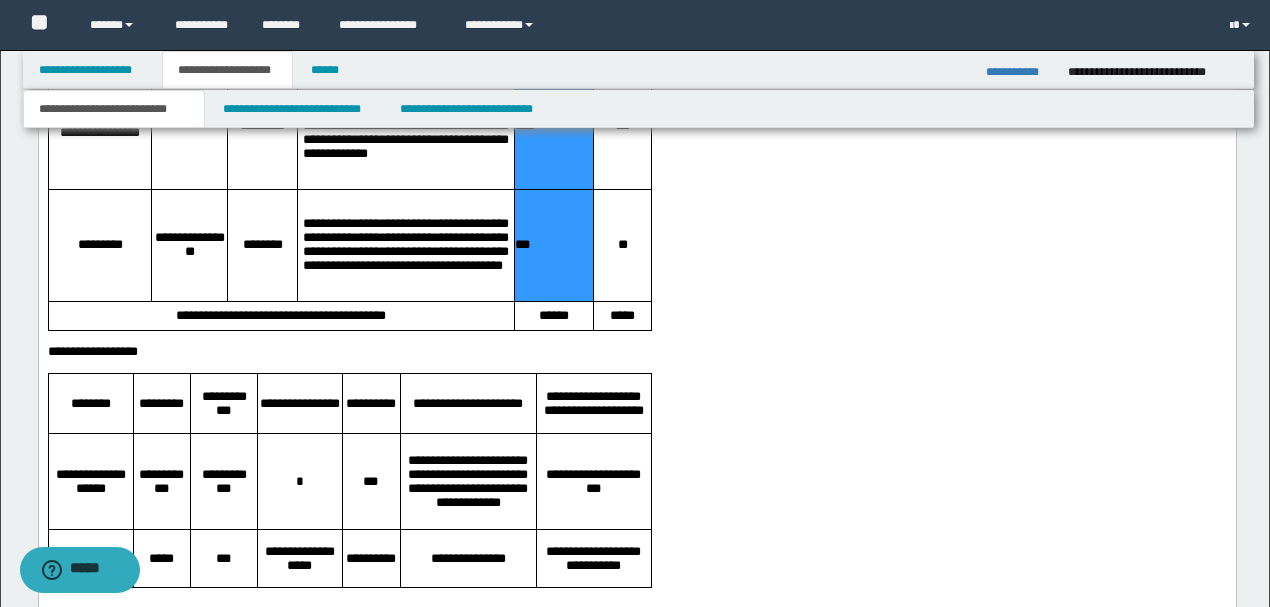 drag, startPoint x: 514, startPoint y: 136, endPoint x: 580, endPoint y: 467, distance: 337.51593 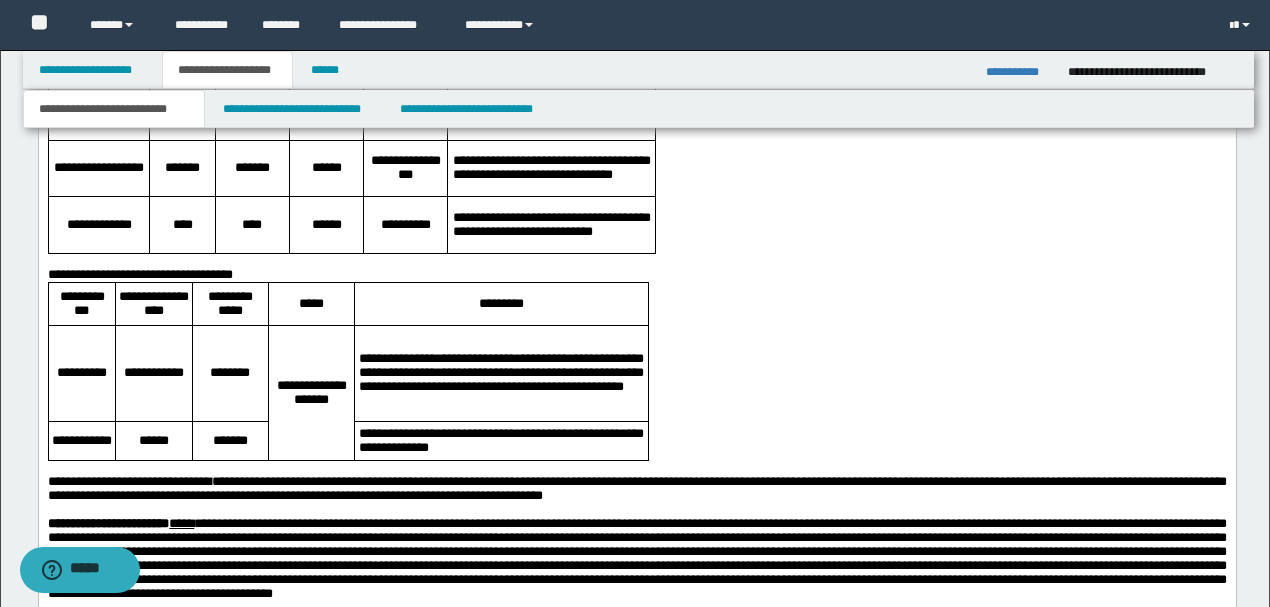 scroll, scrollTop: 951, scrollLeft: 0, axis: vertical 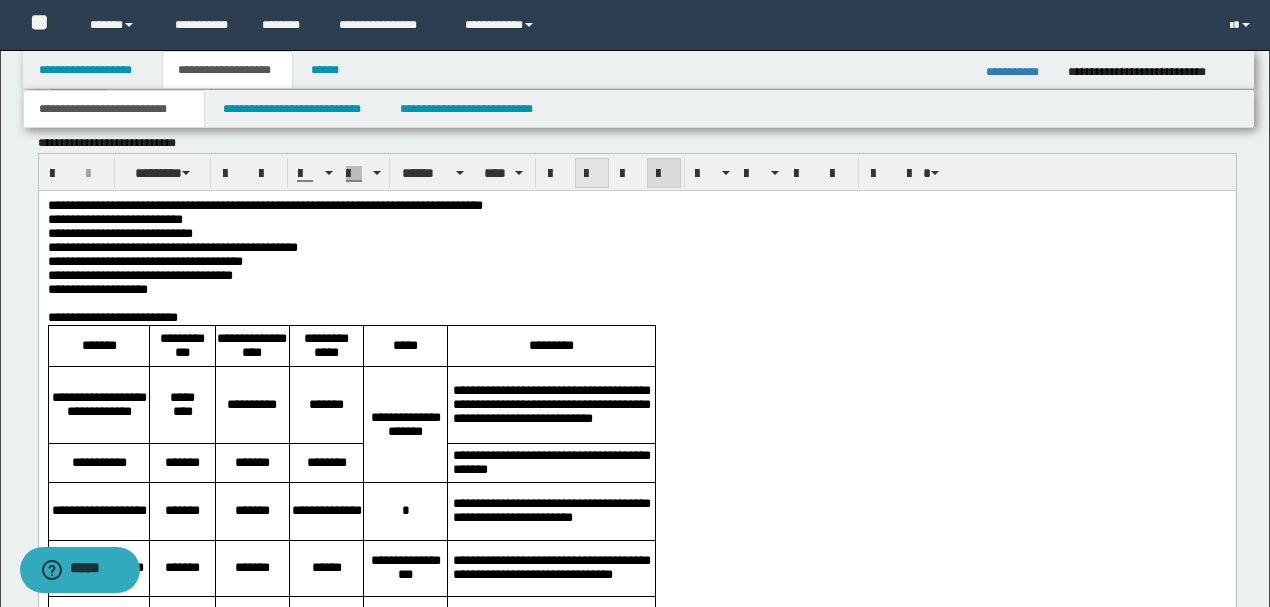 drag, startPoint x: 577, startPoint y: 172, endPoint x: 531, endPoint y: 14, distance: 164.56001 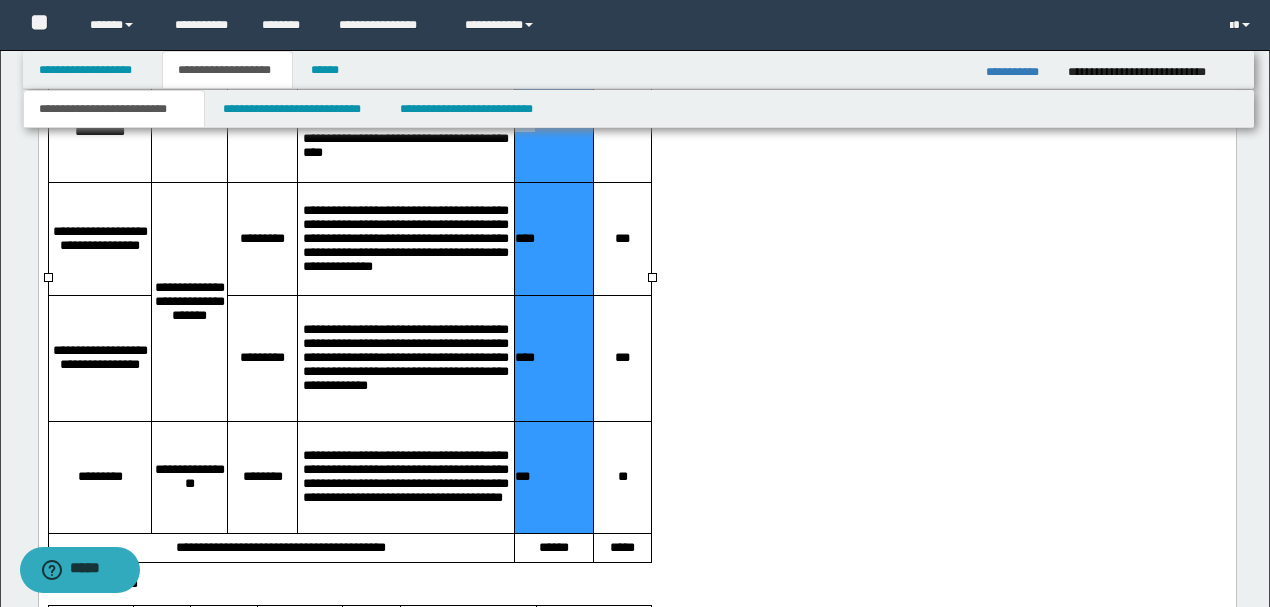 scroll, scrollTop: 2684, scrollLeft: 0, axis: vertical 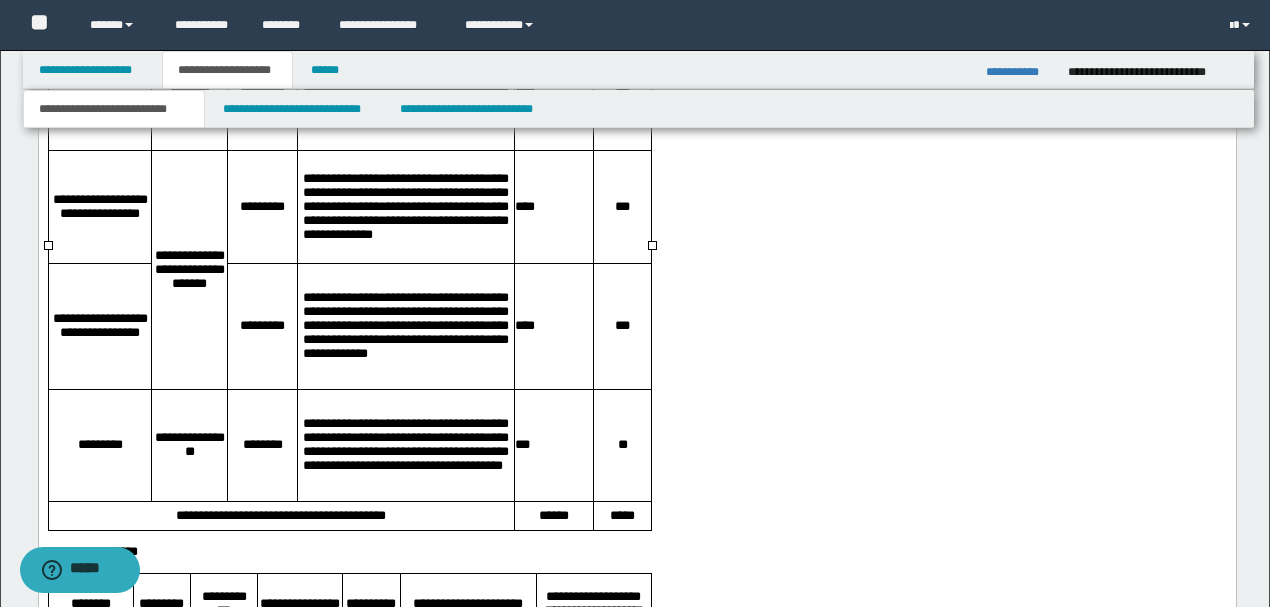 click on "****" at bounding box center (552, 207) 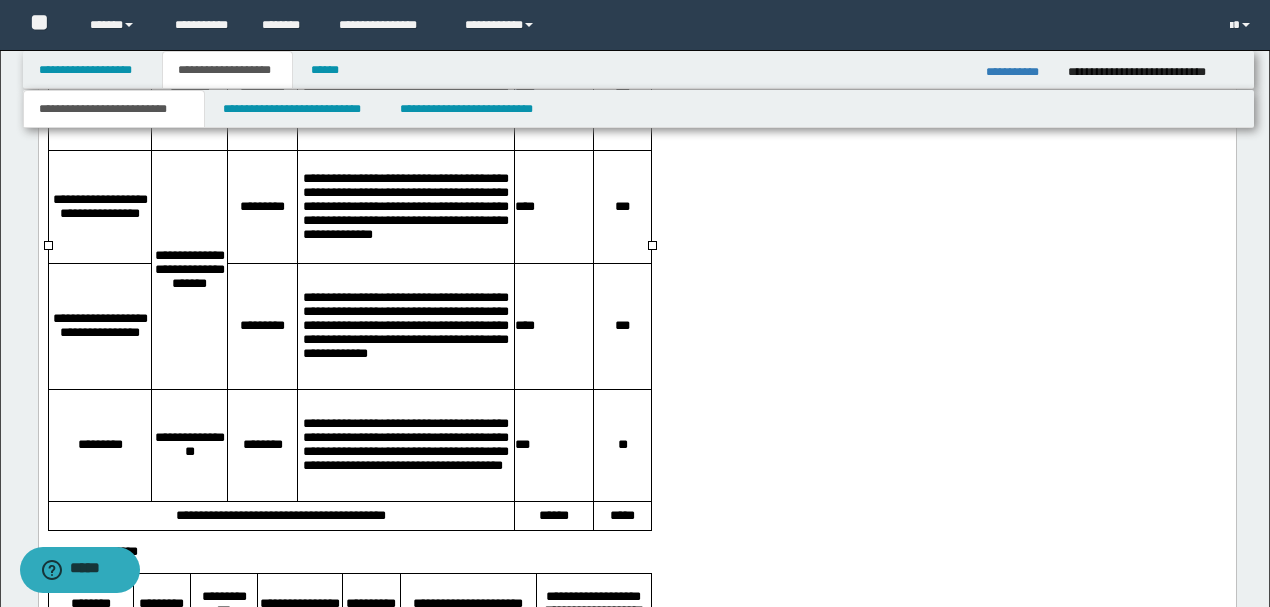 drag, startPoint x: 517, startPoint y: 353, endPoint x: 544, endPoint y: 355, distance: 27.073973 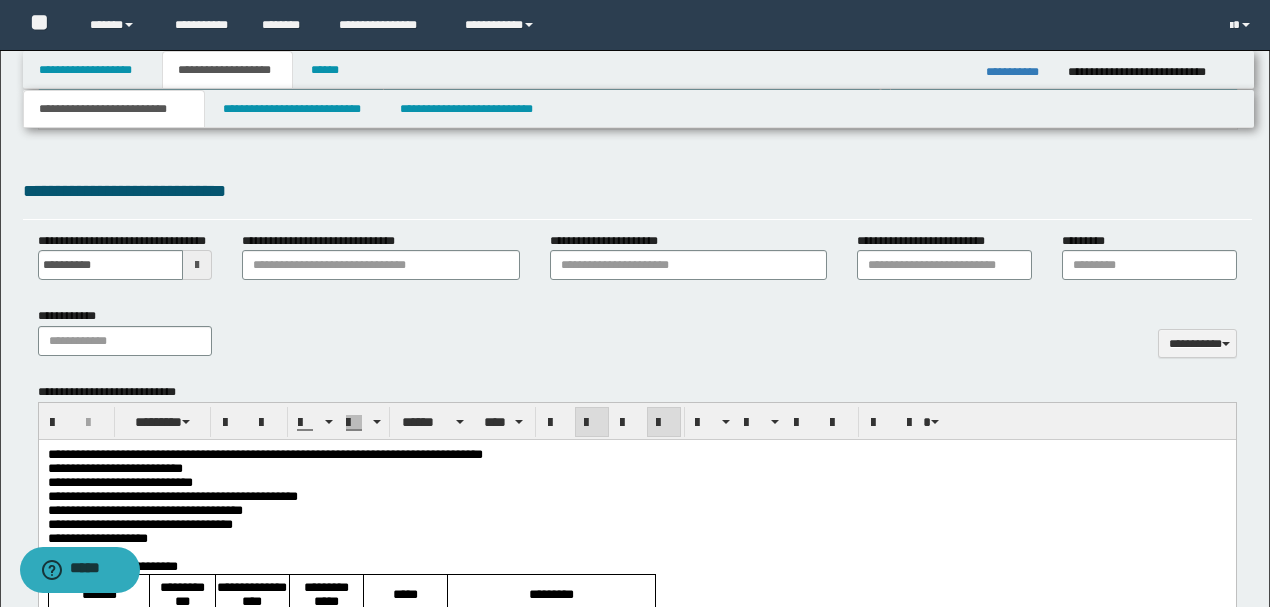 scroll, scrollTop: 684, scrollLeft: 0, axis: vertical 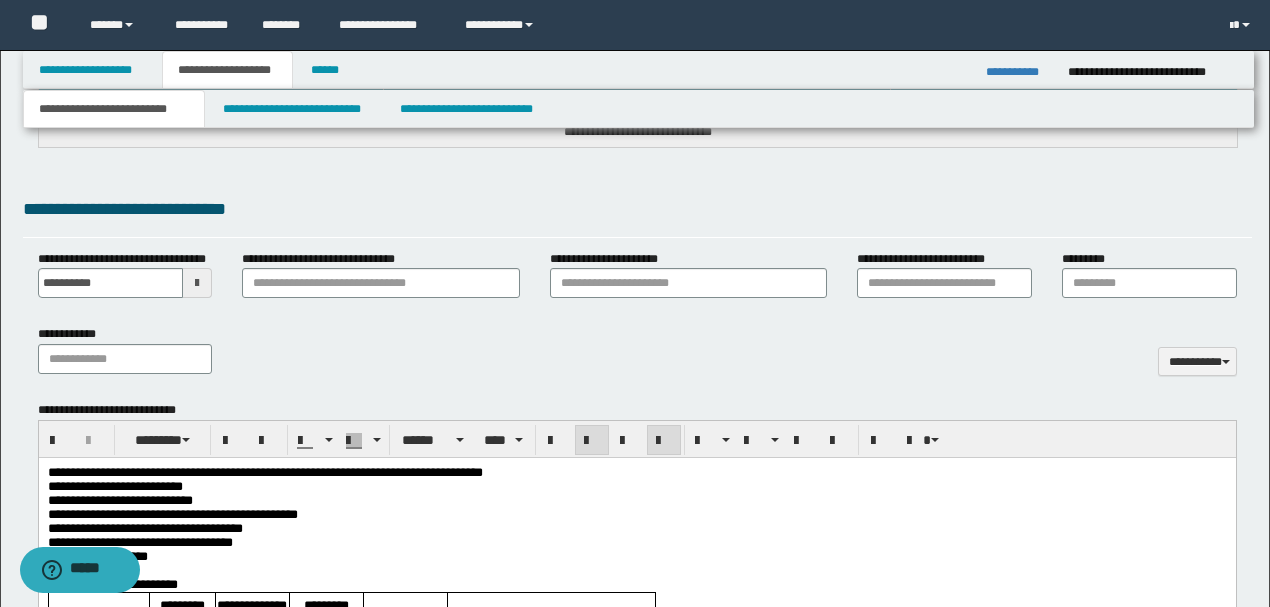 click at bounding box center (592, 441) 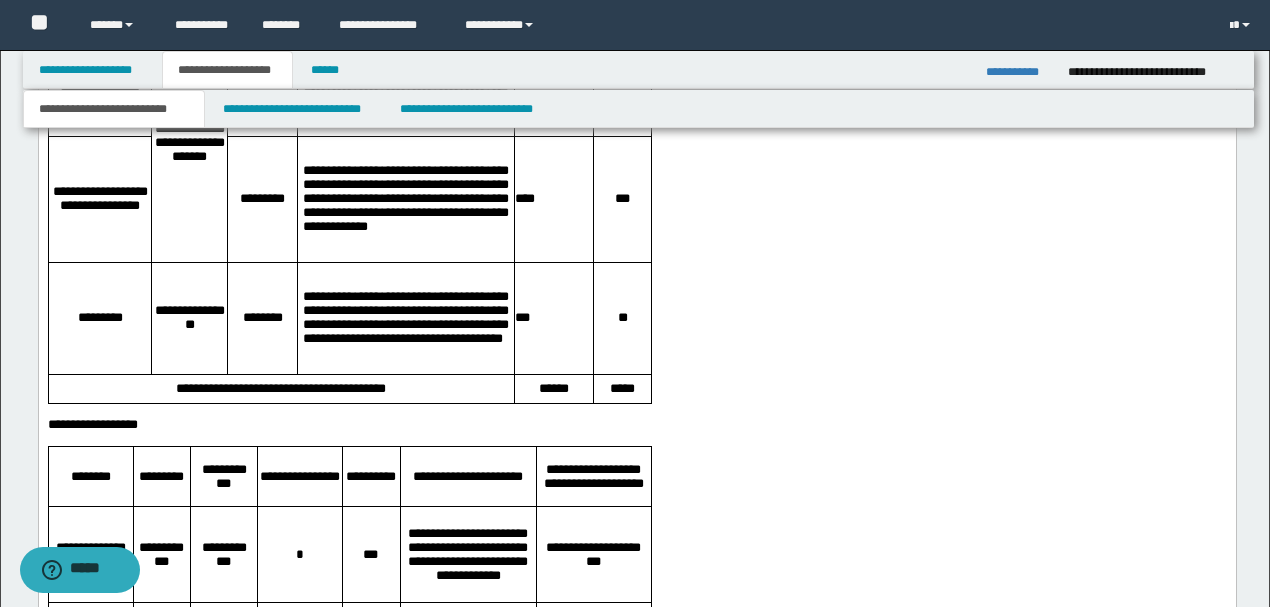 scroll, scrollTop: 2818, scrollLeft: 0, axis: vertical 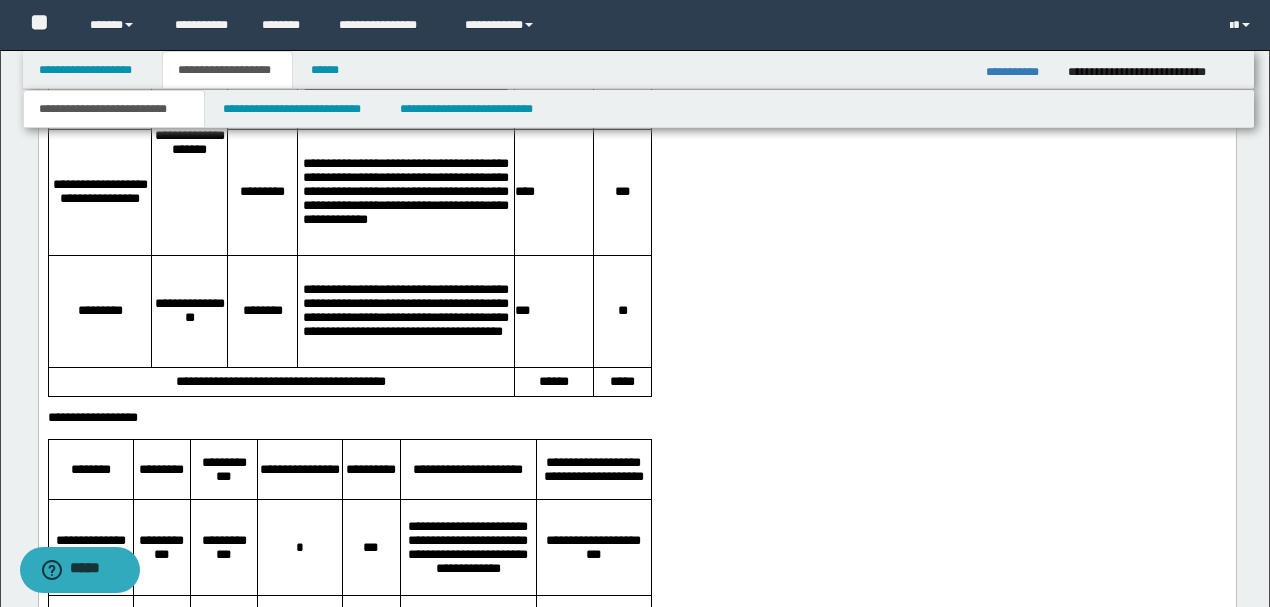 drag, startPoint x: 513, startPoint y: 337, endPoint x: 547, endPoint y: 337, distance: 34 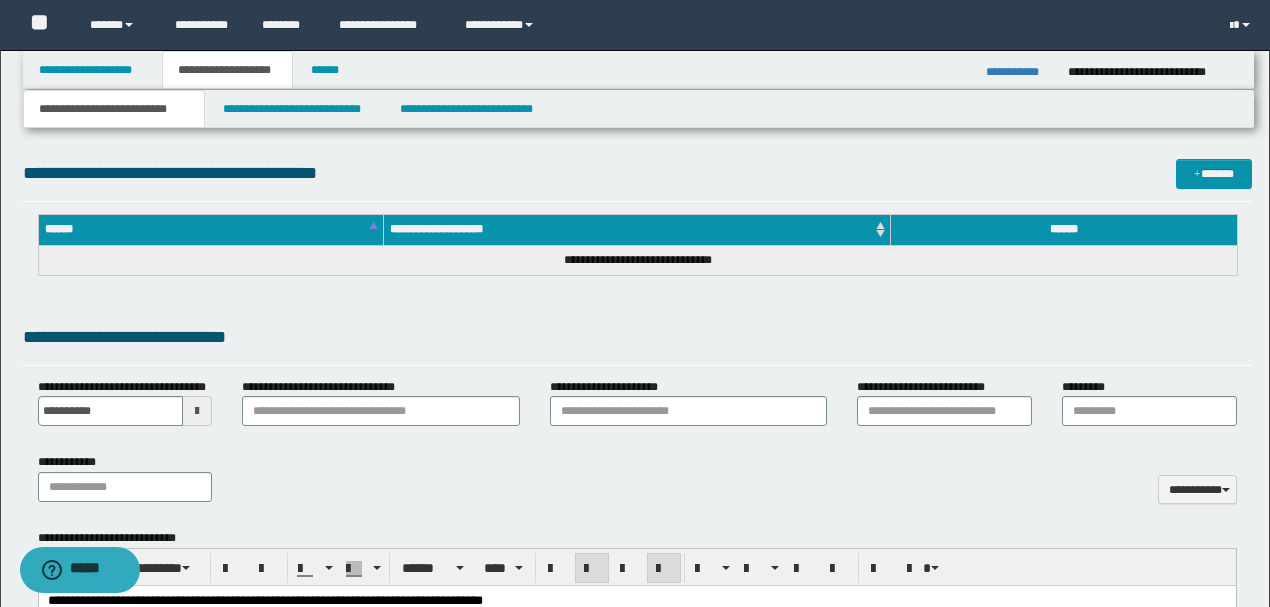 scroll, scrollTop: 684, scrollLeft: 0, axis: vertical 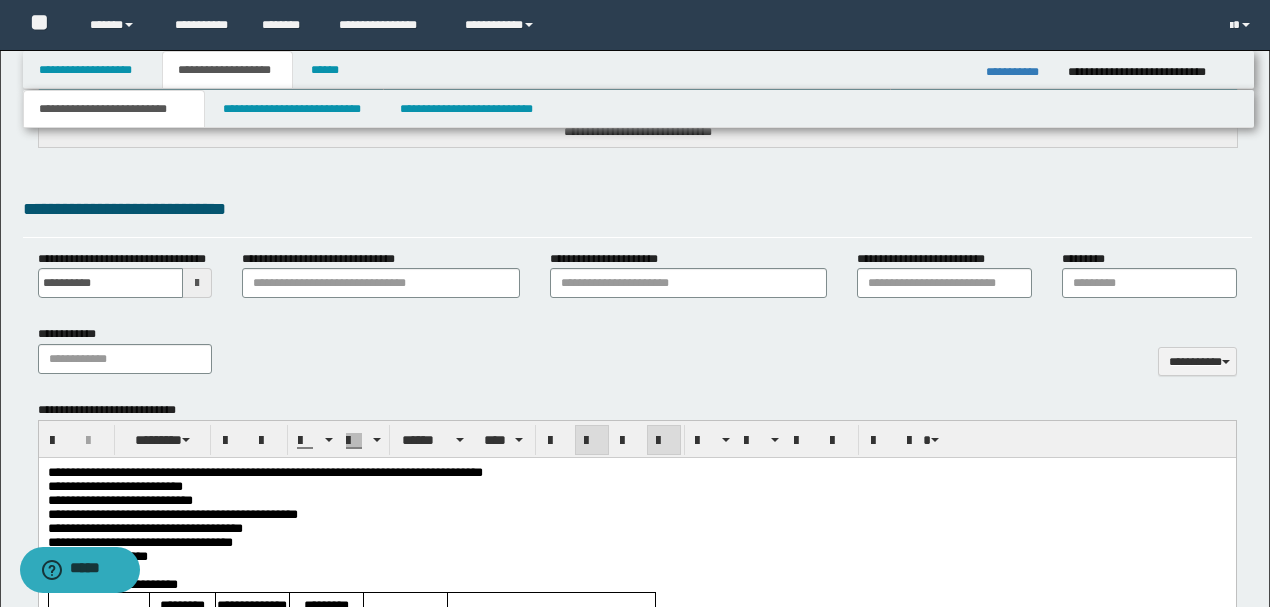 click at bounding box center (592, 441) 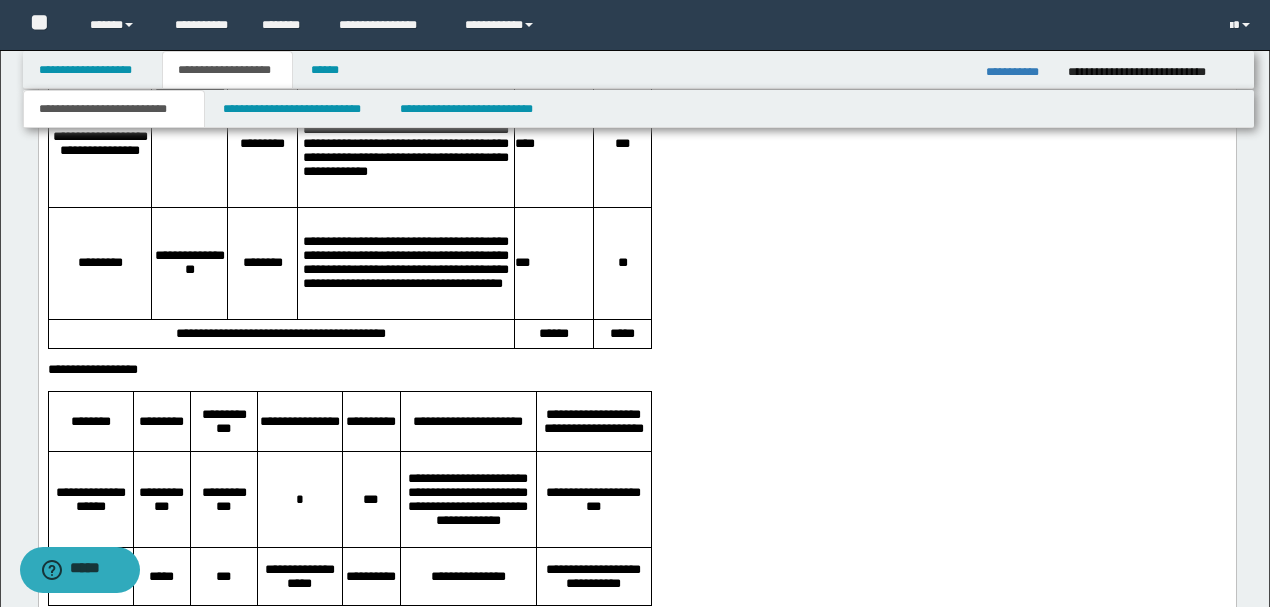 scroll, scrollTop: 2884, scrollLeft: 0, axis: vertical 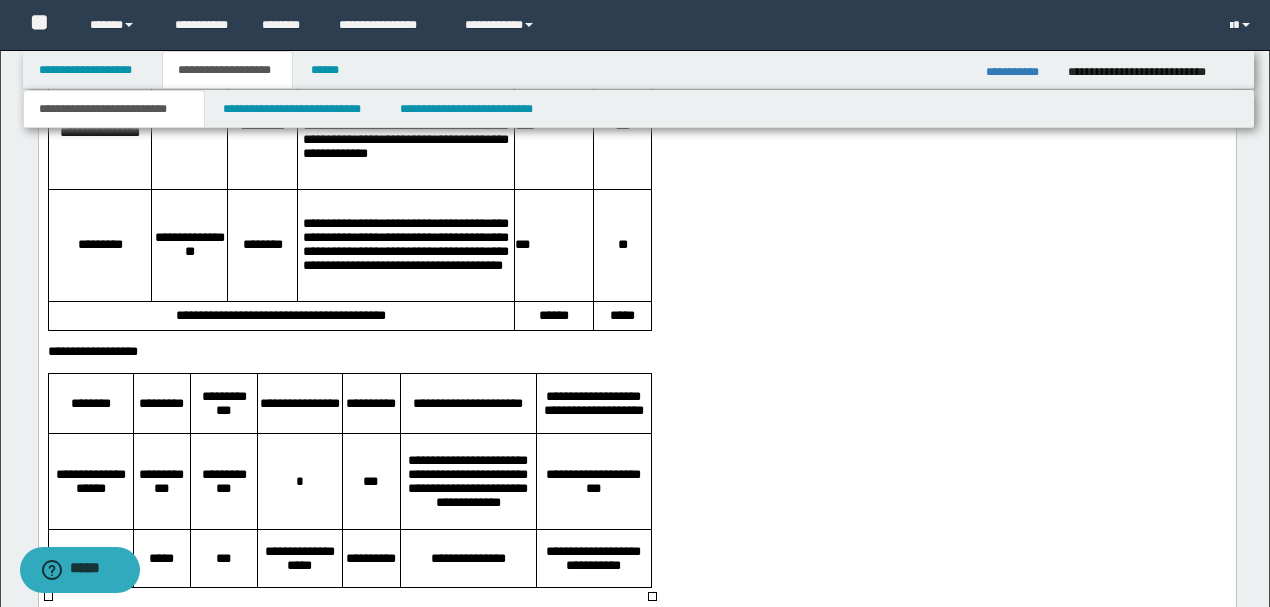 click on "**********" at bounding box center [405, 7] 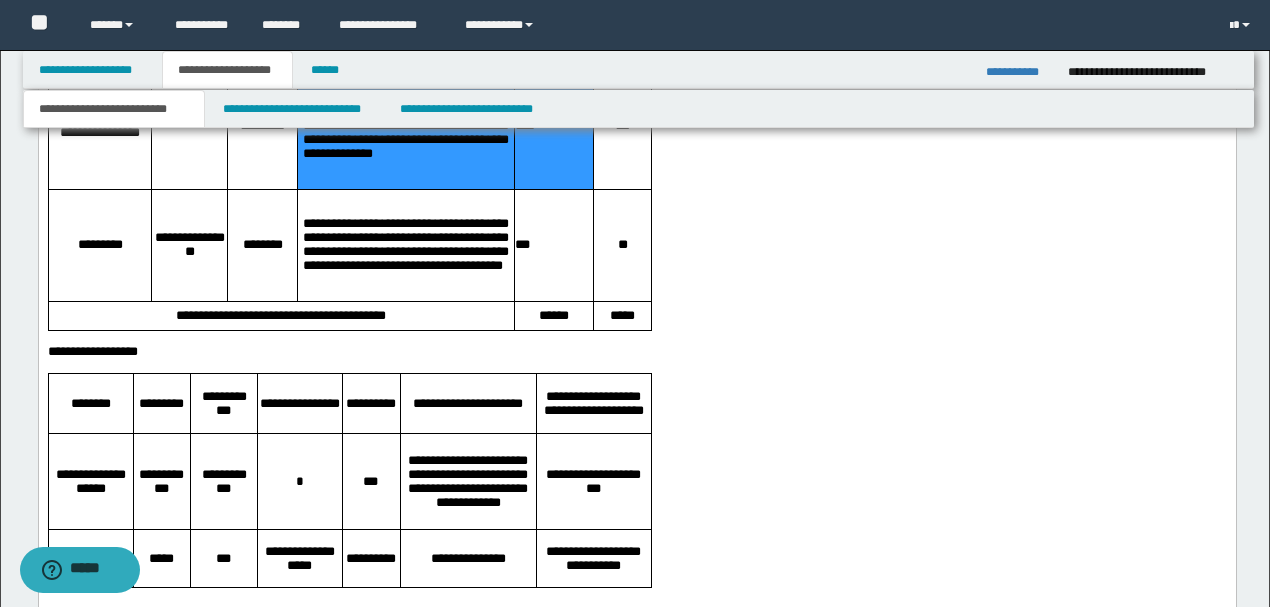 drag, startPoint x: 541, startPoint y: 390, endPoint x: 510, endPoint y: 387, distance: 31.144823 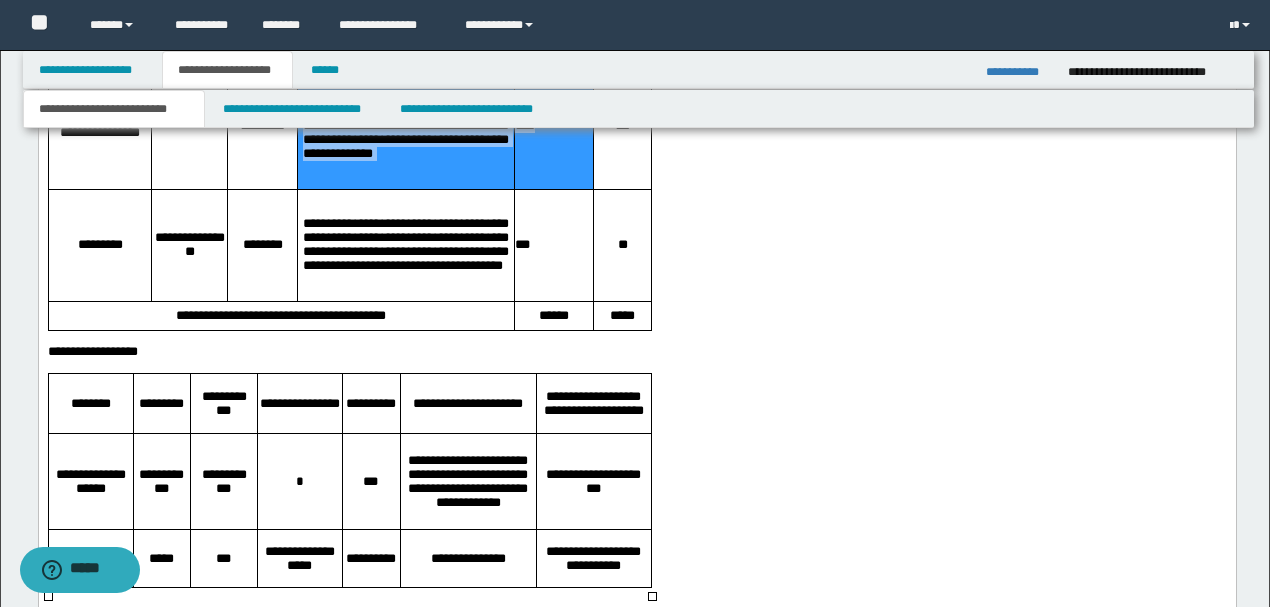 click on "****" at bounding box center [552, 127] 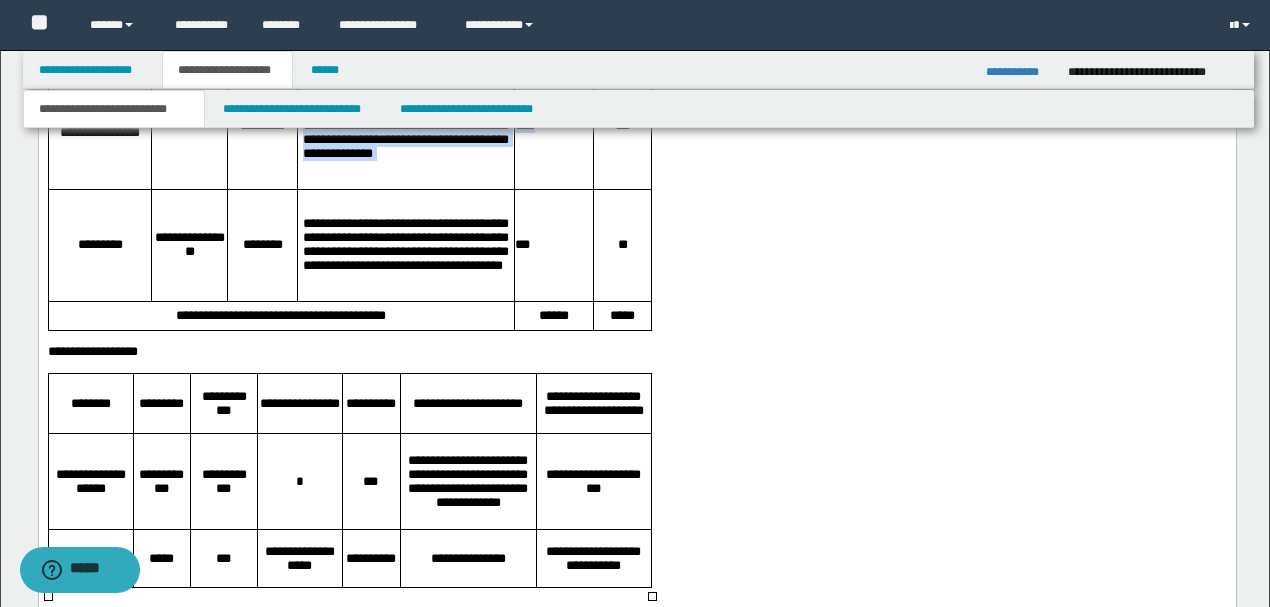 click on "**********" at bounding box center (405, 126) 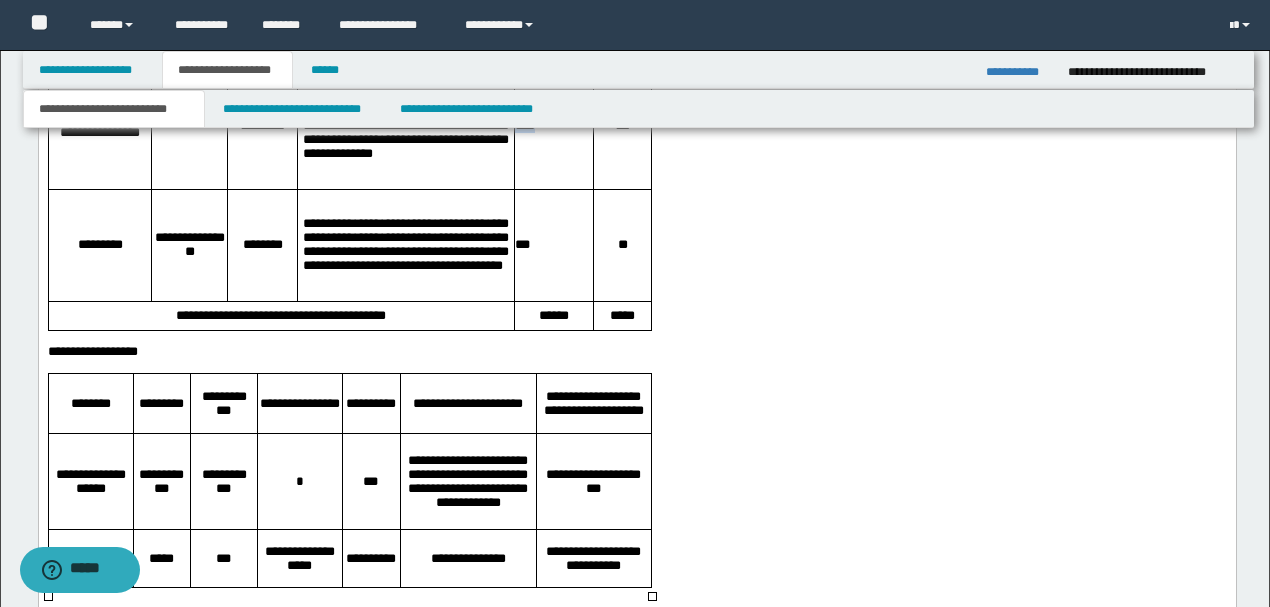 drag, startPoint x: 546, startPoint y: 393, endPoint x: 515, endPoint y: 389, distance: 31.257 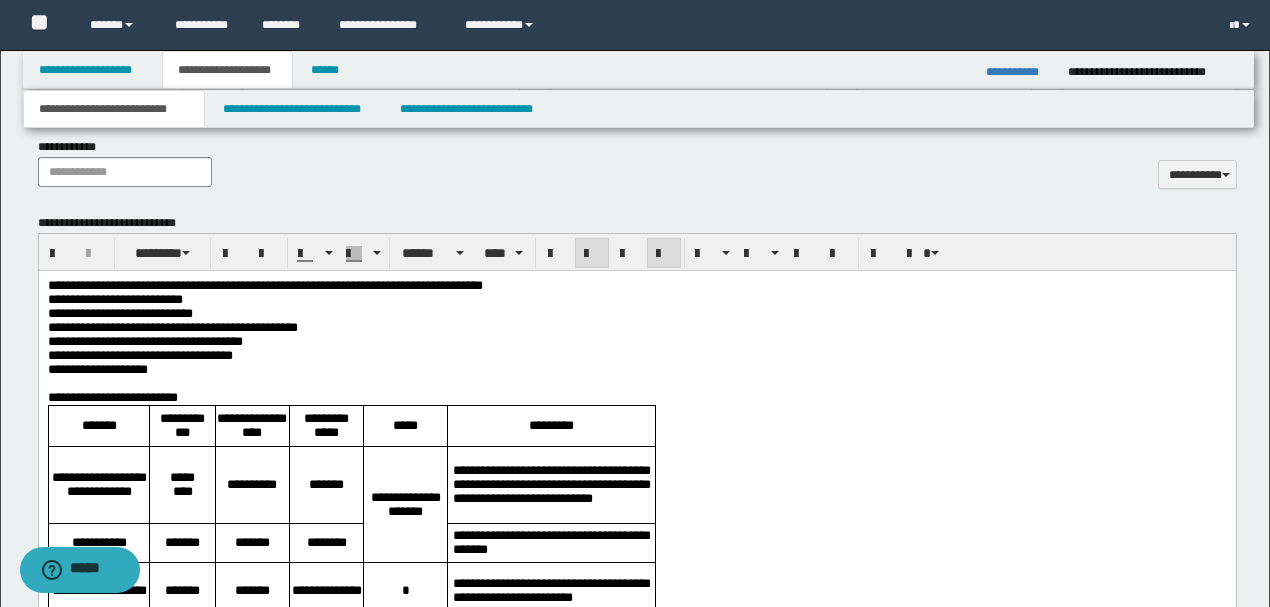 scroll, scrollTop: 818, scrollLeft: 0, axis: vertical 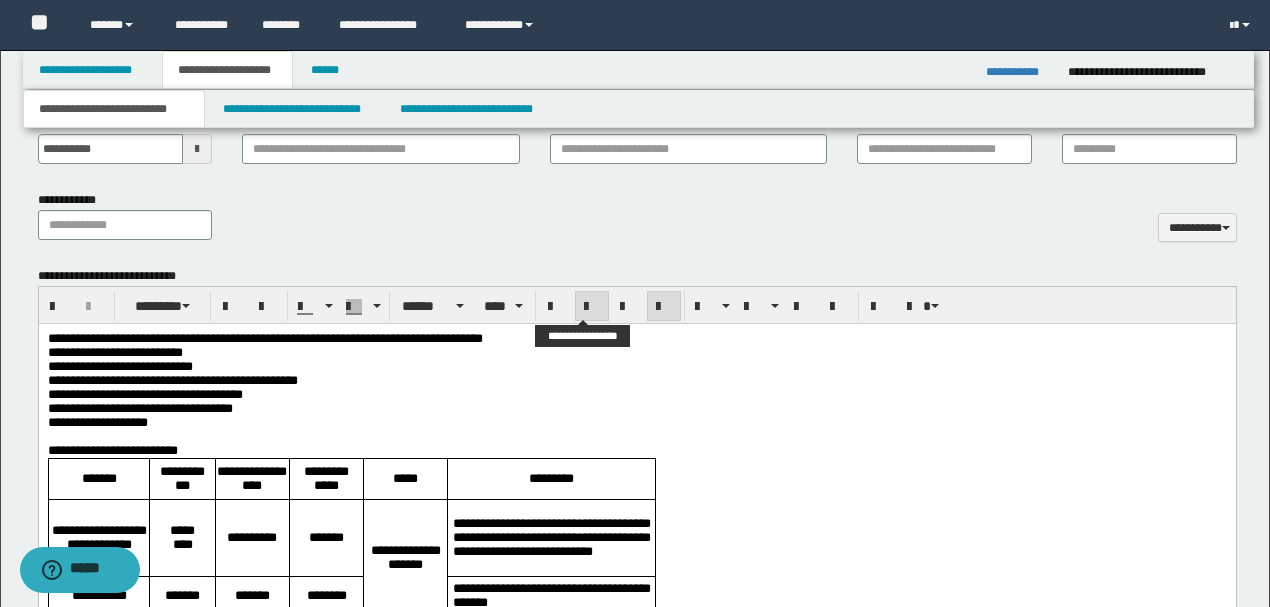 click at bounding box center [592, 307] 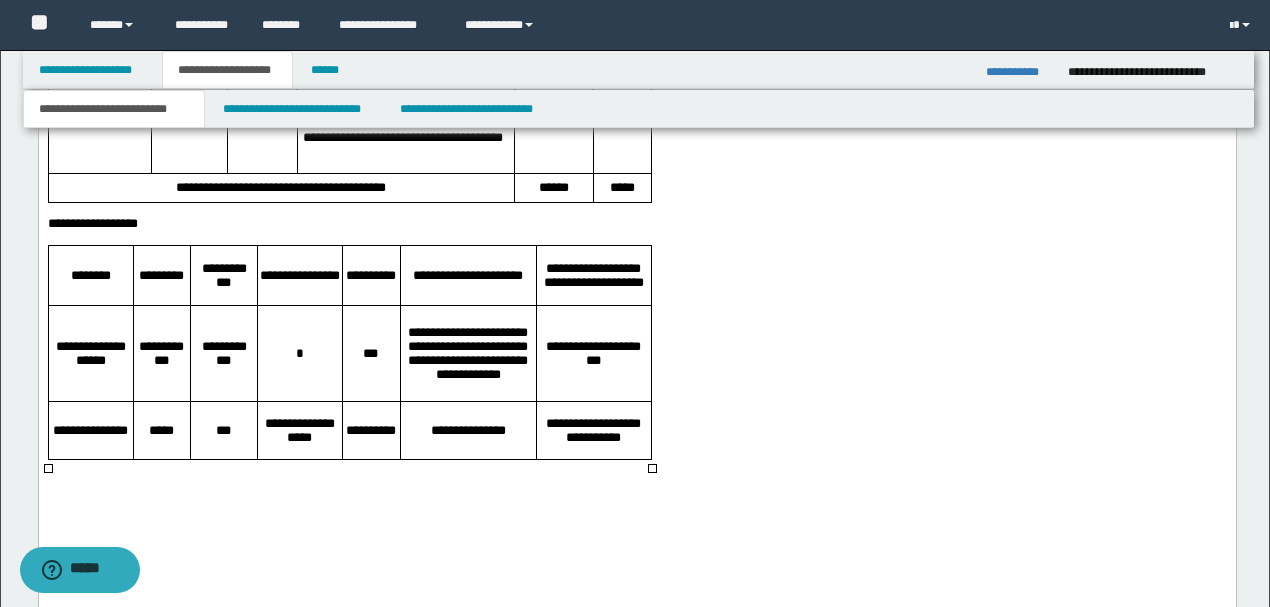 scroll, scrollTop: 3018, scrollLeft: 0, axis: vertical 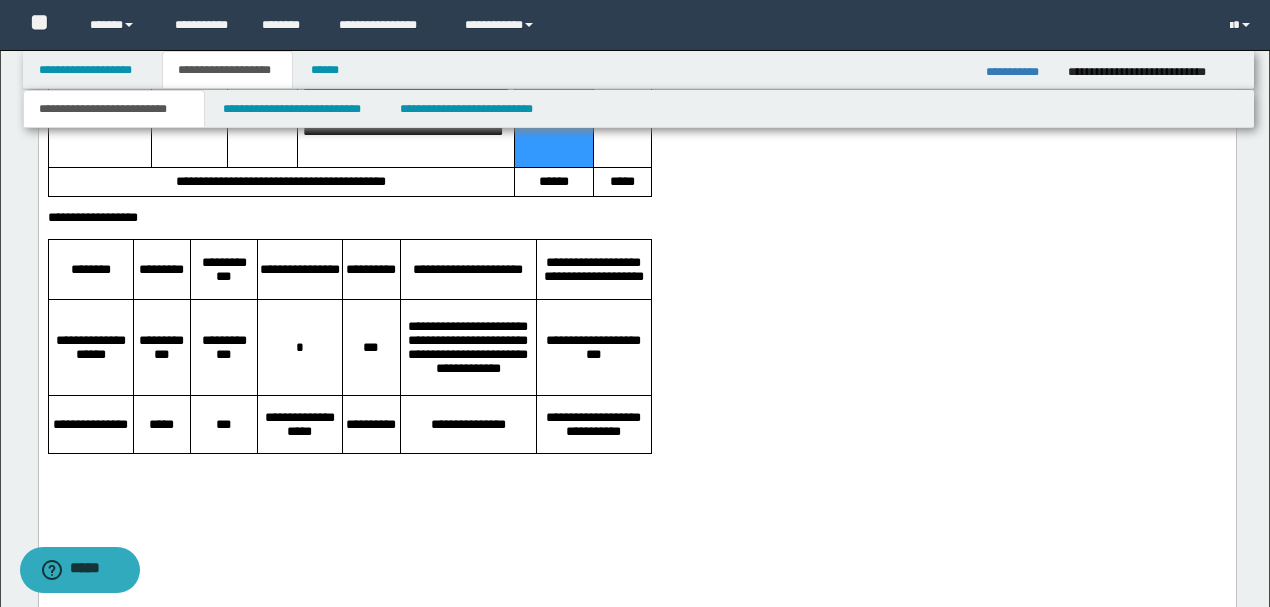 drag, startPoint x: 536, startPoint y: 380, endPoint x: 513, endPoint y: 381, distance: 23.021729 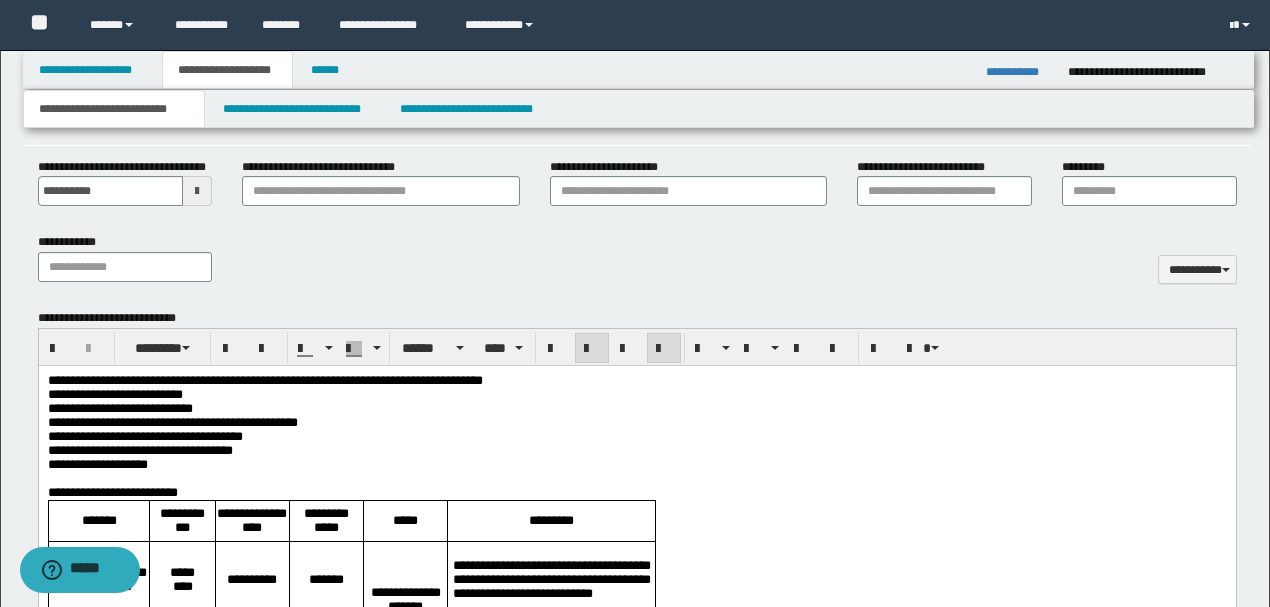scroll, scrollTop: 751, scrollLeft: 0, axis: vertical 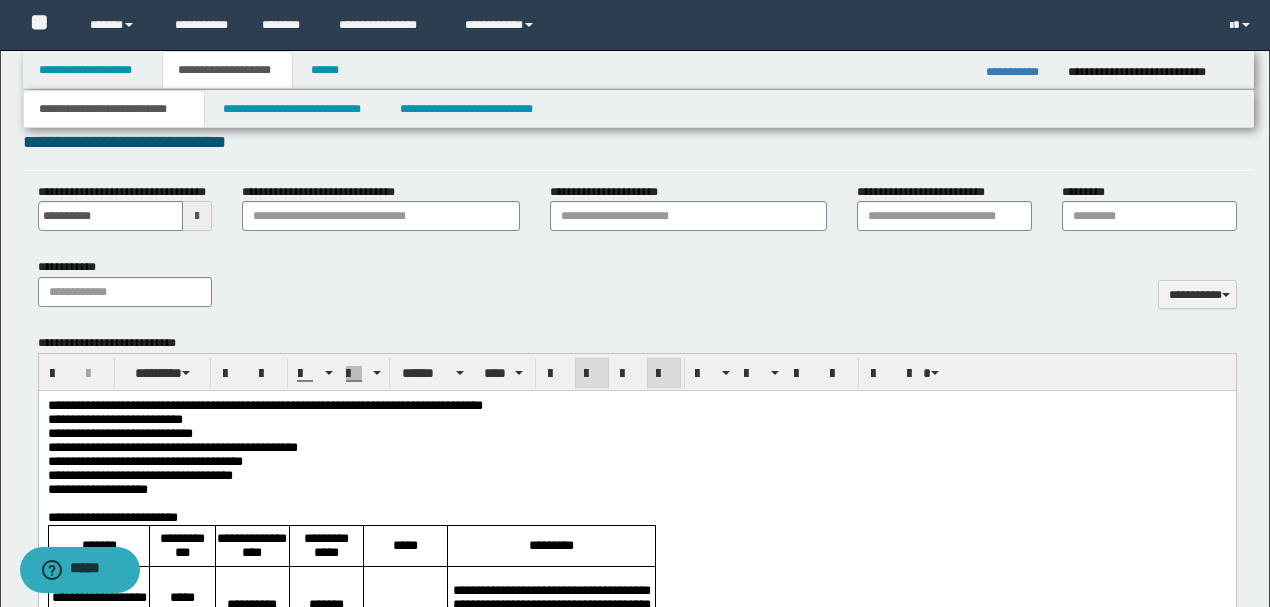 click at bounding box center (592, 374) 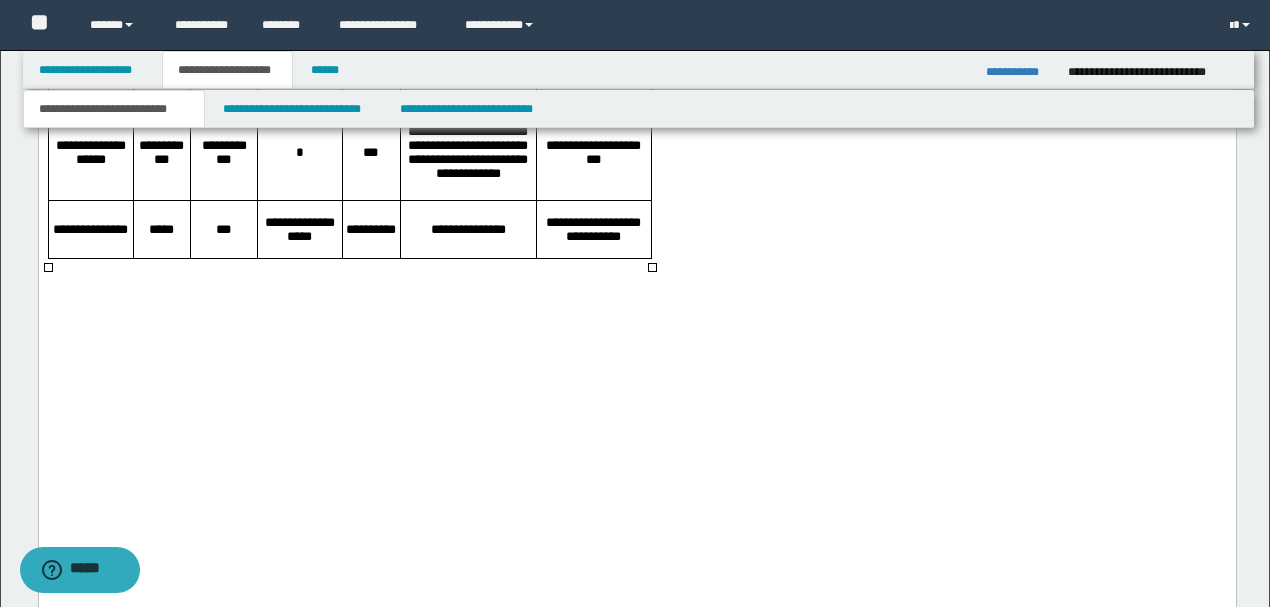 scroll, scrollTop: 3218, scrollLeft: 0, axis: vertical 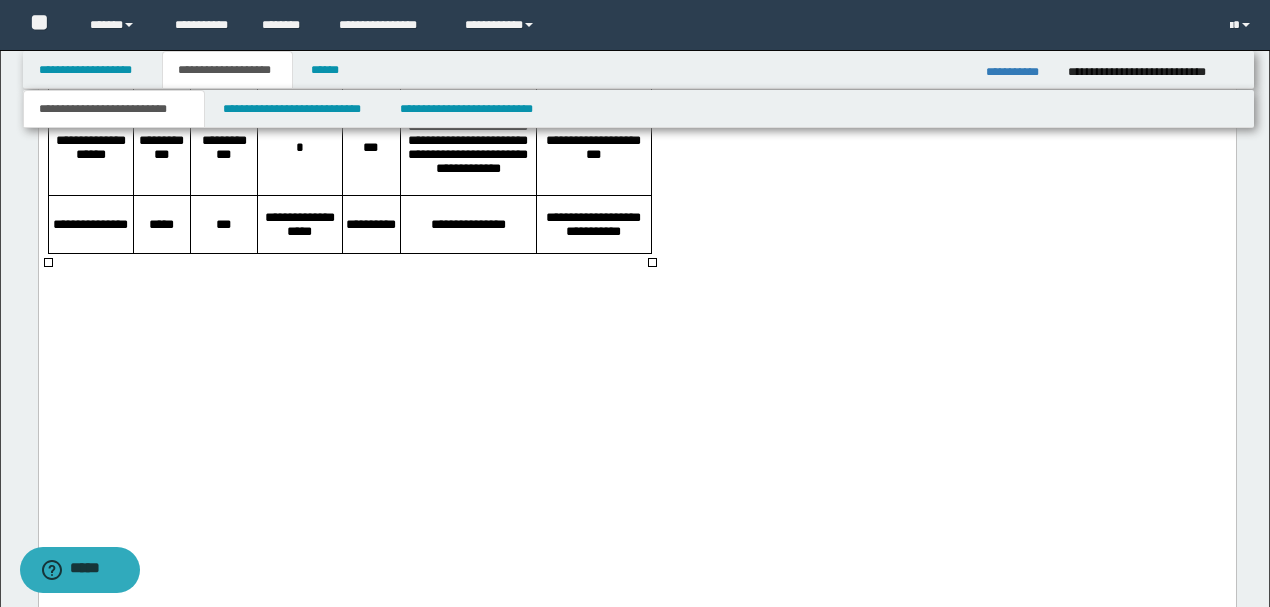 click on "**********" at bounding box center [467, 148] 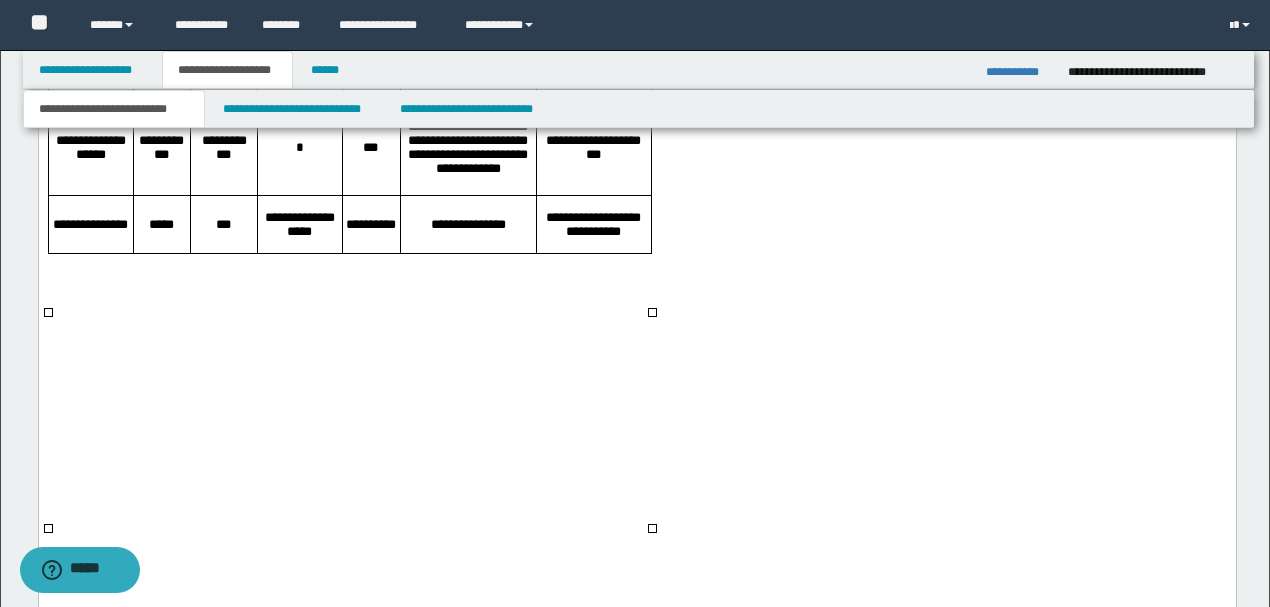 click on "**********" at bounding box center [636, 19] 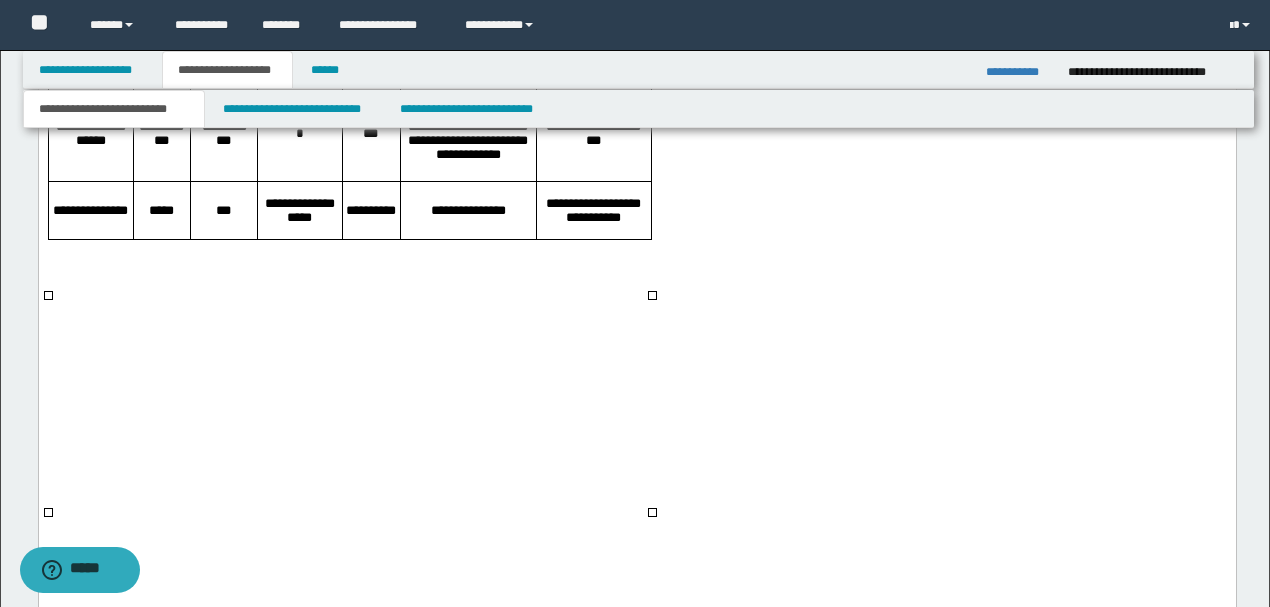 click on "**********" at bounding box center (160, 134) 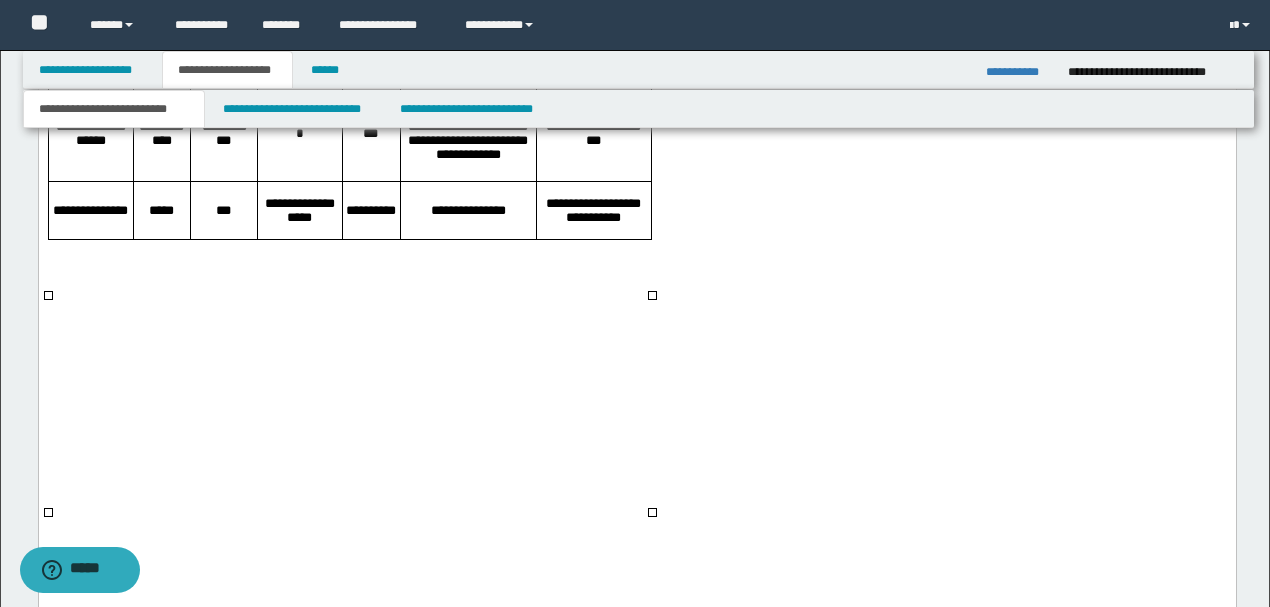 click on "**********" at bounding box center [160, 134] 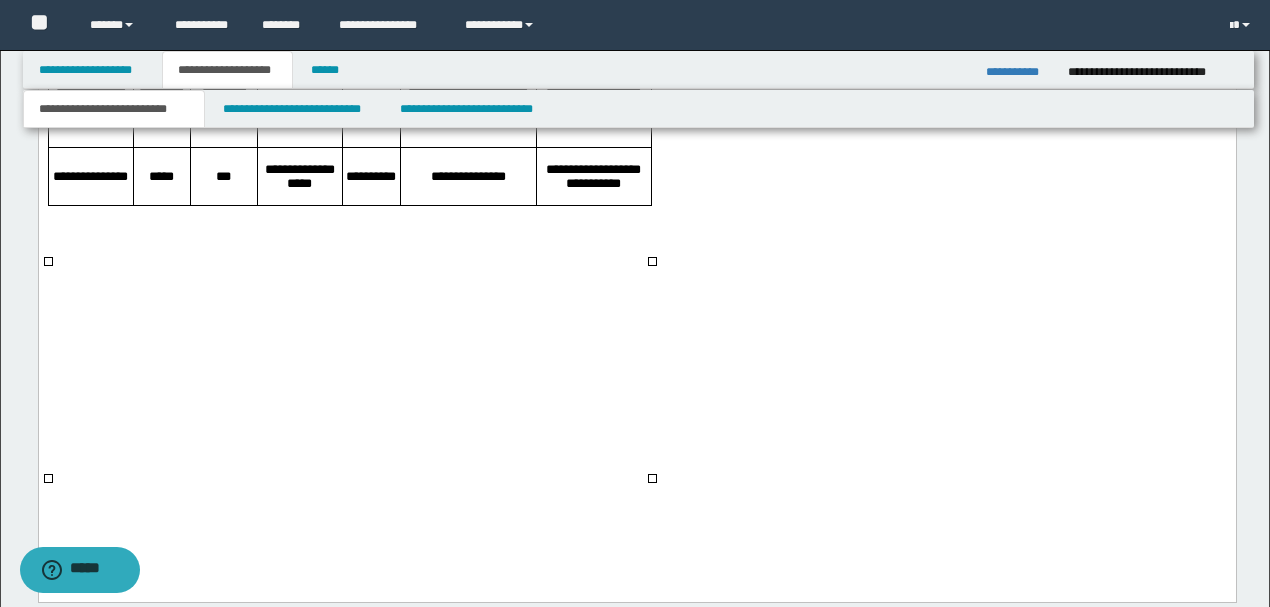 scroll, scrollTop: 3284, scrollLeft: 0, axis: vertical 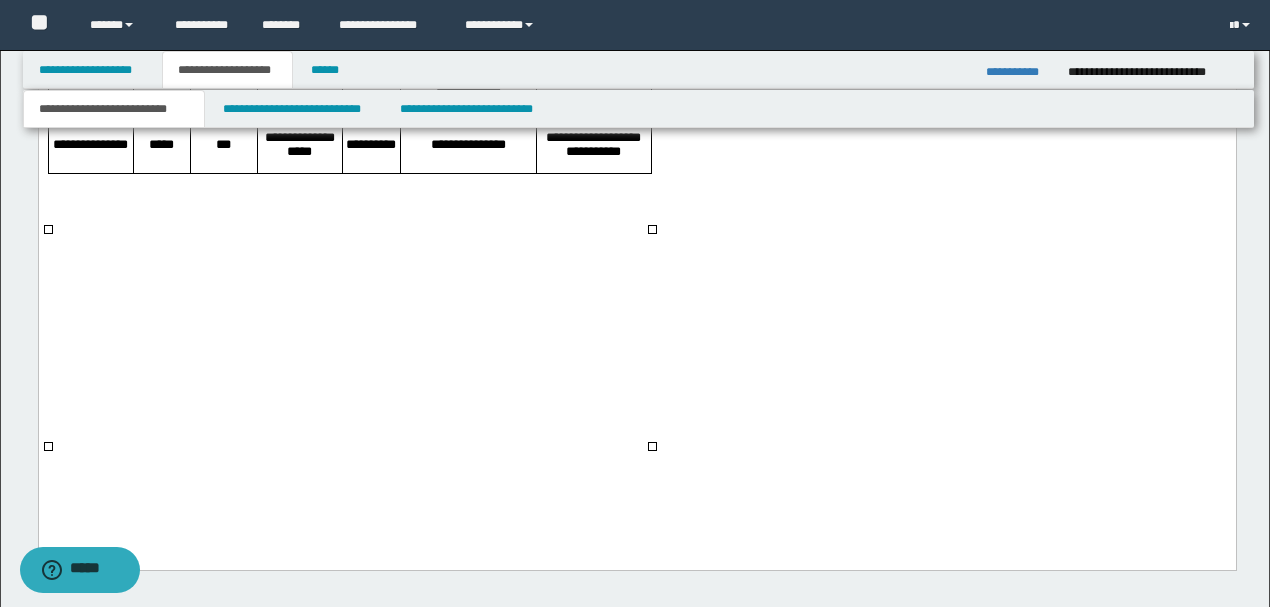 click on "**********" at bounding box center [635, -1071] 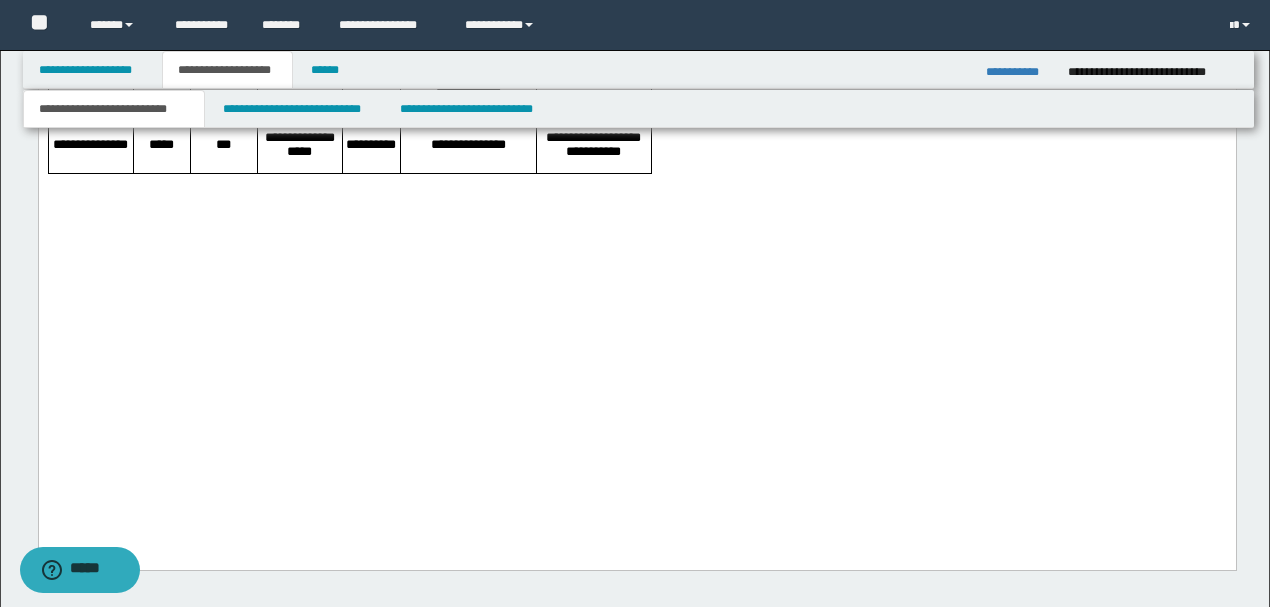 click on "**********" at bounding box center (636, -947) 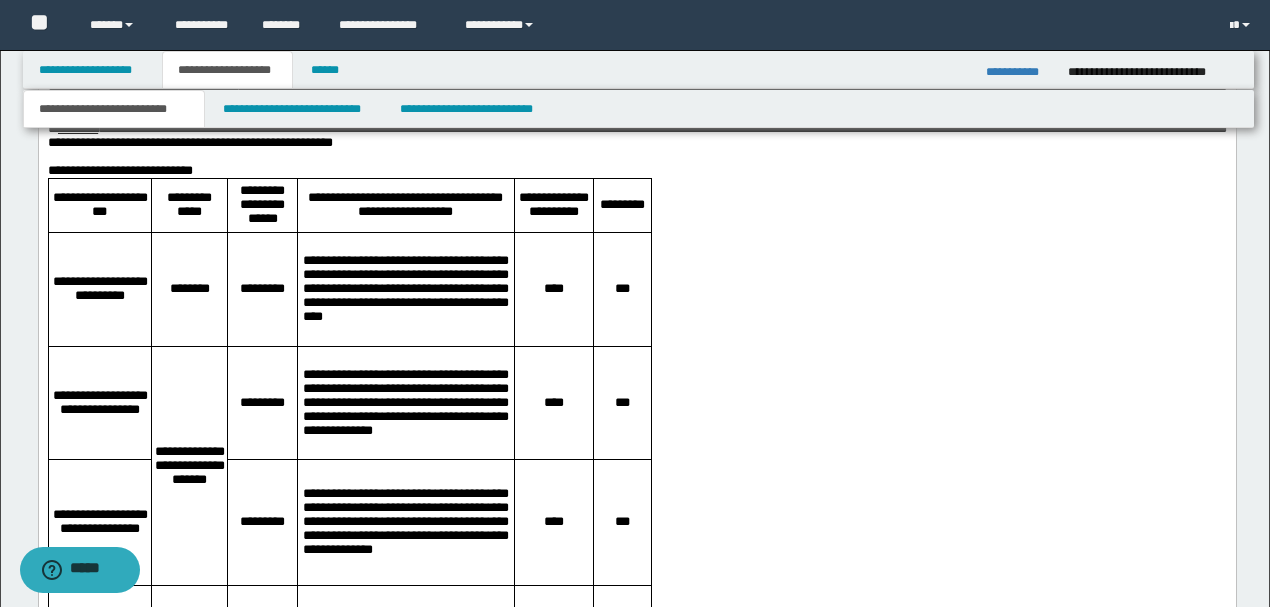 scroll, scrollTop: 2351, scrollLeft: 0, axis: vertical 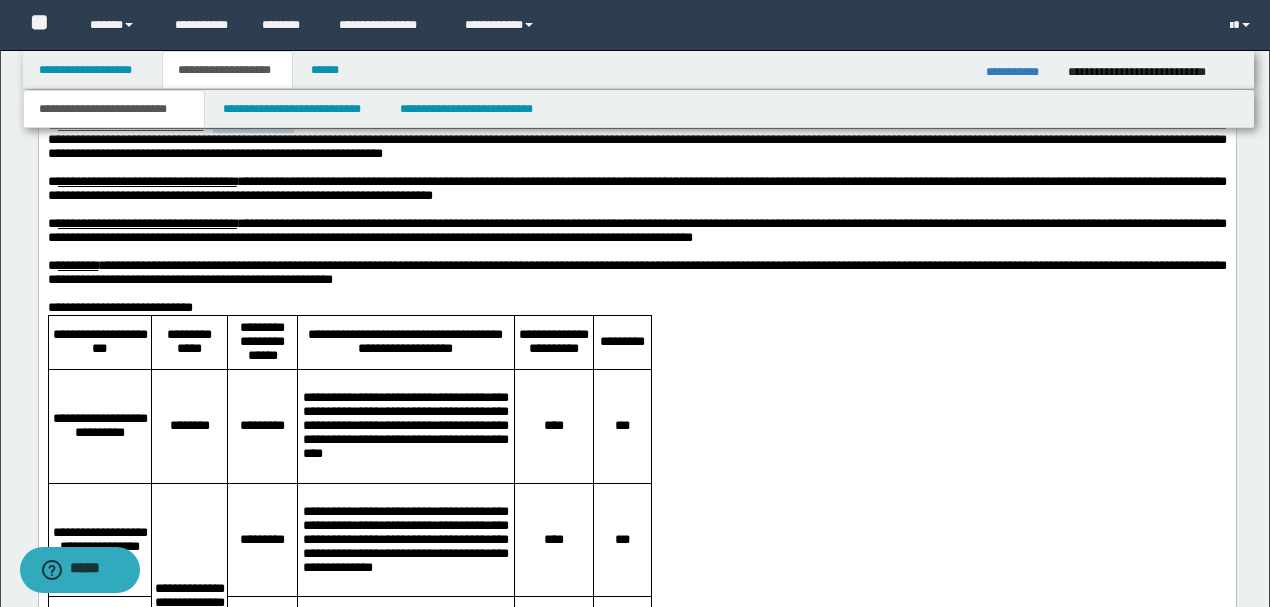 drag, startPoint x: 243, startPoint y: 356, endPoint x: 343, endPoint y: 361, distance: 100.12492 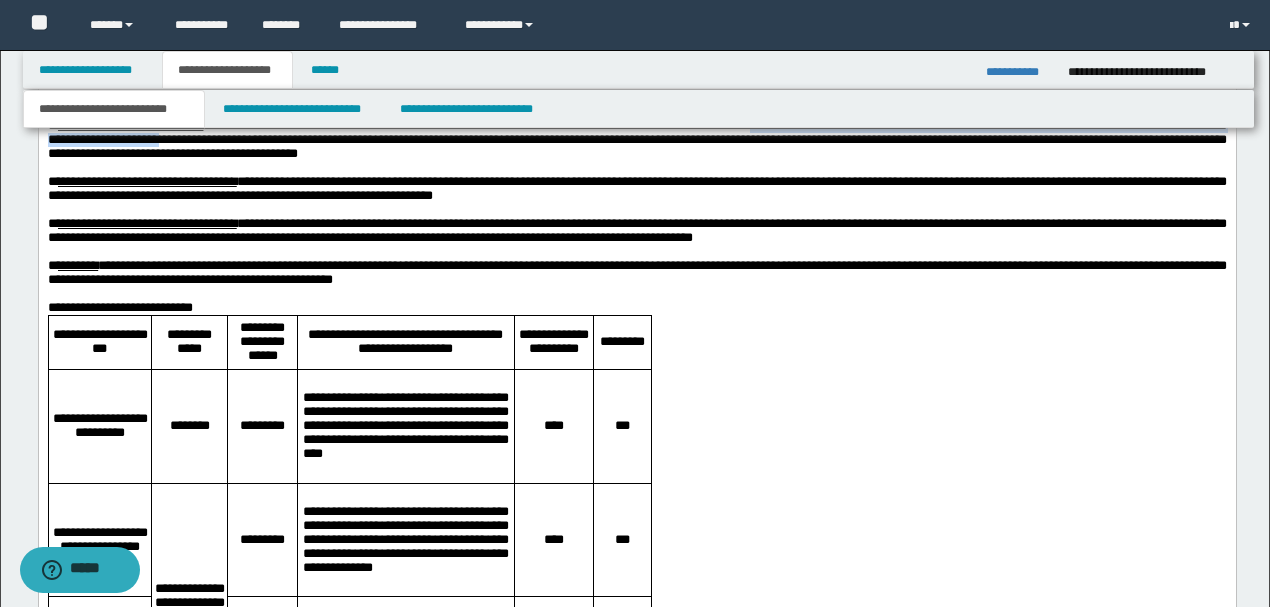 drag, startPoint x: 894, startPoint y: 352, endPoint x: 431, endPoint y: 369, distance: 463.31198 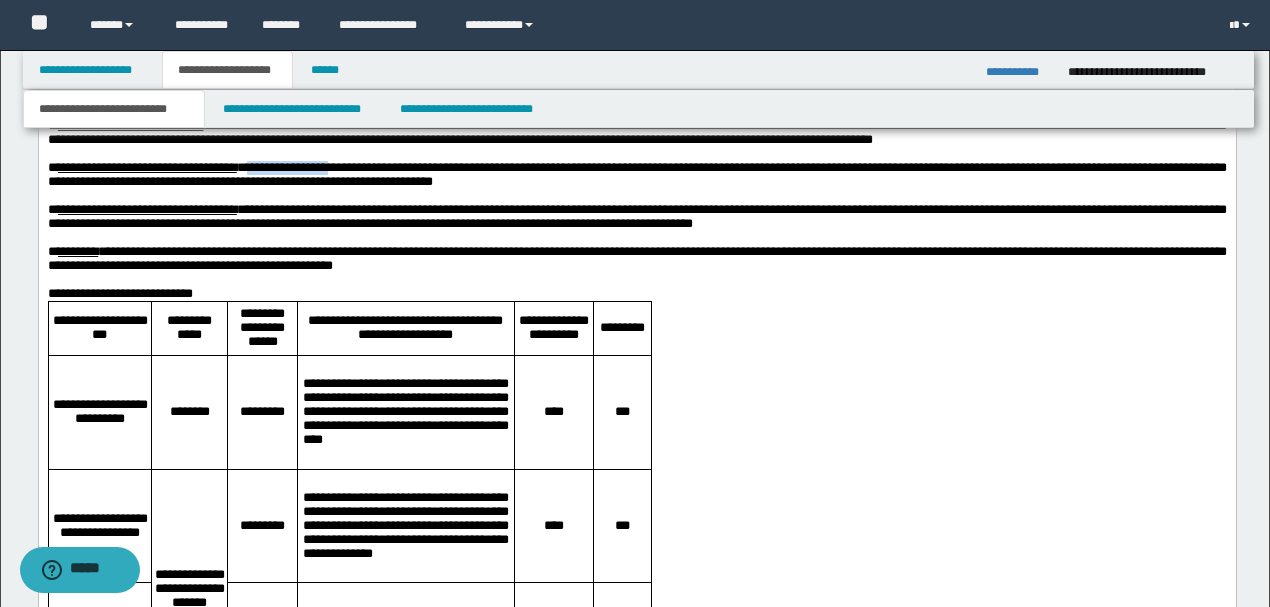 drag, startPoint x: 278, startPoint y: 402, endPoint x: 379, endPoint y: 405, distance: 101.04455 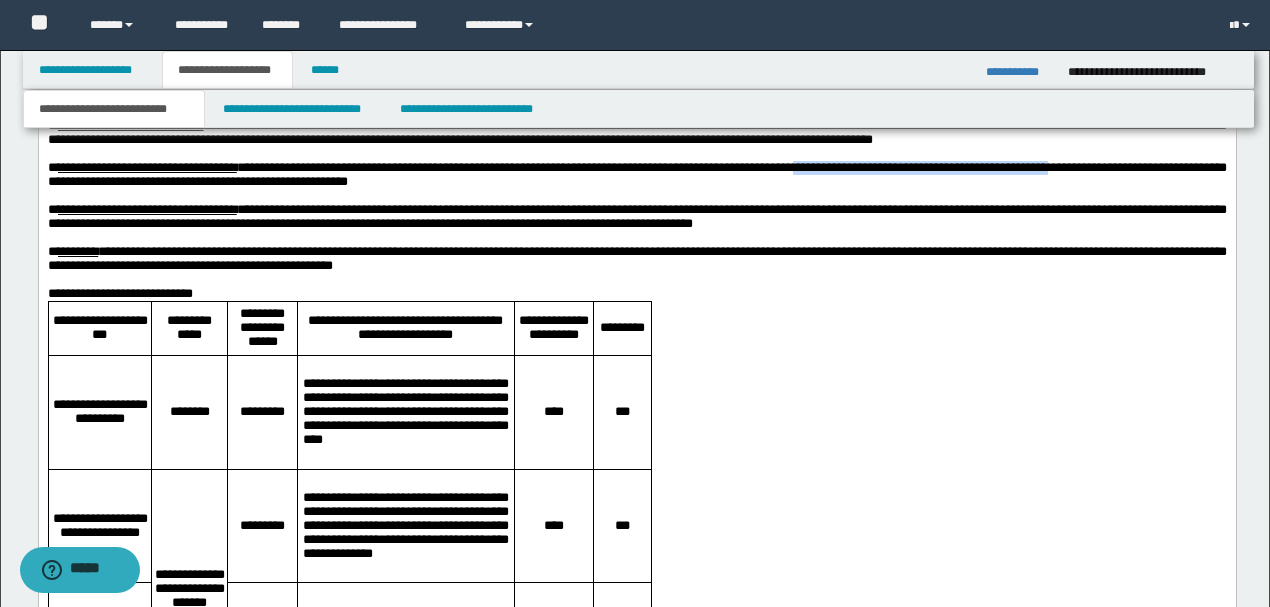 drag, startPoint x: 926, startPoint y: 404, endPoint x: 1230, endPoint y: 402, distance: 304.0066 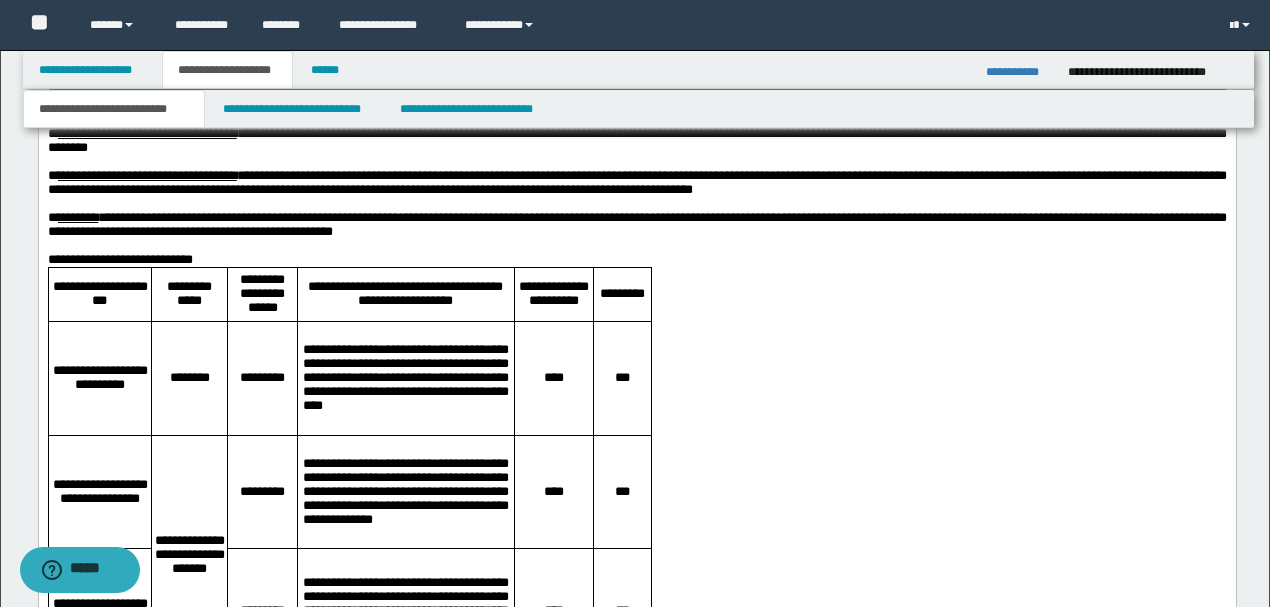 scroll, scrollTop: 2418, scrollLeft: 0, axis: vertical 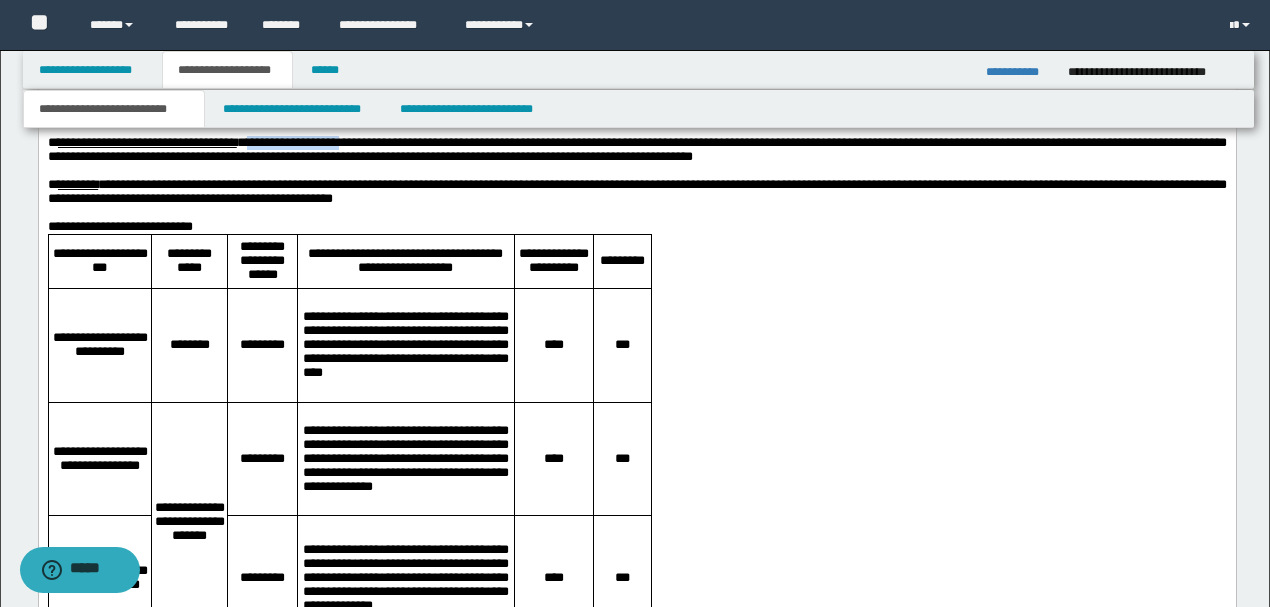 drag, startPoint x: 299, startPoint y: 383, endPoint x: 411, endPoint y: 385, distance: 112.01785 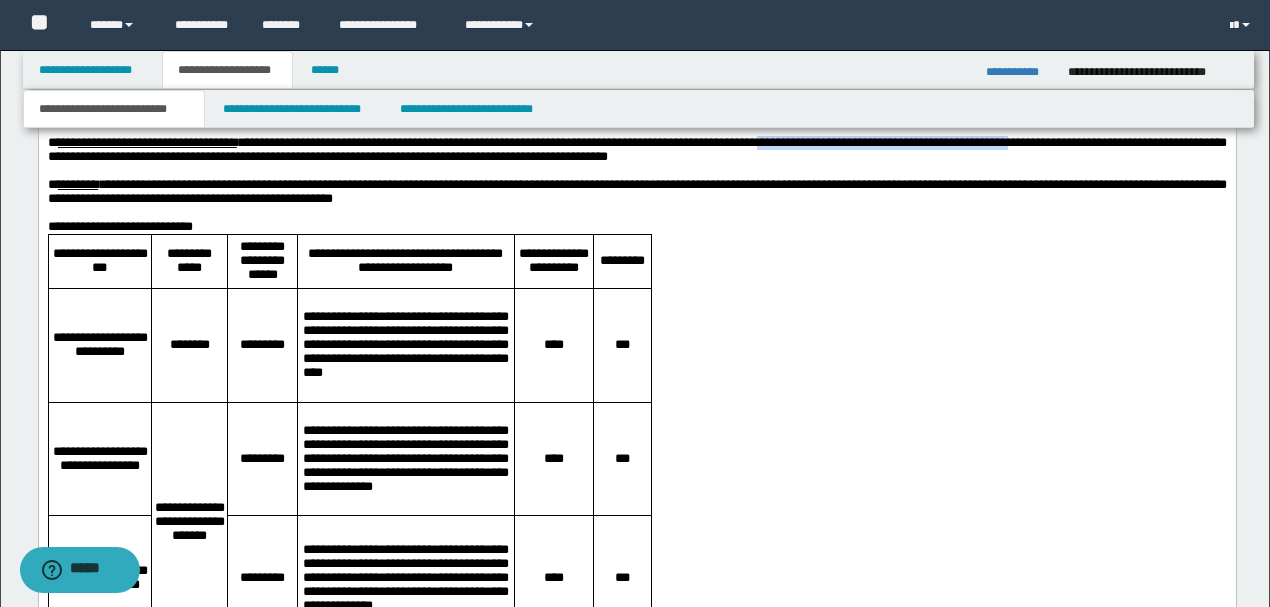 drag, startPoint x: 898, startPoint y: 385, endPoint x: 1196, endPoint y: 379, distance: 298.0604 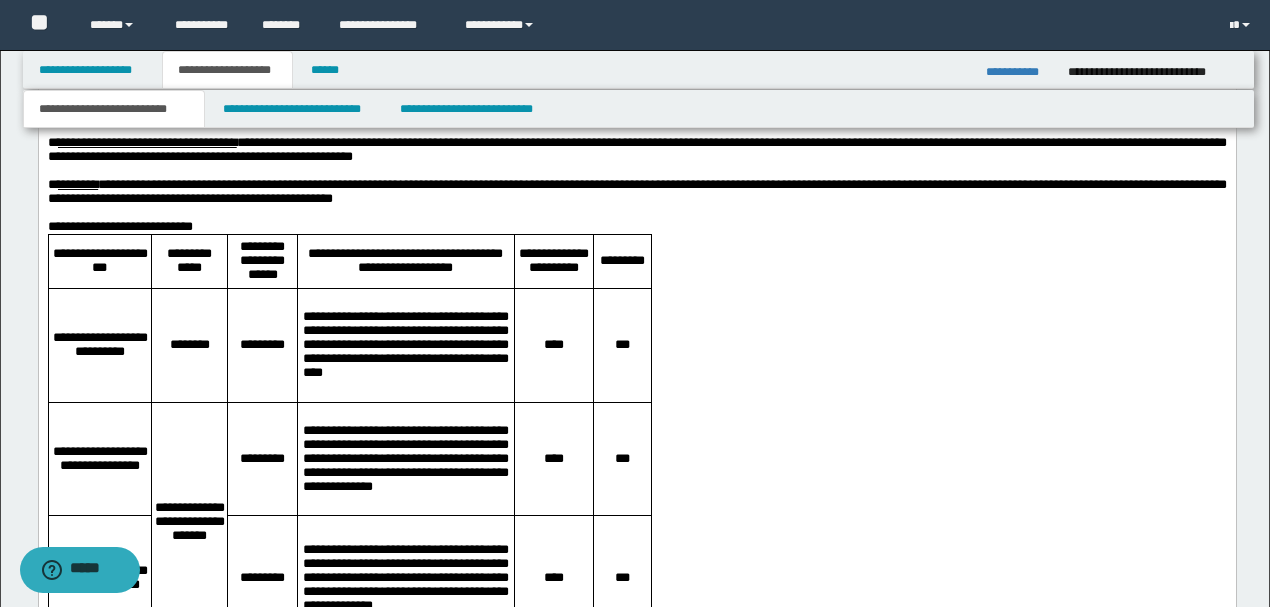 scroll, scrollTop: 2484, scrollLeft: 0, axis: vertical 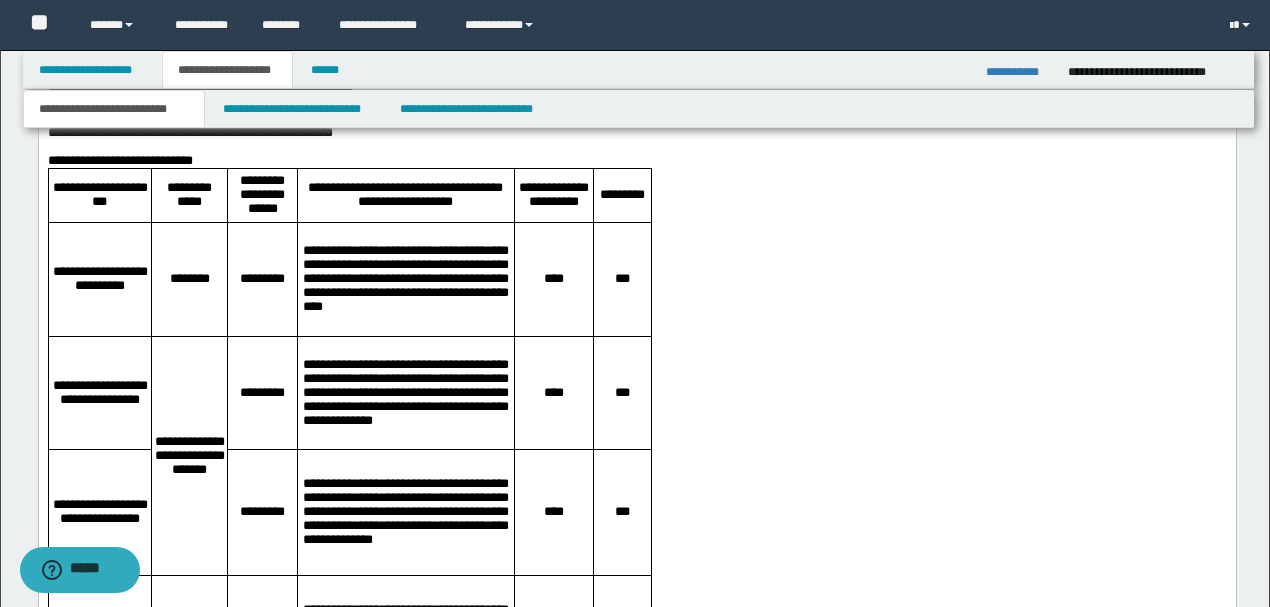 drag, startPoint x: 123, startPoint y: 365, endPoint x: 220, endPoint y: 369, distance: 97.082436 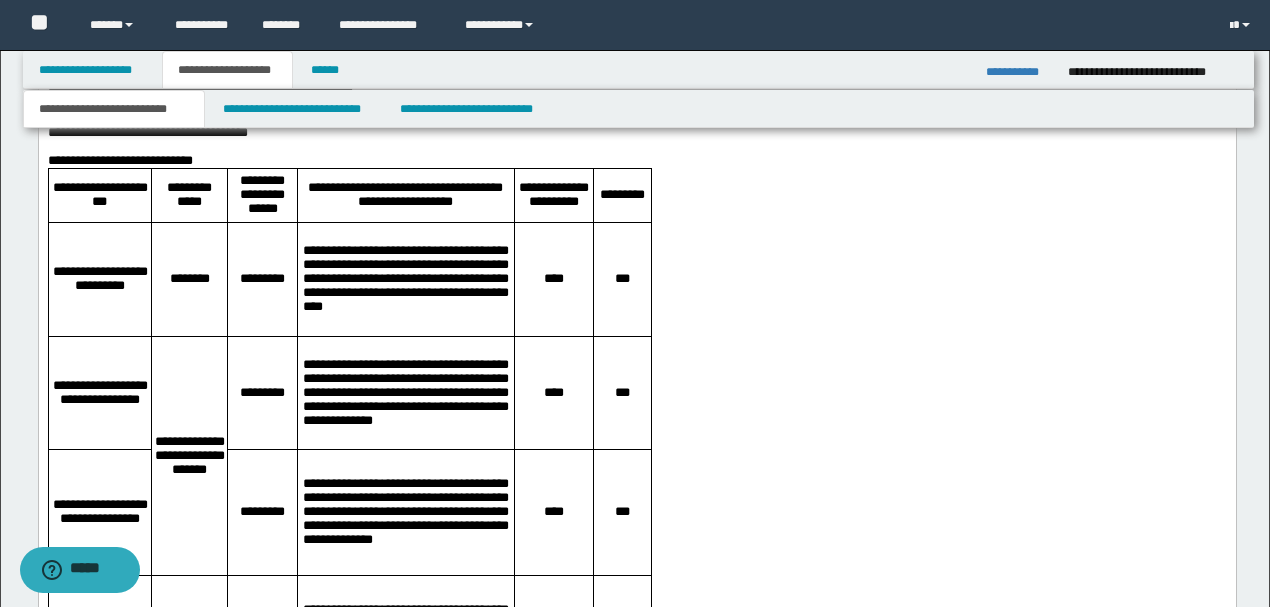 drag, startPoint x: 769, startPoint y: 370, endPoint x: 1073, endPoint y: 369, distance: 304.00165 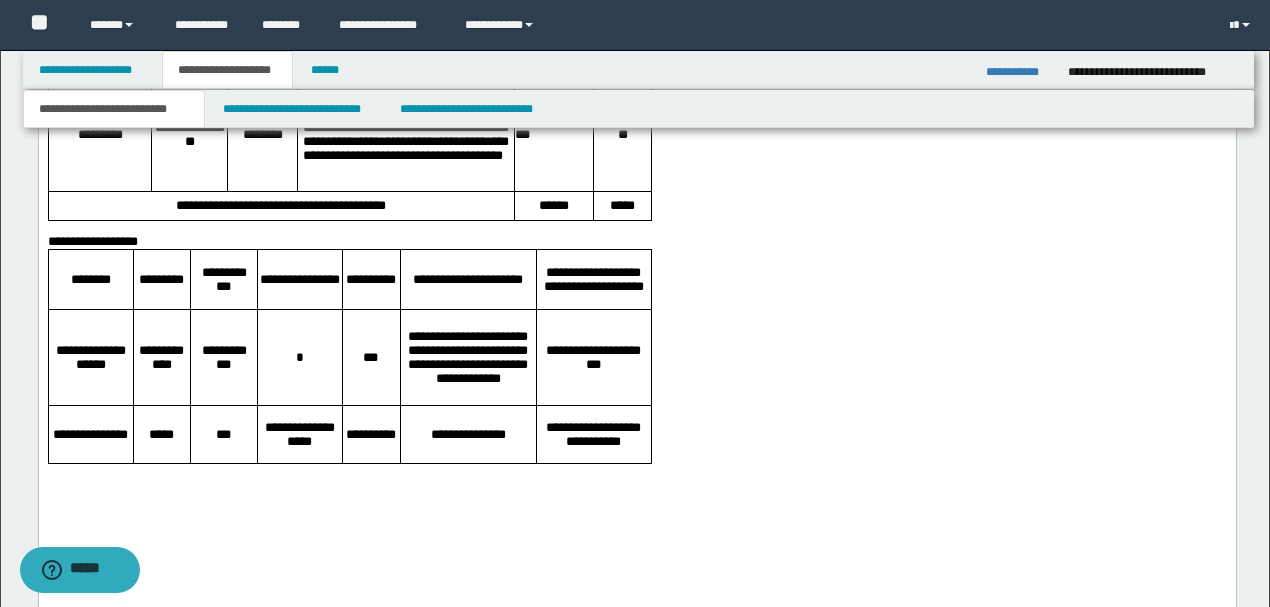scroll, scrollTop: 3084, scrollLeft: 0, axis: vertical 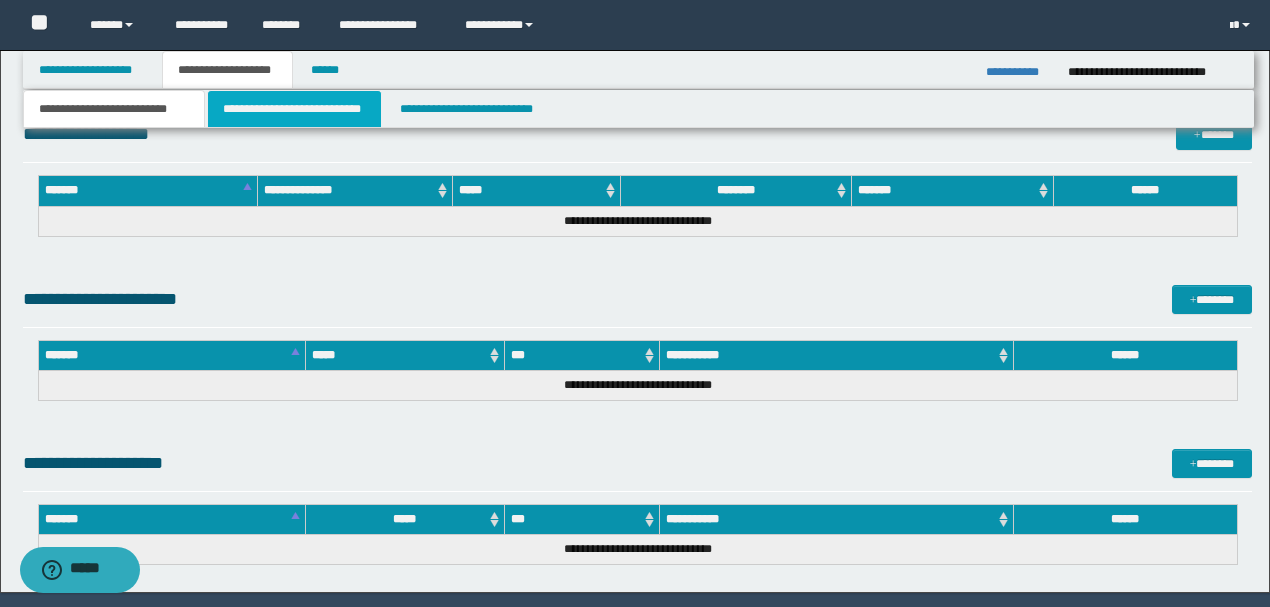click on "**********" at bounding box center [294, 109] 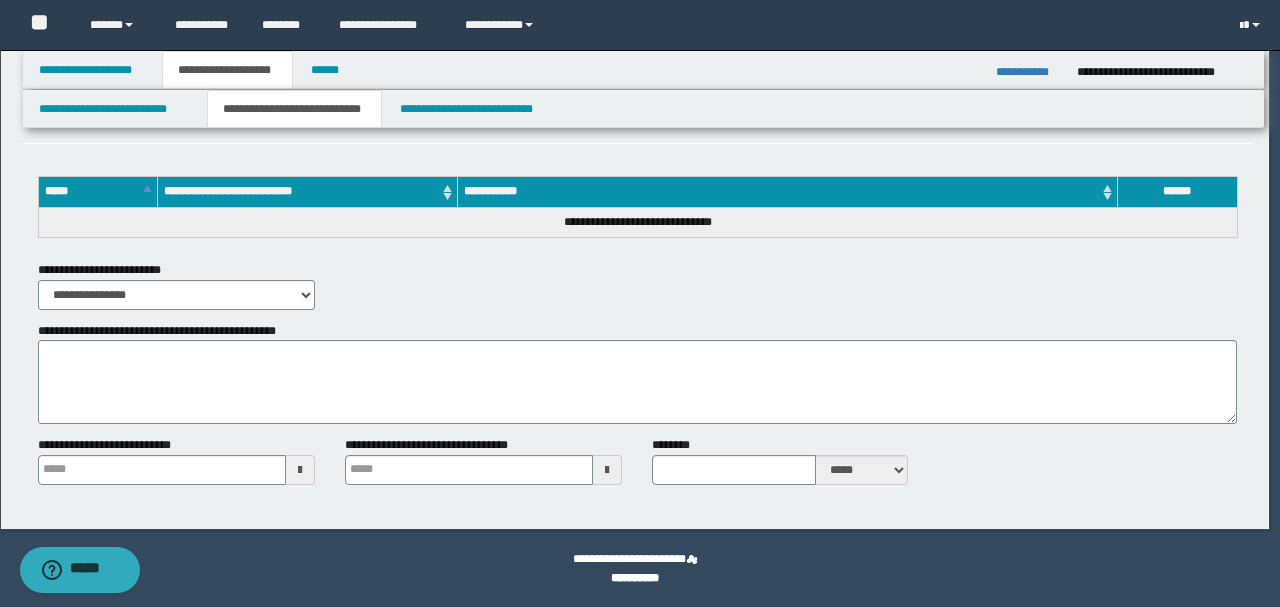 type 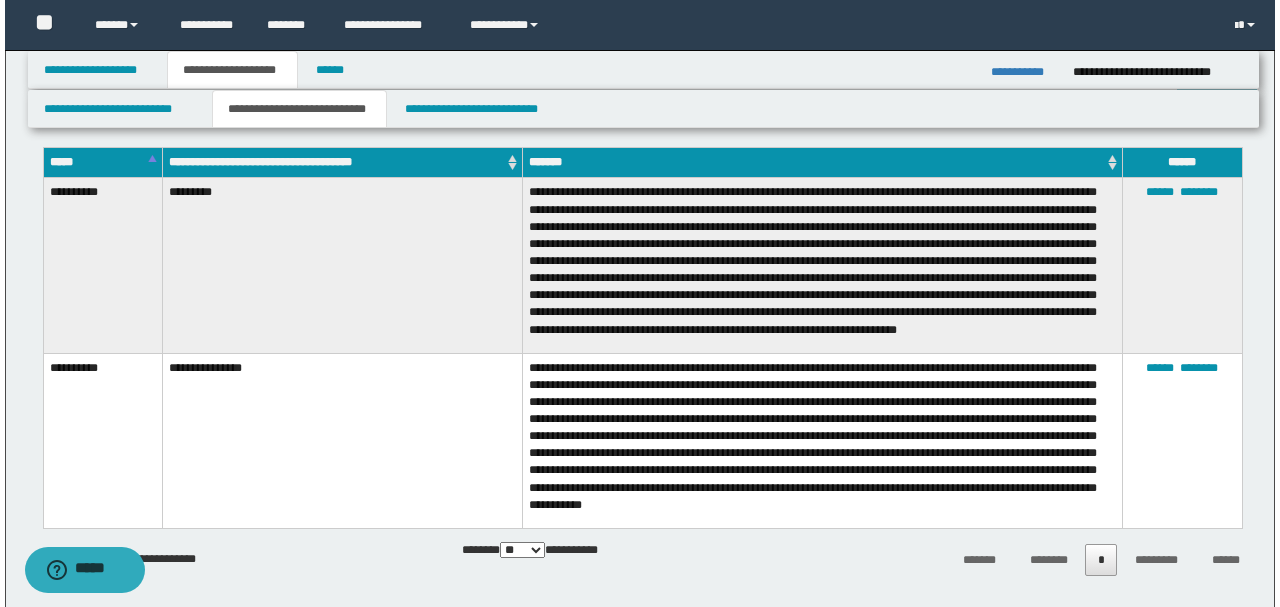 scroll, scrollTop: 1382, scrollLeft: 0, axis: vertical 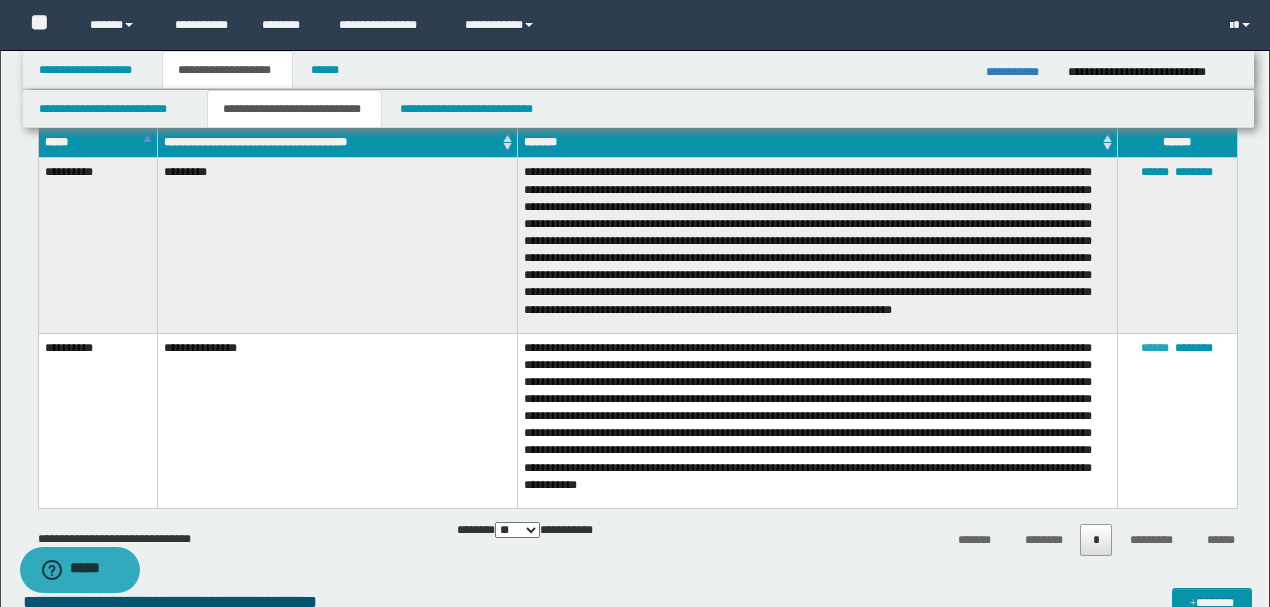 click on "******" at bounding box center (1155, 348) 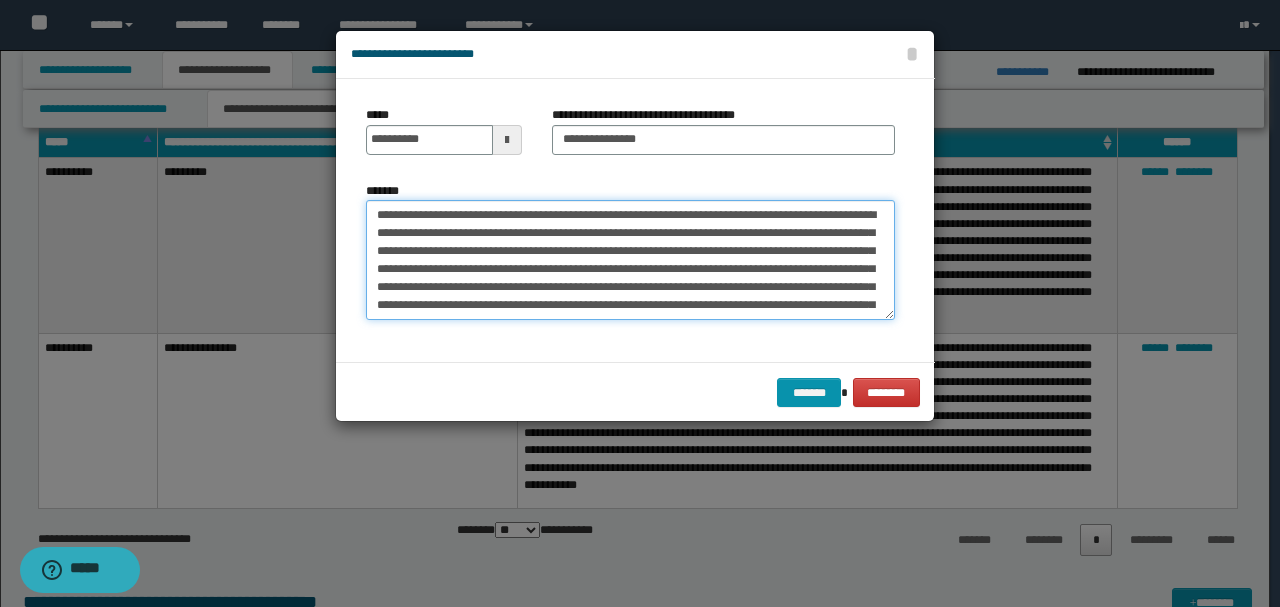 click on "**********" at bounding box center (630, 260) 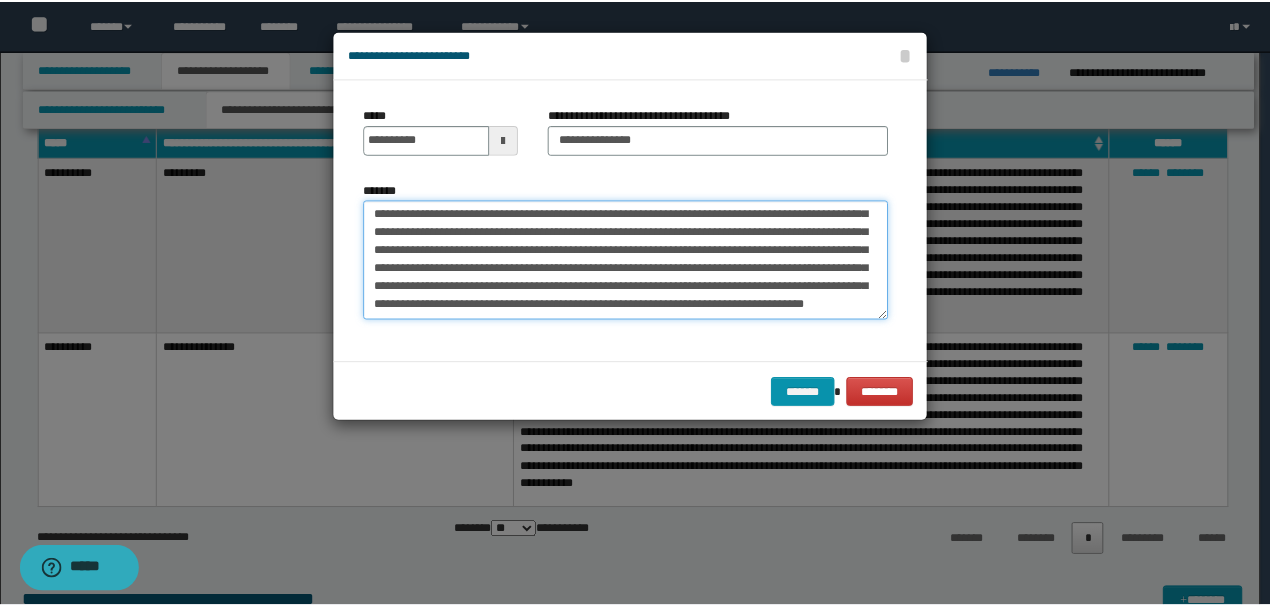 scroll, scrollTop: 72, scrollLeft: 0, axis: vertical 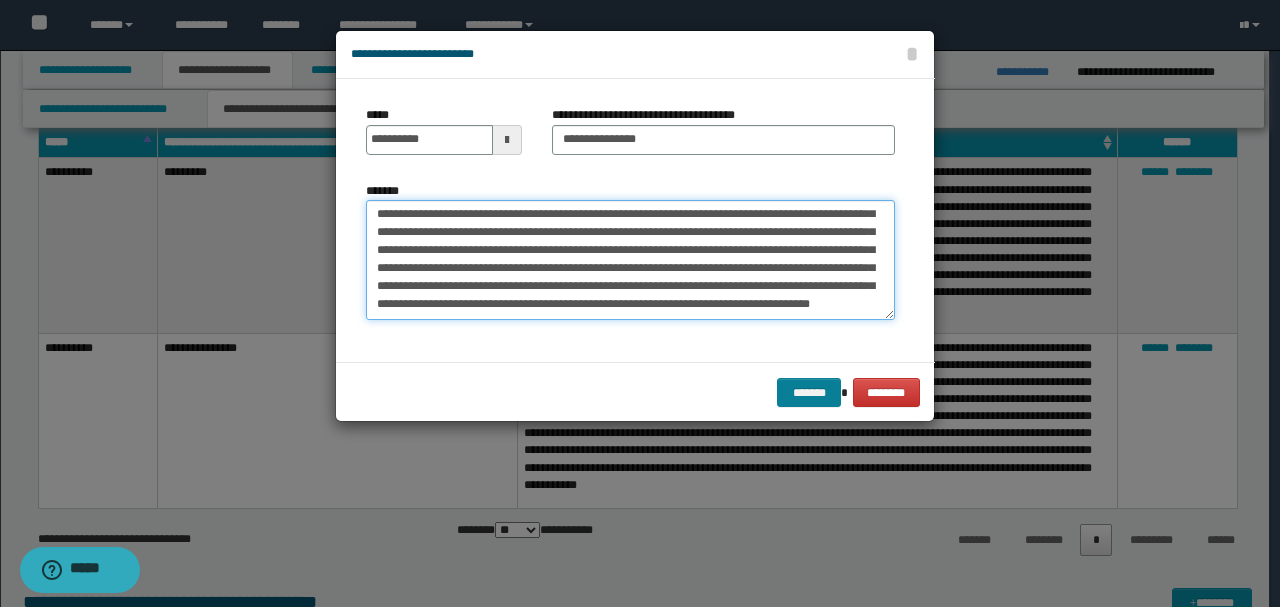 type on "**********" 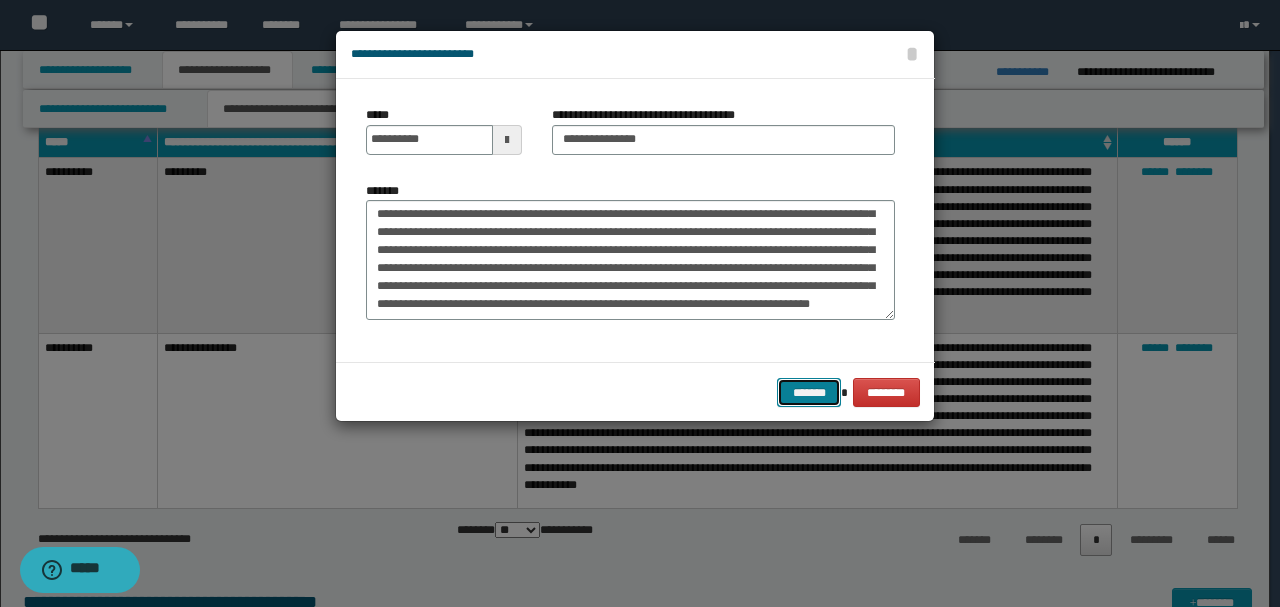 click on "*******" at bounding box center [809, 392] 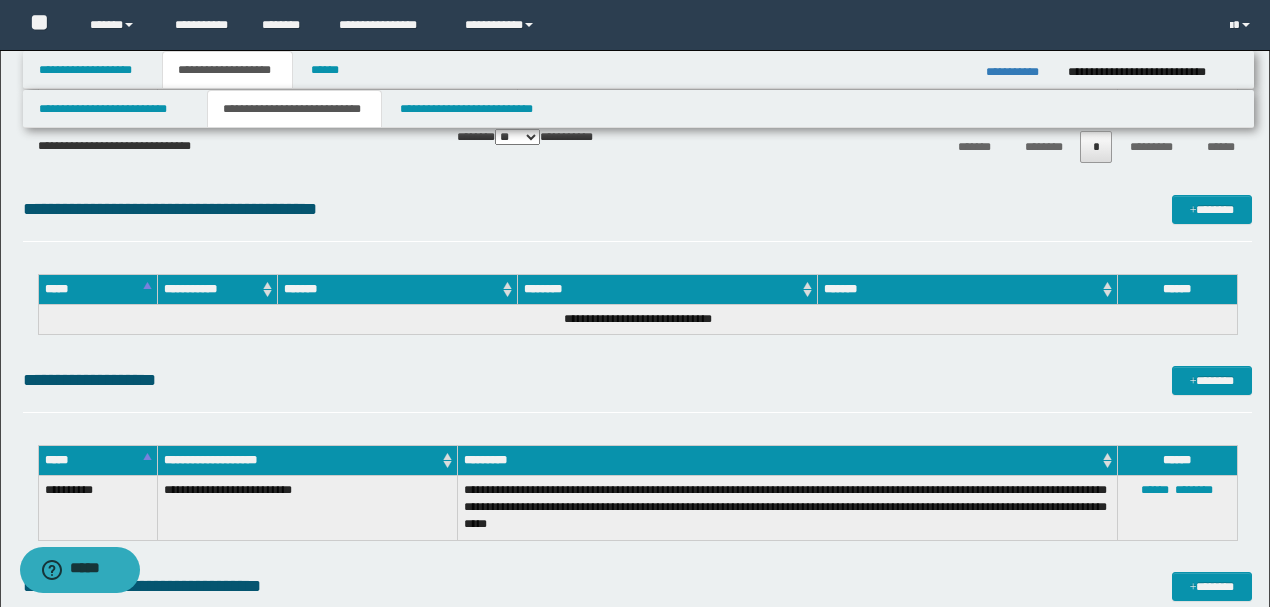 scroll, scrollTop: 1849, scrollLeft: 0, axis: vertical 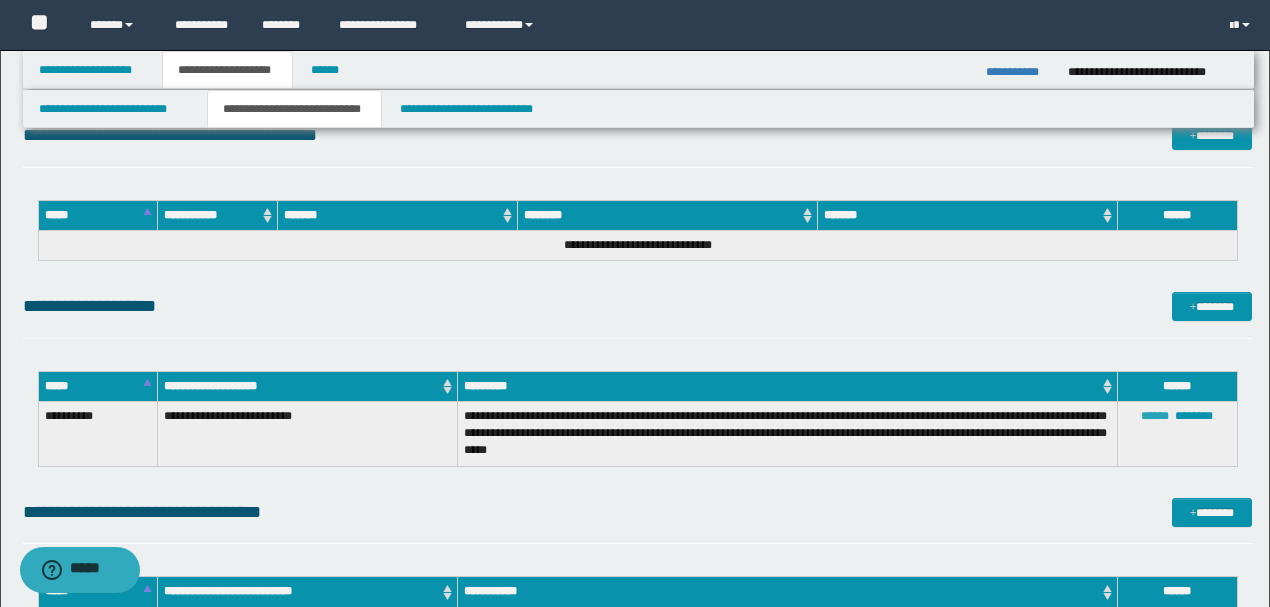 click on "******" at bounding box center (1155, 416) 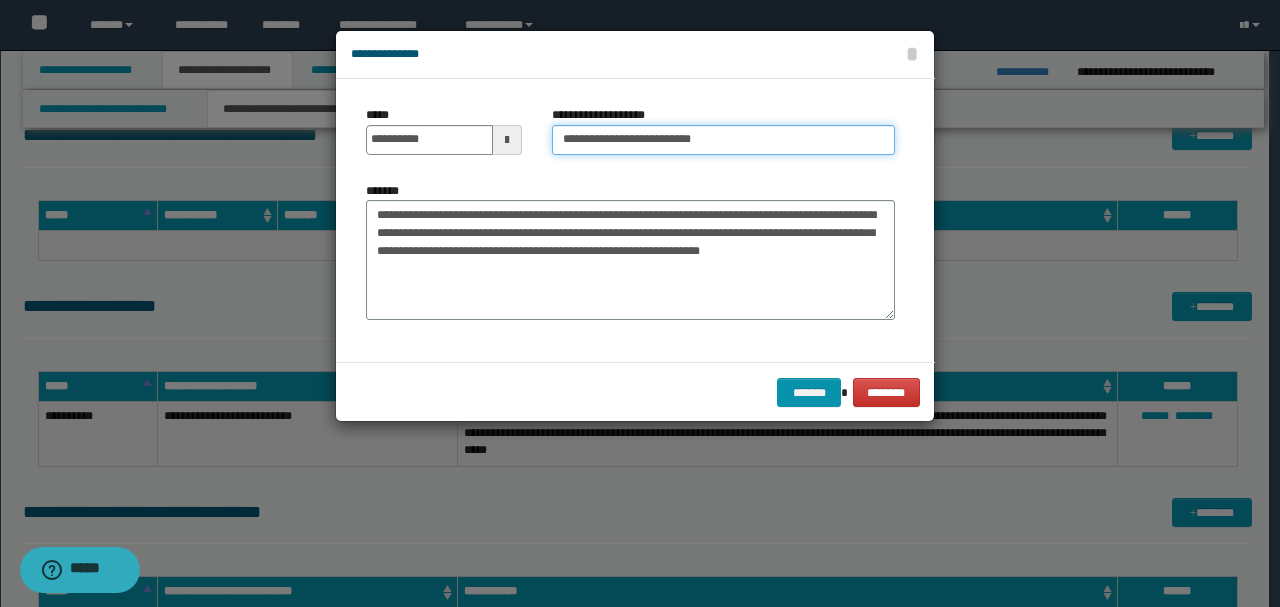 drag, startPoint x: 688, startPoint y: 140, endPoint x: 822, endPoint y: 138, distance: 134.01492 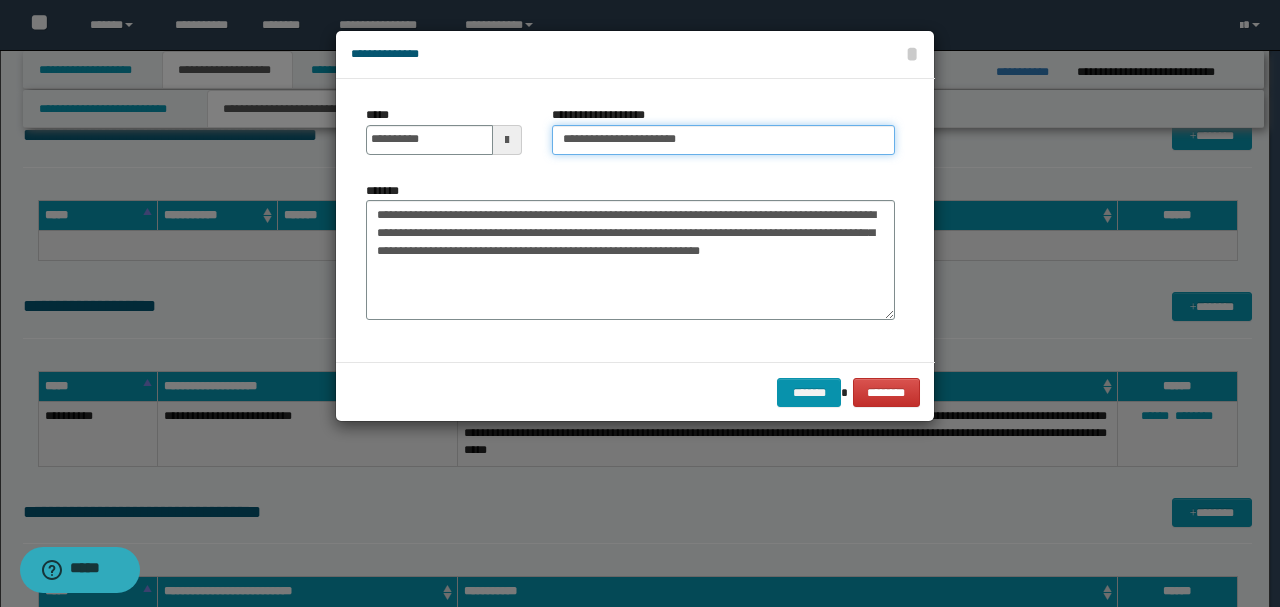 type on "**********" 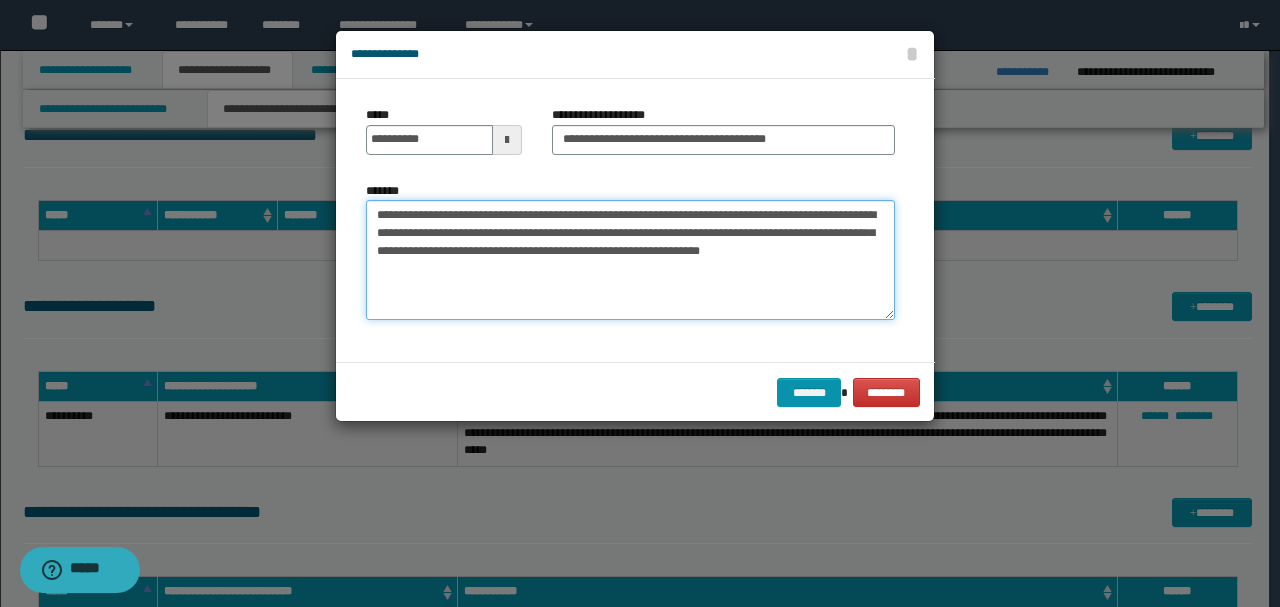 click on "**********" at bounding box center (630, 260) 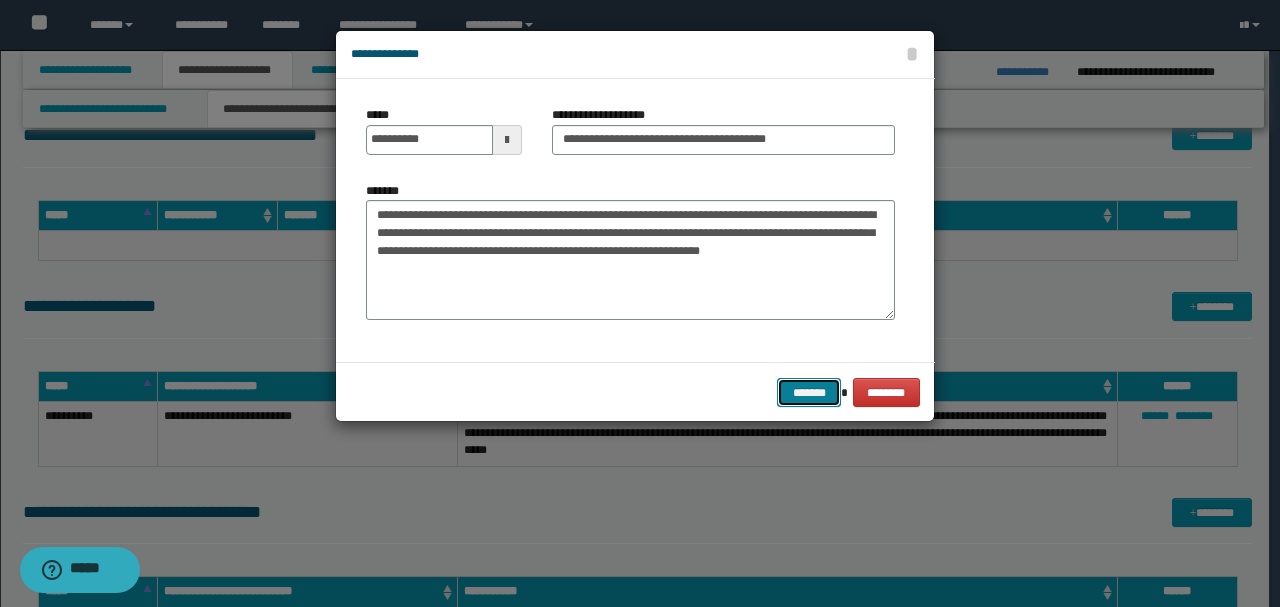 click on "*******" at bounding box center (809, 392) 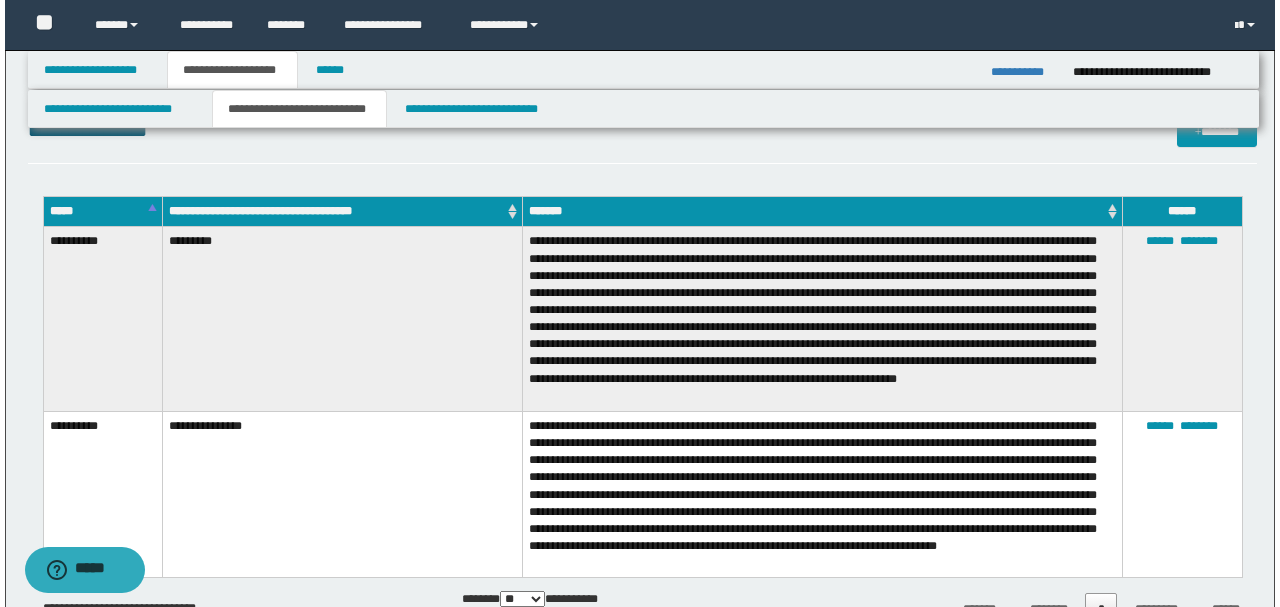 scroll, scrollTop: 1249, scrollLeft: 0, axis: vertical 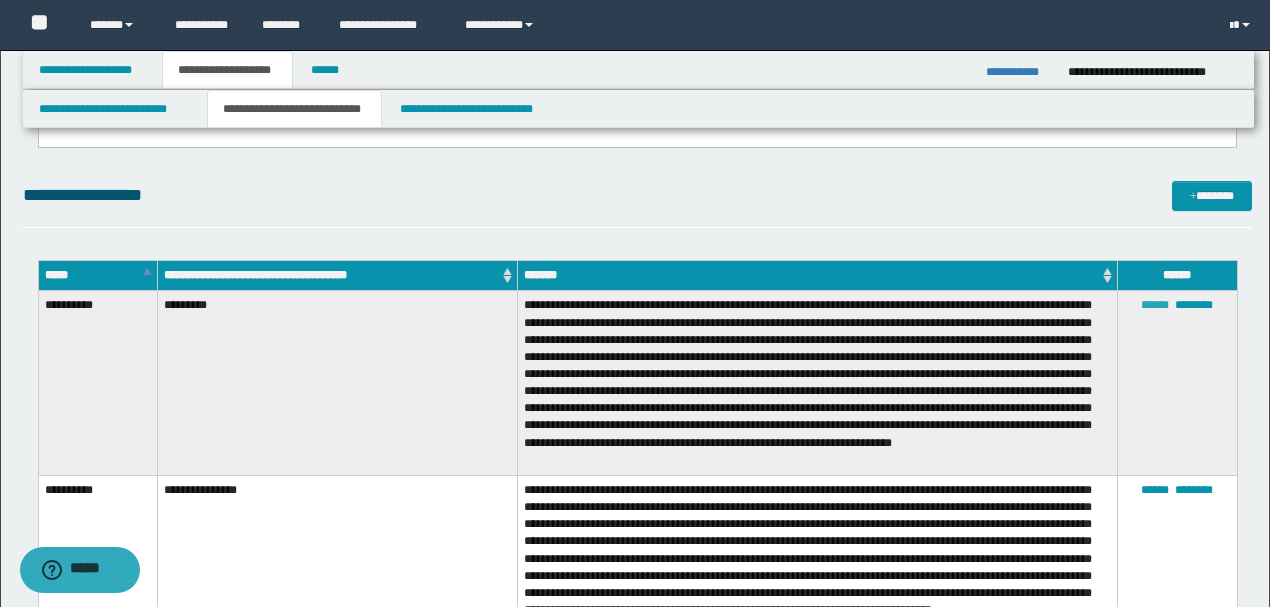 click on "******" at bounding box center [1155, 305] 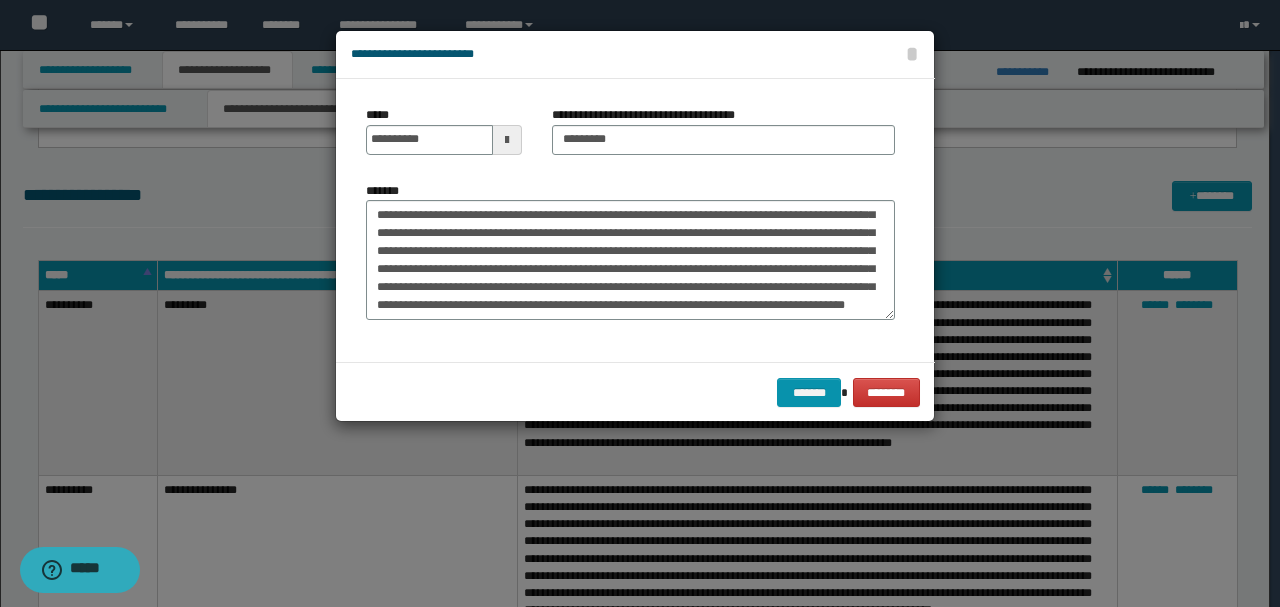 scroll, scrollTop: 0, scrollLeft: 0, axis: both 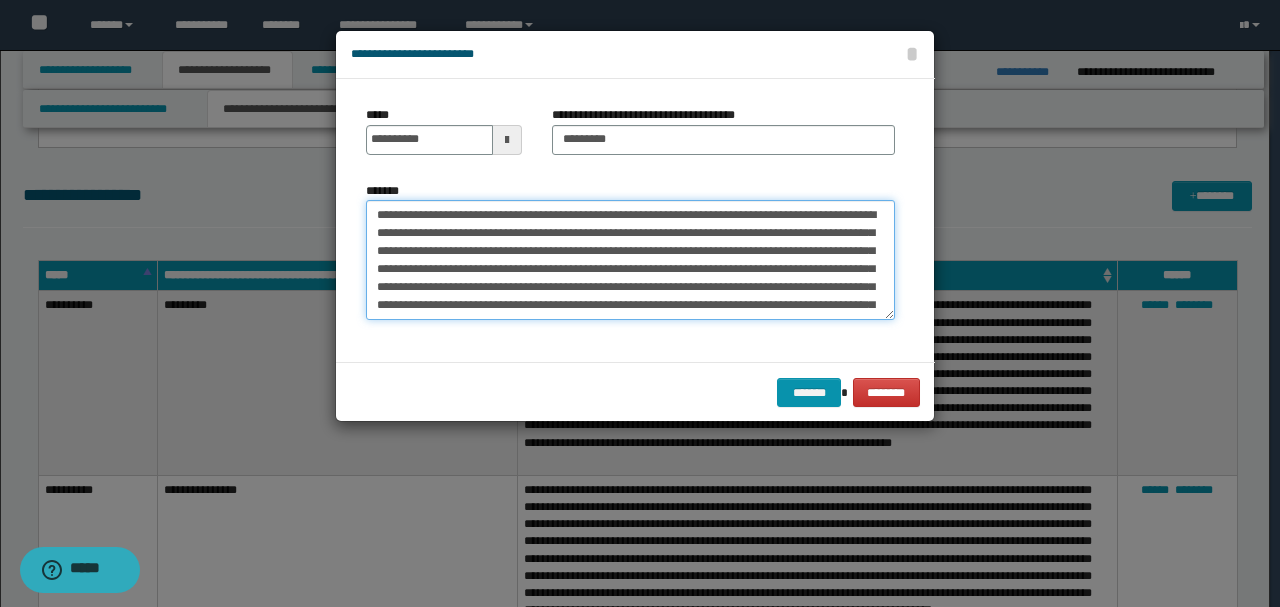 click on "**********" at bounding box center [630, 259] 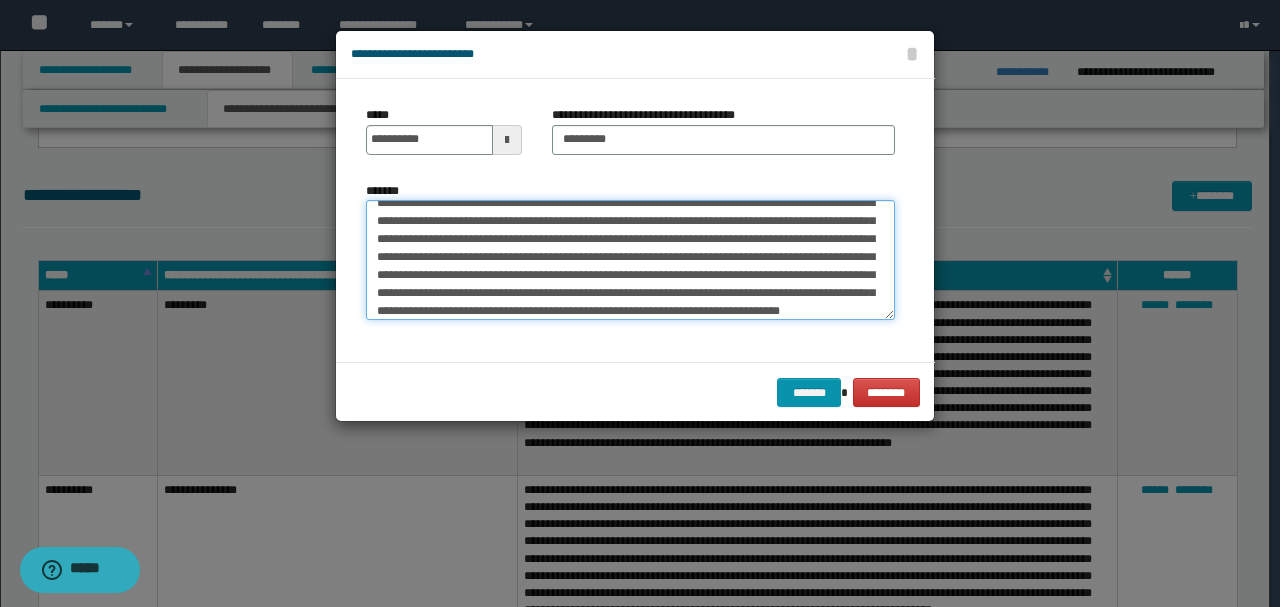 drag, startPoint x: 487, startPoint y: 272, endPoint x: 697, endPoint y: 279, distance: 210.11664 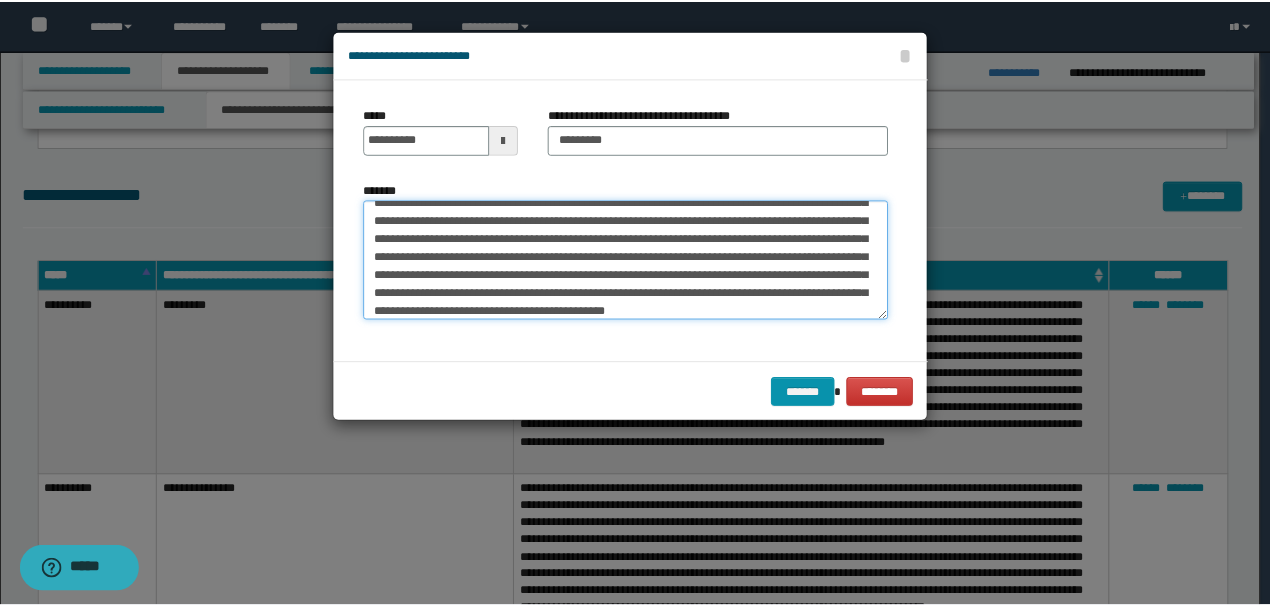 scroll, scrollTop: 90, scrollLeft: 0, axis: vertical 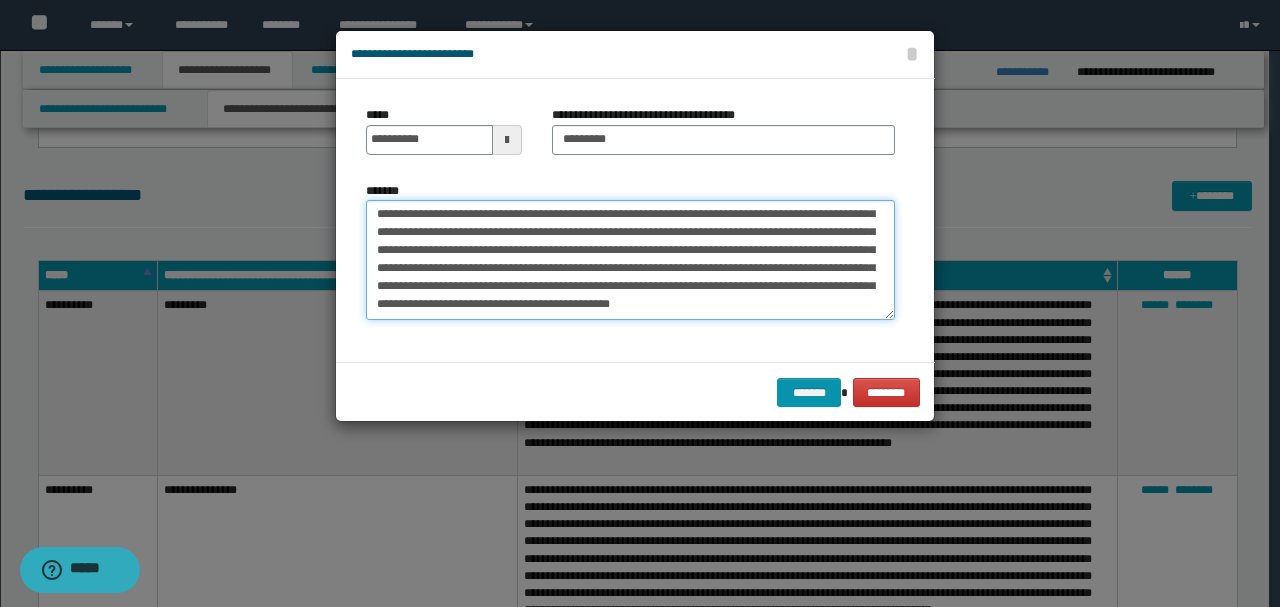 click on "**********" at bounding box center (630, 259) 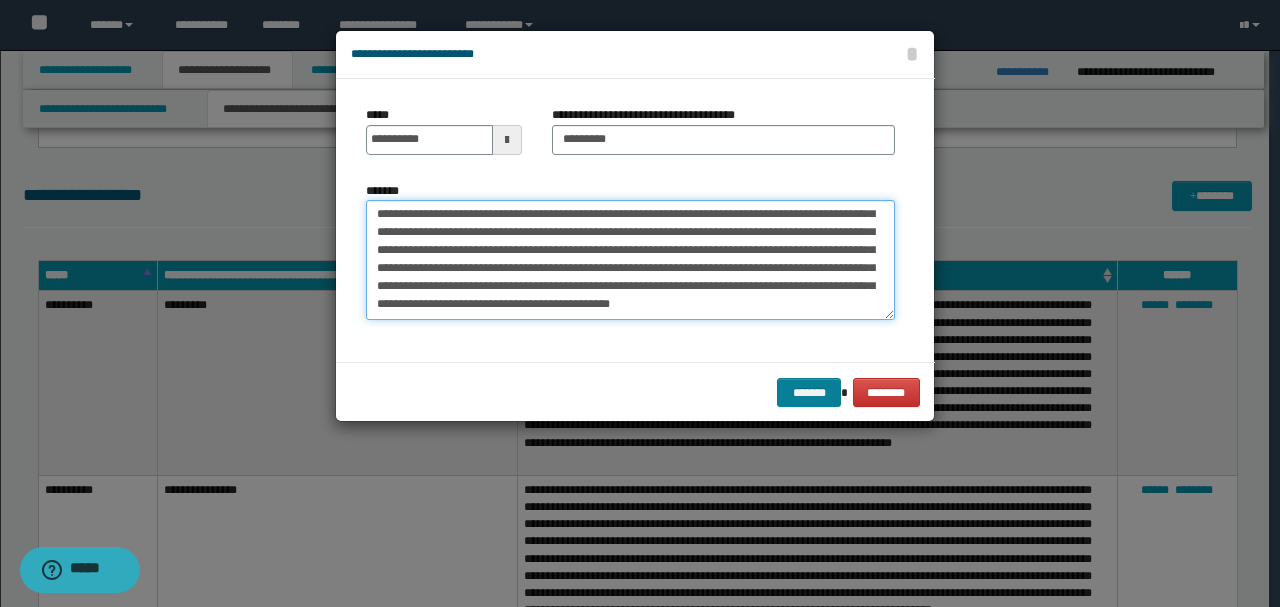 type on "**********" 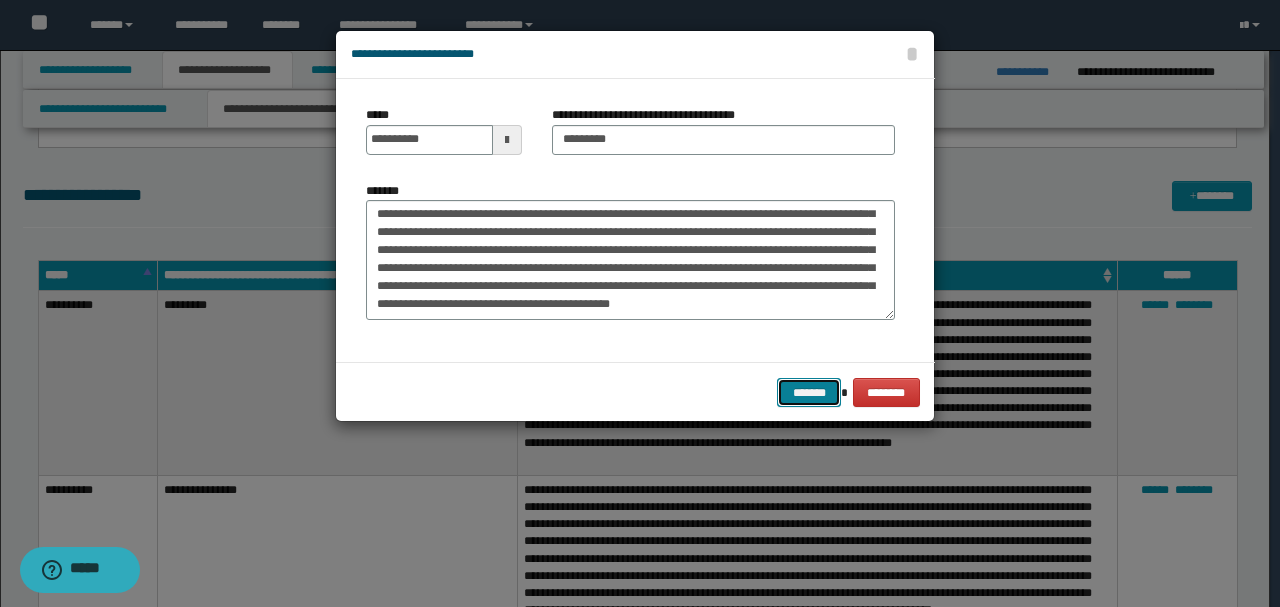 click on "*******" at bounding box center [809, 392] 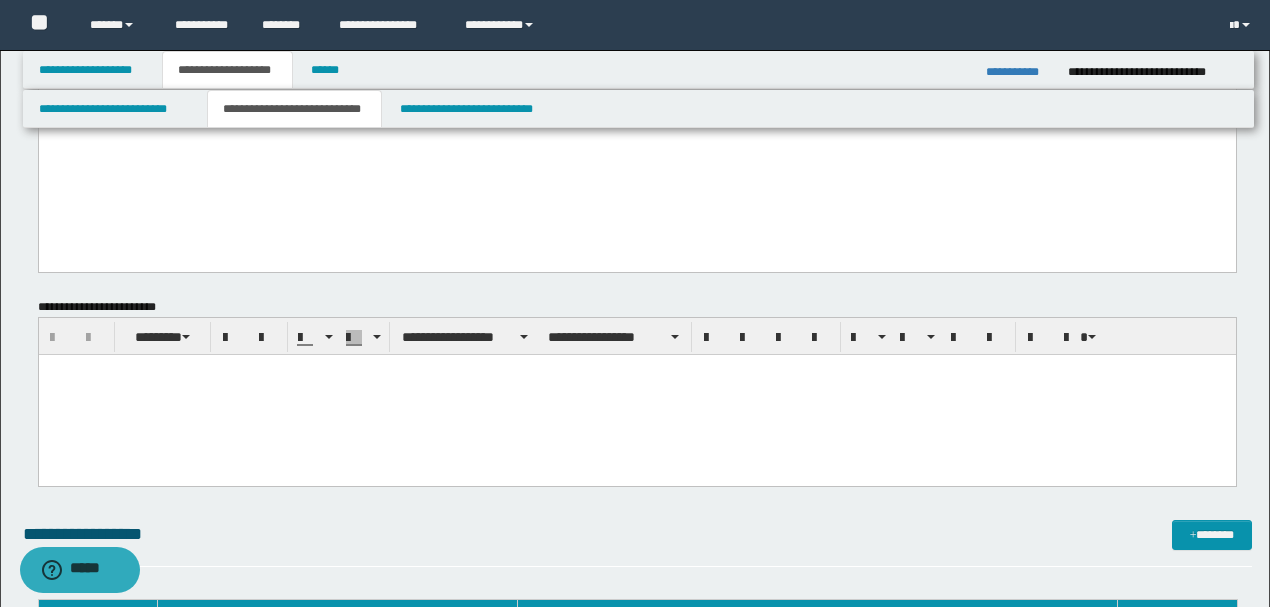 scroll, scrollTop: 982, scrollLeft: 0, axis: vertical 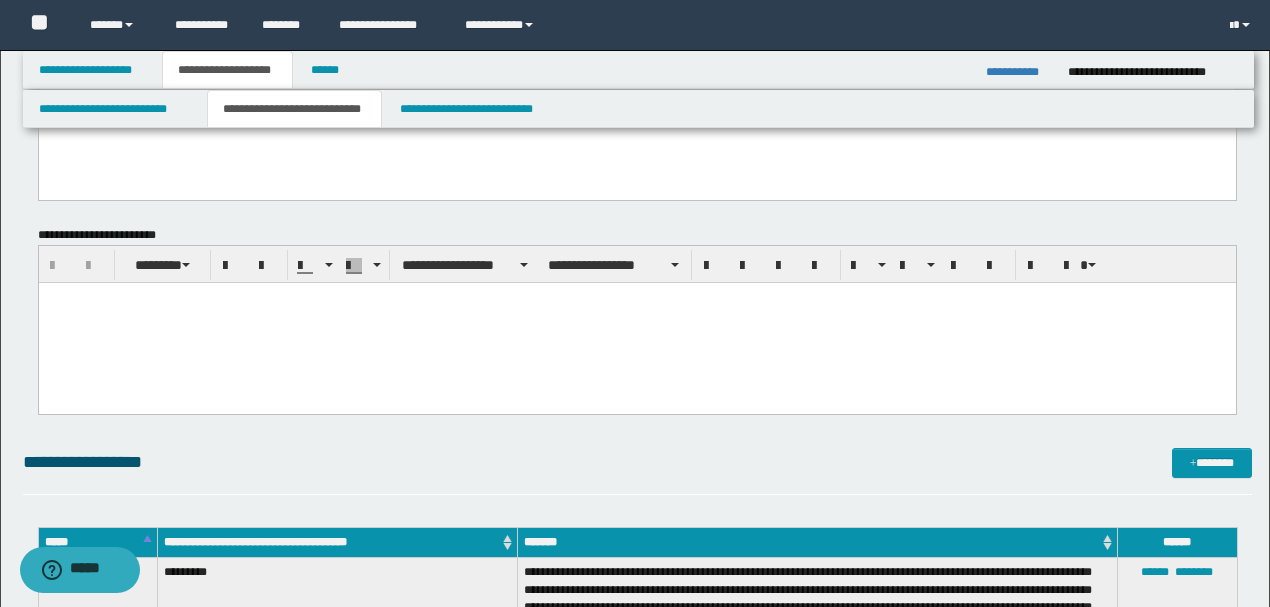 click at bounding box center [636, 323] 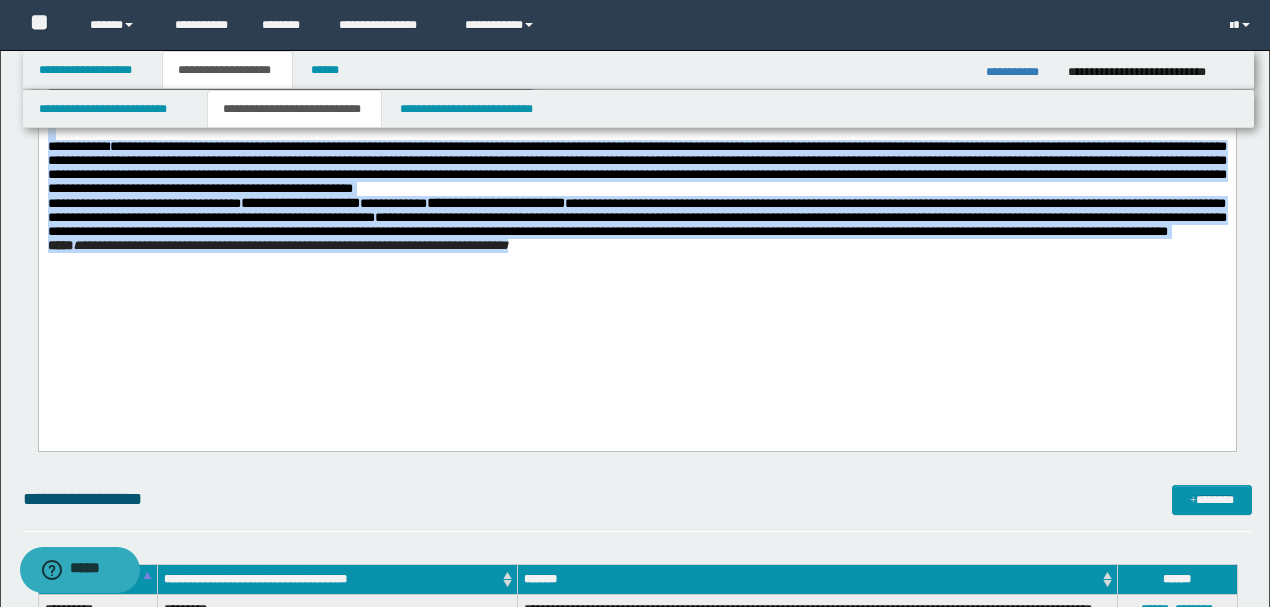 drag, startPoint x: 47, startPoint y: -38, endPoint x: 701, endPoint y: 391, distance: 782.149 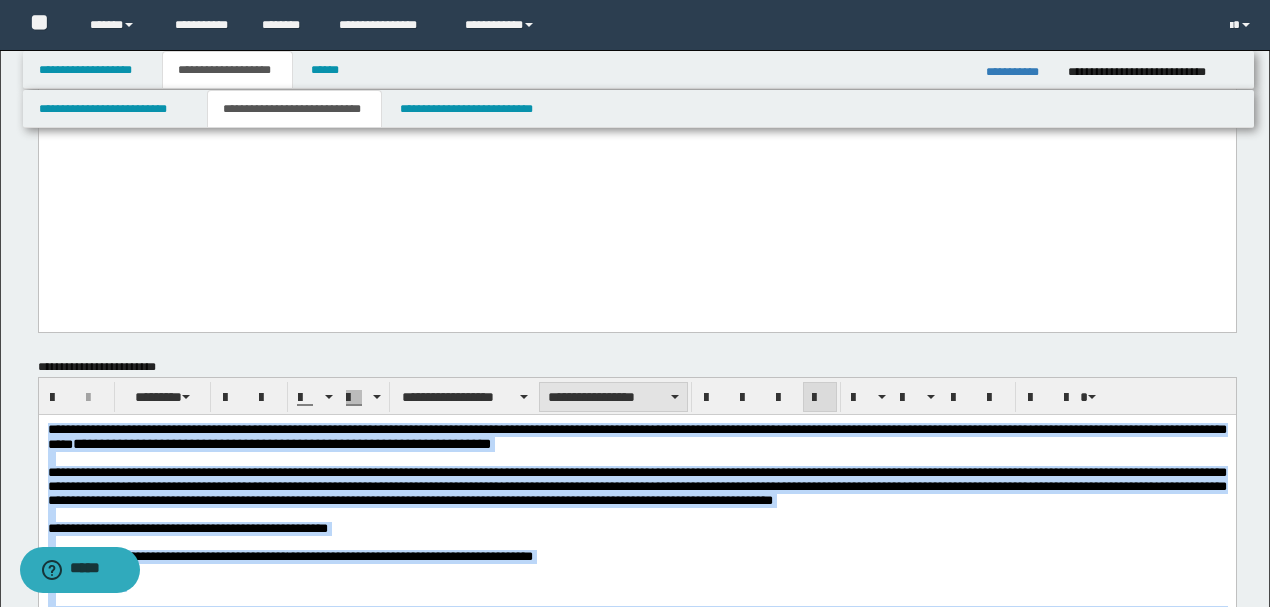 scroll, scrollTop: 849, scrollLeft: 0, axis: vertical 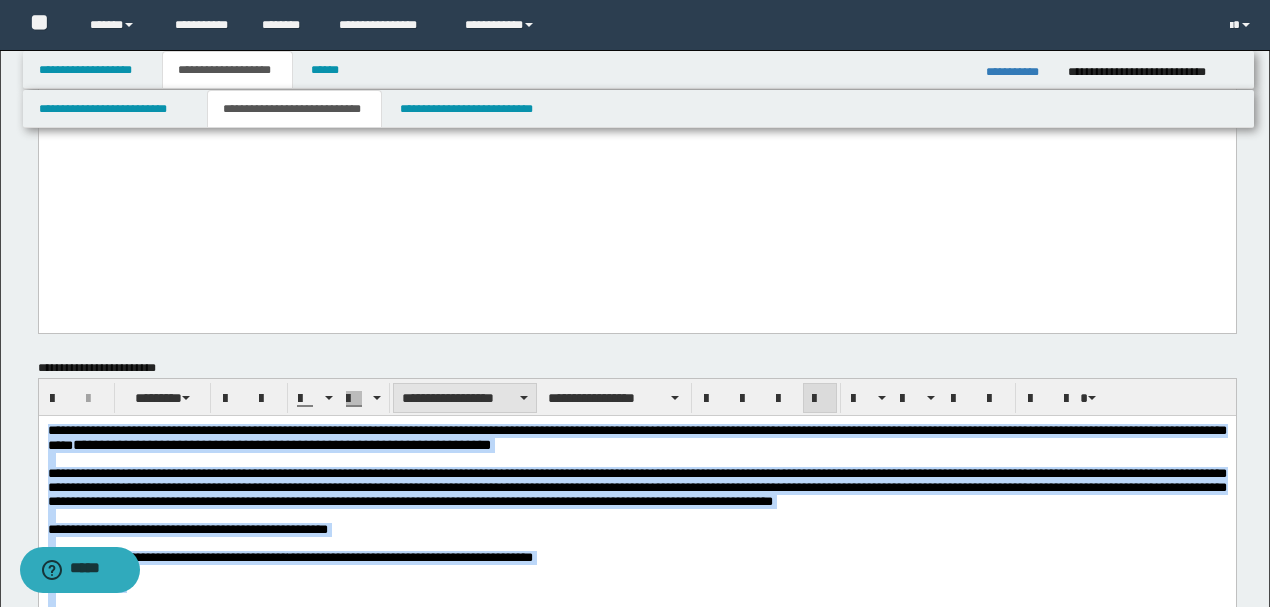click on "**********" at bounding box center (465, 398) 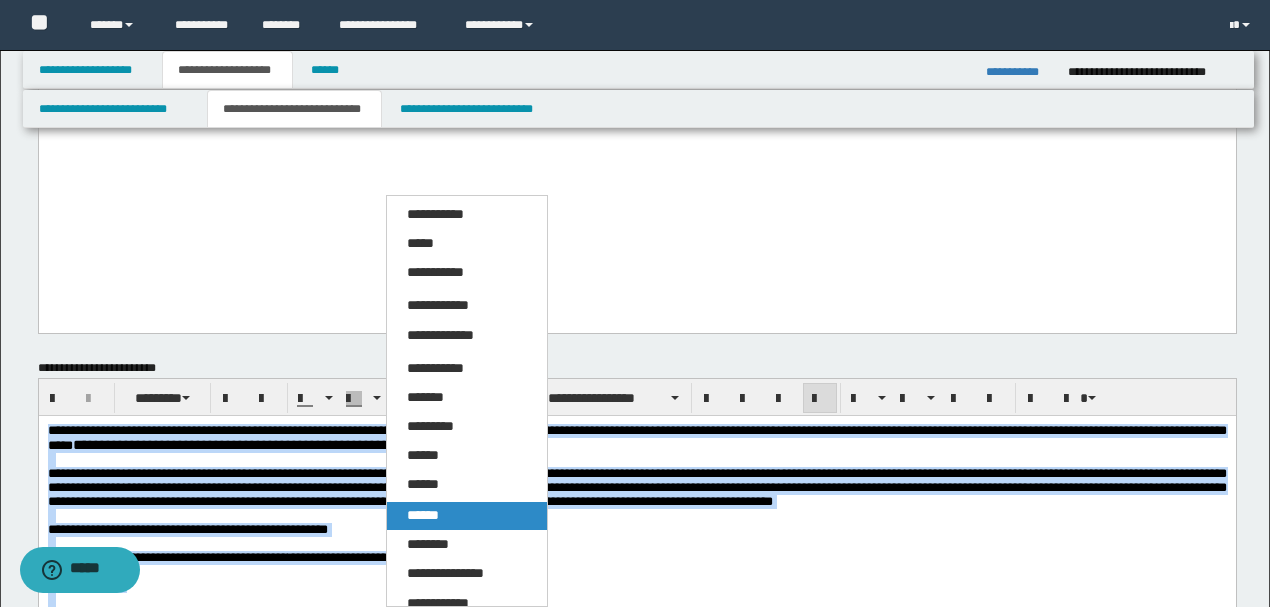 click on "******" at bounding box center (423, 515) 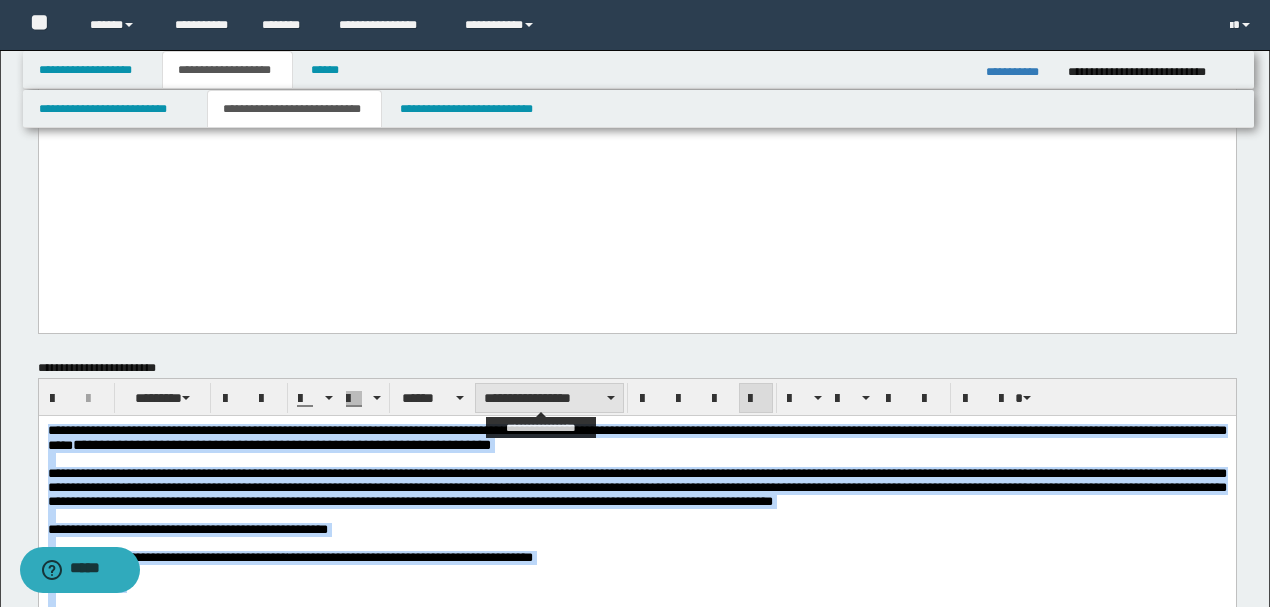 click on "**********" at bounding box center (549, 398) 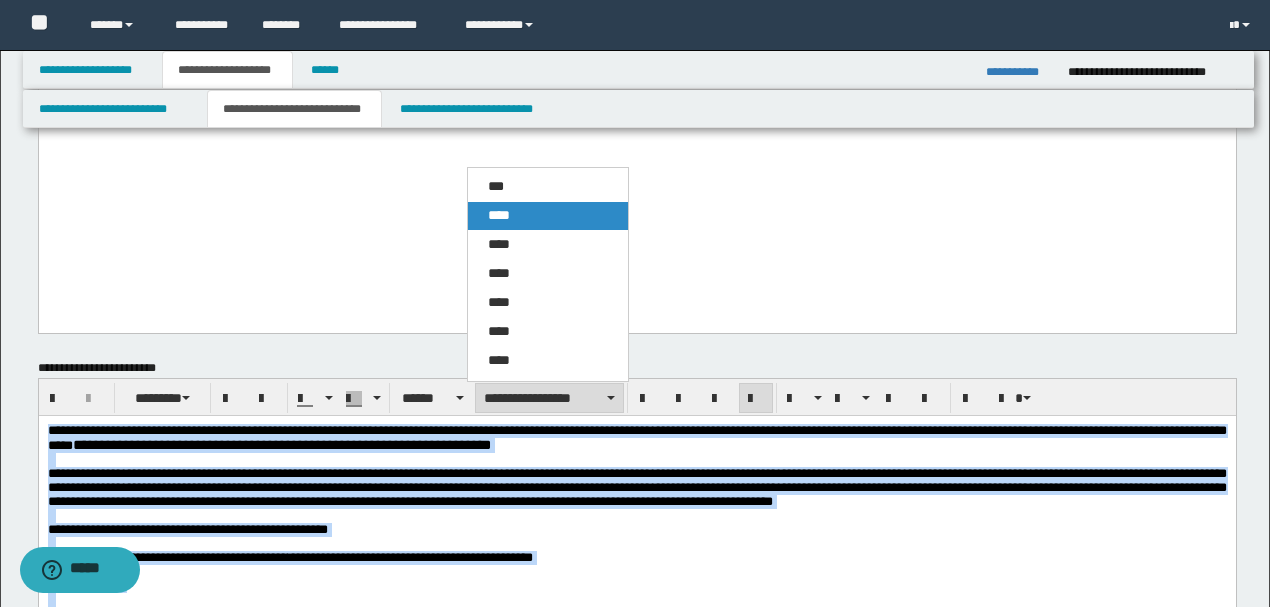 click on "****" at bounding box center (547, 216) 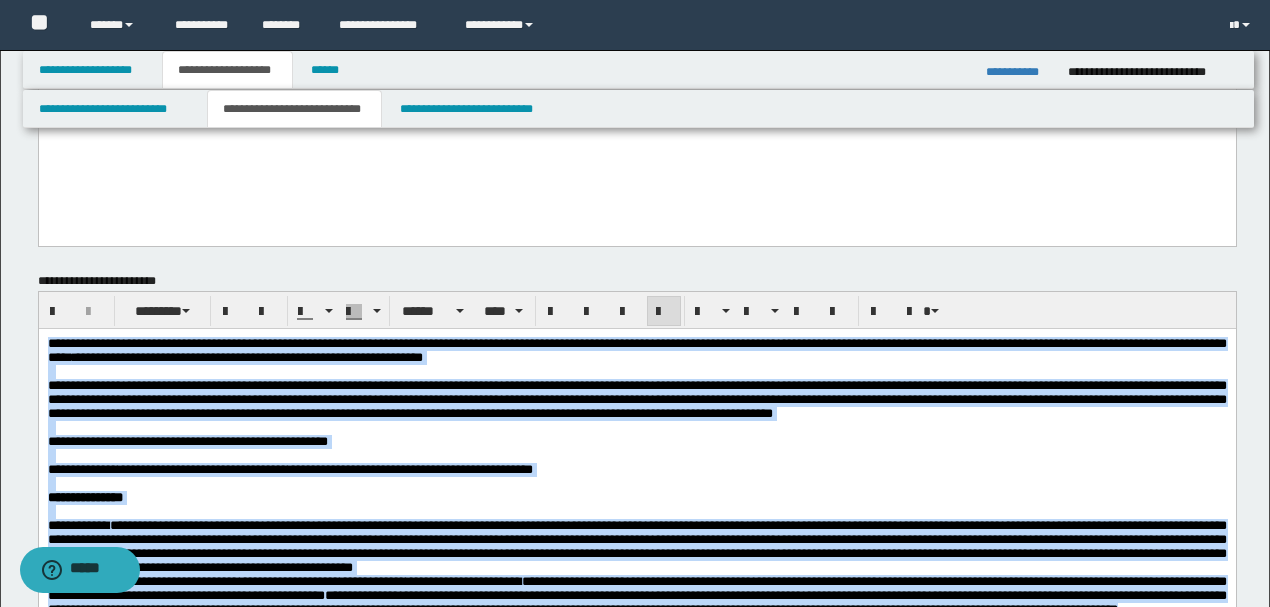 scroll, scrollTop: 1049, scrollLeft: 0, axis: vertical 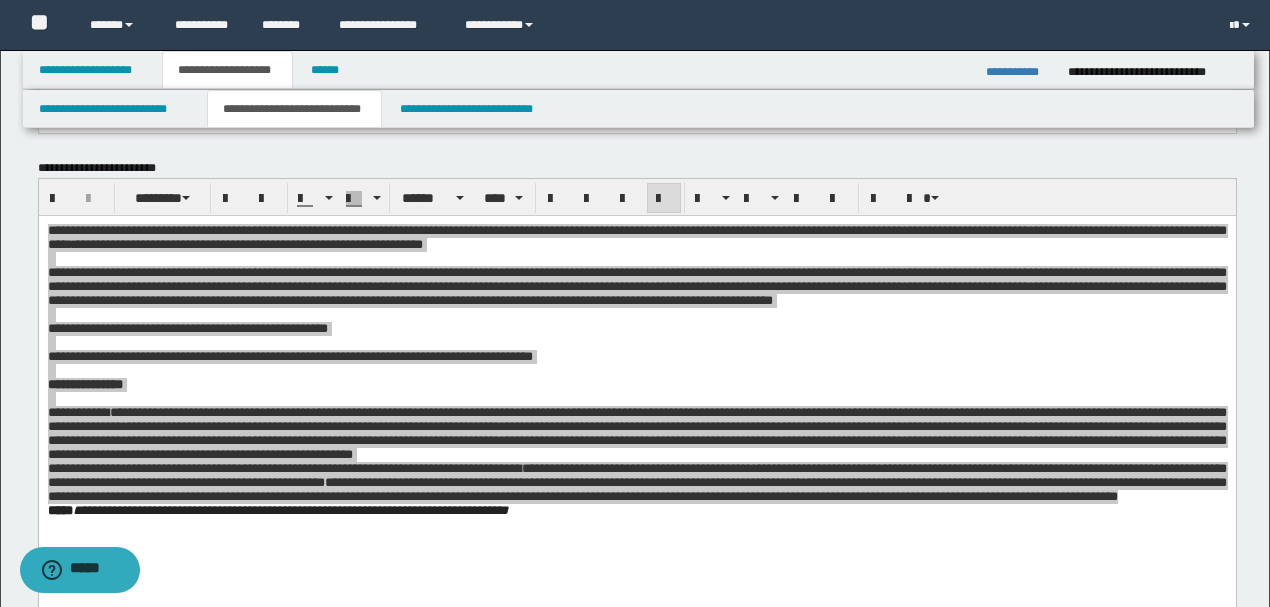 click on "**********" at bounding box center [637, 444] 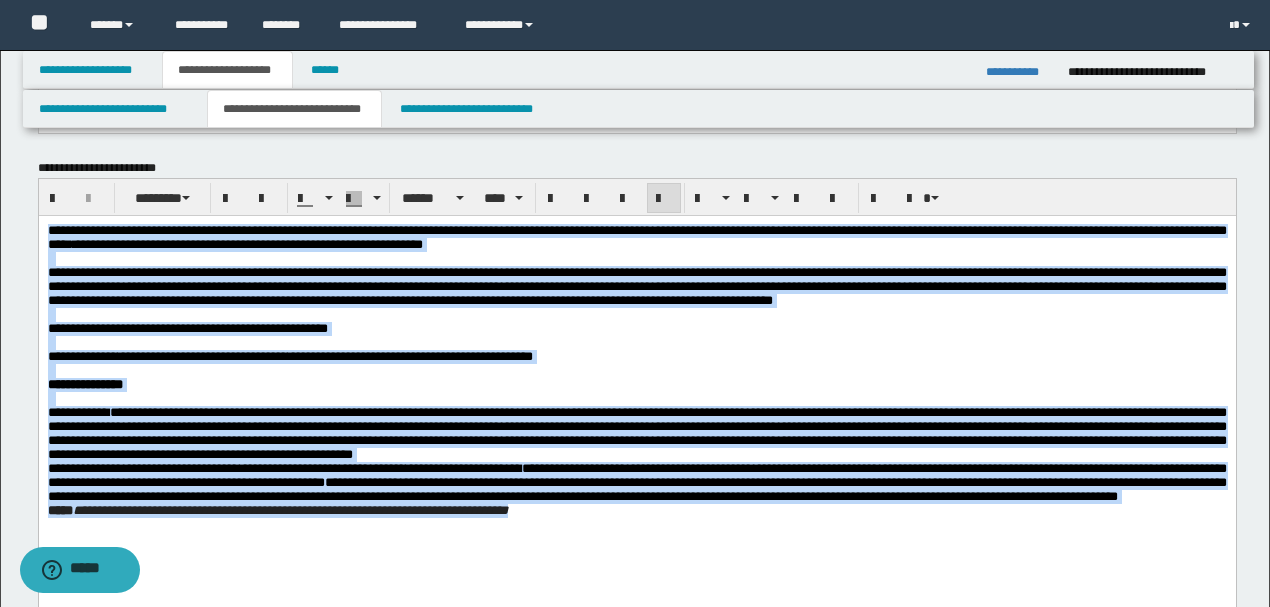 click at bounding box center (636, 343) 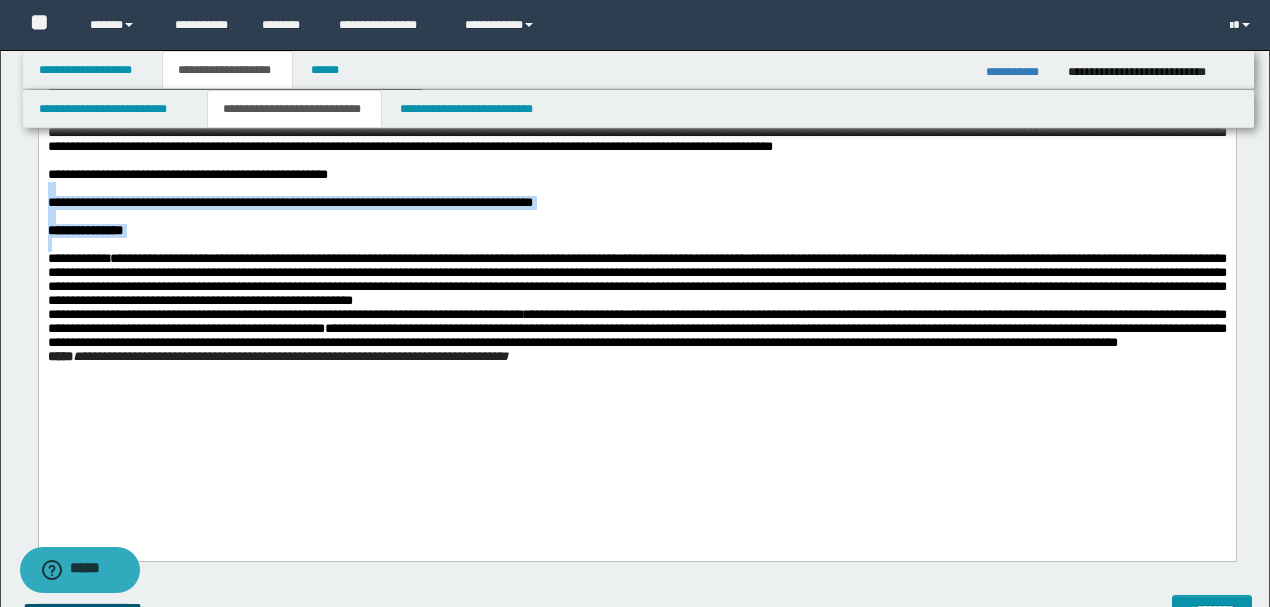 scroll, scrollTop: 1249, scrollLeft: 0, axis: vertical 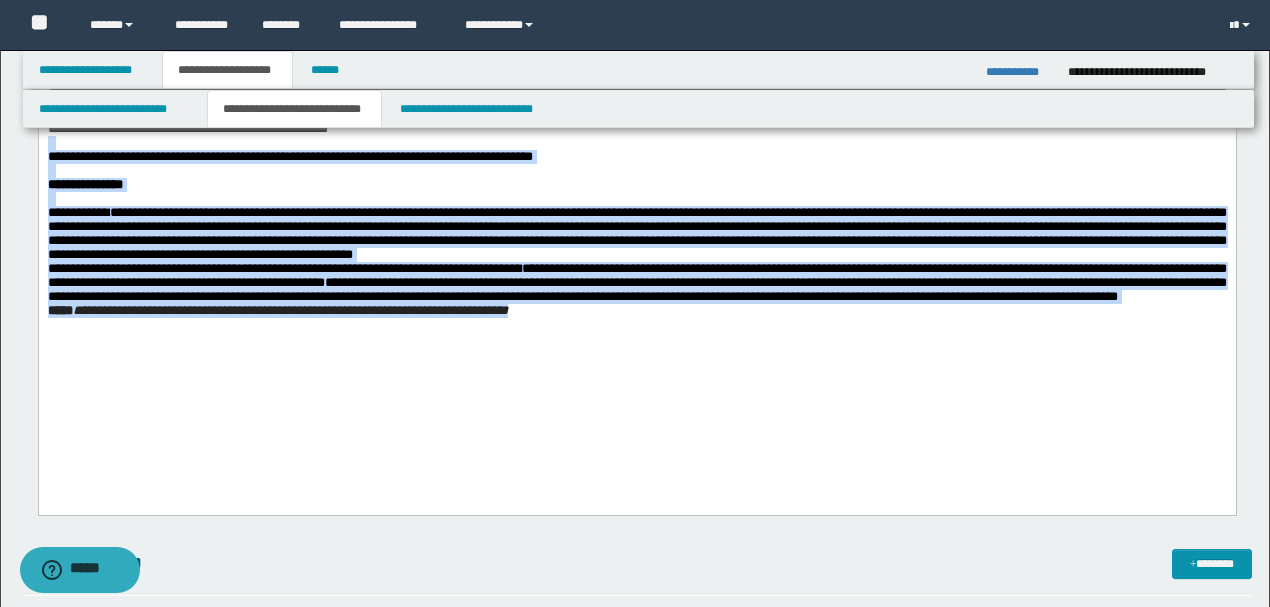 drag, startPoint x: 448, startPoint y: 191, endPoint x: 912, endPoint y: 478, distance: 545.58685 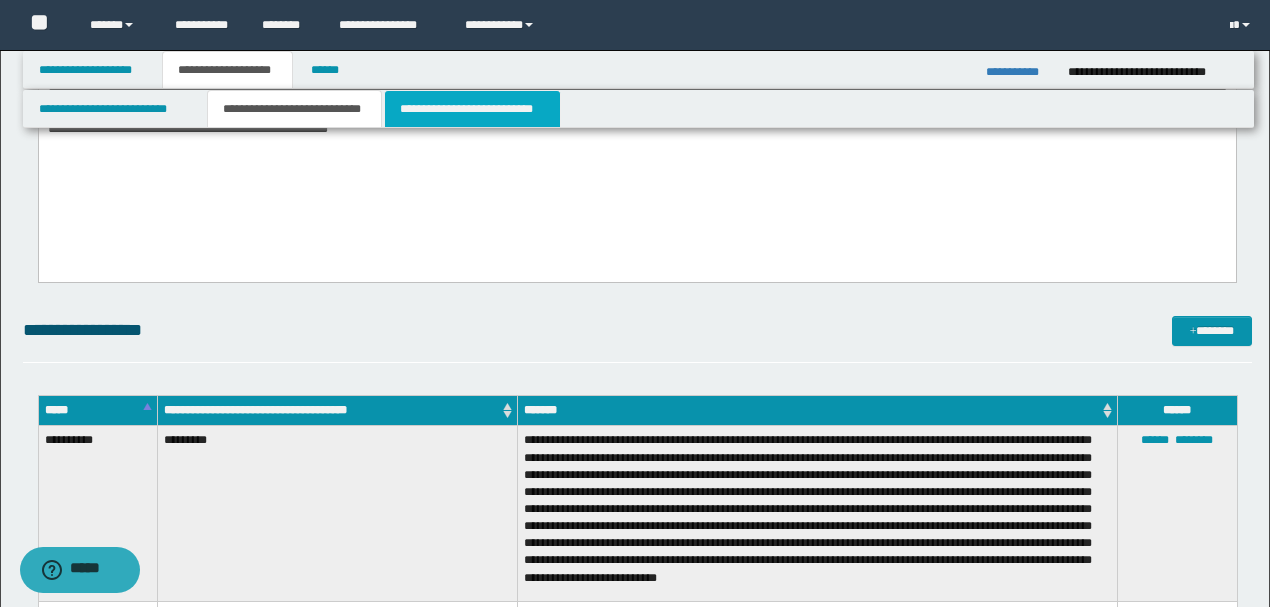 click on "**********" at bounding box center [472, 109] 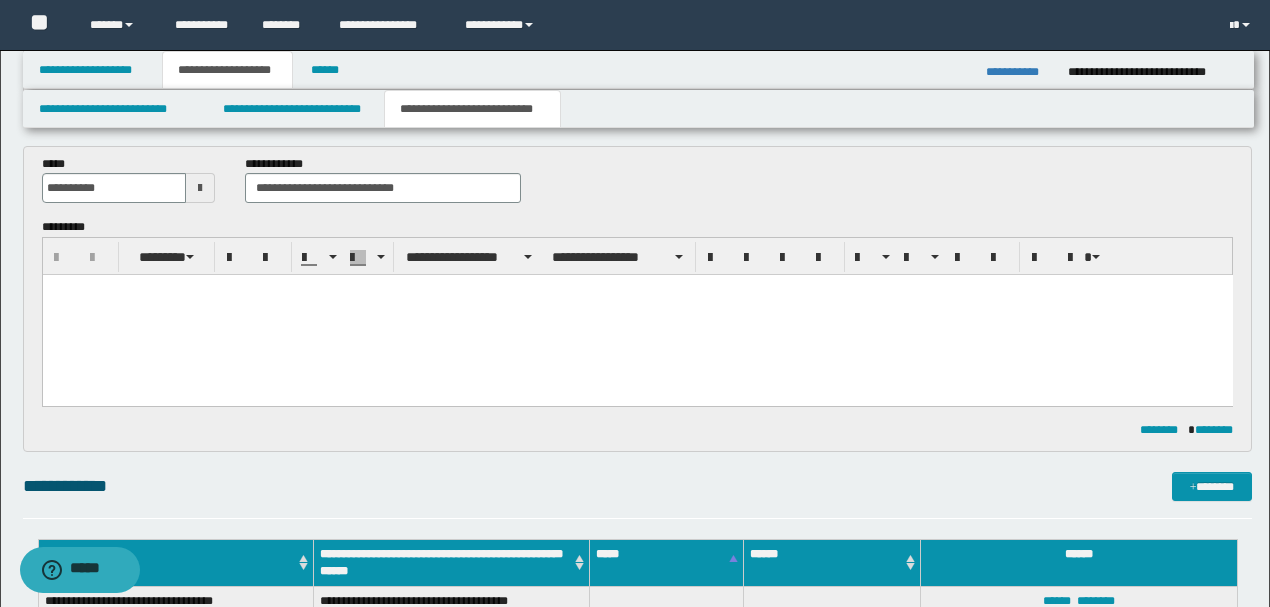 scroll, scrollTop: 449, scrollLeft: 0, axis: vertical 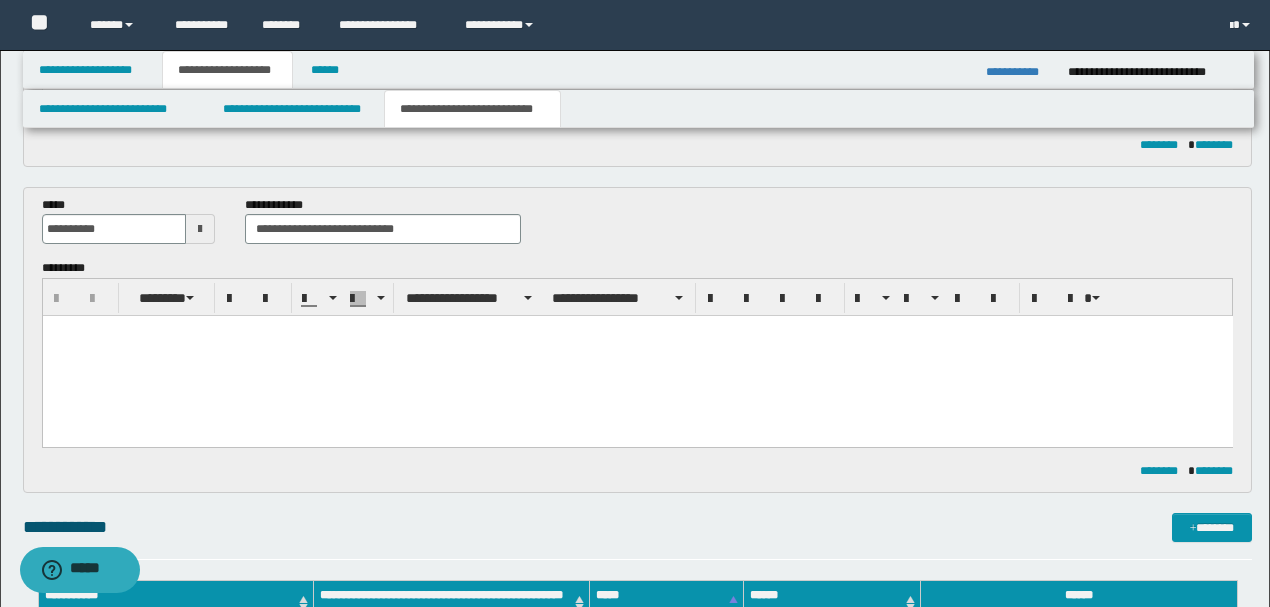 click at bounding box center [637, 356] 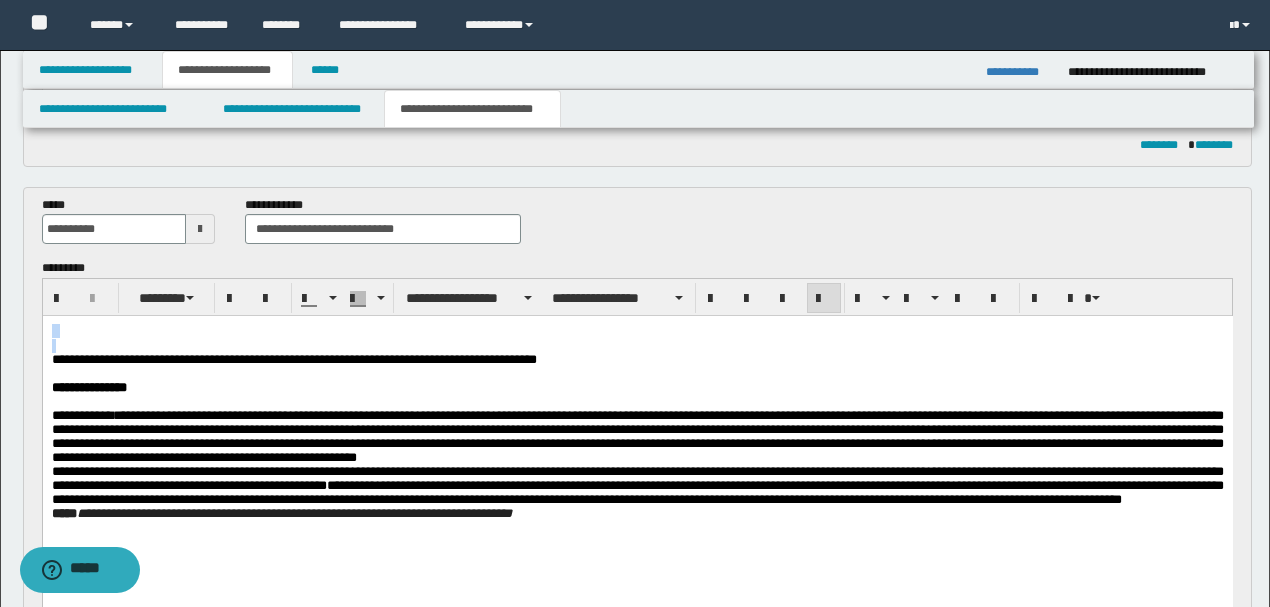 drag, startPoint x: 51, startPoint y: 365, endPoint x: 44, endPoint y: 325, distance: 40.60788 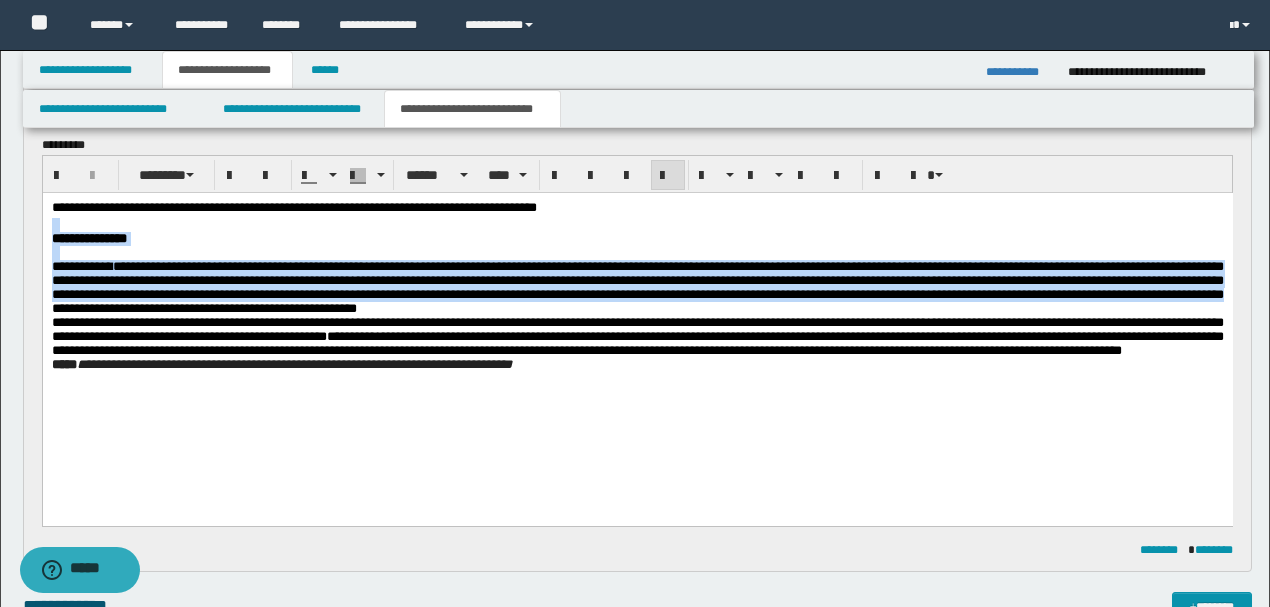 scroll, scrollTop: 582, scrollLeft: 0, axis: vertical 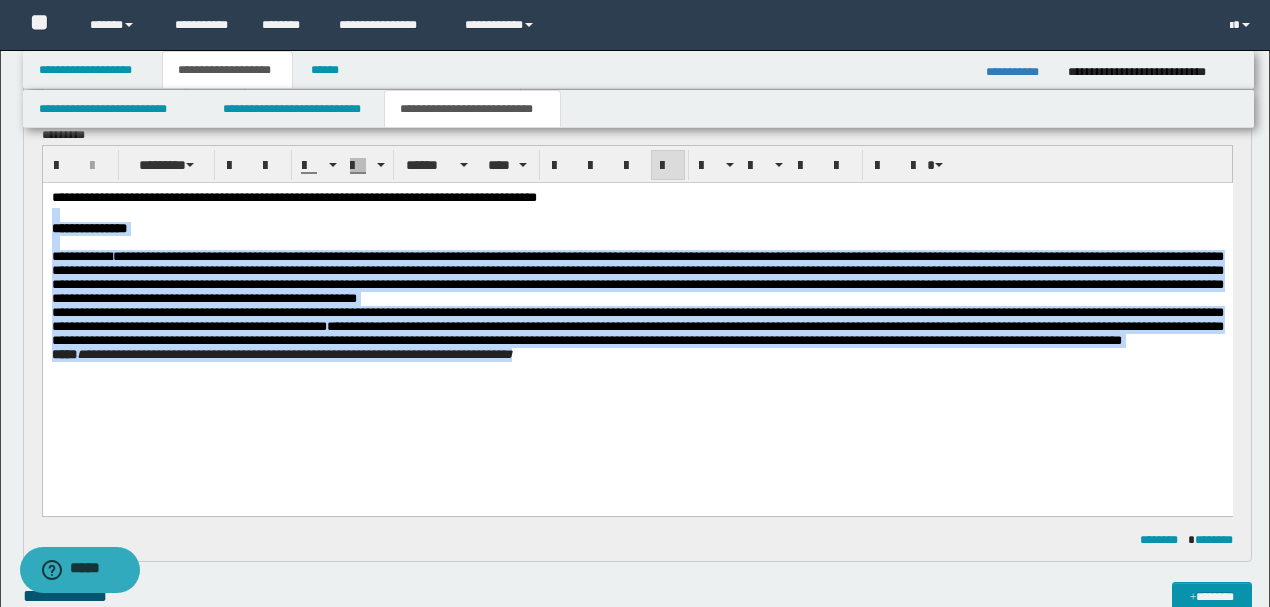 drag, startPoint x: 654, startPoint y: 192, endPoint x: 725, endPoint y: 469, distance: 285.95453 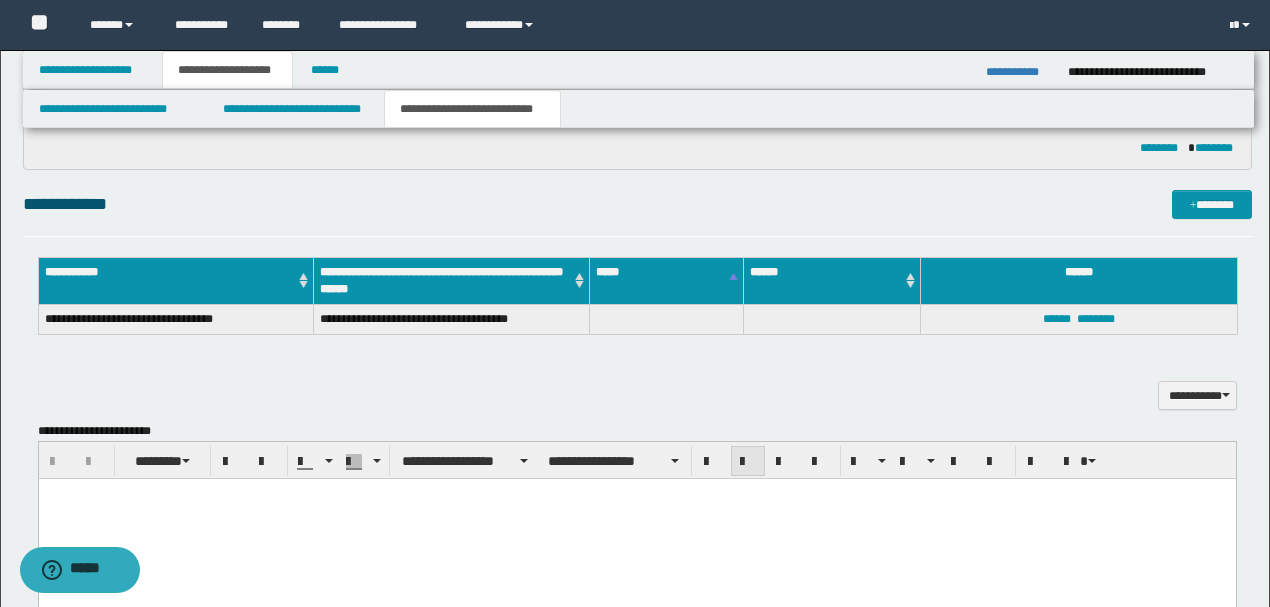 scroll, scrollTop: 782, scrollLeft: 0, axis: vertical 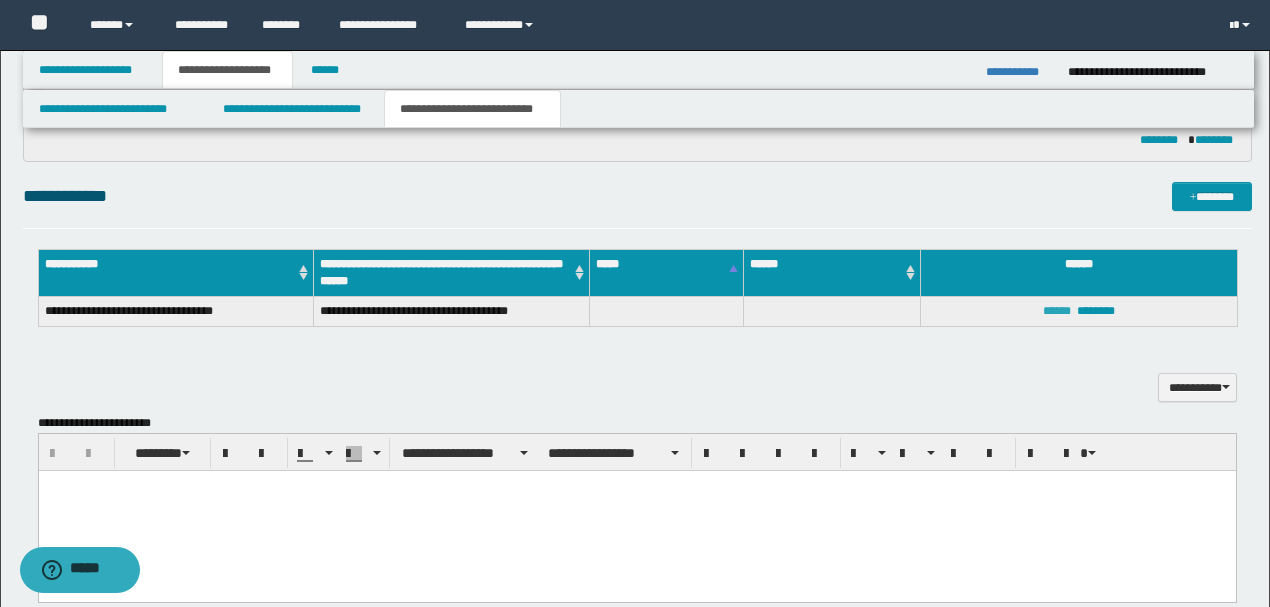 click on "******" at bounding box center [1057, 311] 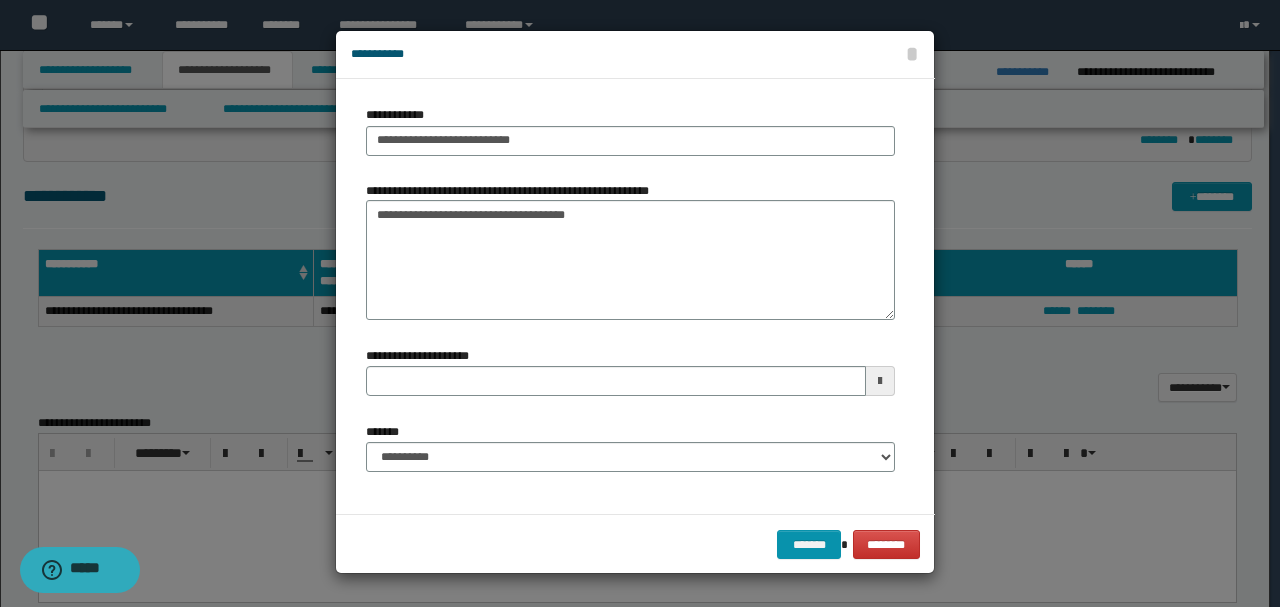 type 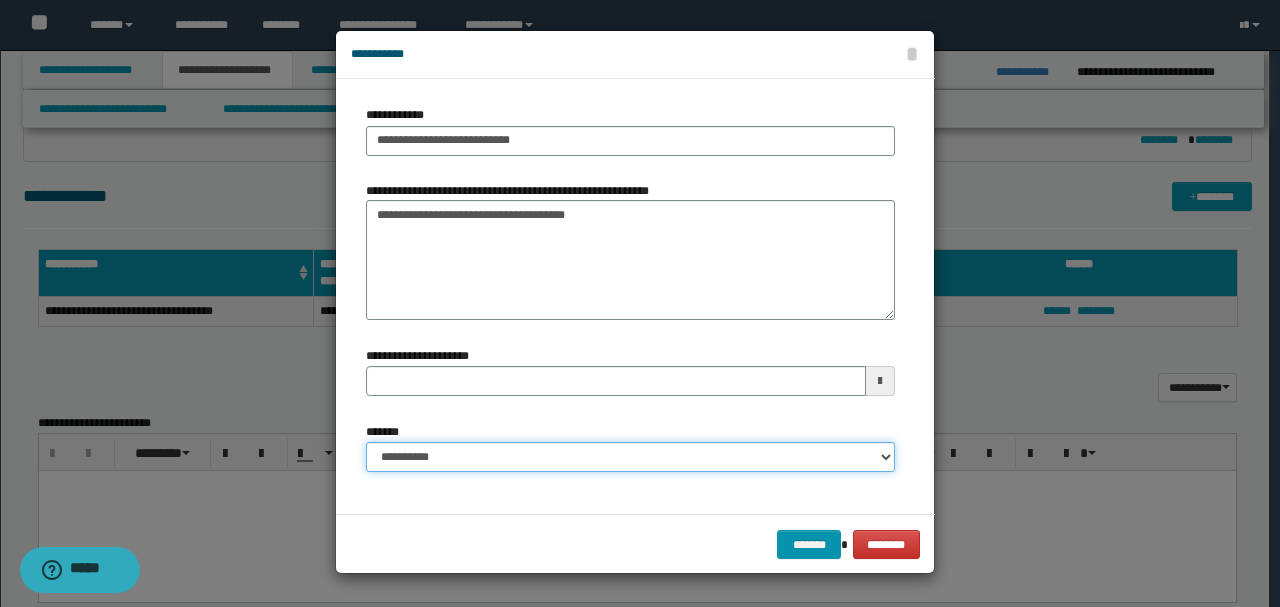 click on "**********" at bounding box center [630, 457] 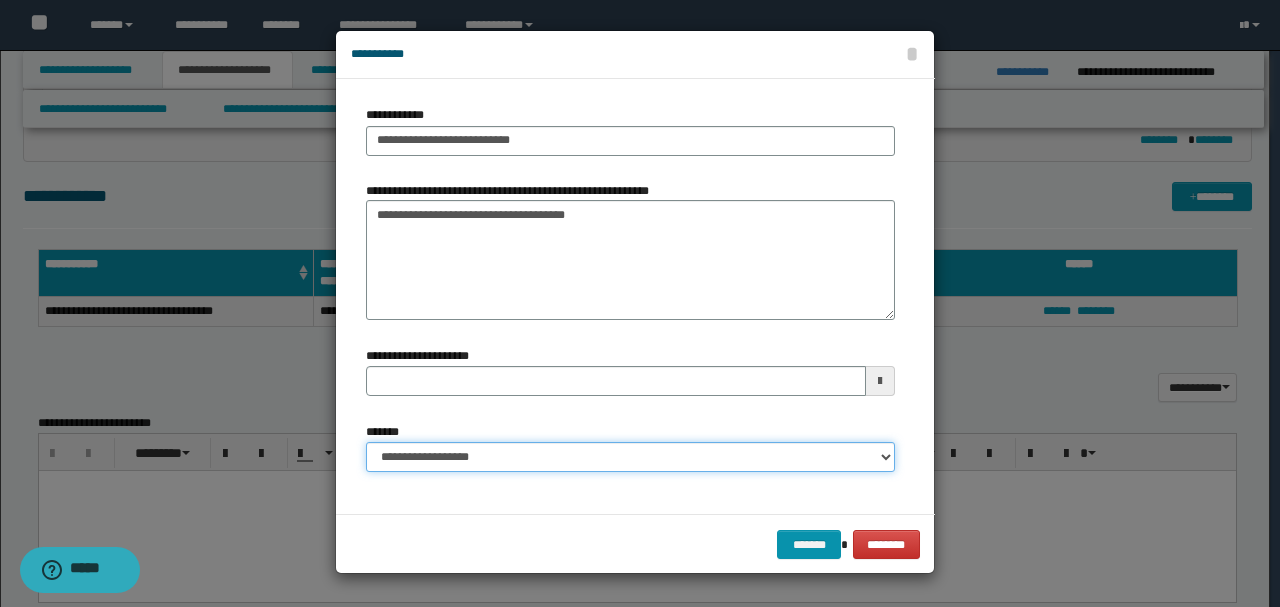 click on "**********" at bounding box center (630, 457) 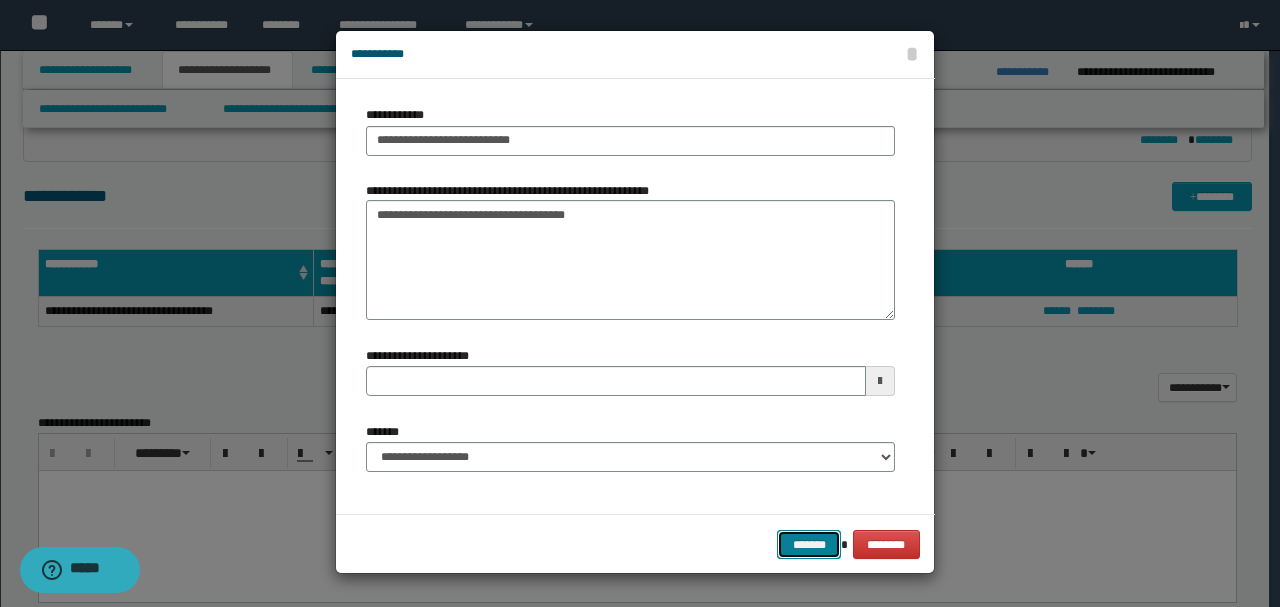 click on "*******" at bounding box center (809, 544) 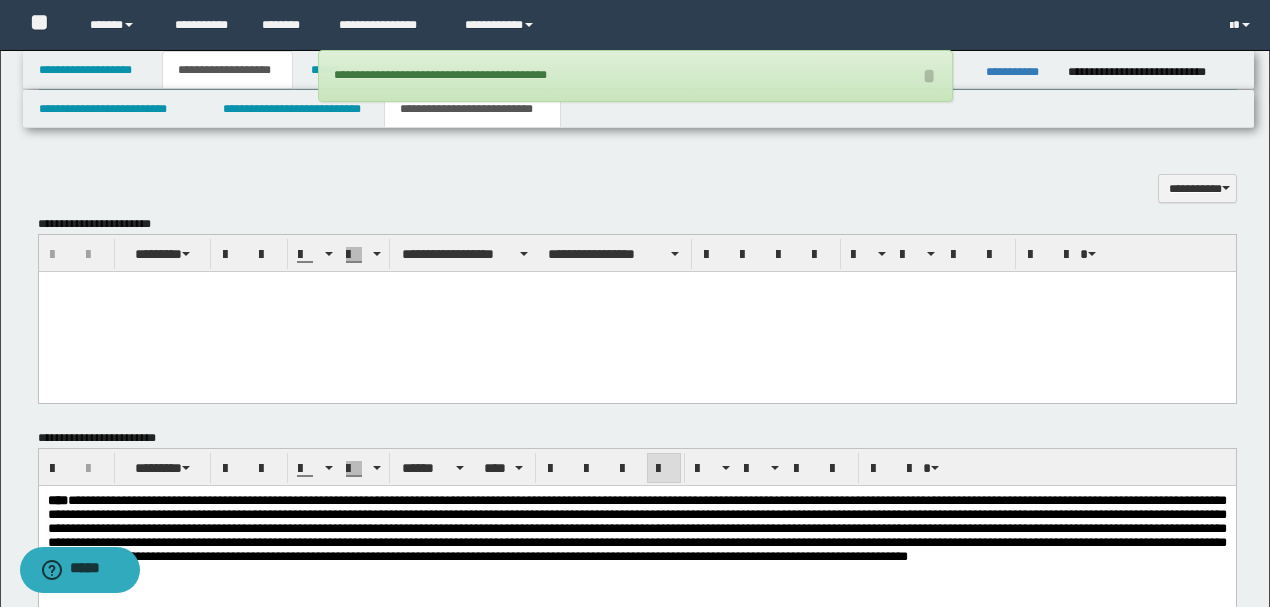 scroll, scrollTop: 982, scrollLeft: 0, axis: vertical 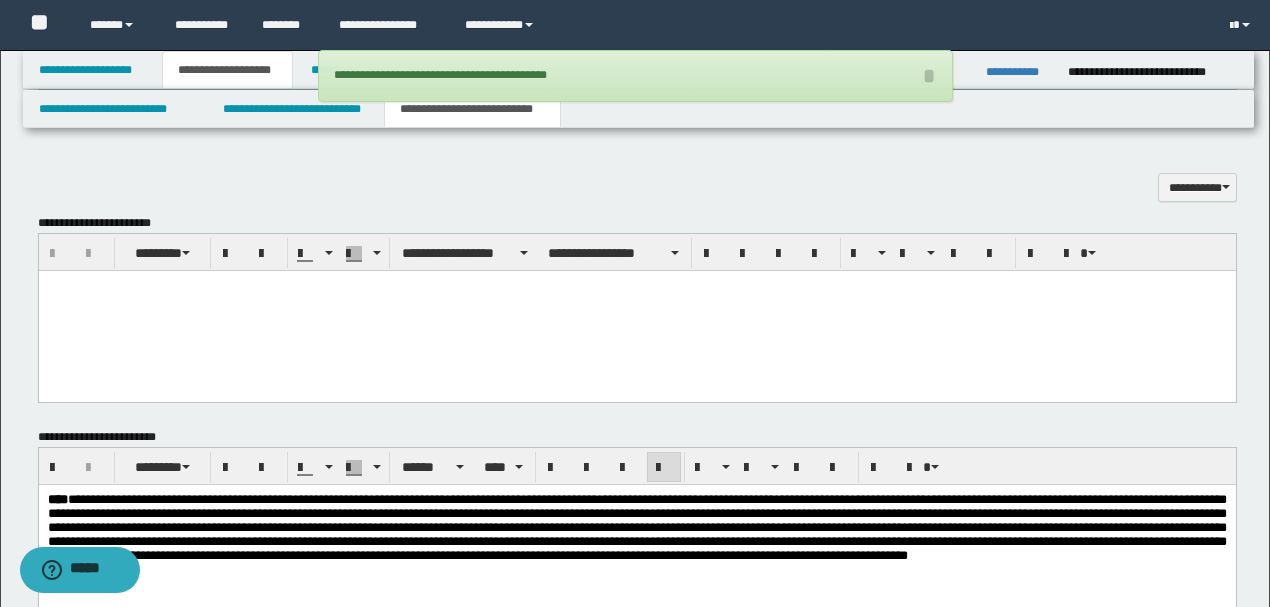 click at bounding box center [636, 310] 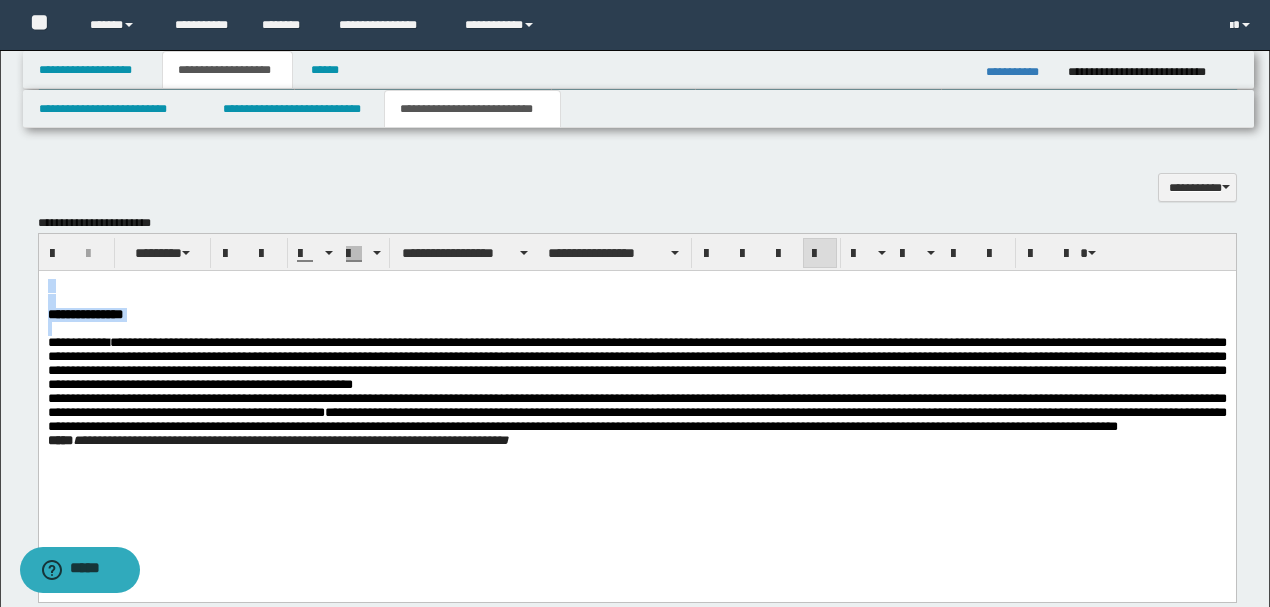 drag, startPoint x: 39, startPoint y: 337, endPoint x: 44, endPoint y: 532, distance: 195.06409 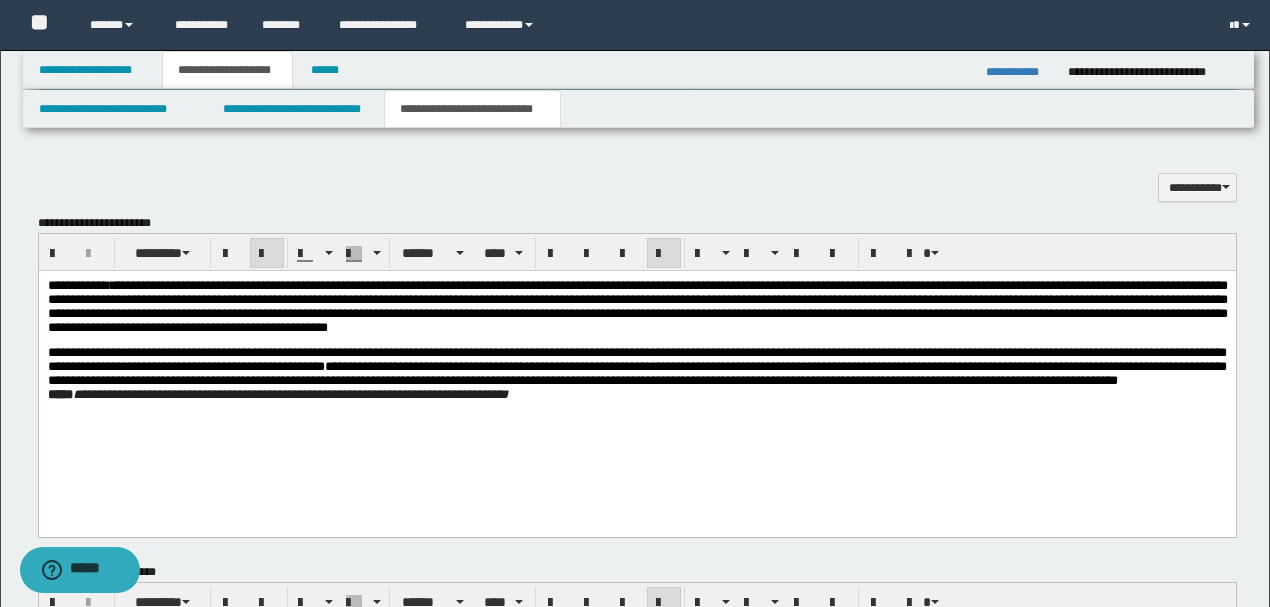 click on "**********" at bounding box center (636, 394) 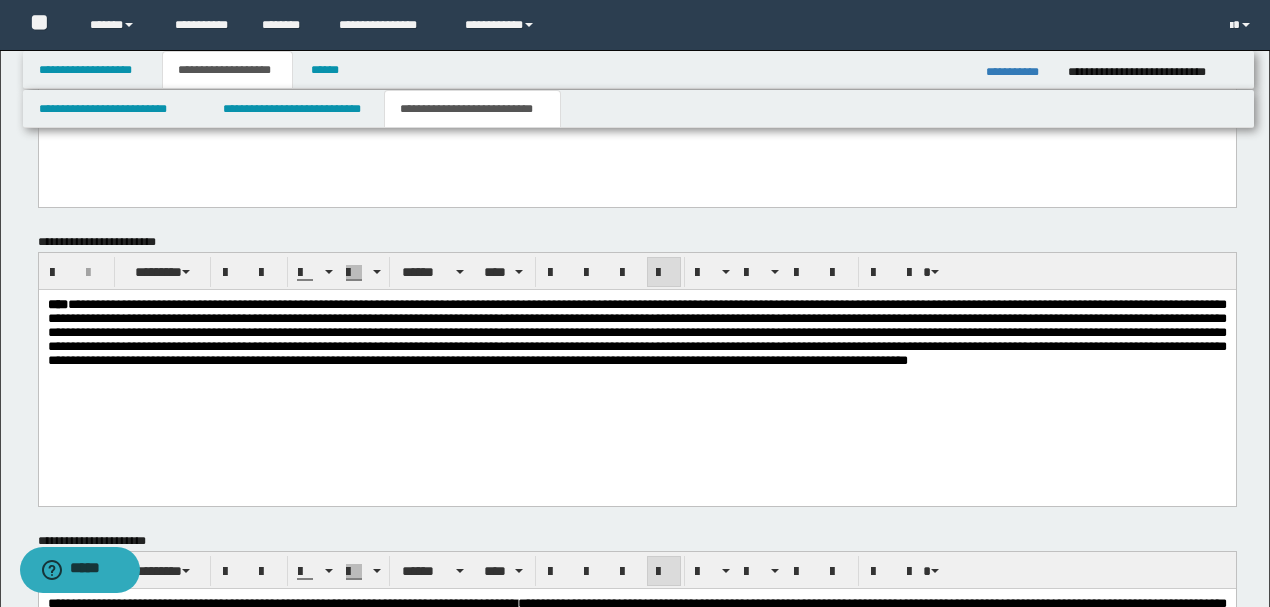 scroll, scrollTop: 1316, scrollLeft: 0, axis: vertical 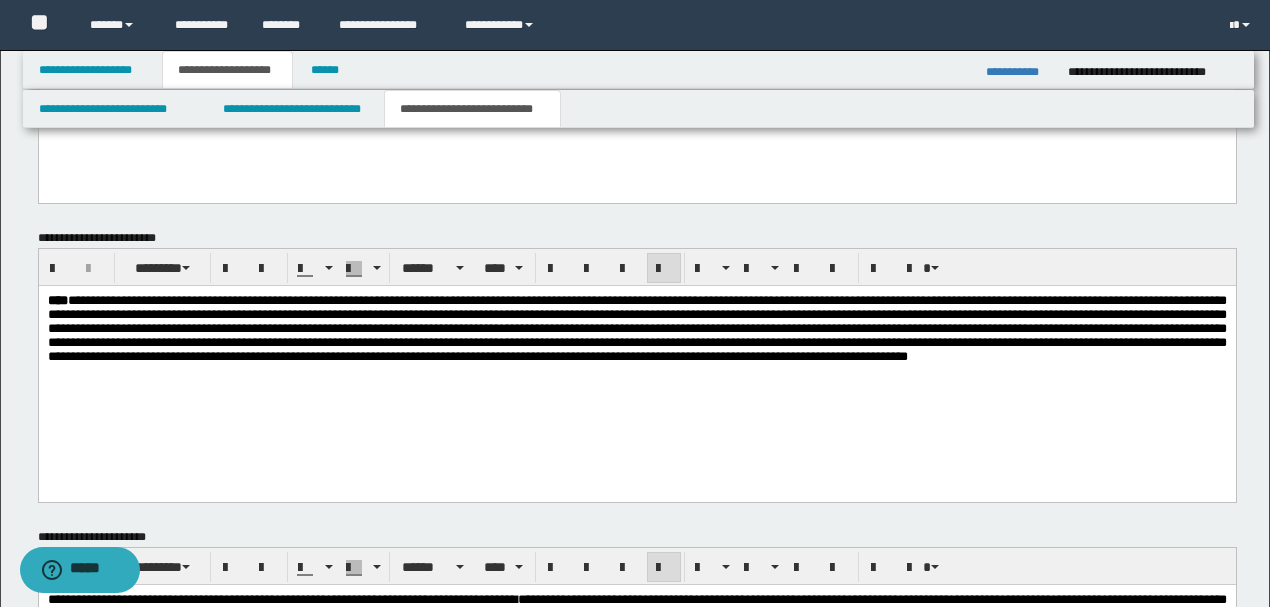 click on "****" at bounding box center (636, 328) 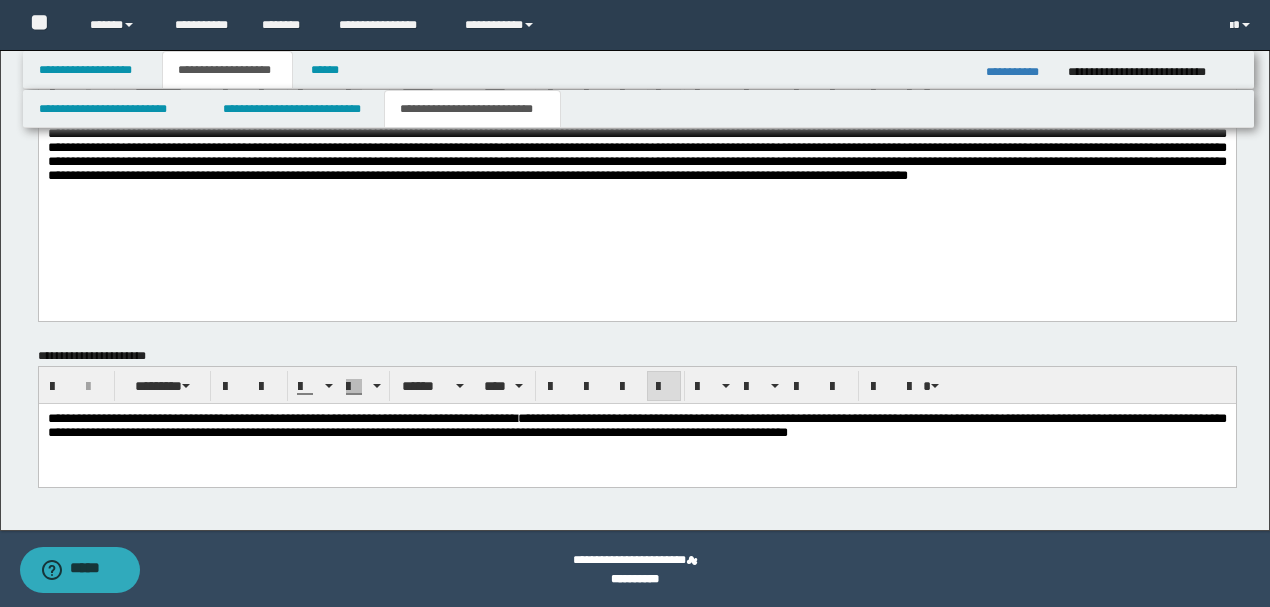 scroll, scrollTop: 1498, scrollLeft: 0, axis: vertical 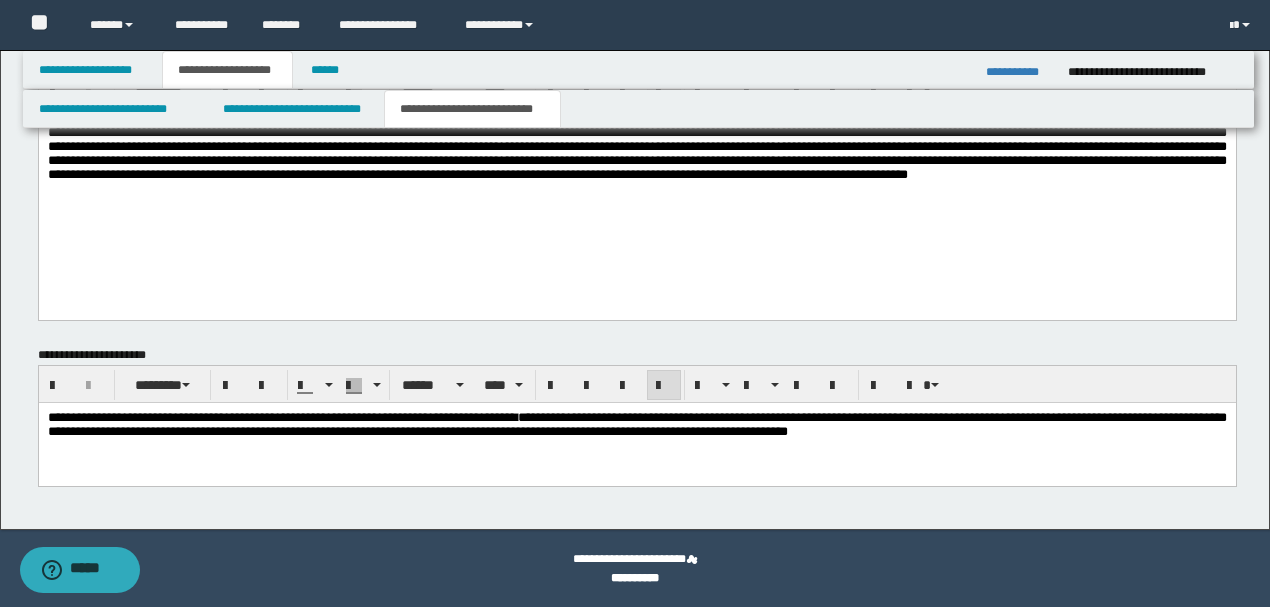 click on "**********" at bounding box center (636, 425) 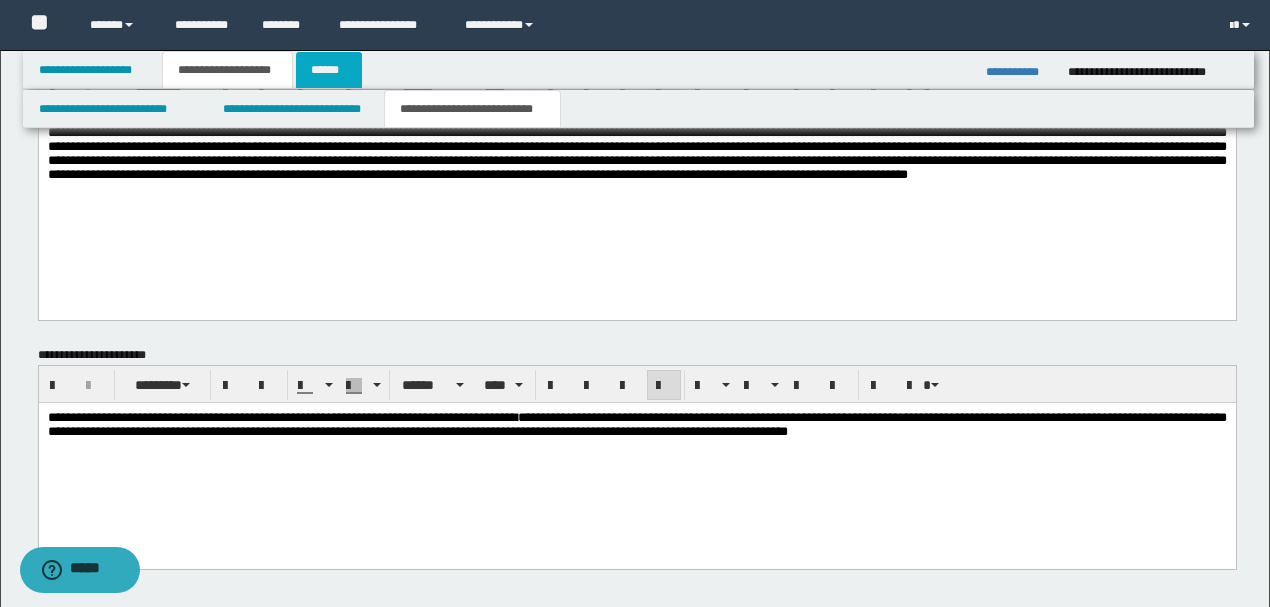 click on "******" at bounding box center (329, 70) 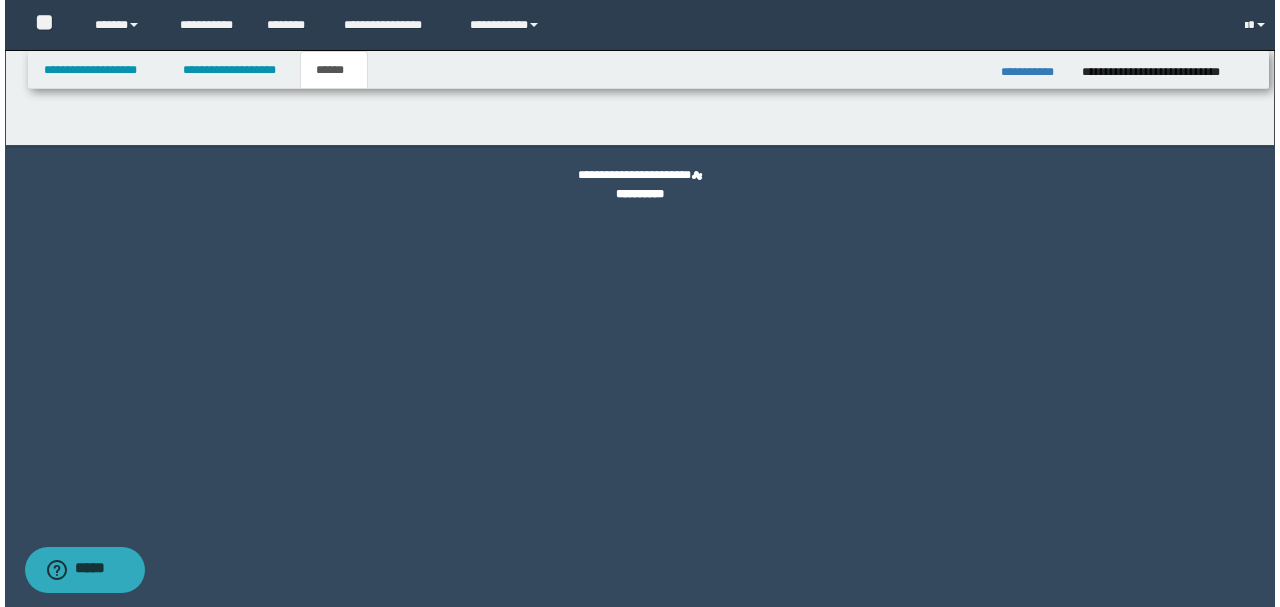scroll, scrollTop: 0, scrollLeft: 0, axis: both 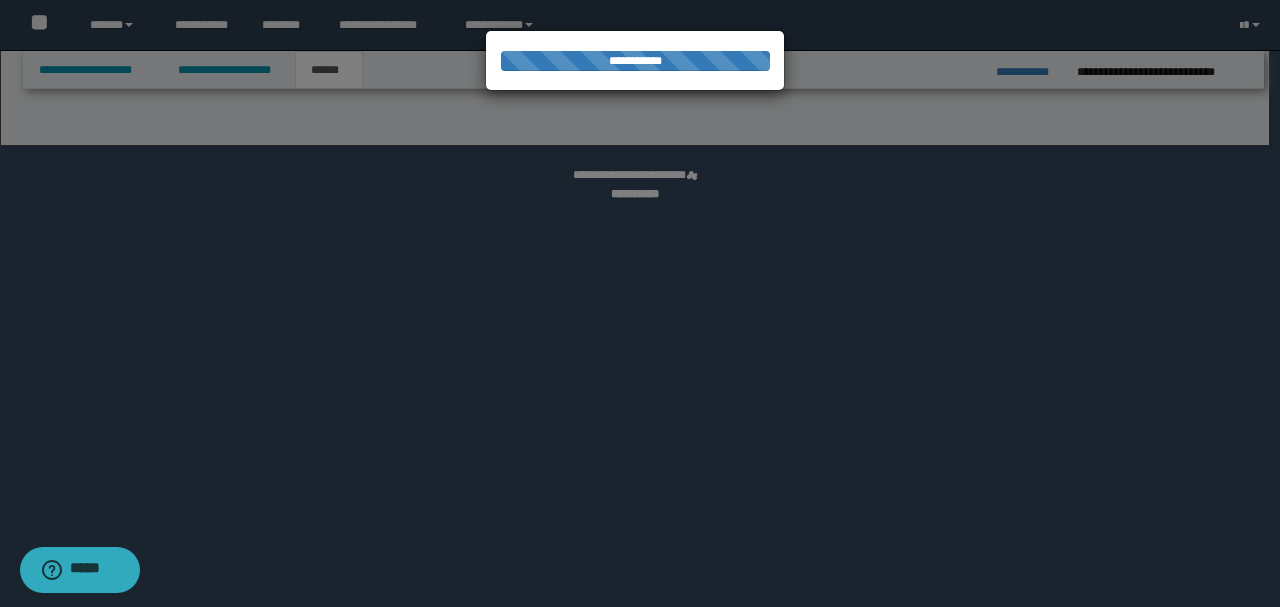 select on "*" 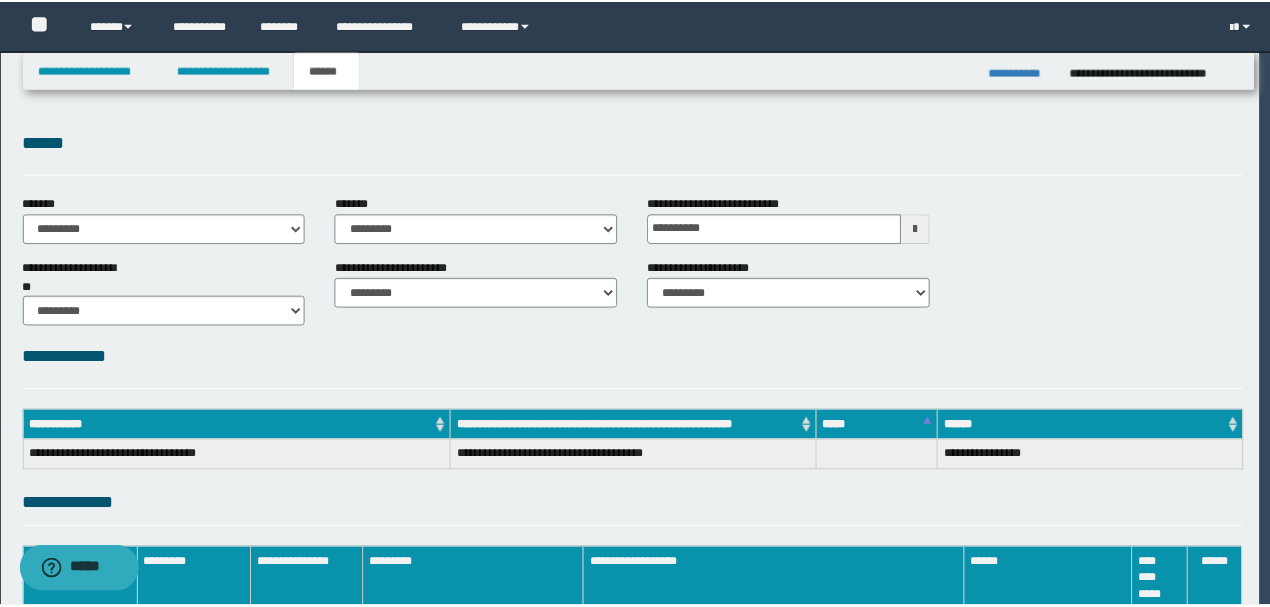 scroll, scrollTop: 0, scrollLeft: 0, axis: both 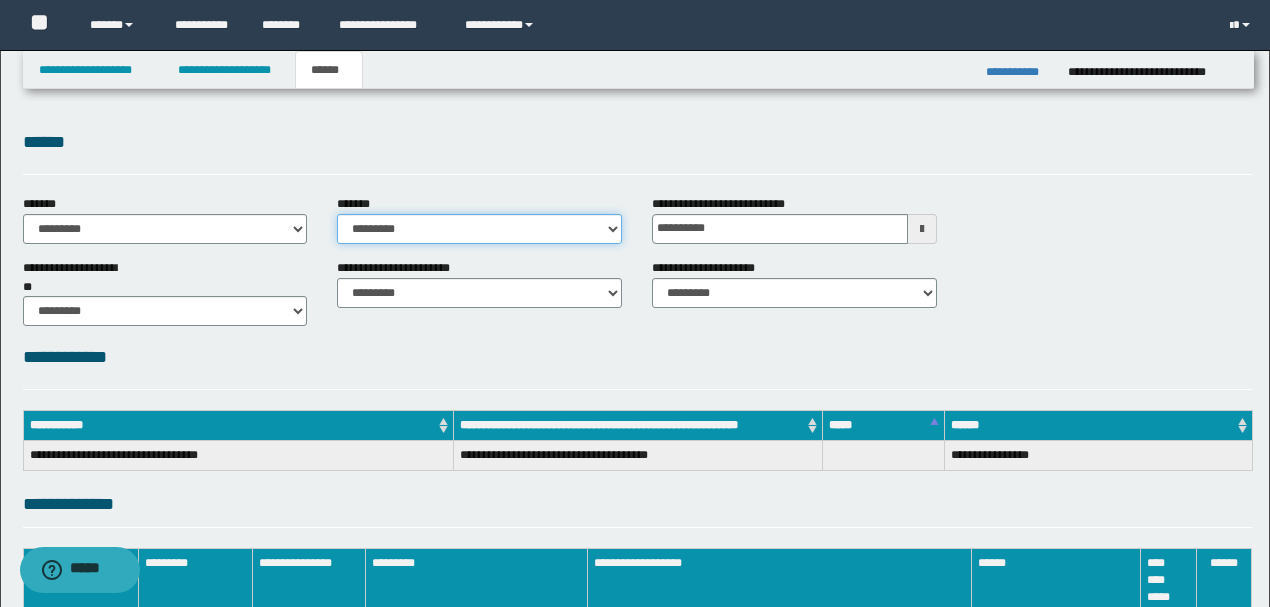 click on "**********" at bounding box center [479, 229] 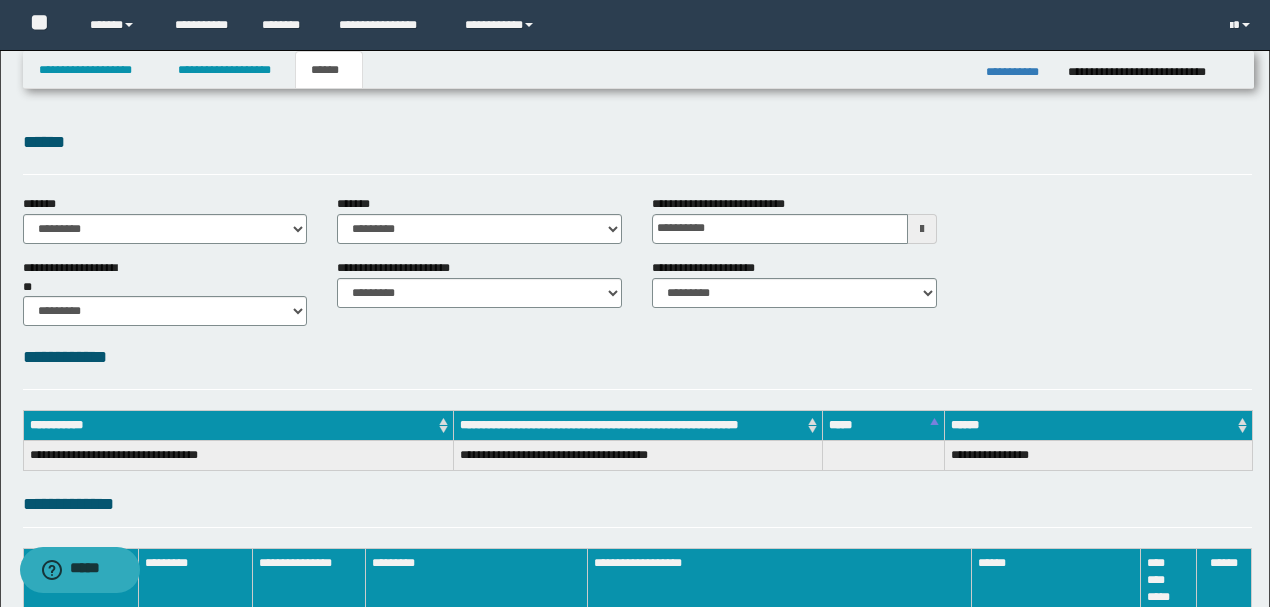 click on "**********" at bounding box center [637, 357] 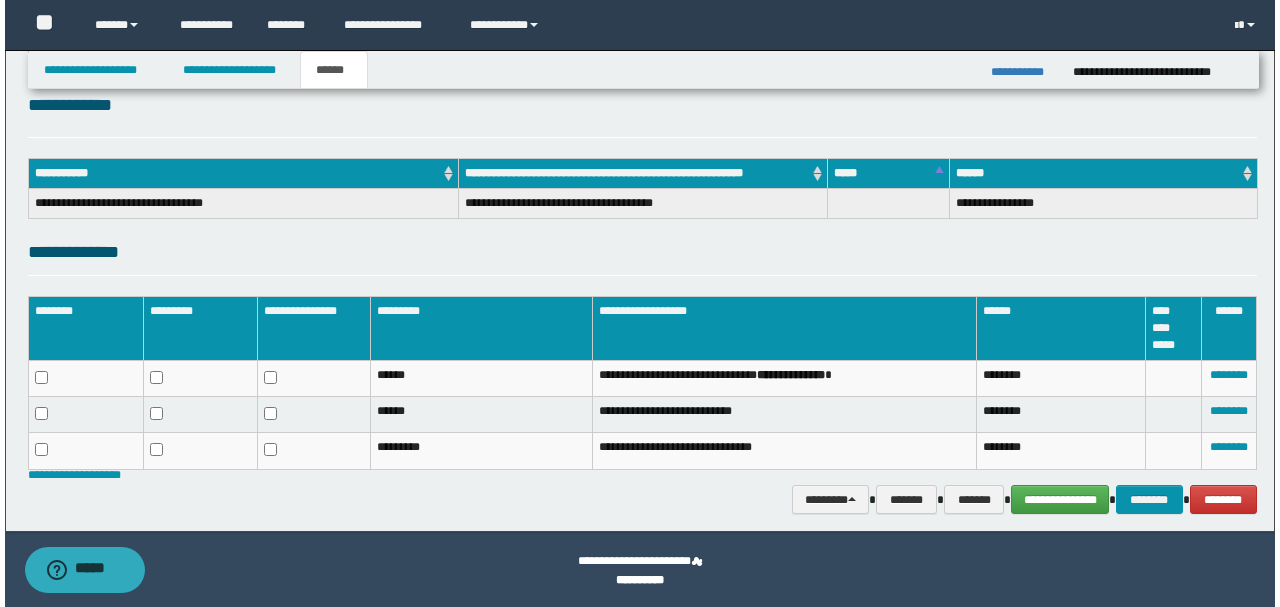 scroll, scrollTop: 254, scrollLeft: 0, axis: vertical 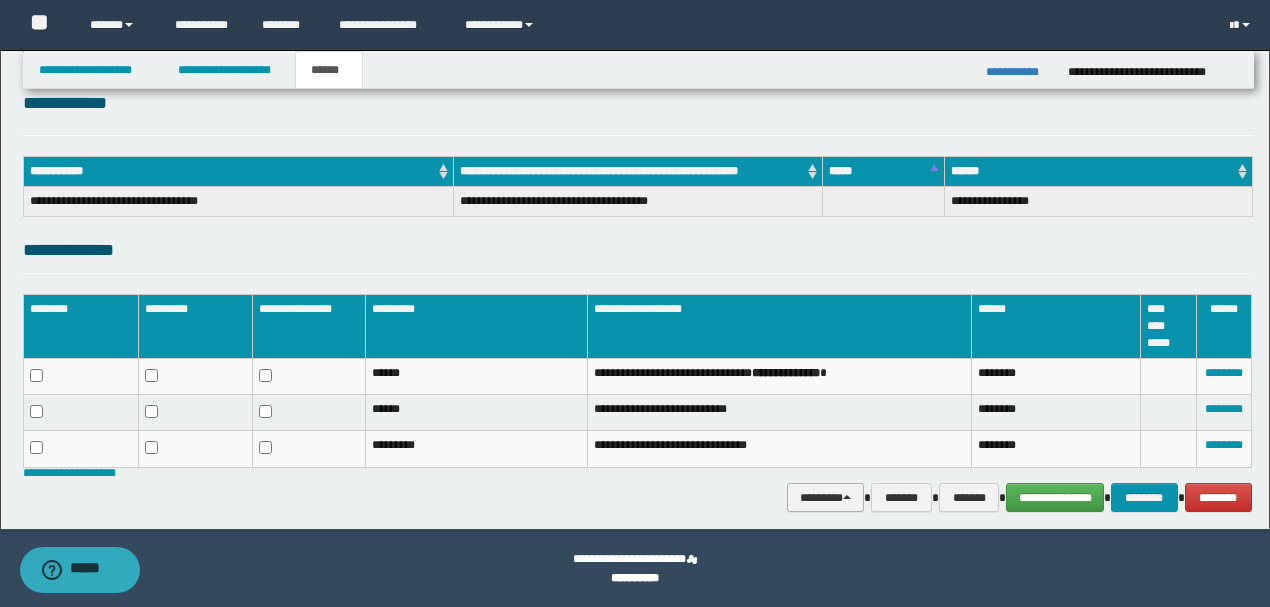 click on "********" at bounding box center (826, 497) 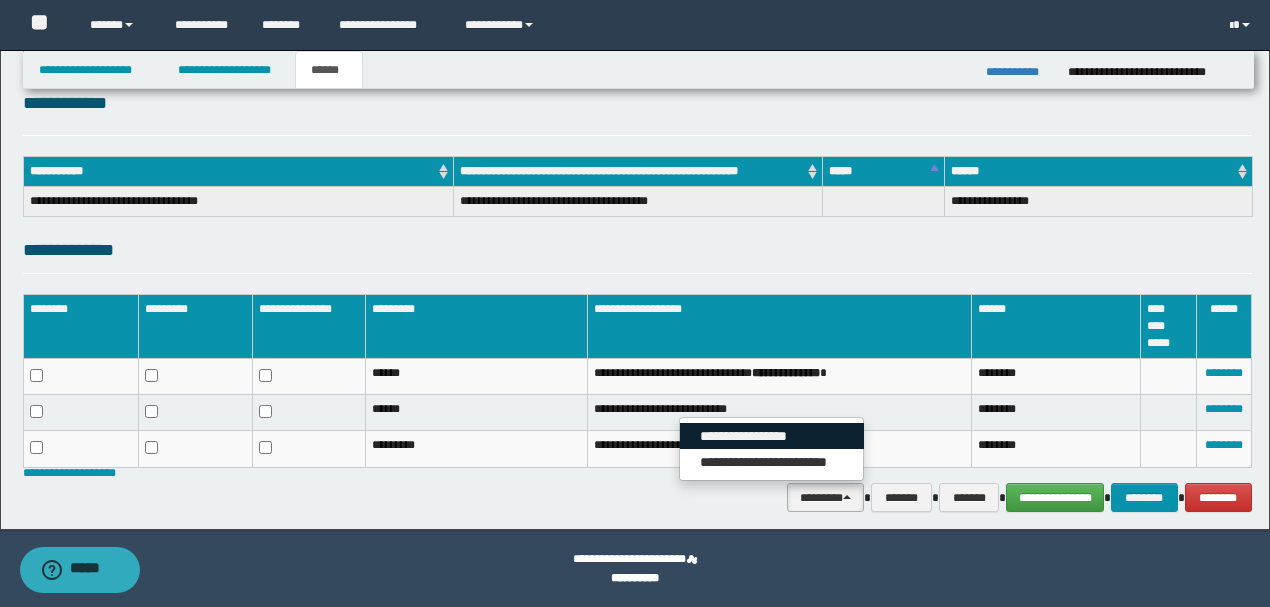 click on "**********" at bounding box center (772, 436) 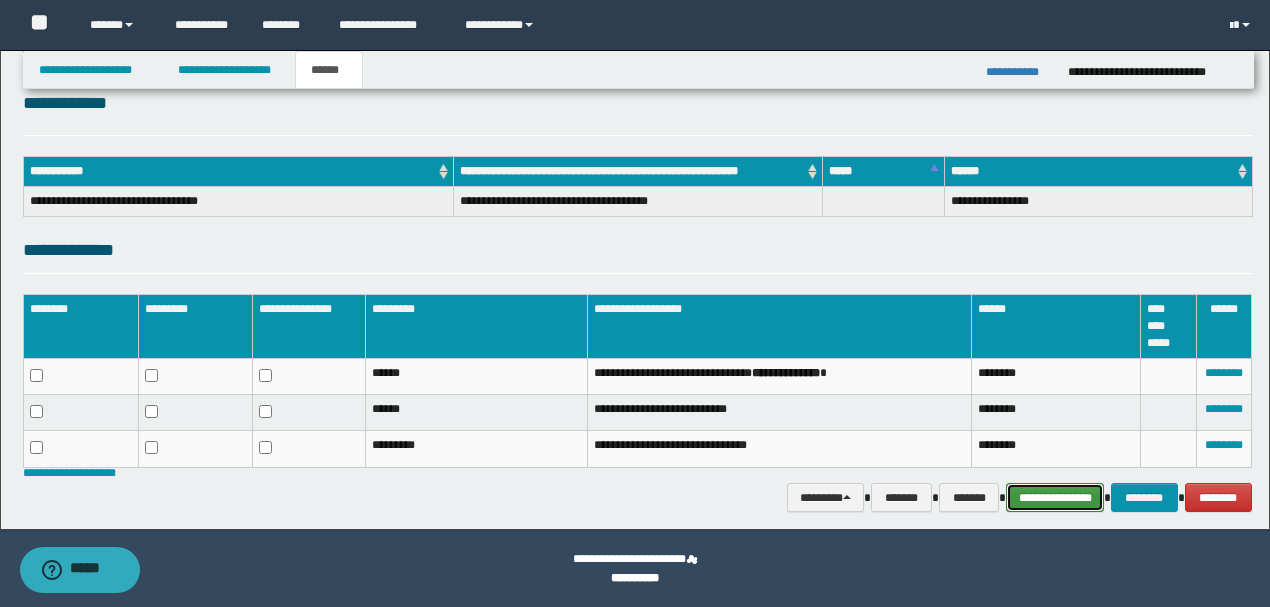 click on "**********" at bounding box center (1055, 497) 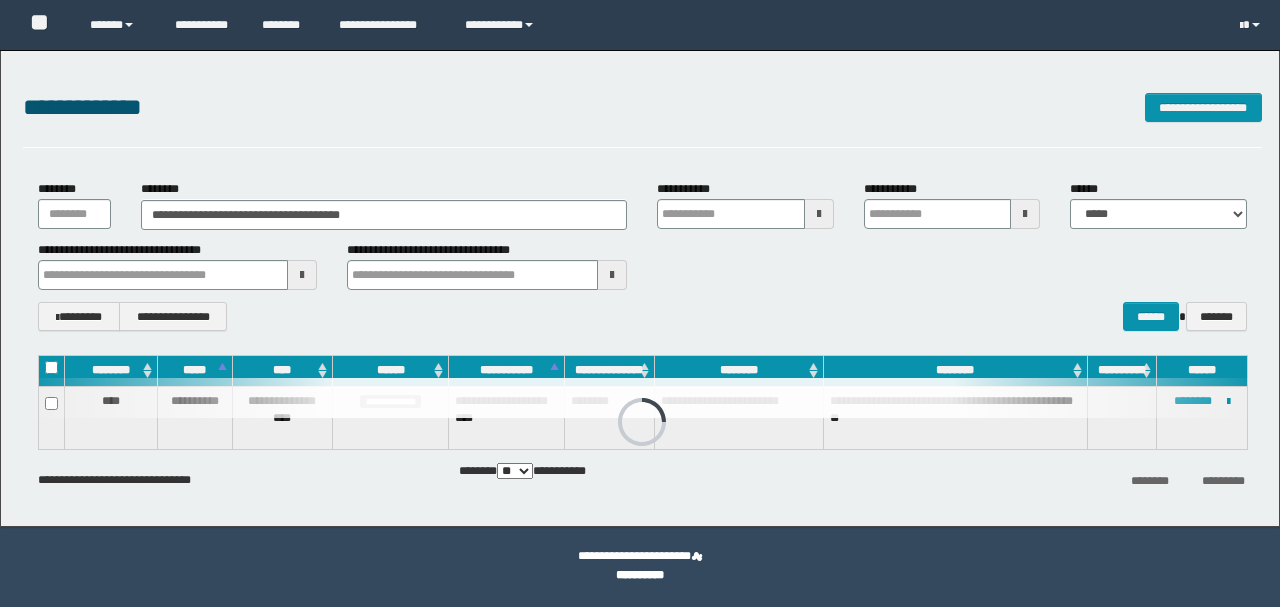 scroll, scrollTop: 0, scrollLeft: 0, axis: both 